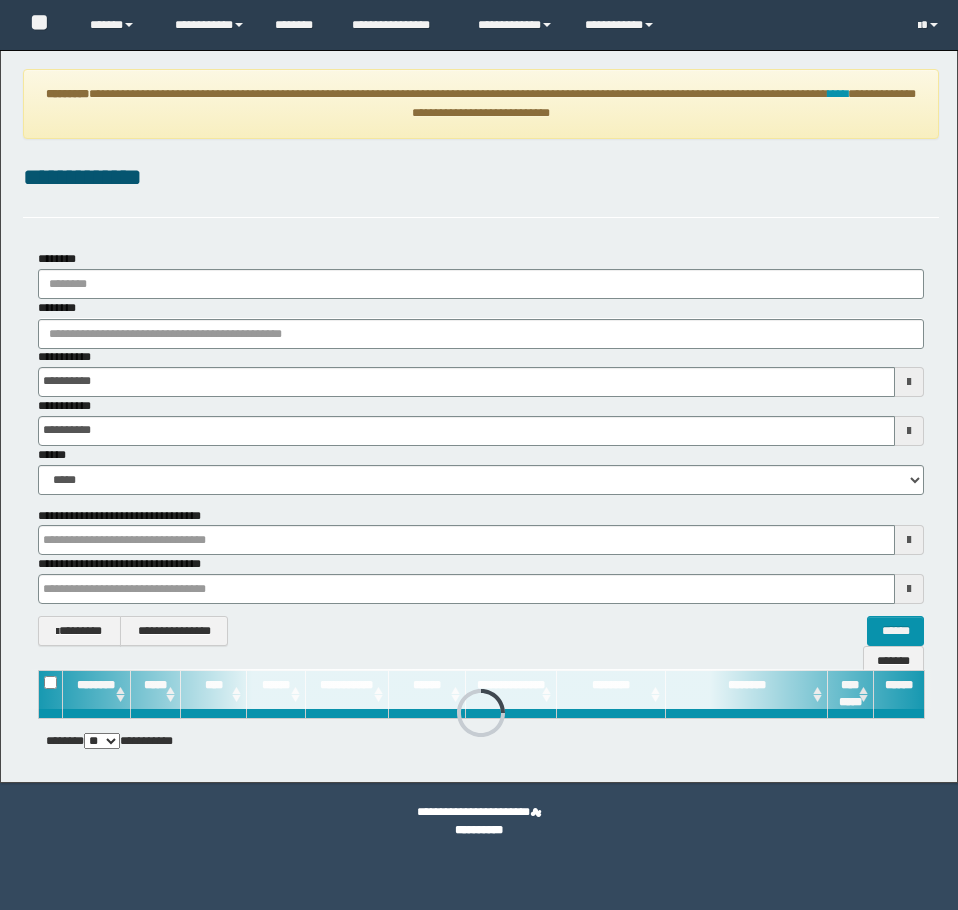 scroll, scrollTop: 0, scrollLeft: 0, axis: both 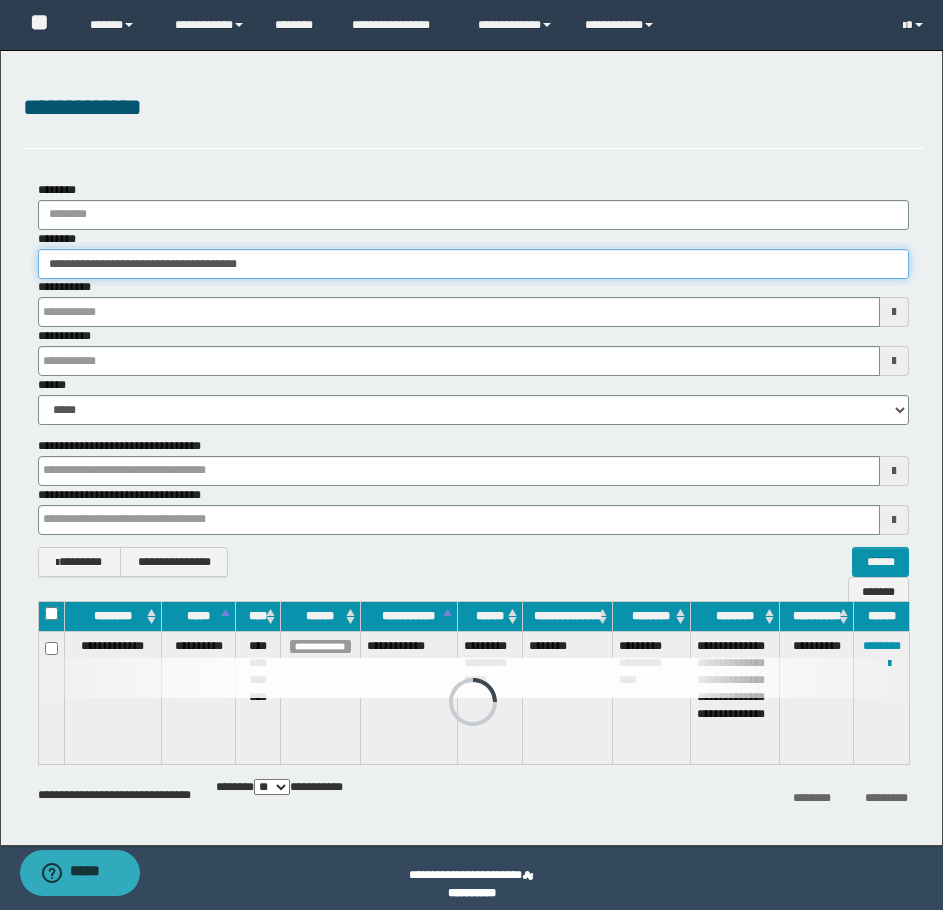 drag, startPoint x: 304, startPoint y: 266, endPoint x: 45, endPoint y: 282, distance: 259.49374 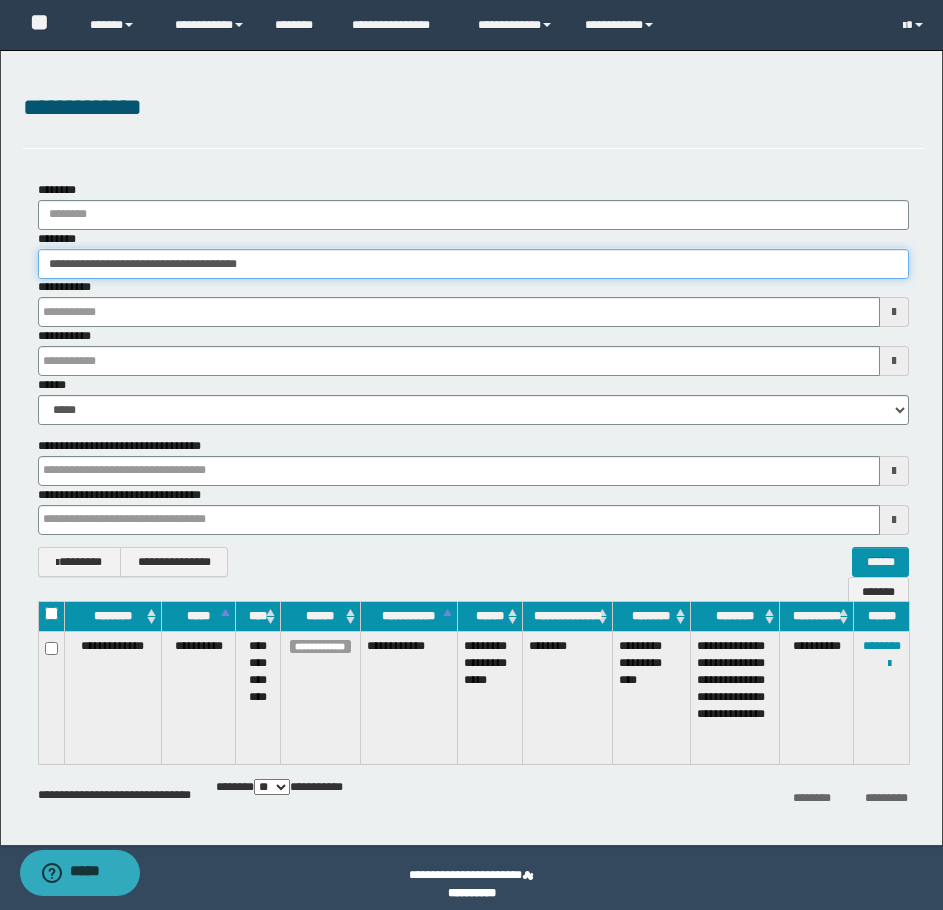 paste 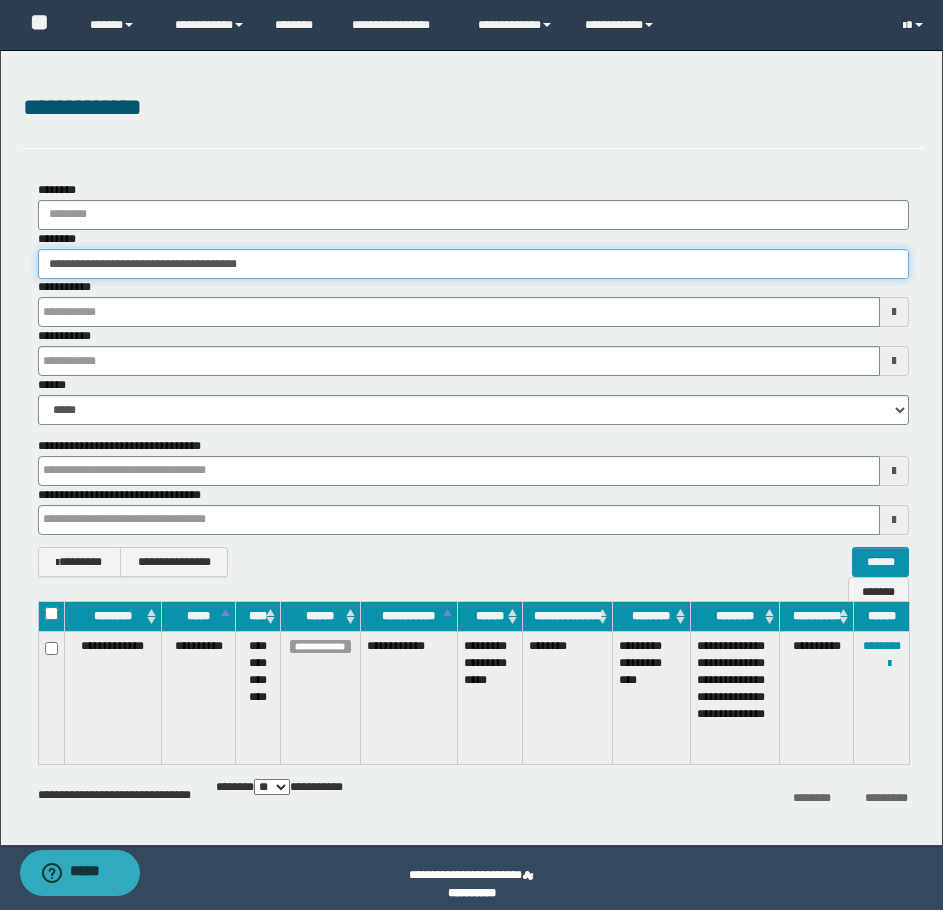 type on "********" 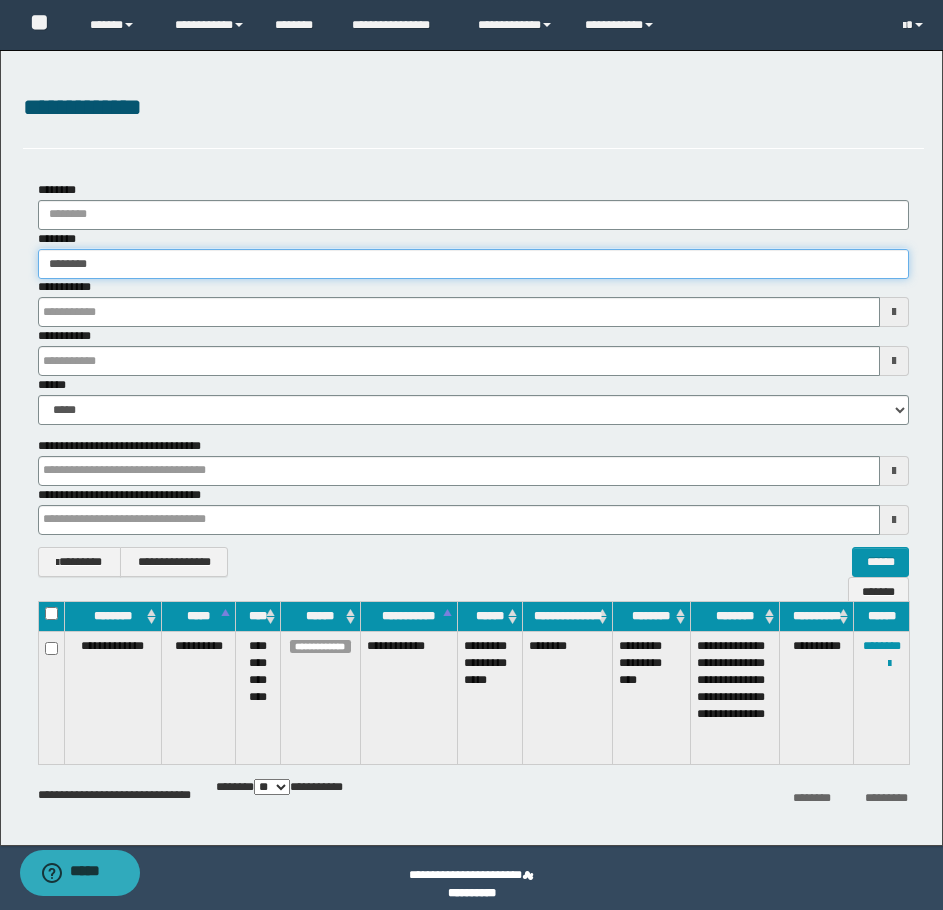 type on "********" 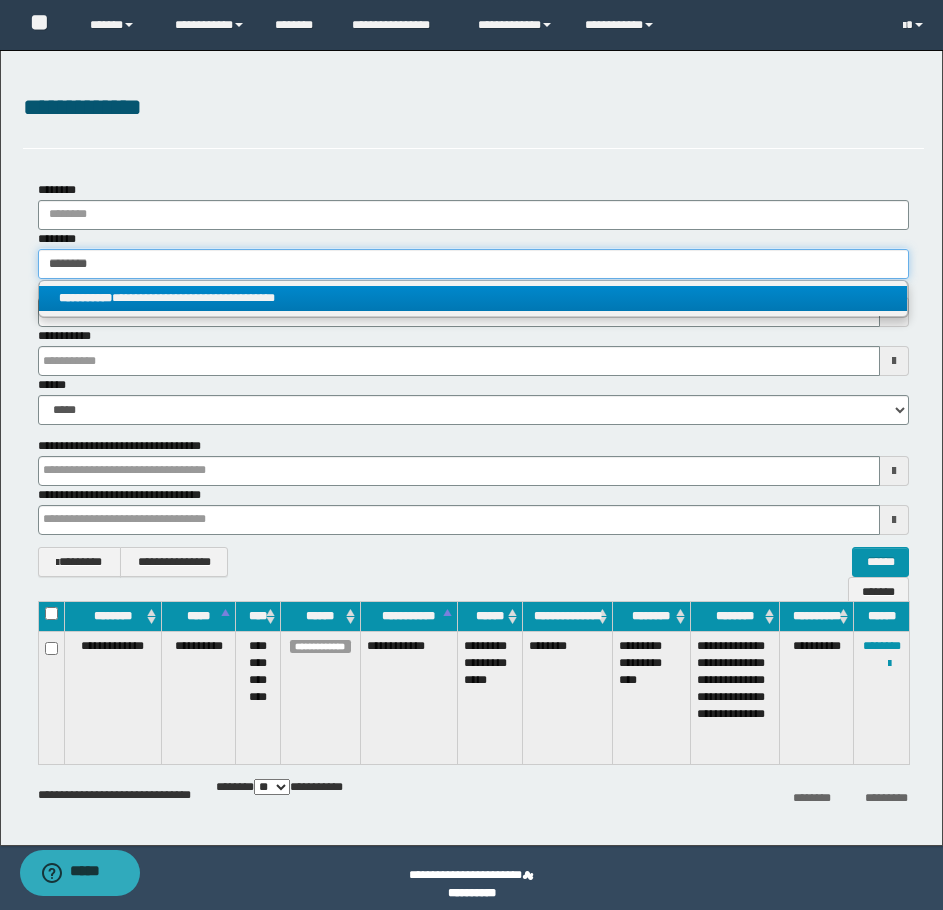 type on "********" 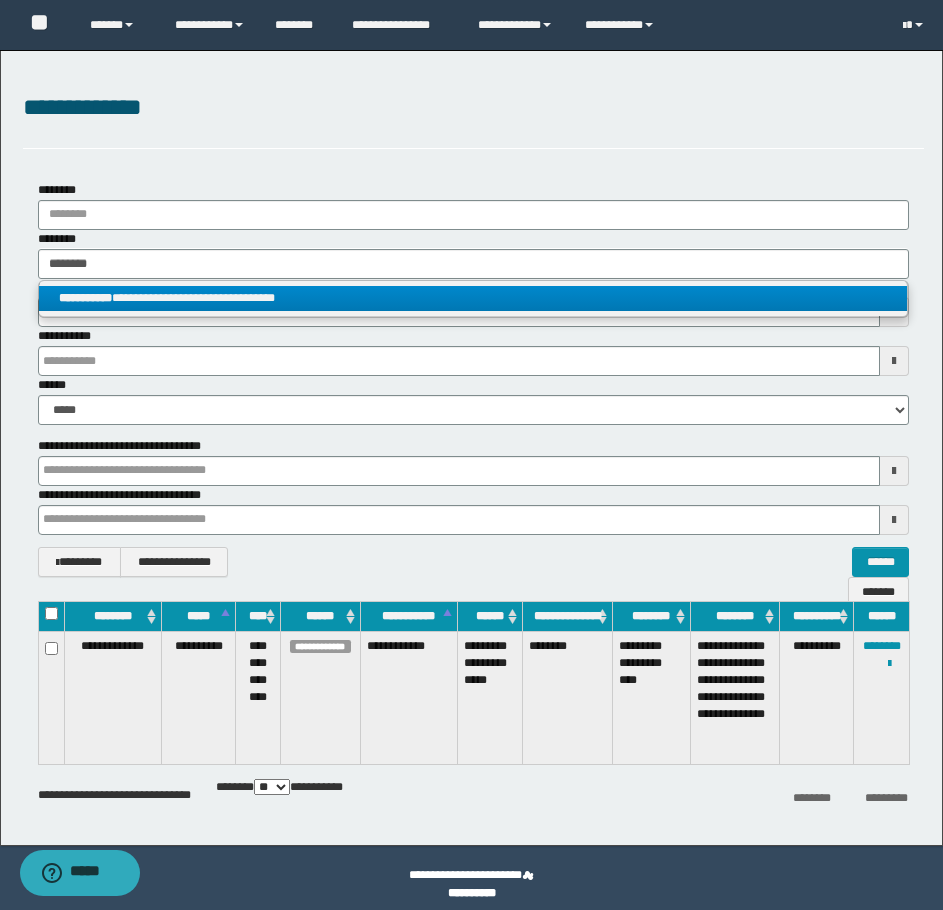 click on "**********" at bounding box center [85, 298] 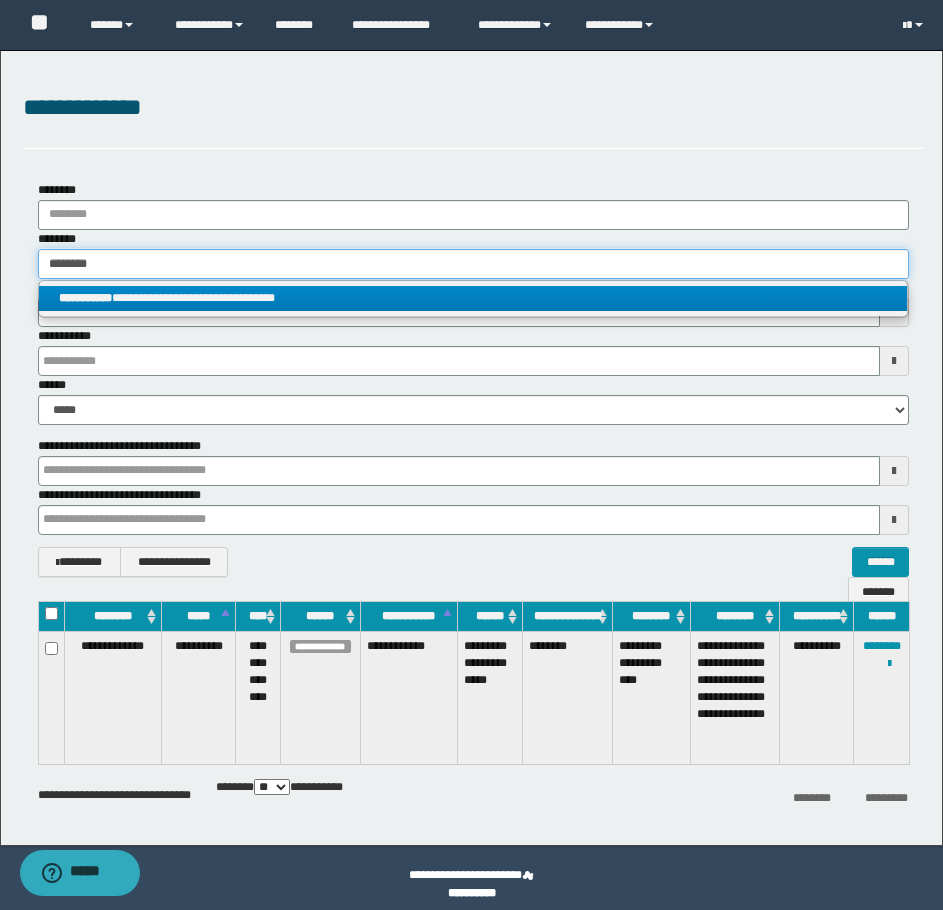 type 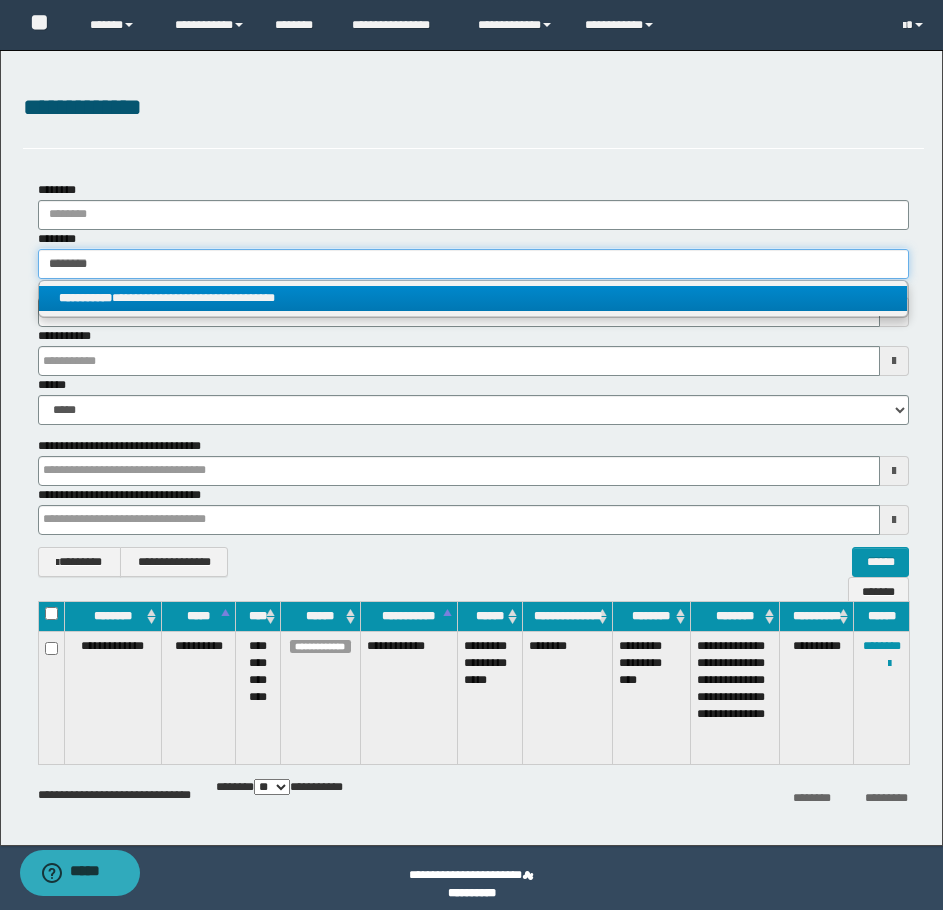type on "**********" 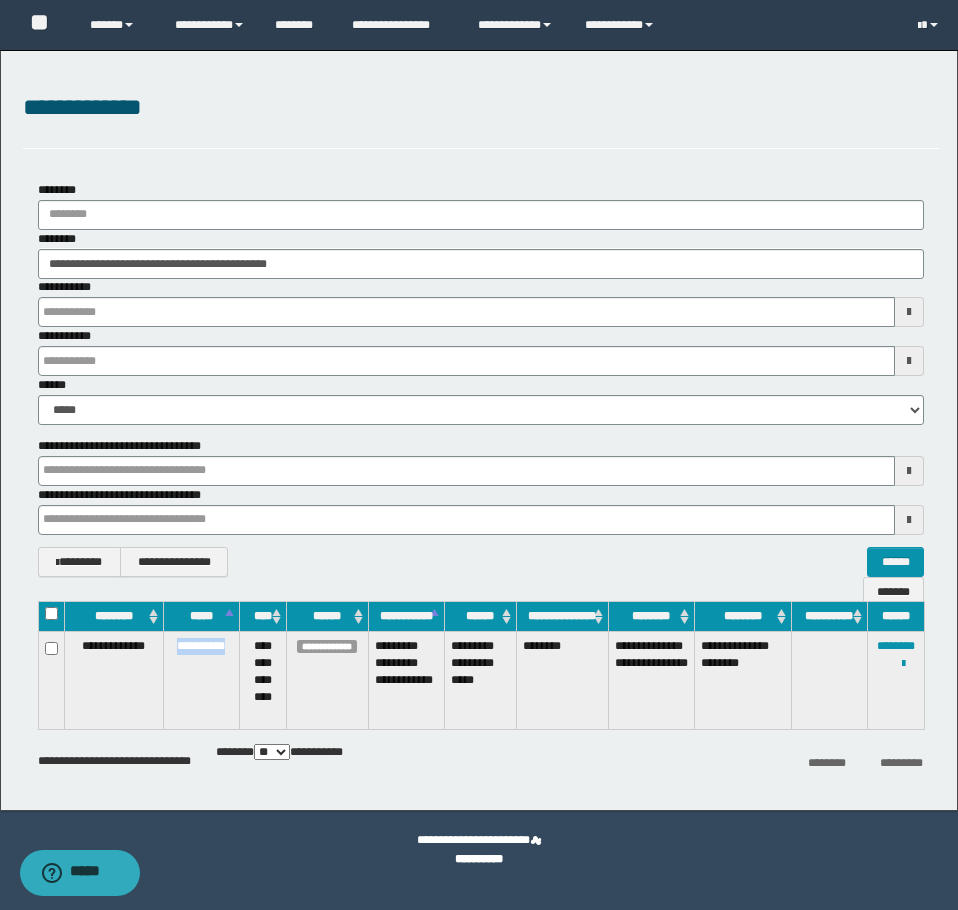 drag, startPoint x: 171, startPoint y: 644, endPoint x: 232, endPoint y: 645, distance: 61.008198 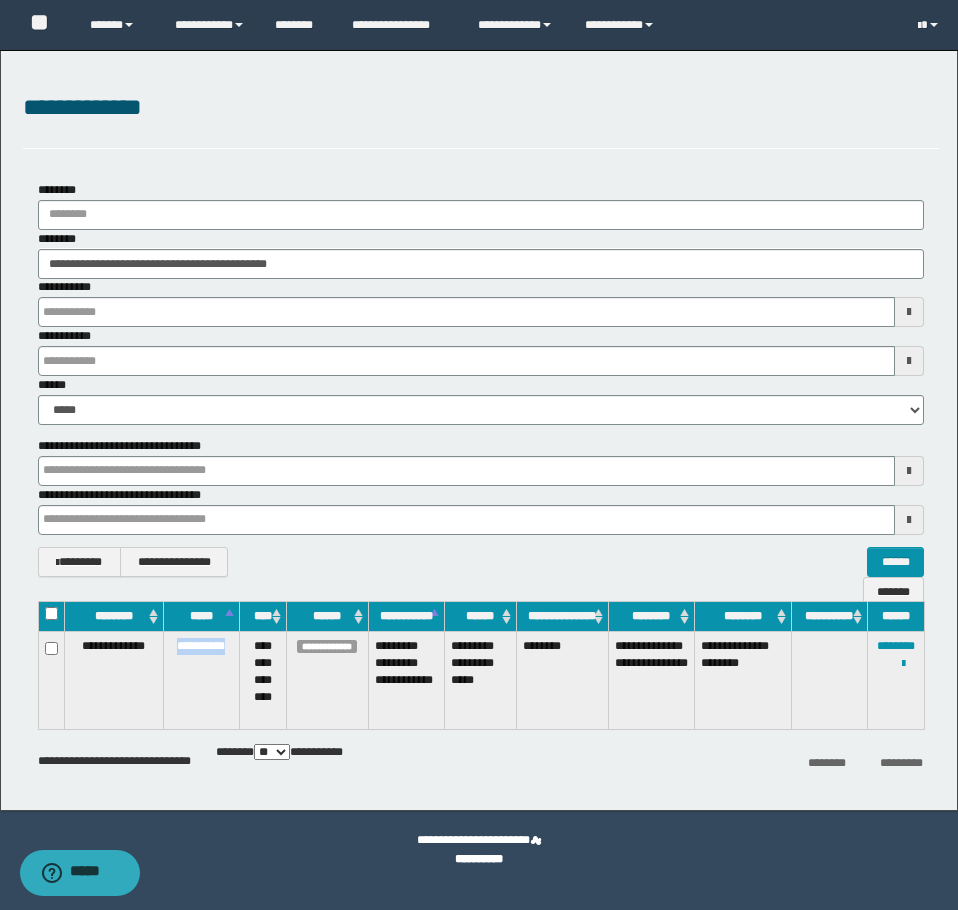 click on "**********" at bounding box center [202, 680] 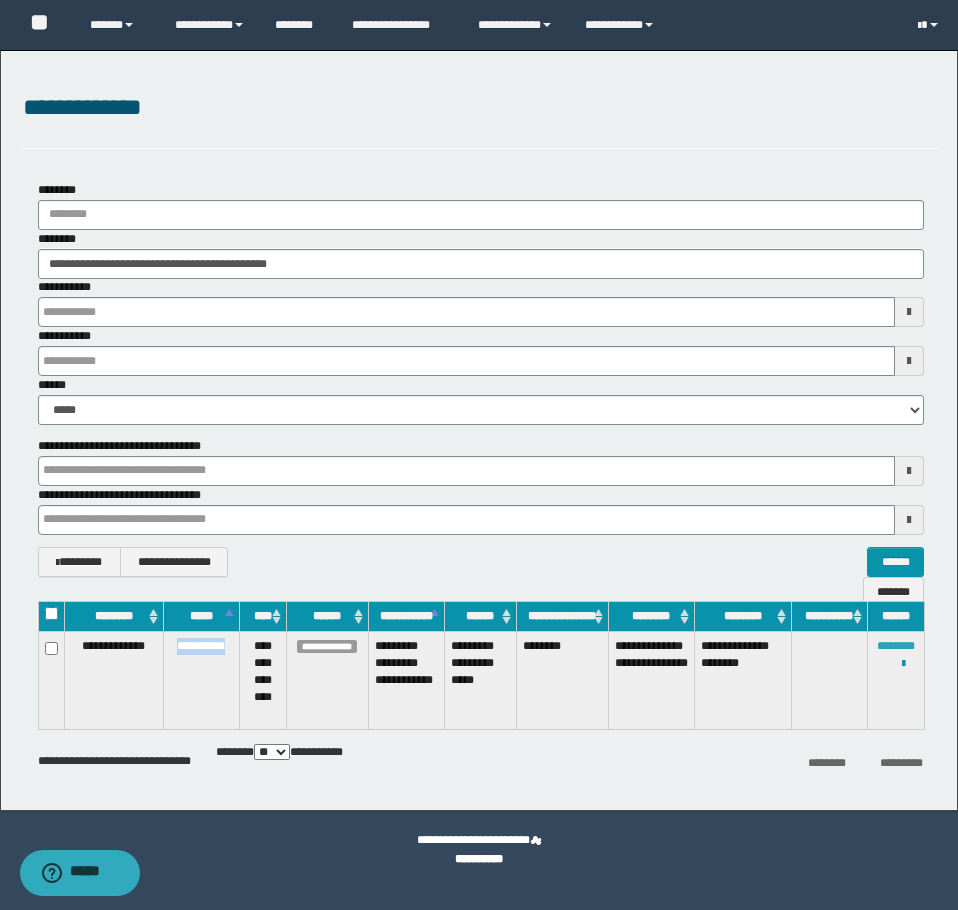 click on "********" at bounding box center (896, 646) 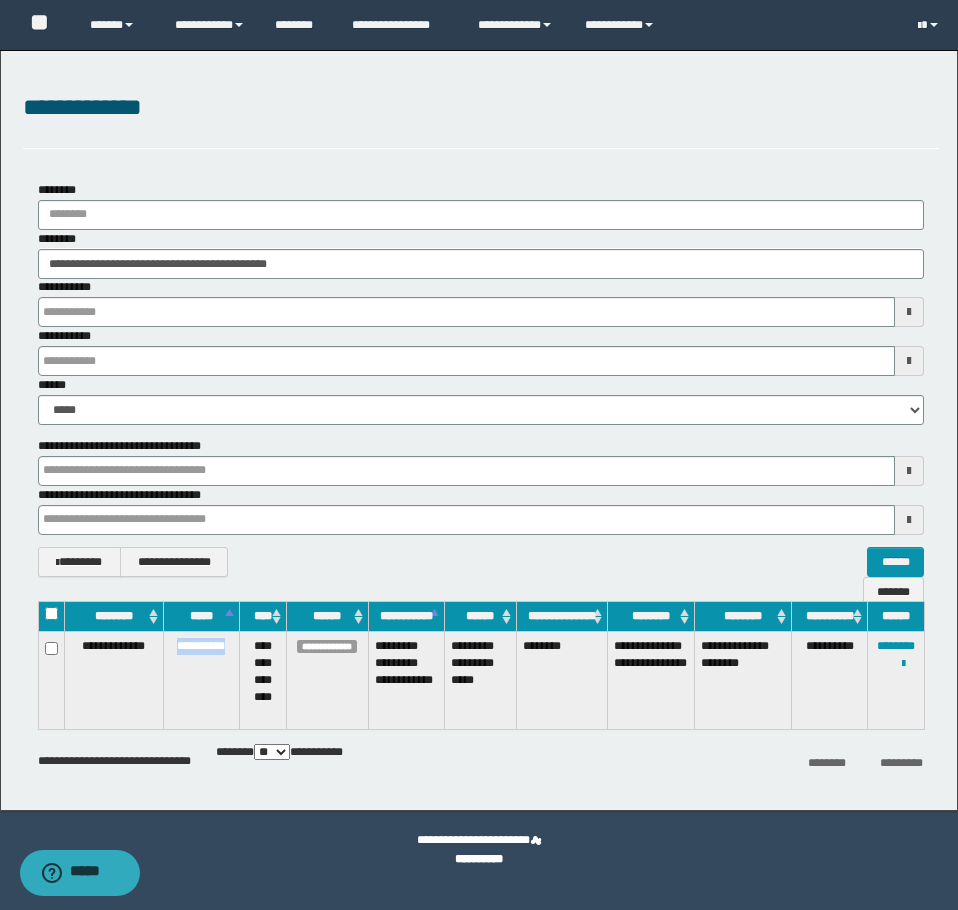 drag, startPoint x: 168, startPoint y: 646, endPoint x: 231, endPoint y: 650, distance: 63.126858 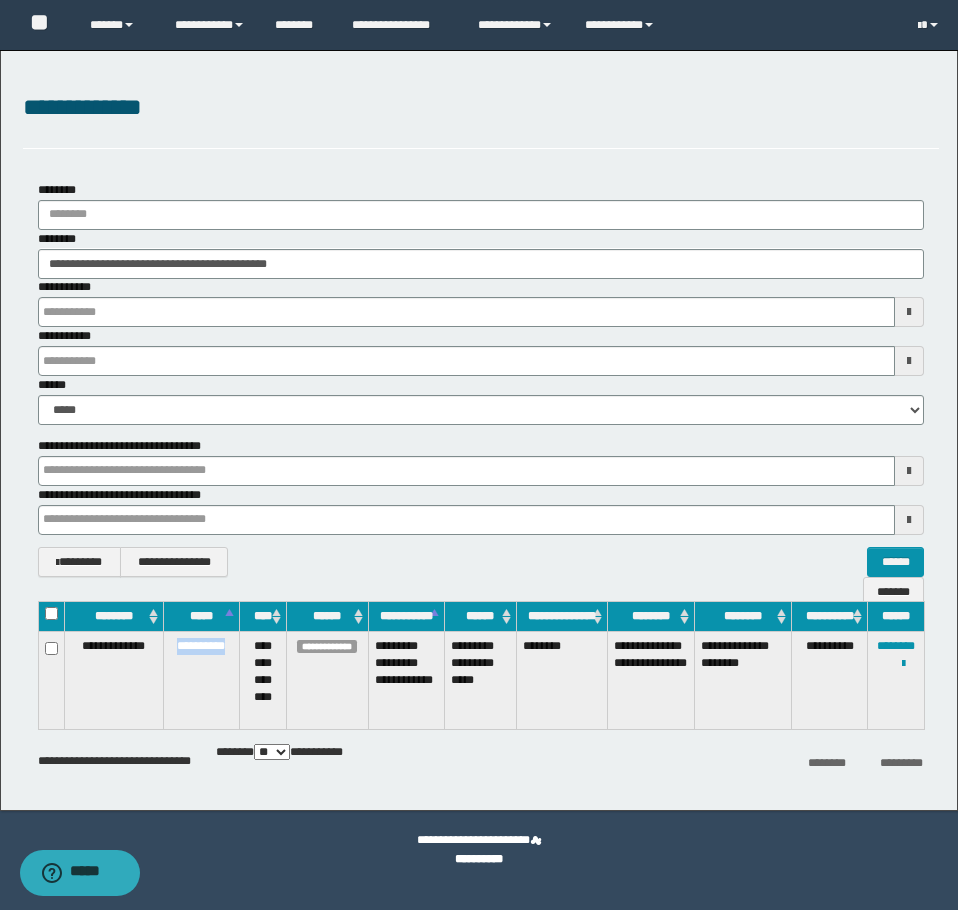 copy on "**********" 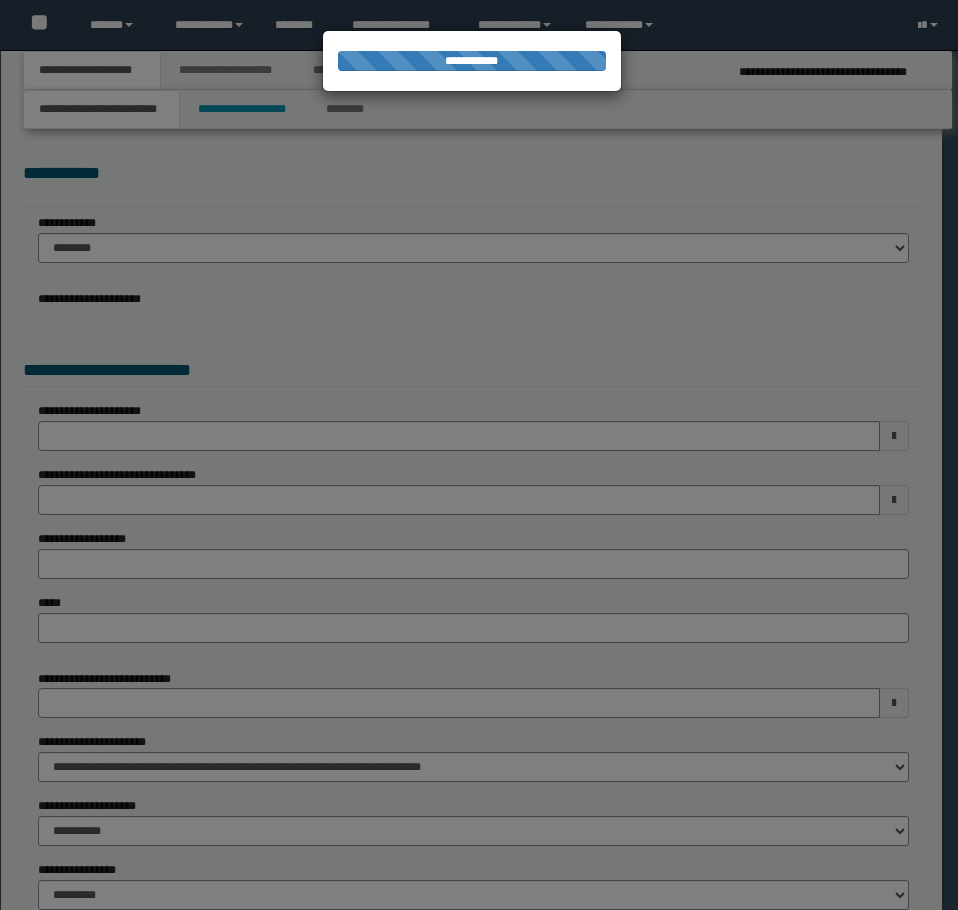 scroll, scrollTop: 0, scrollLeft: 0, axis: both 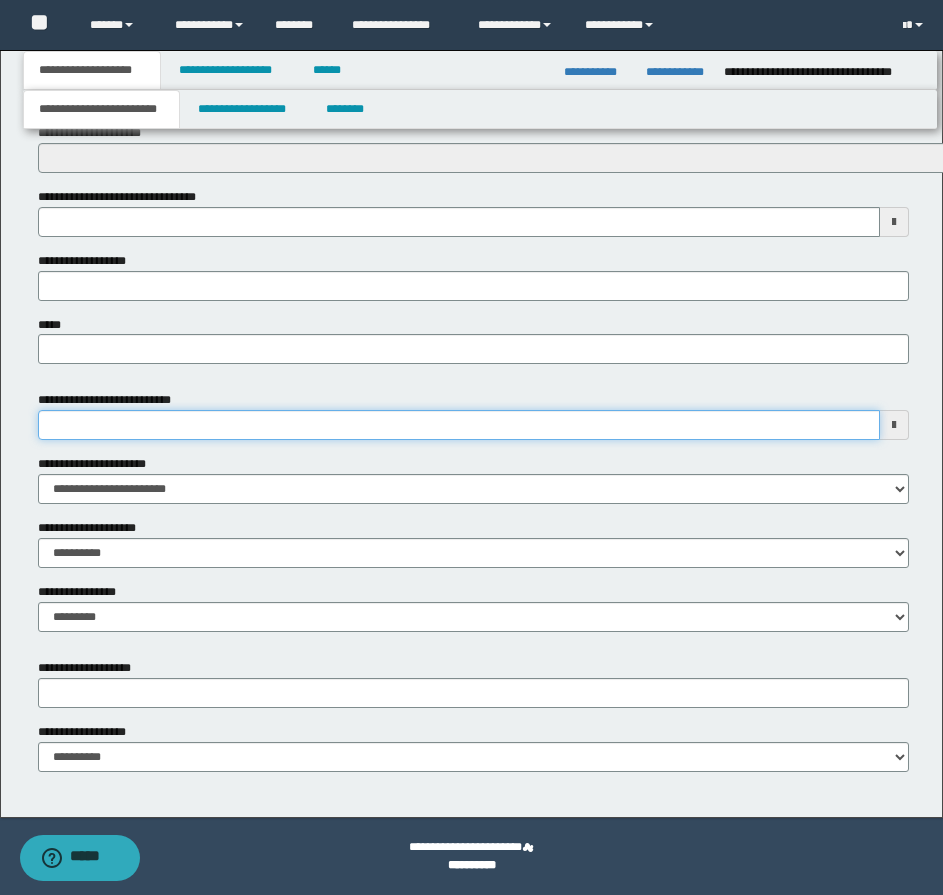 click on "**********" at bounding box center (459, 425) 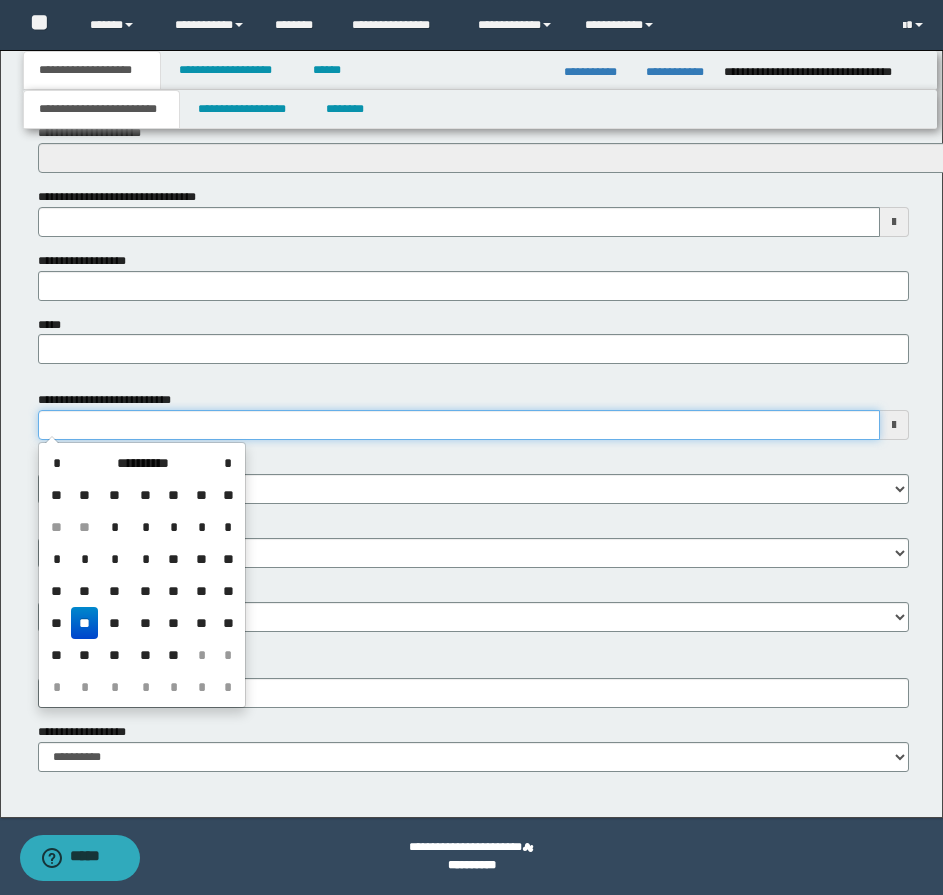 type on "**********" 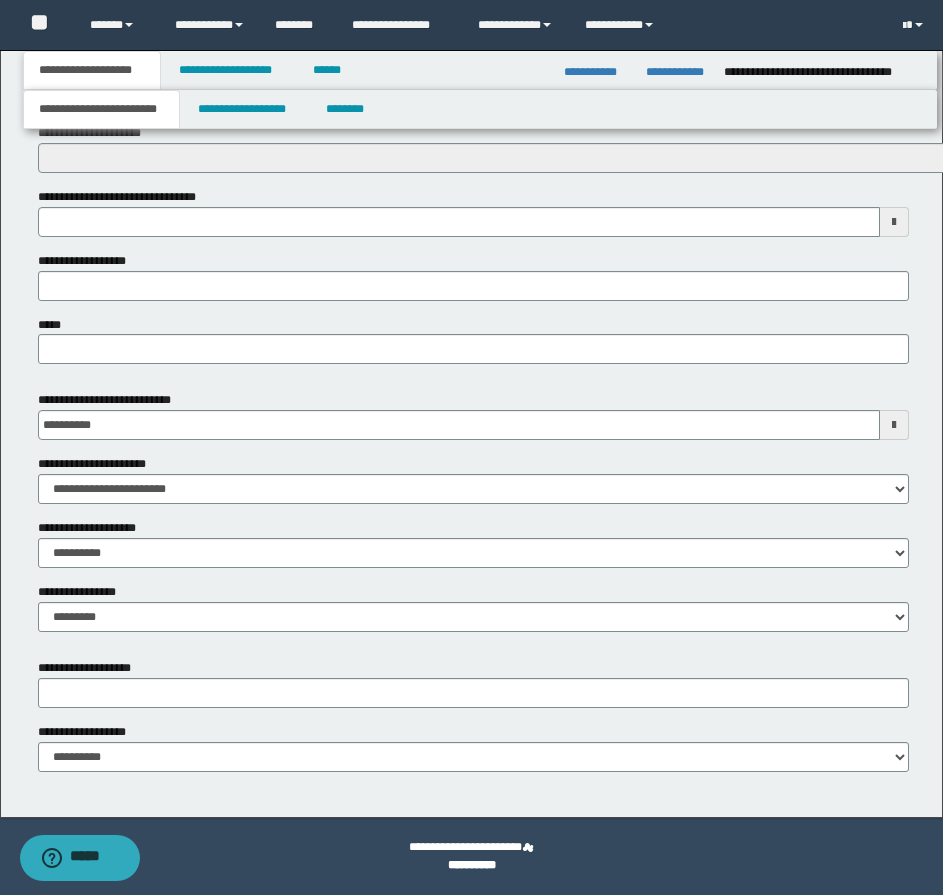 click on "**********" at bounding box center (473, 251) 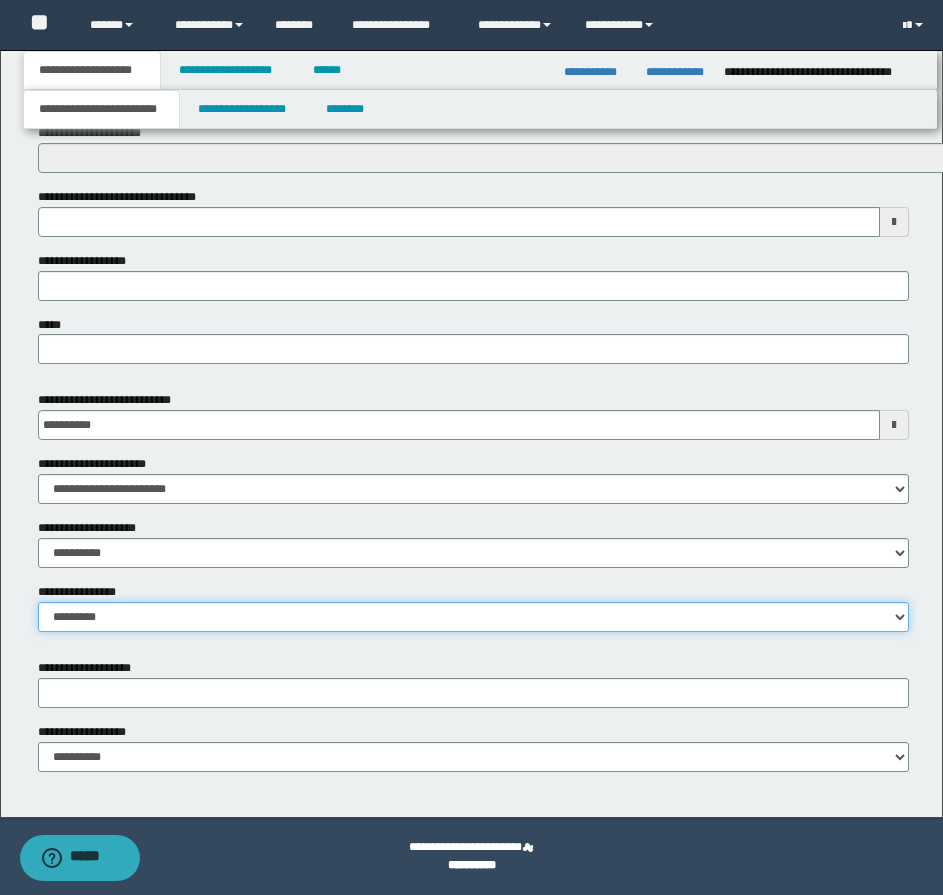click on "**********" at bounding box center [473, 617] 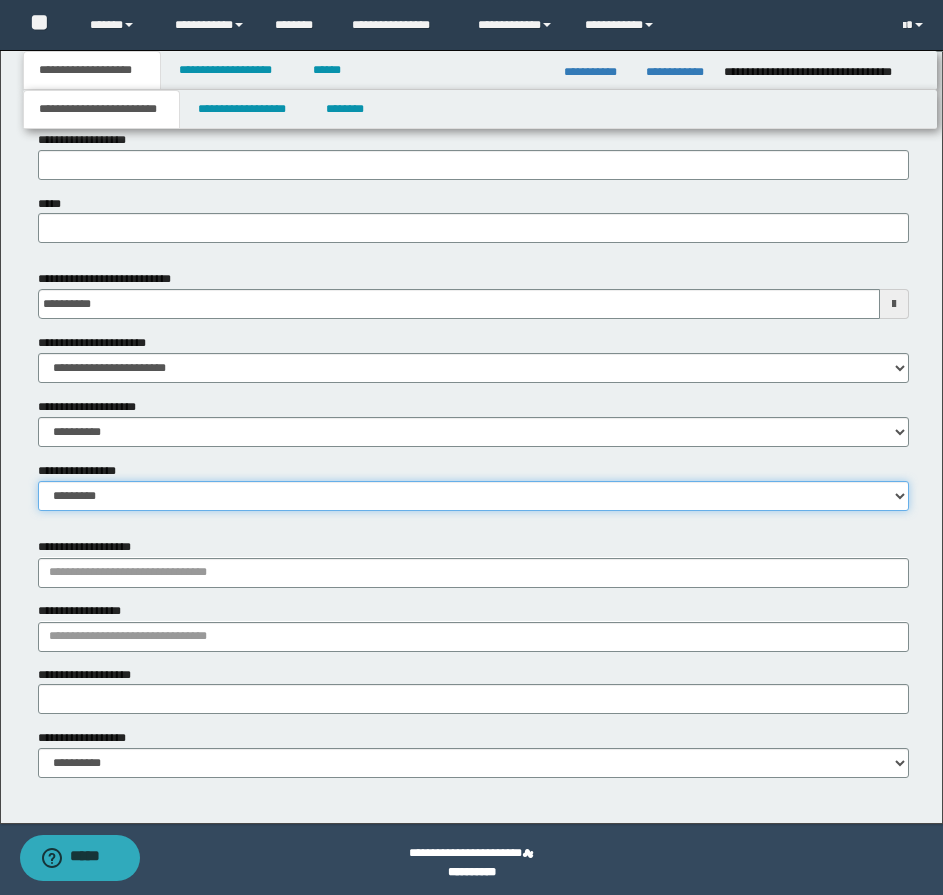 scroll, scrollTop: 897, scrollLeft: 0, axis: vertical 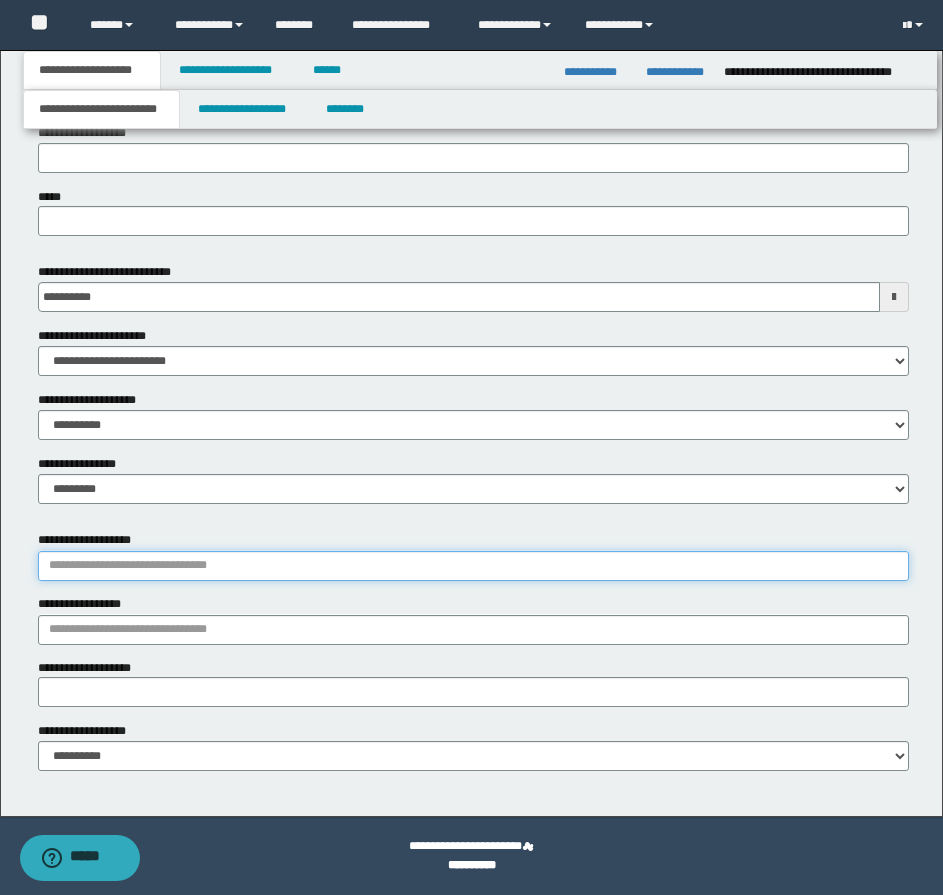 click on "**********" at bounding box center (473, 566) 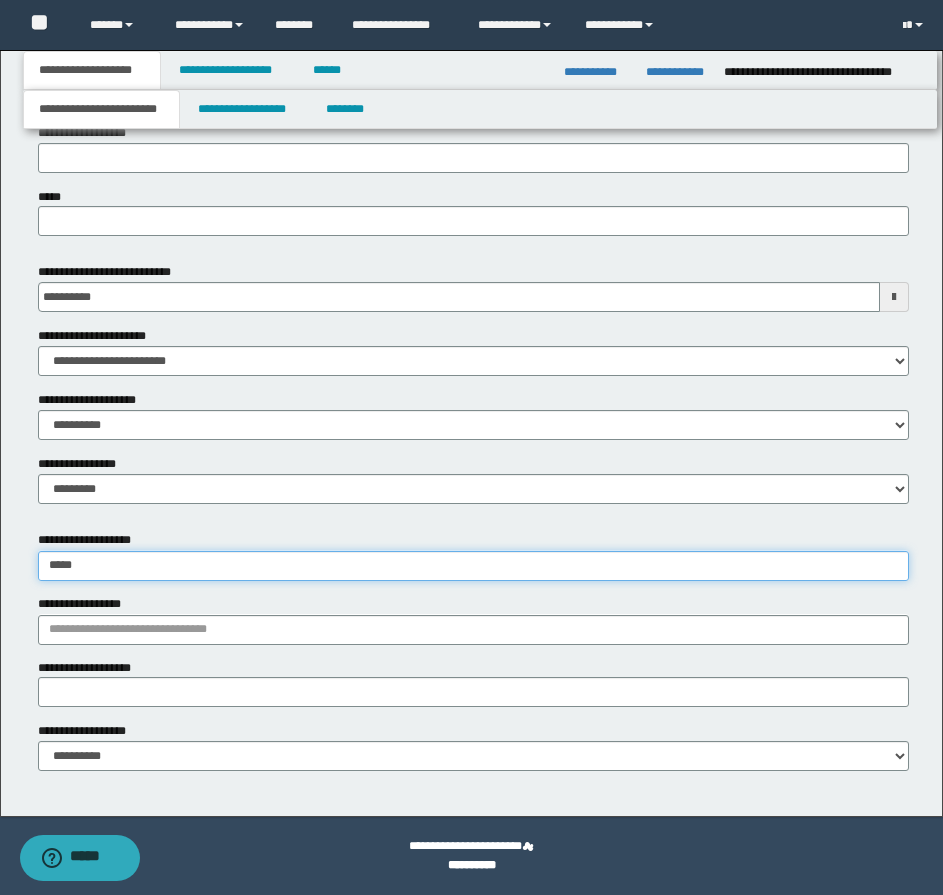 type on "*****" 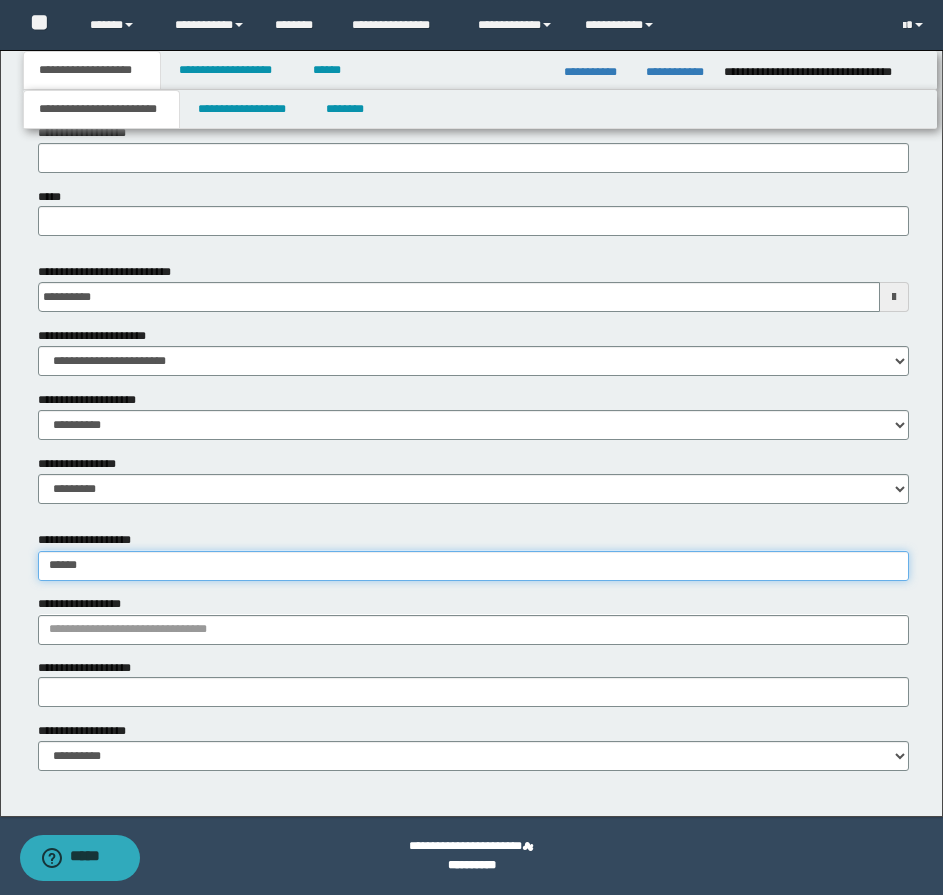 type on "**********" 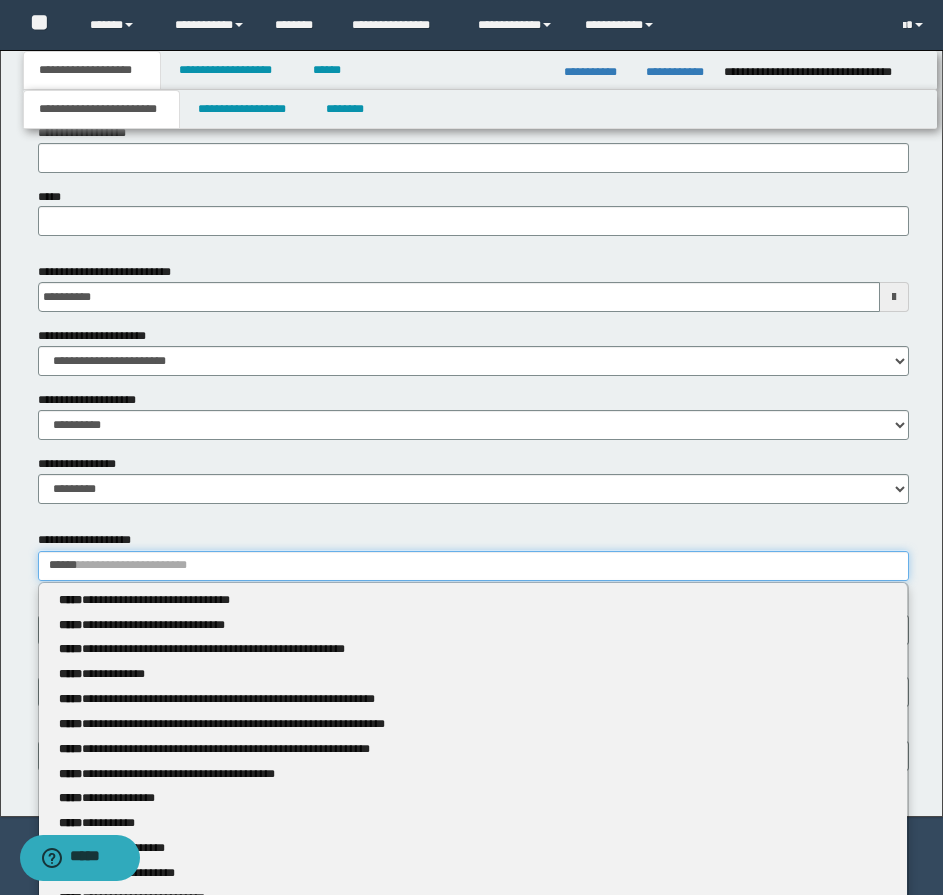 type 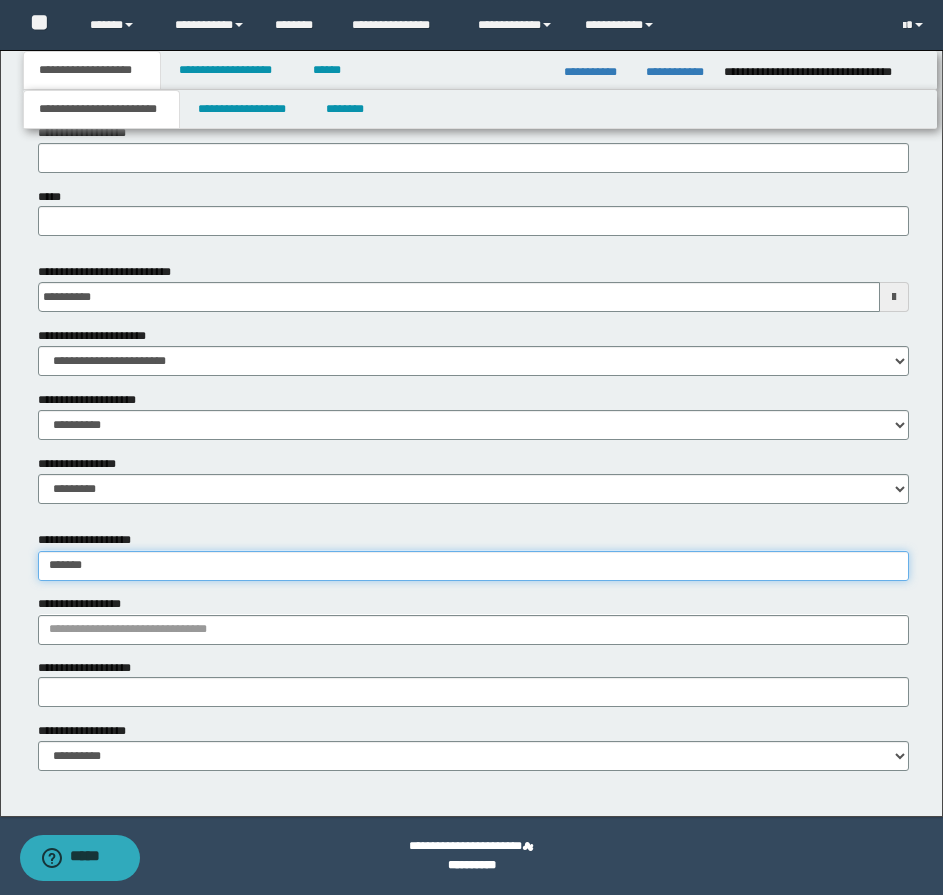 type on "**********" 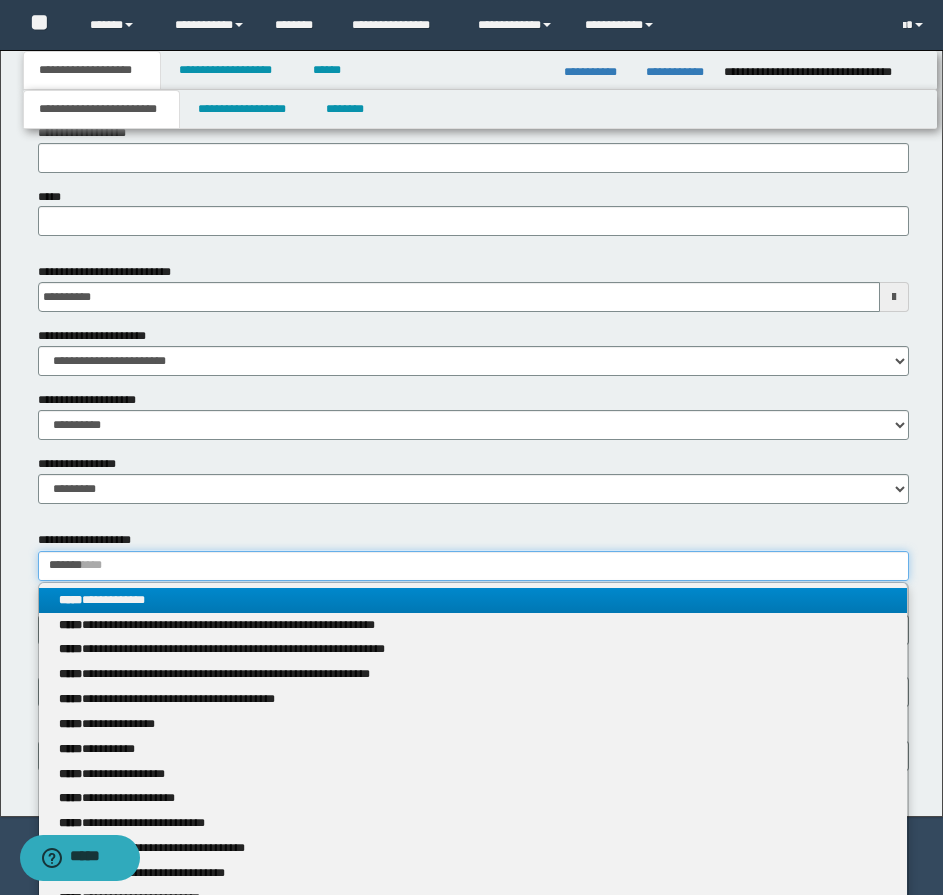 type on "*******" 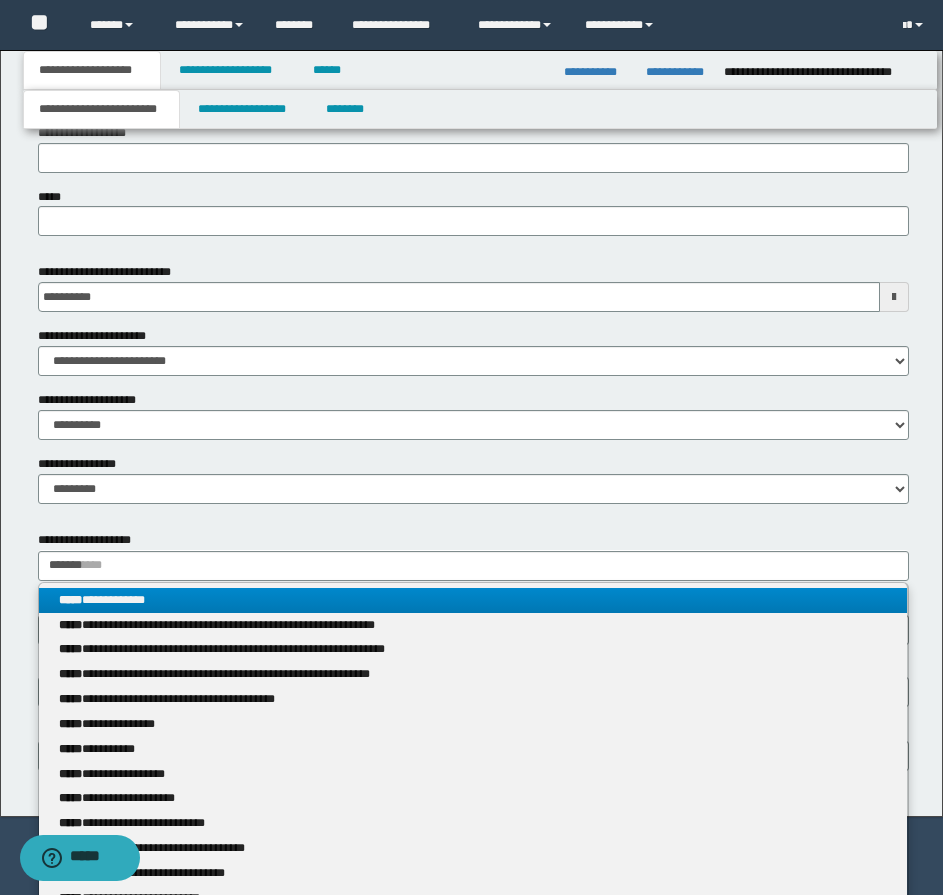 click on "**********" at bounding box center [473, 600] 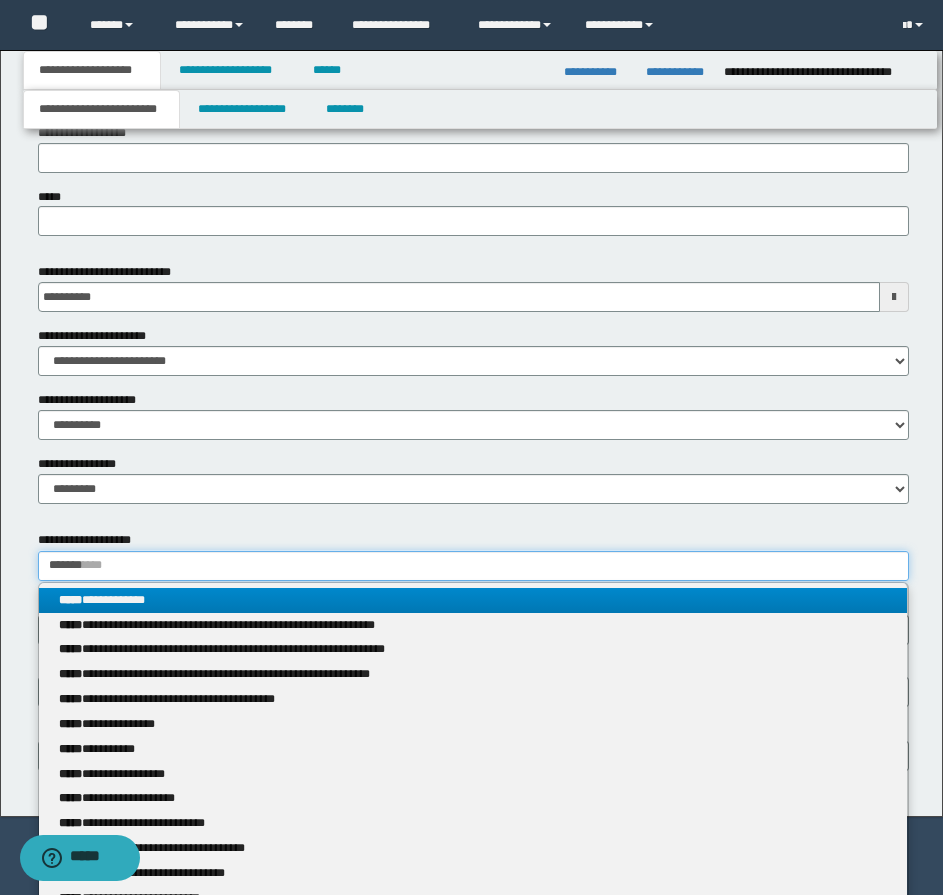 type 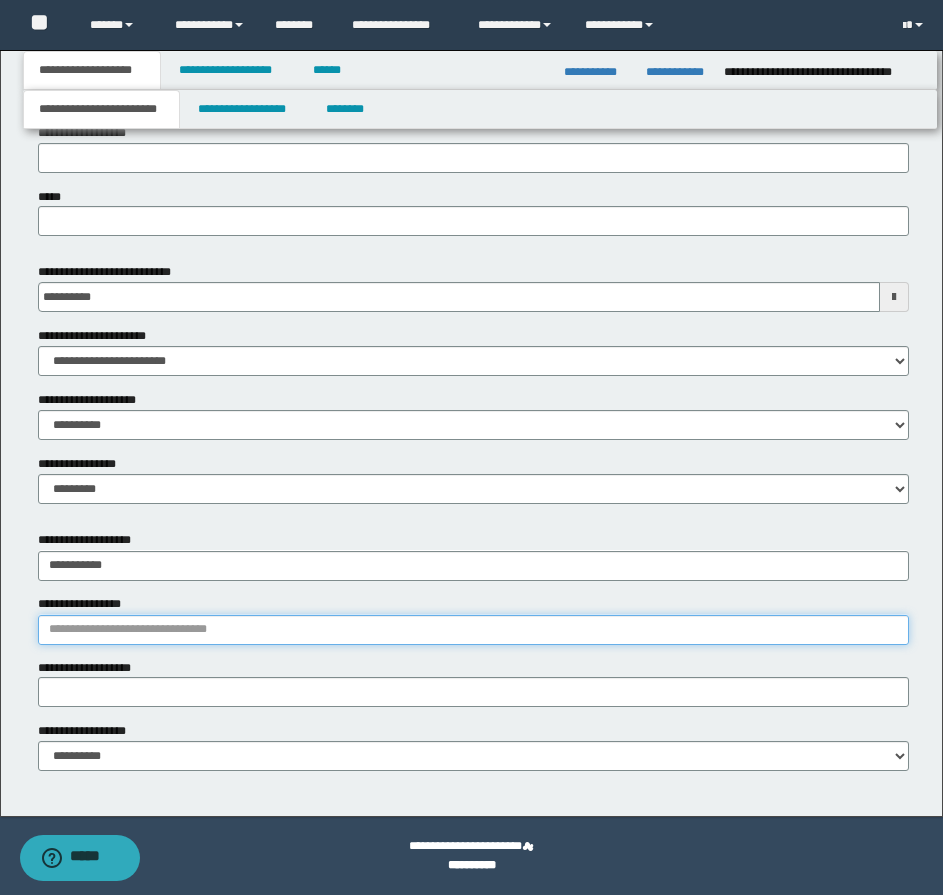 click on "**********" at bounding box center [473, 630] 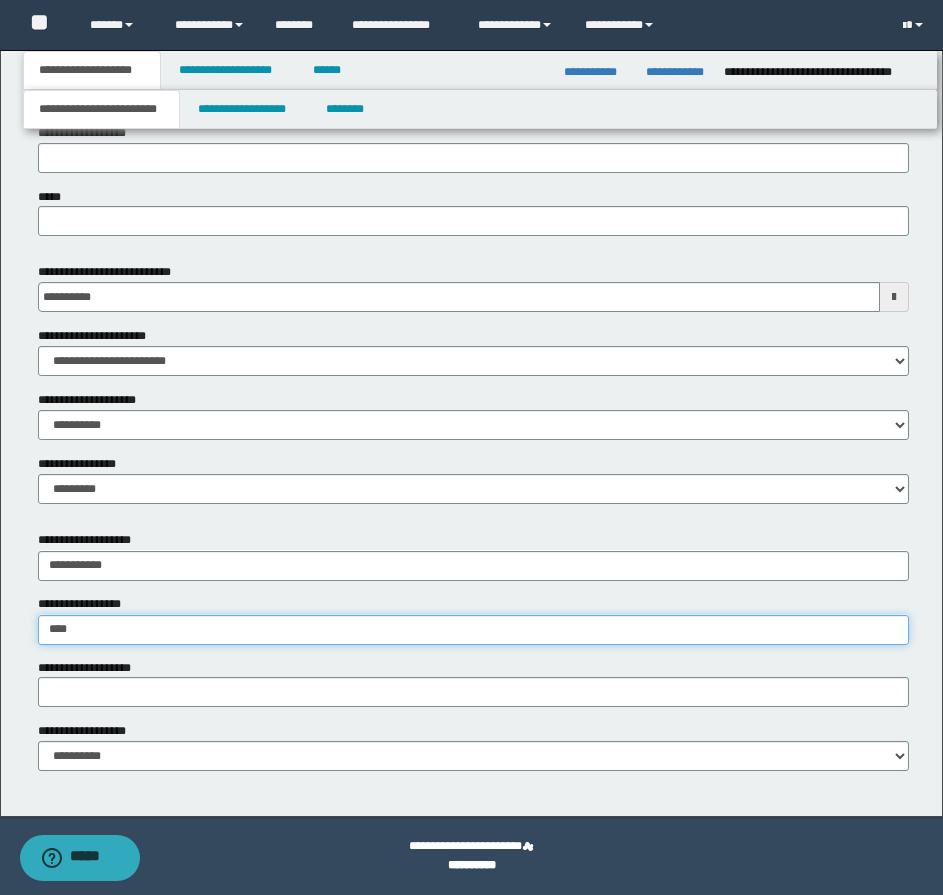 type on "*****" 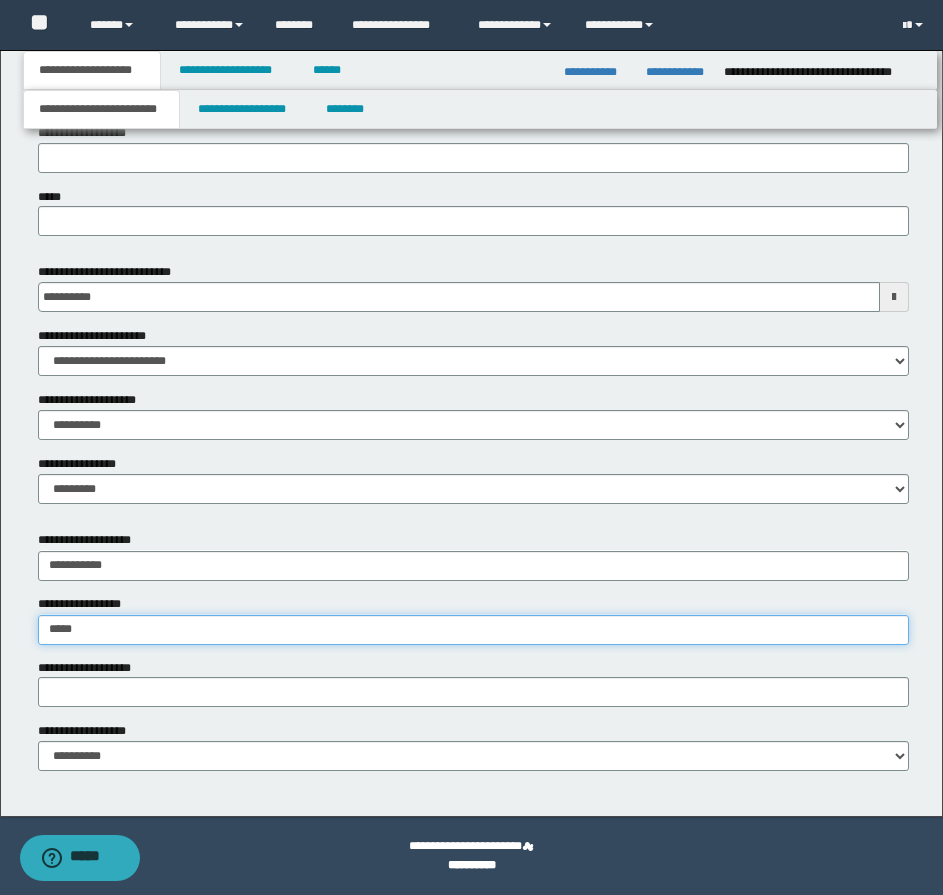 type on "**********" 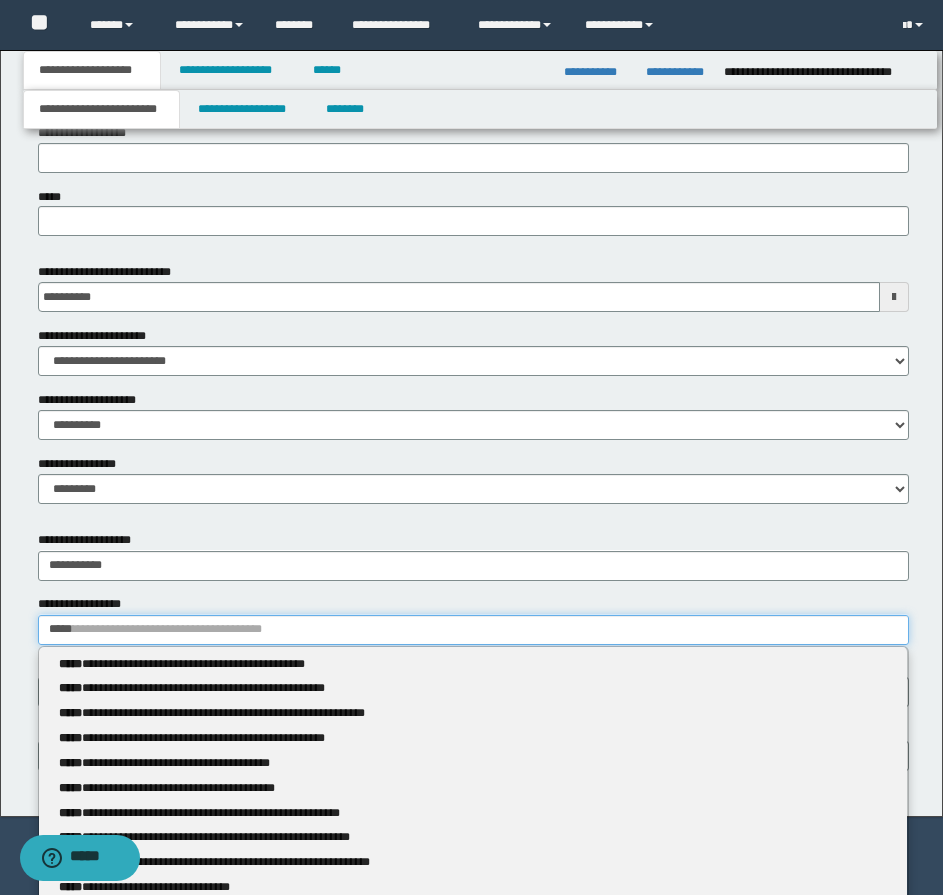 type 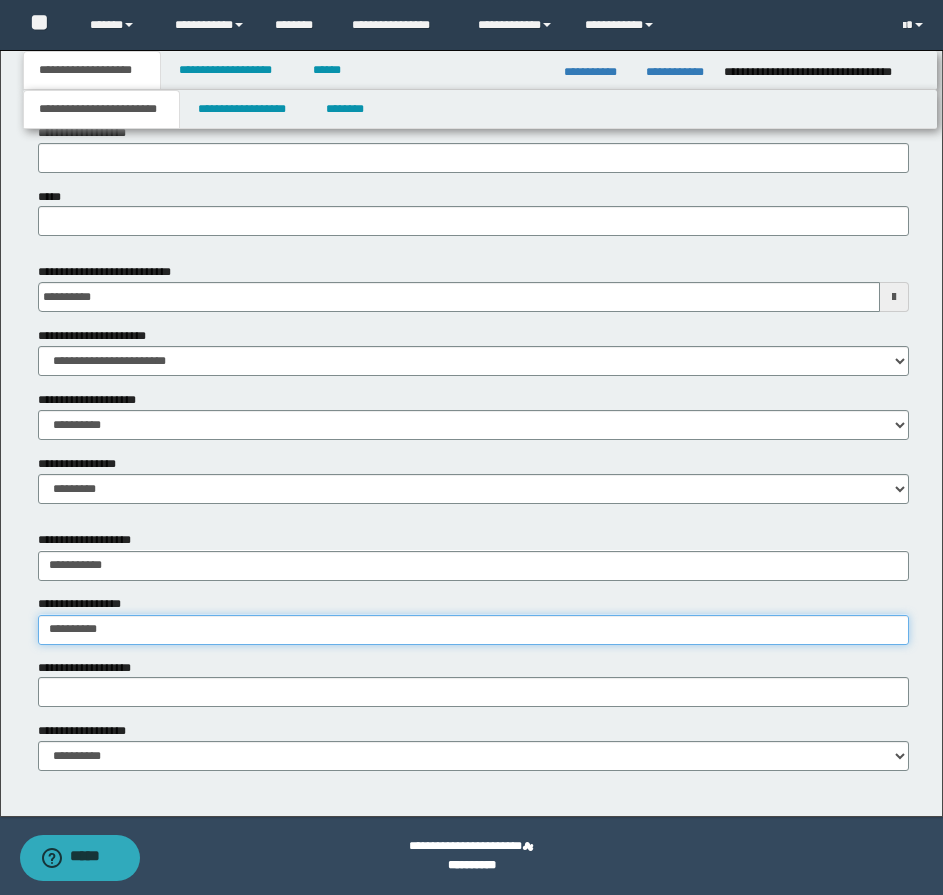 type on "**********" 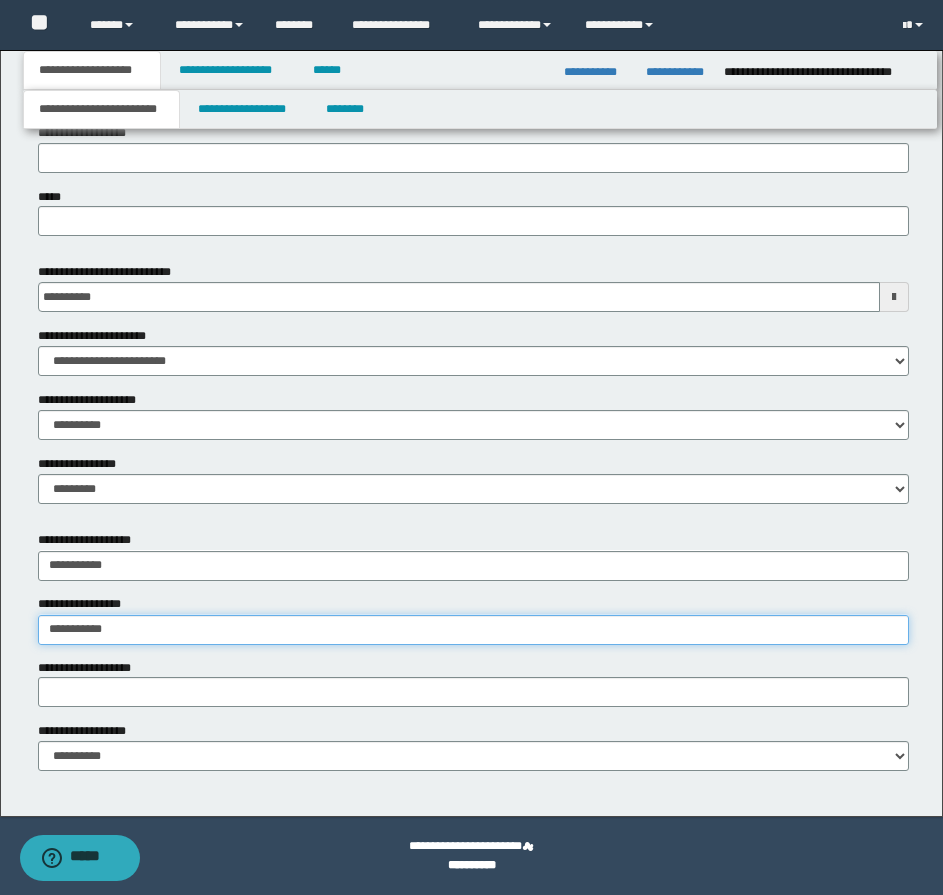 type on "**********" 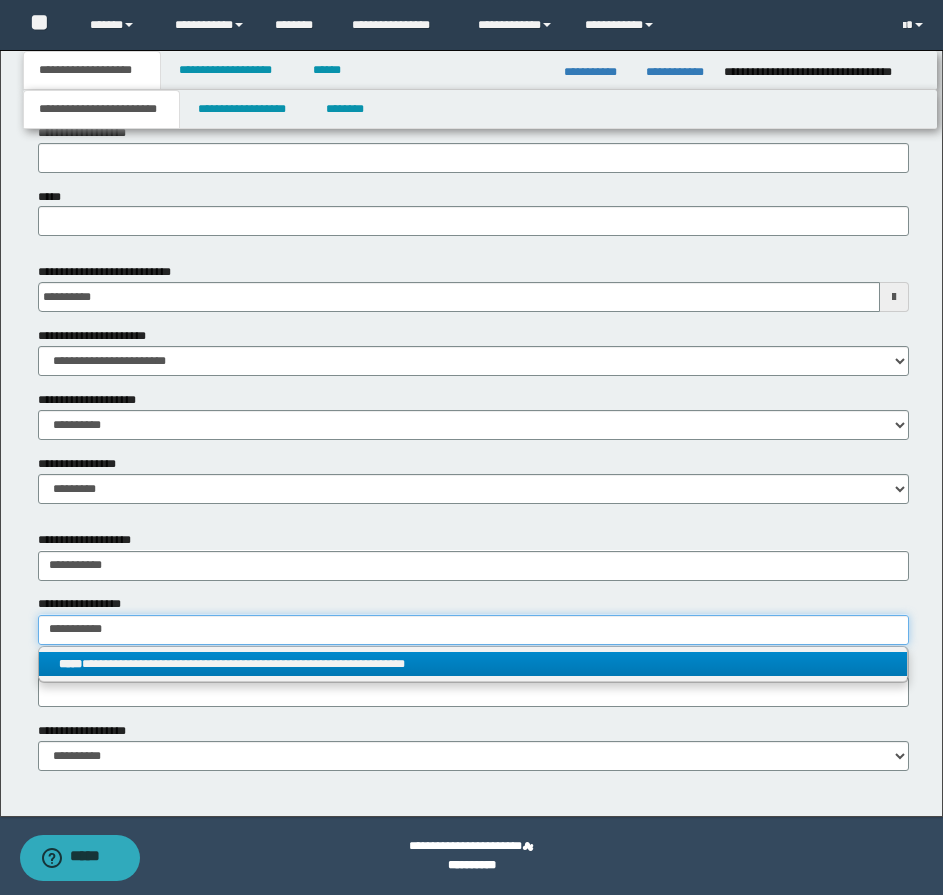 type on "**********" 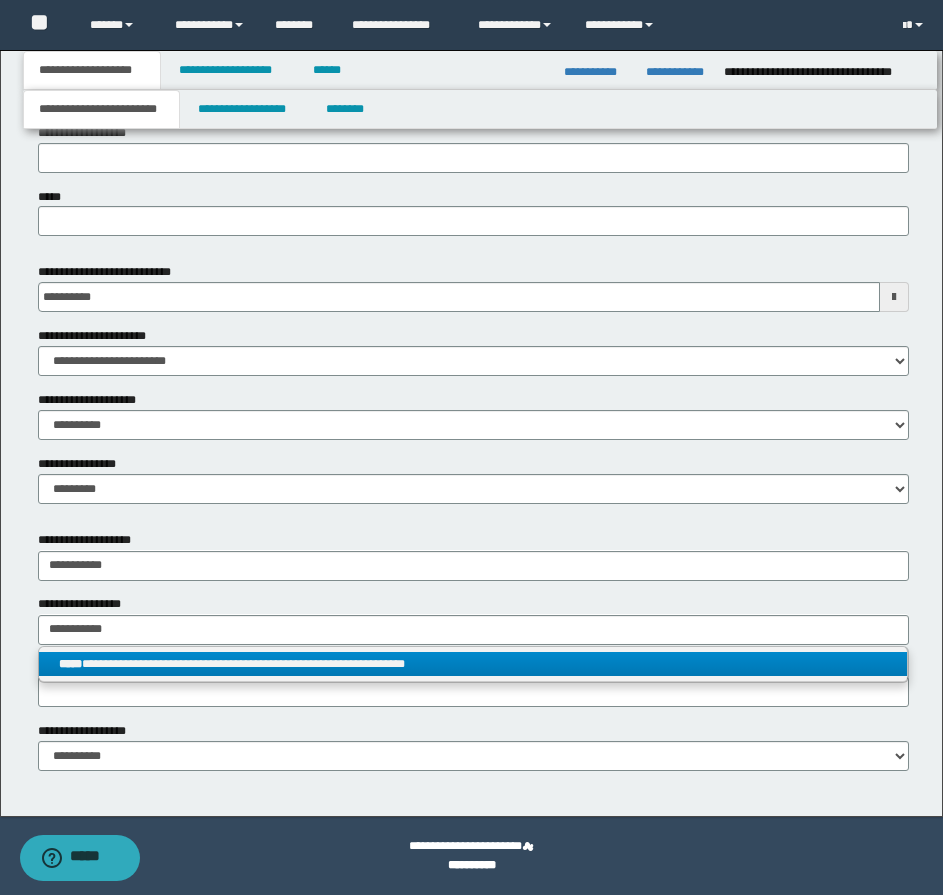 click on "**********" at bounding box center [473, 664] 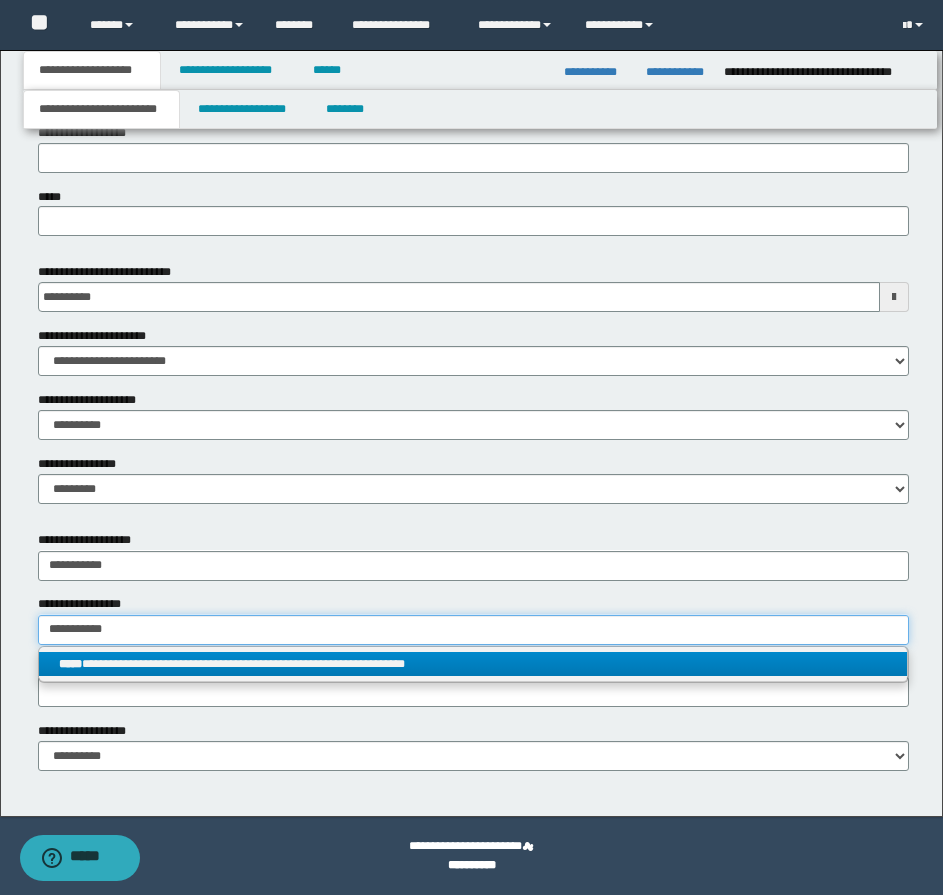 type 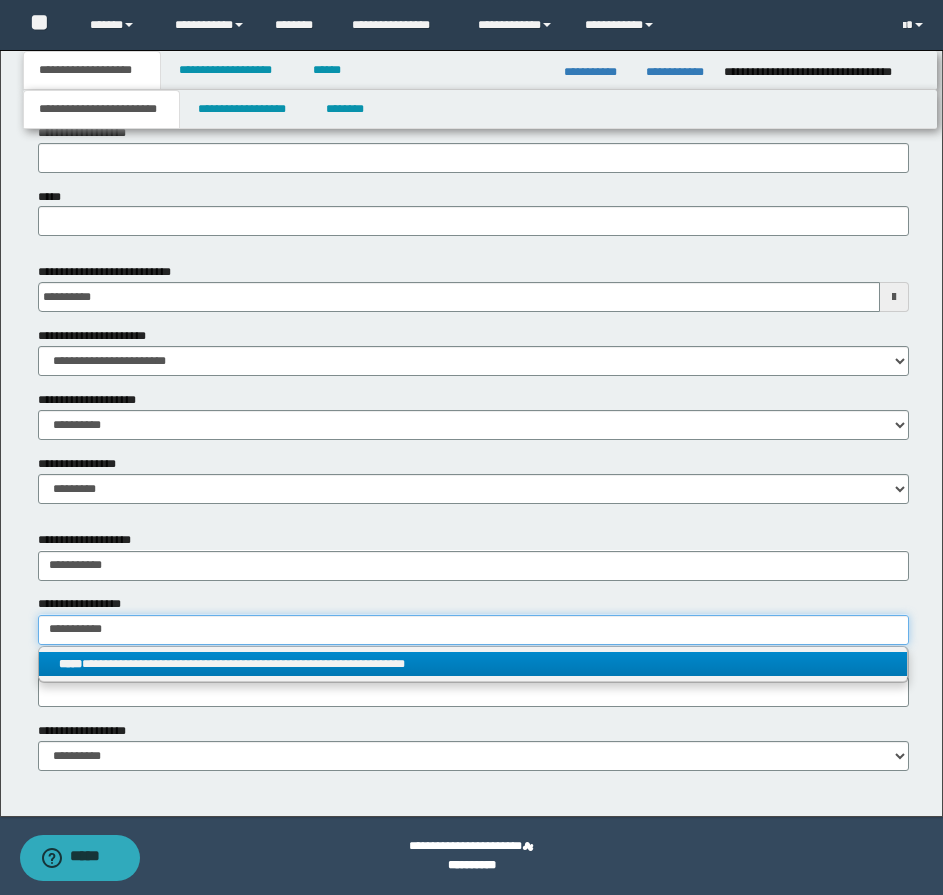 type on "**********" 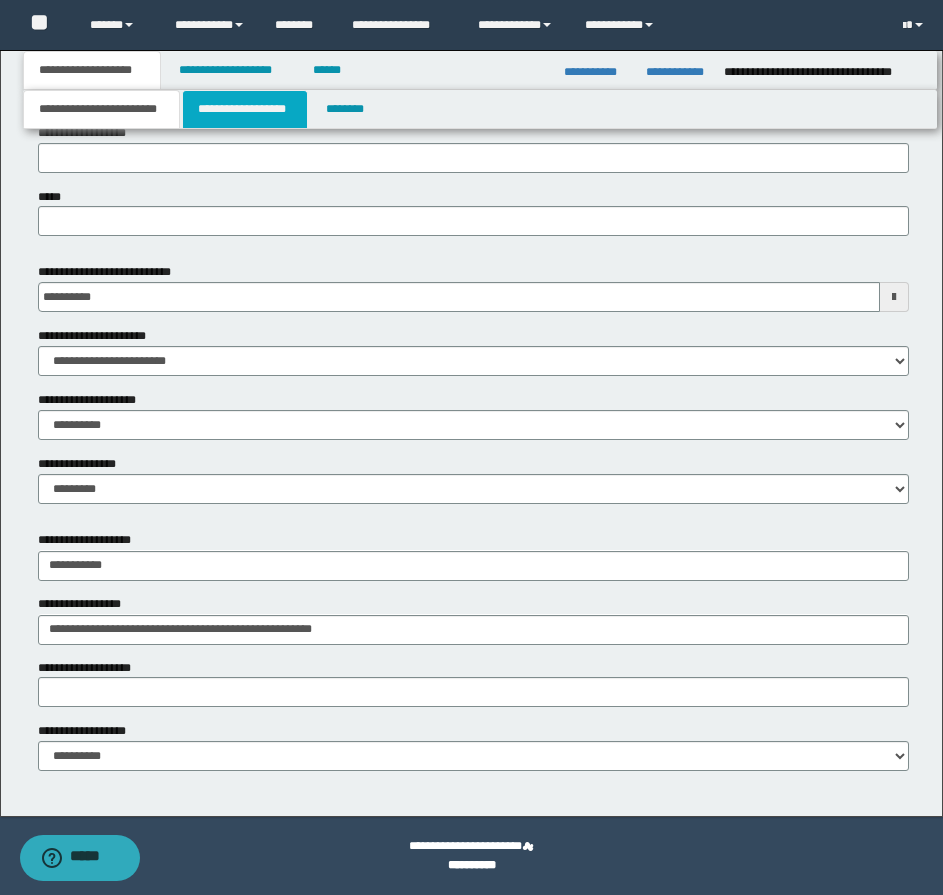 click on "**********" at bounding box center (245, 109) 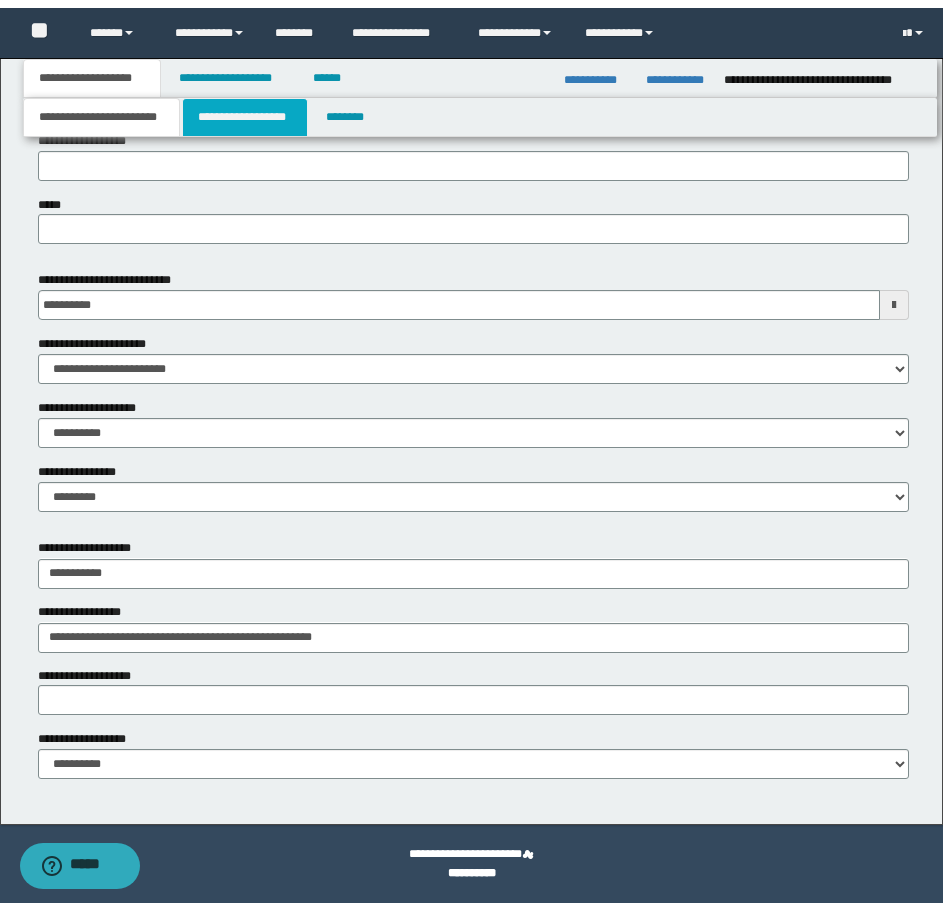 scroll, scrollTop: 0, scrollLeft: 0, axis: both 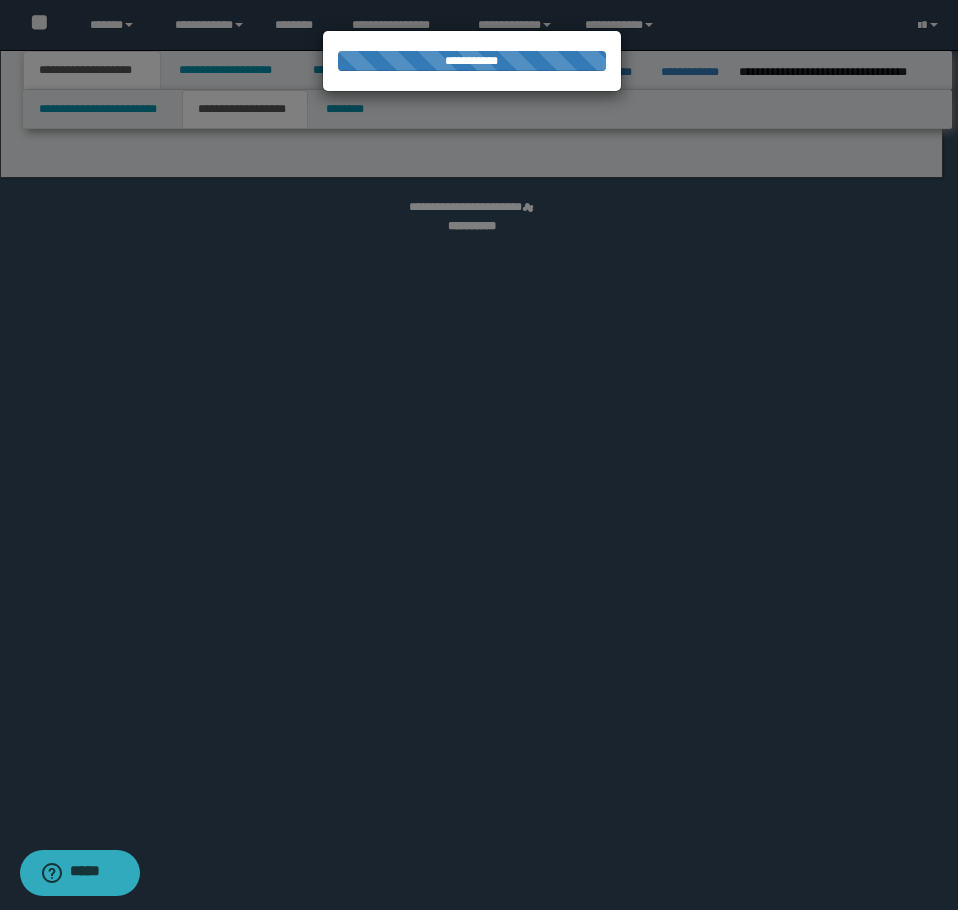 select on "*" 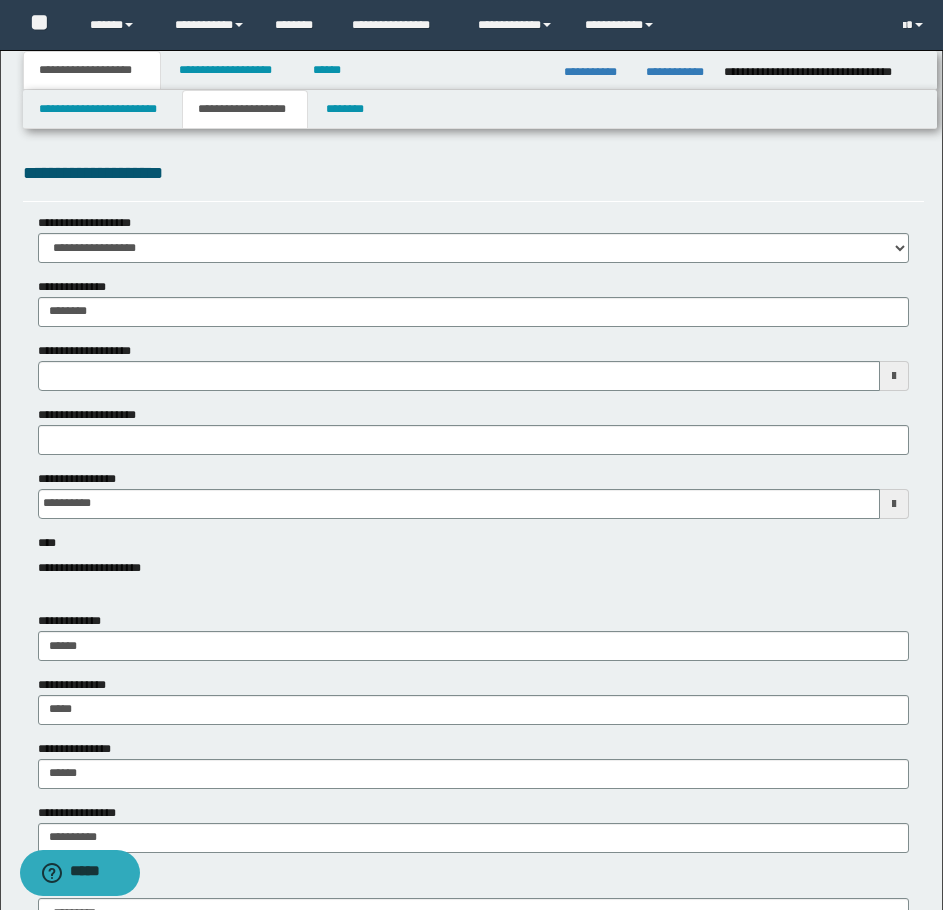 type 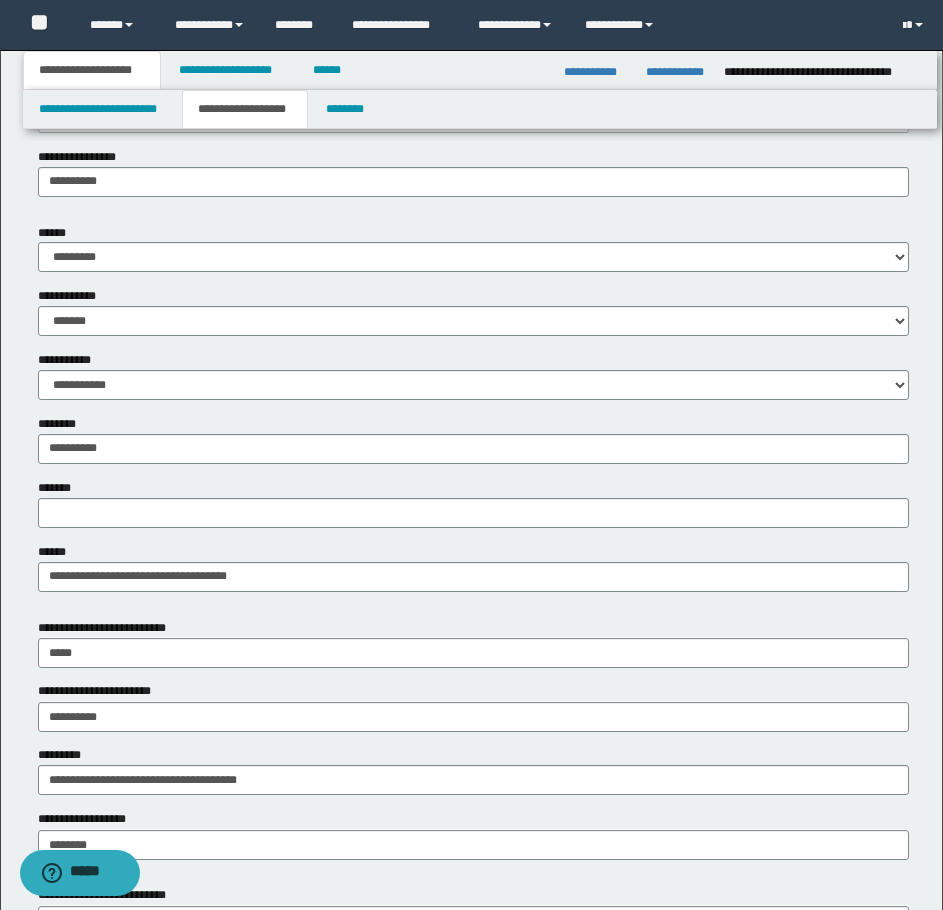 scroll, scrollTop: 700, scrollLeft: 0, axis: vertical 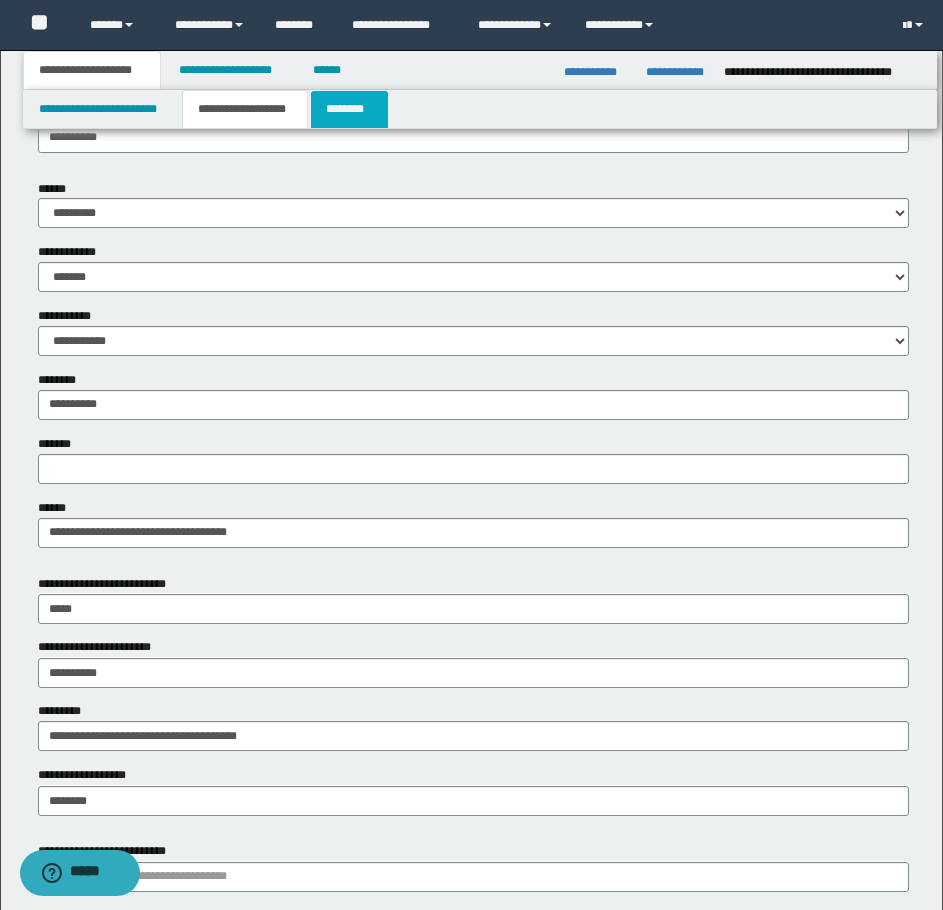 click on "********" at bounding box center (349, 109) 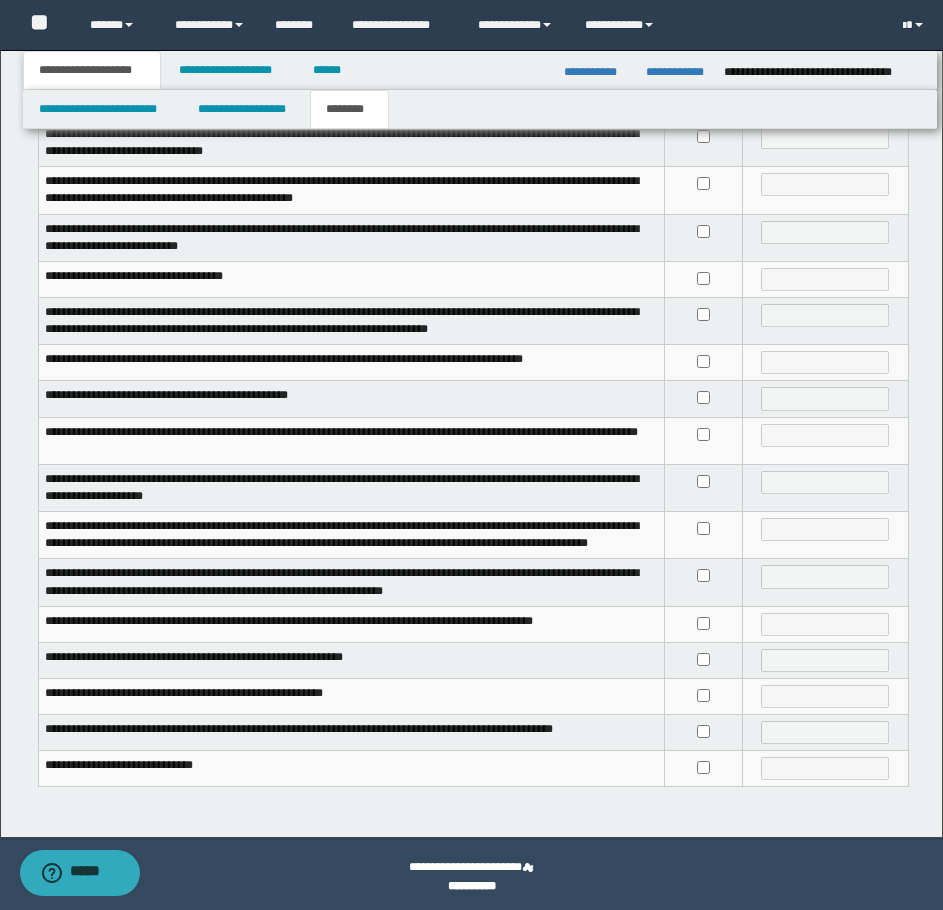 scroll, scrollTop: 340, scrollLeft: 0, axis: vertical 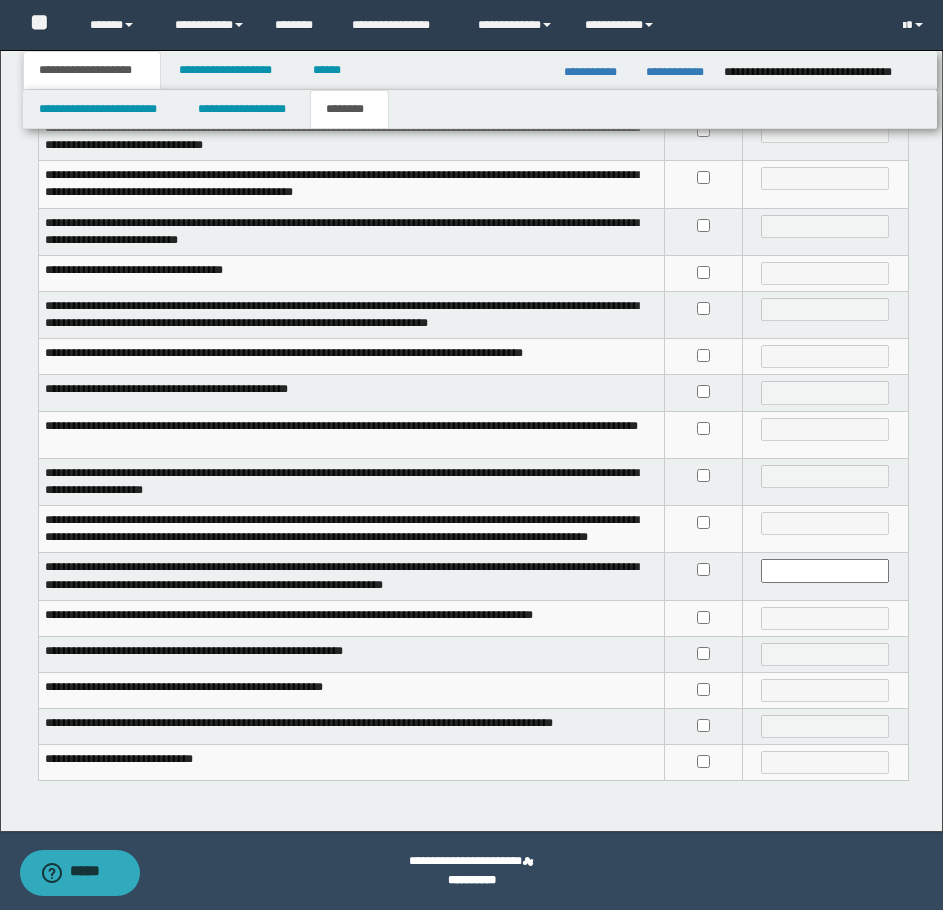 click at bounding box center [704, 393] 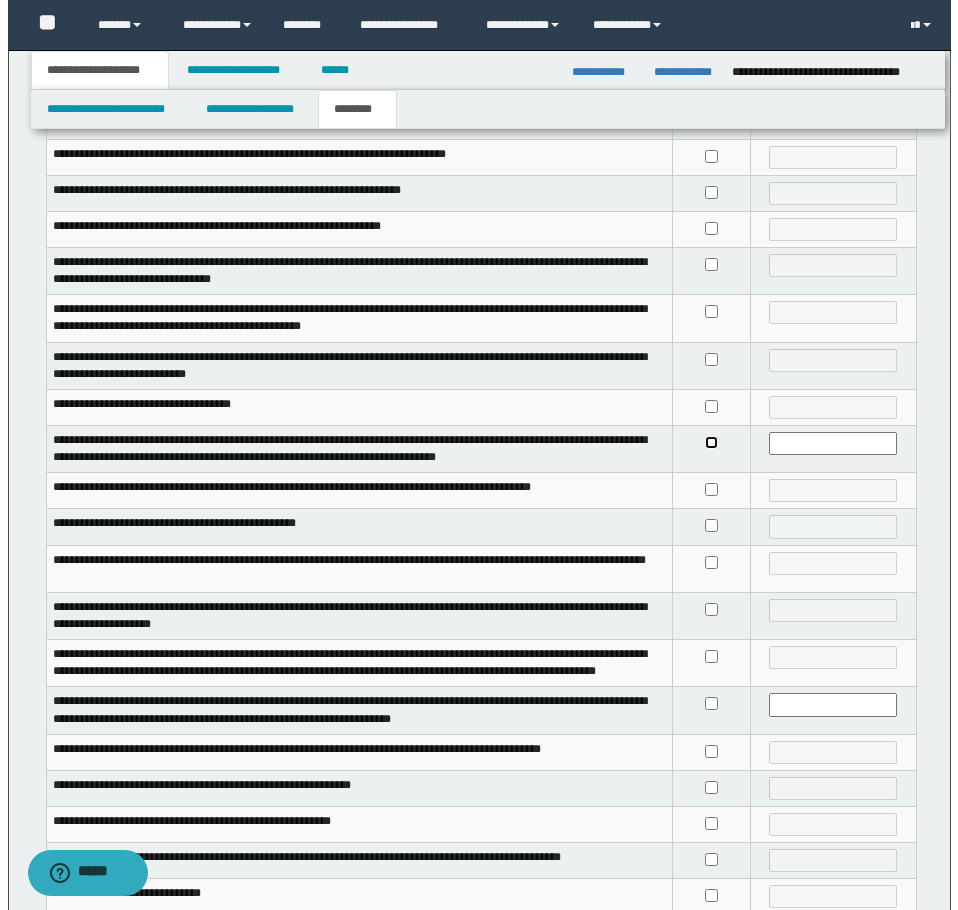scroll, scrollTop: 0, scrollLeft: 0, axis: both 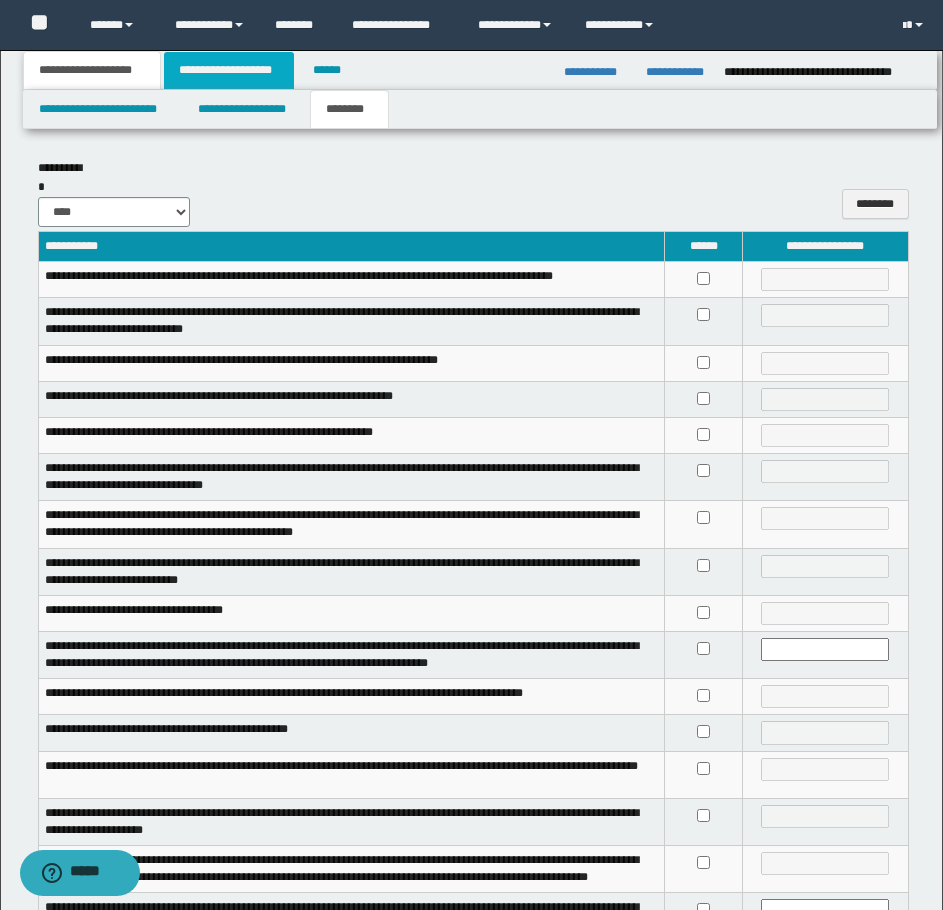 click on "**********" at bounding box center [229, 70] 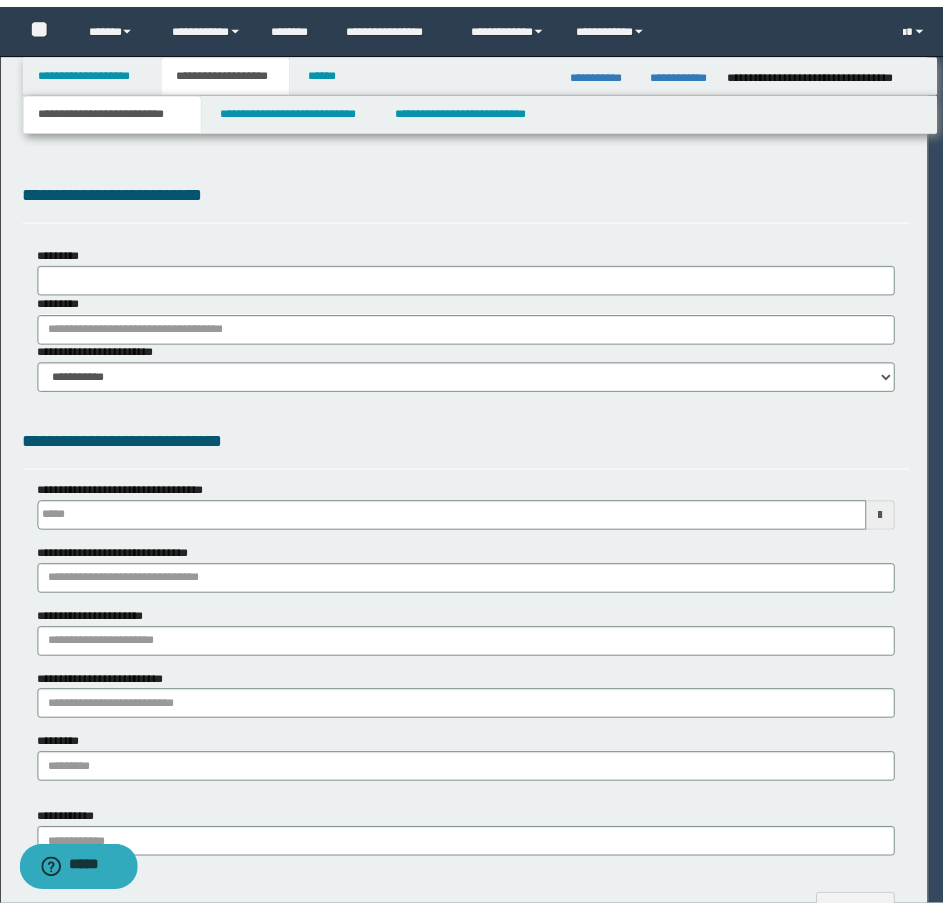 scroll, scrollTop: 0, scrollLeft: 0, axis: both 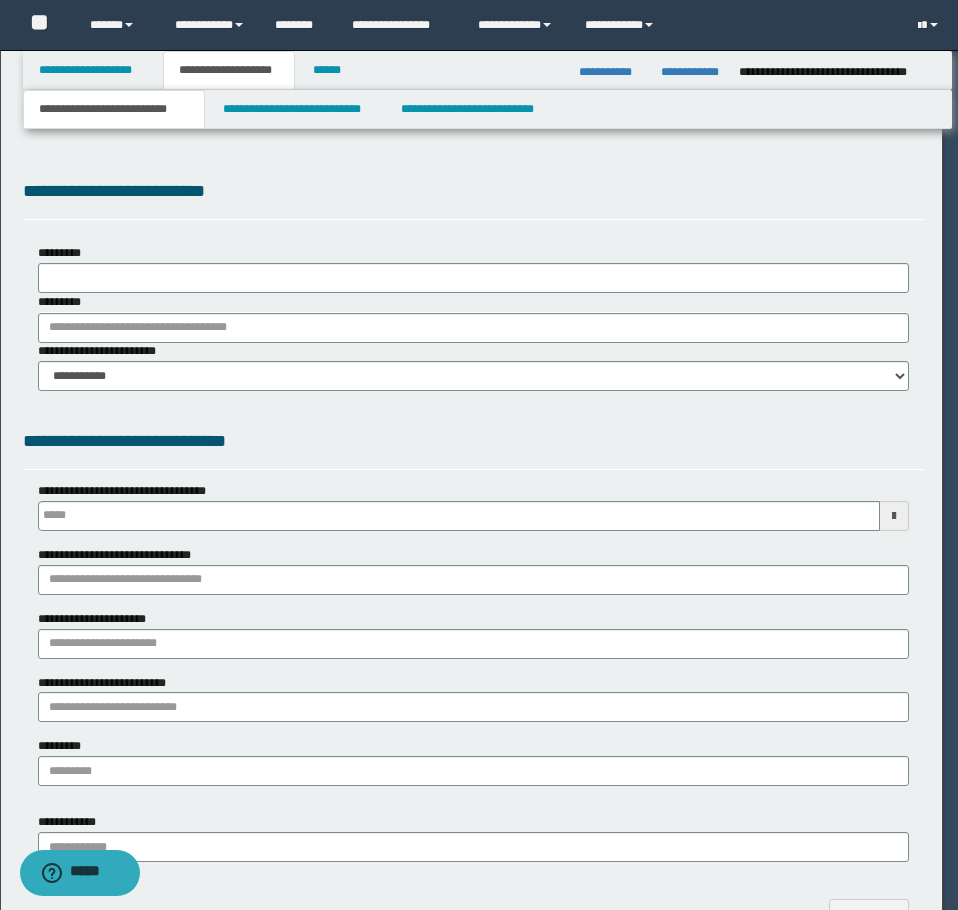 select on "*" 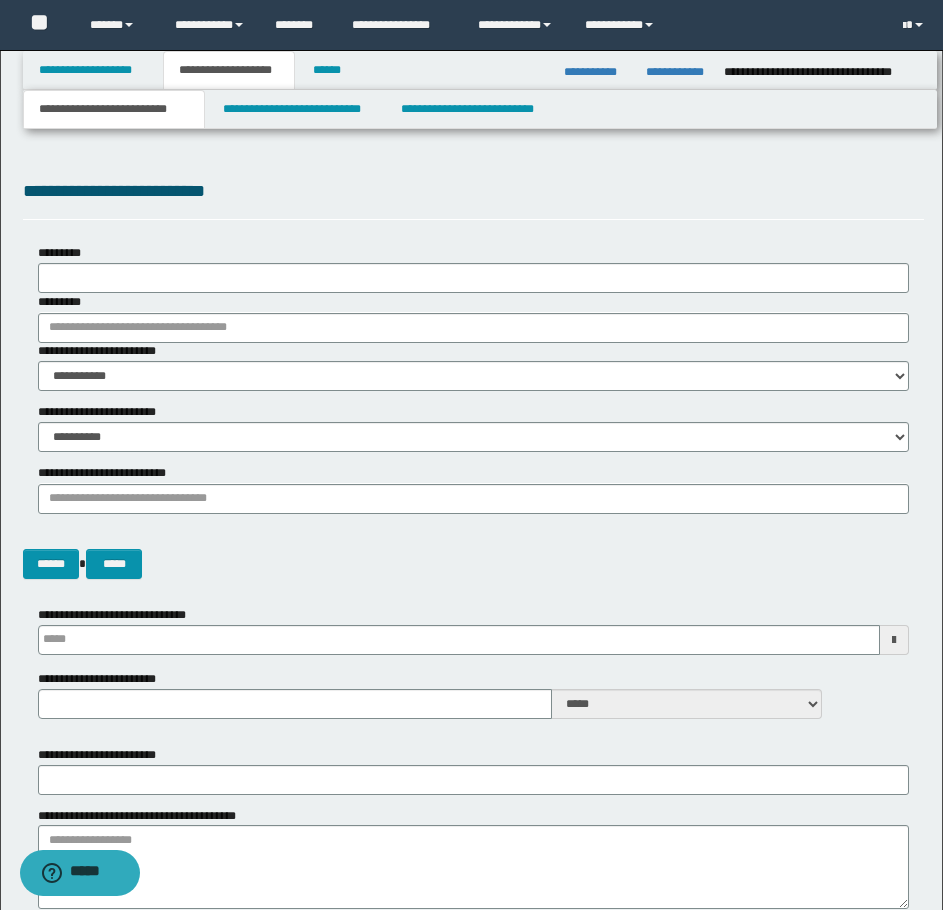 type 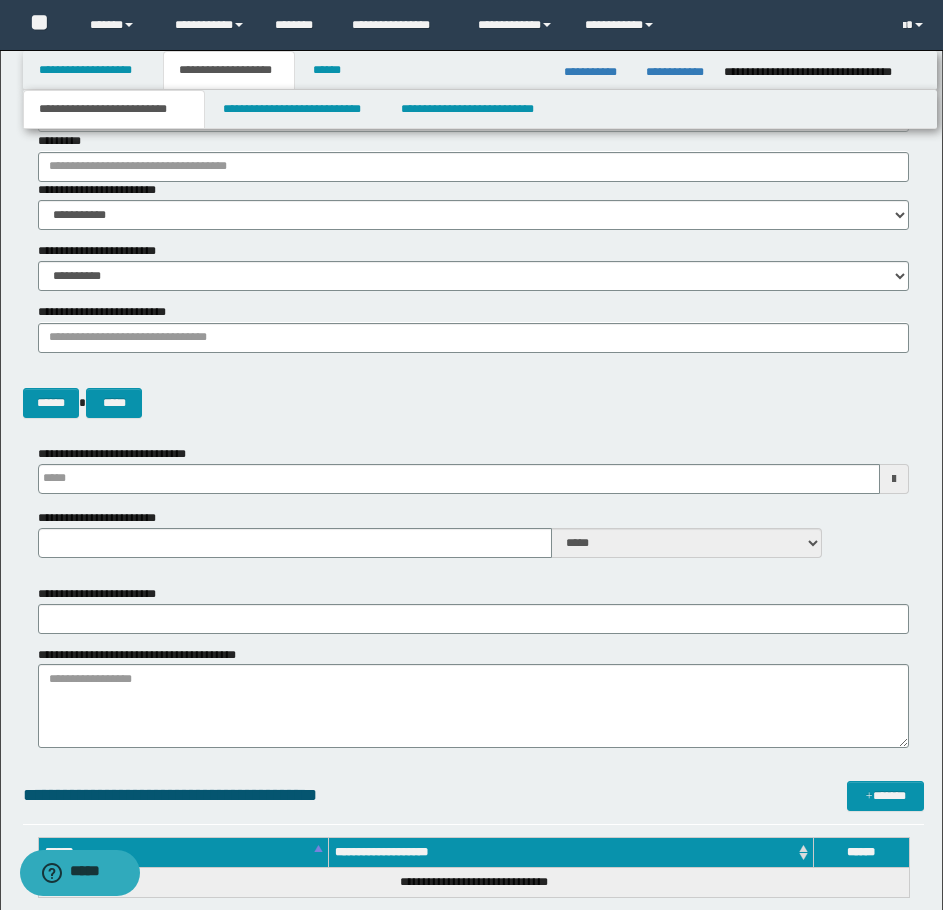 type 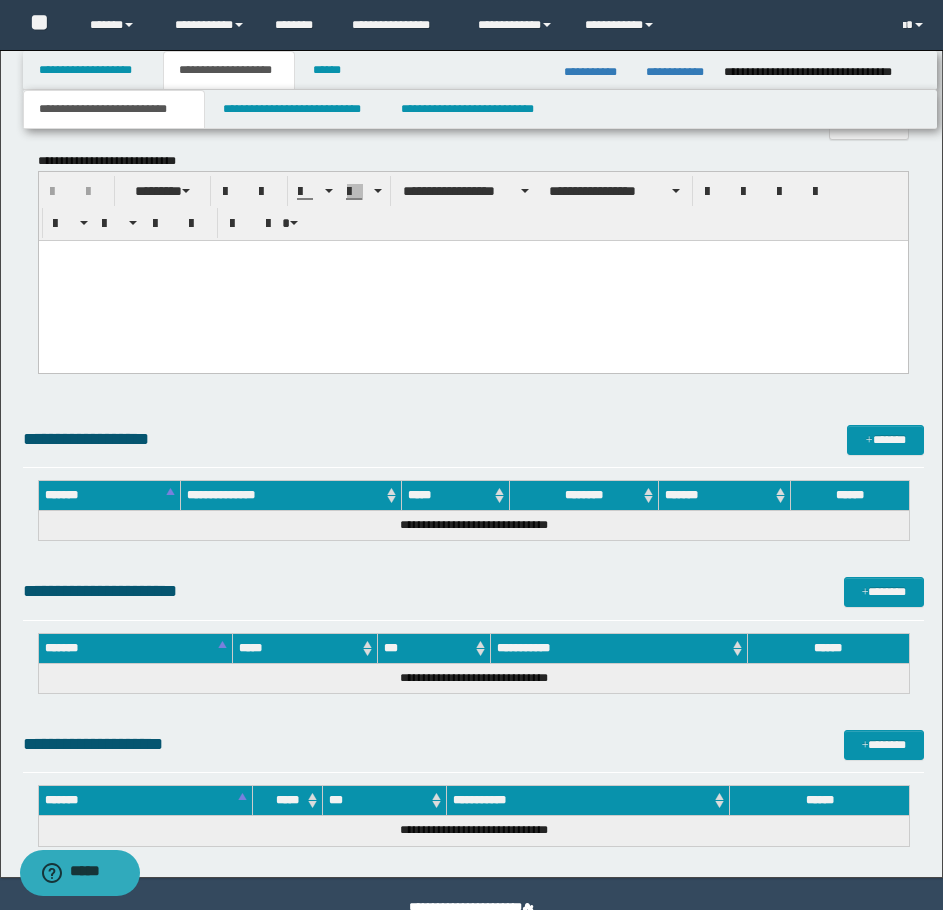 scroll, scrollTop: 1500, scrollLeft: 0, axis: vertical 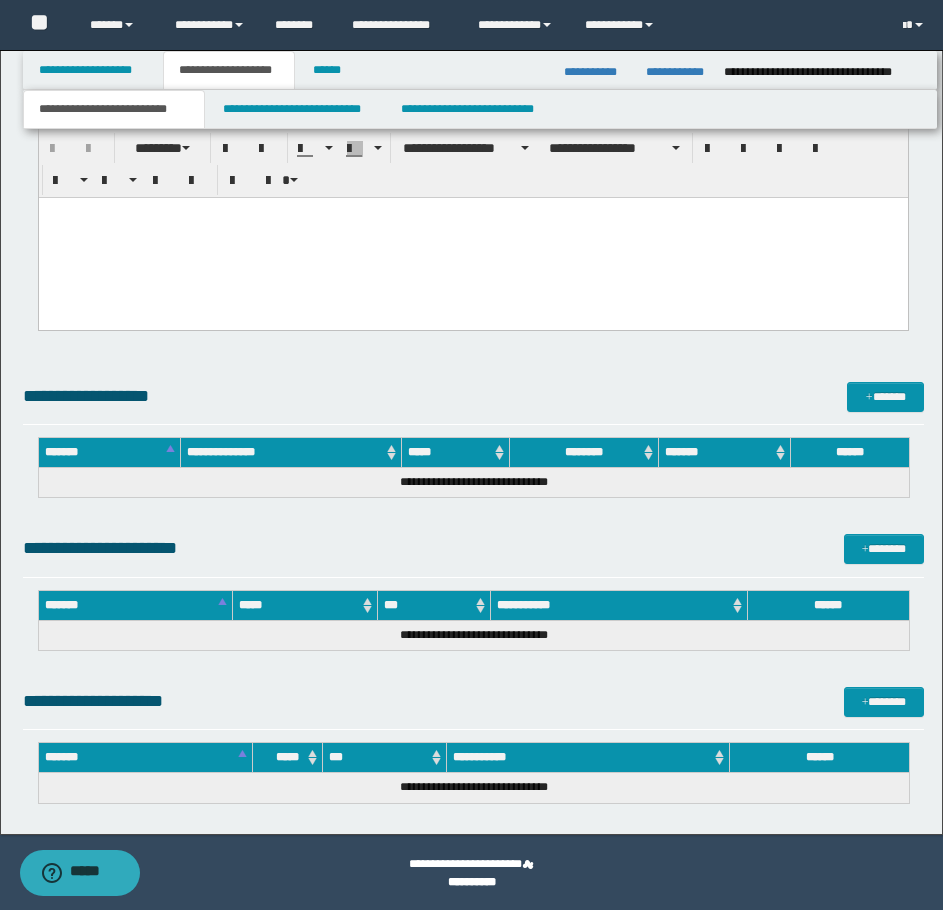 click at bounding box center (472, 212) 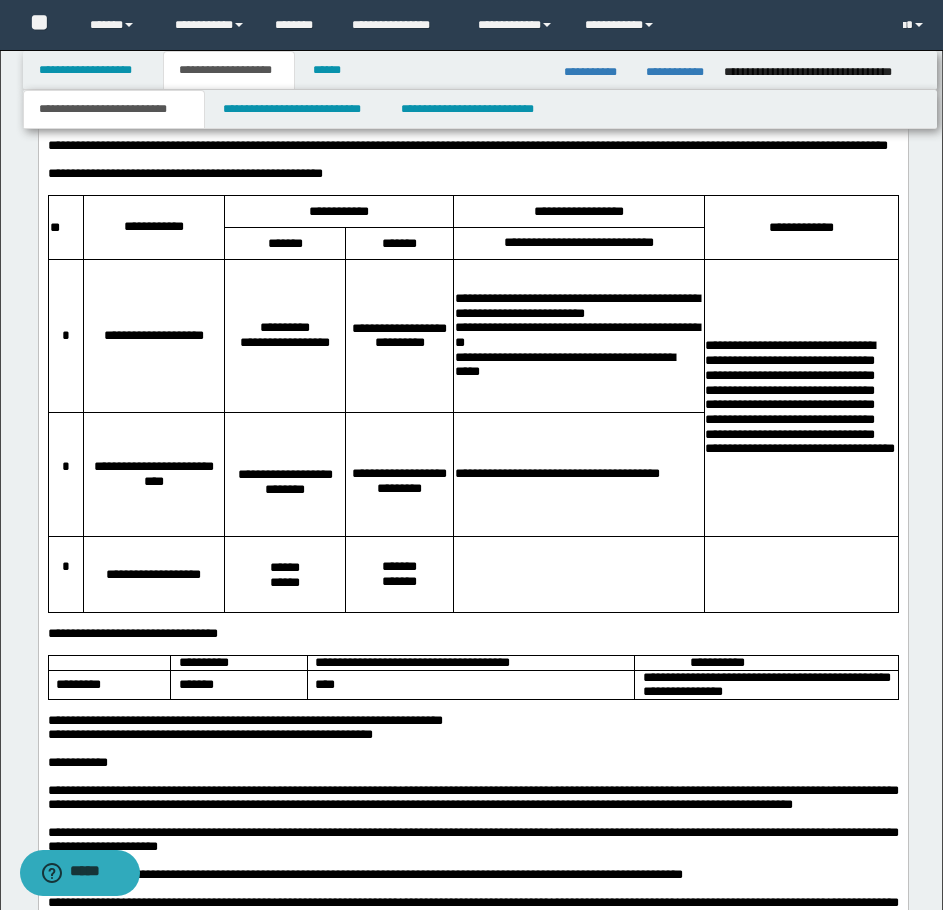 scroll, scrollTop: 3330, scrollLeft: 0, axis: vertical 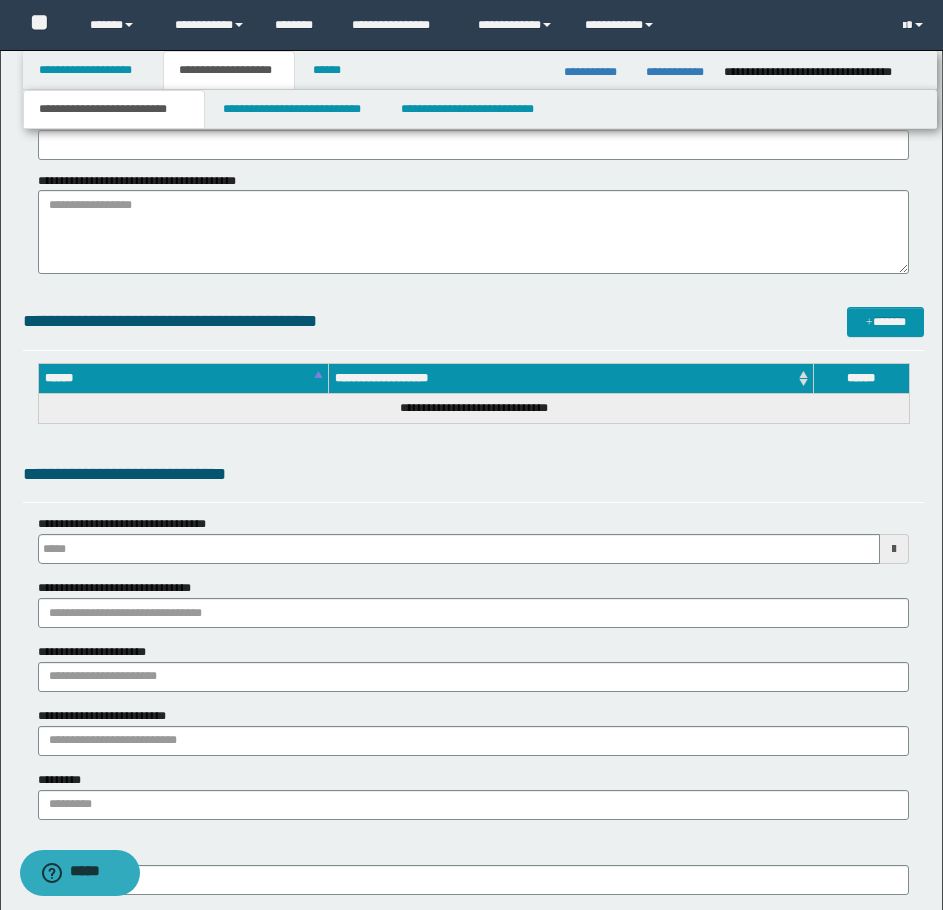 type 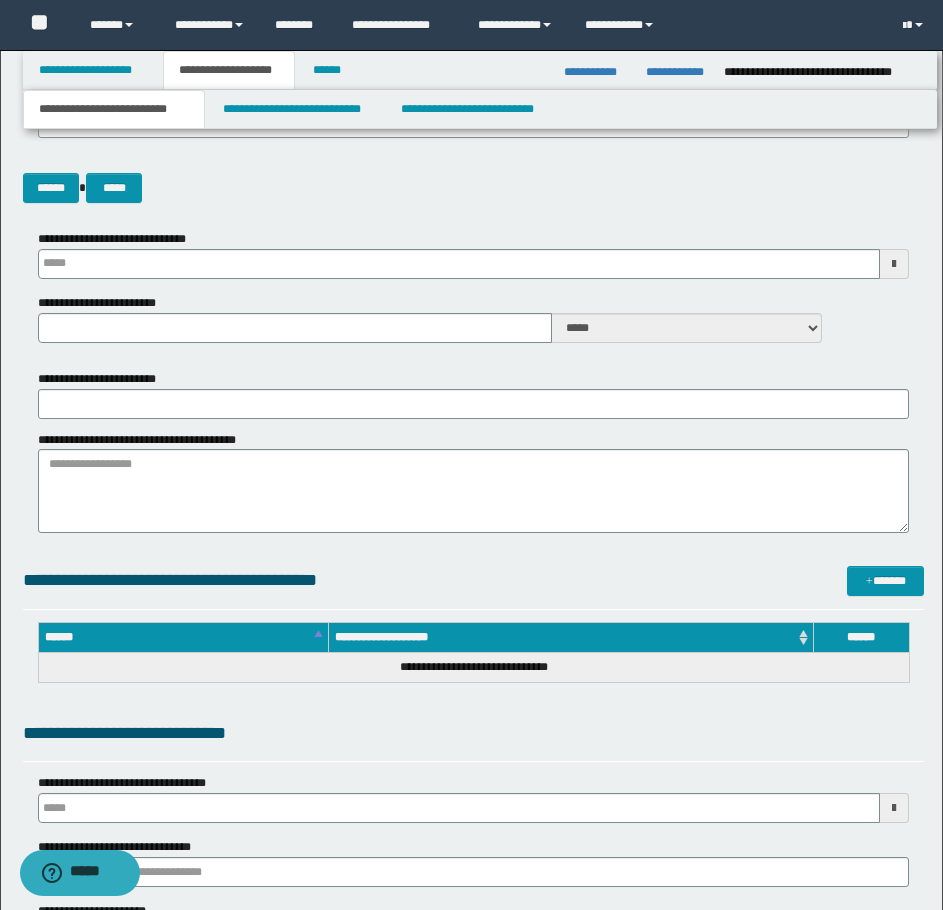 type 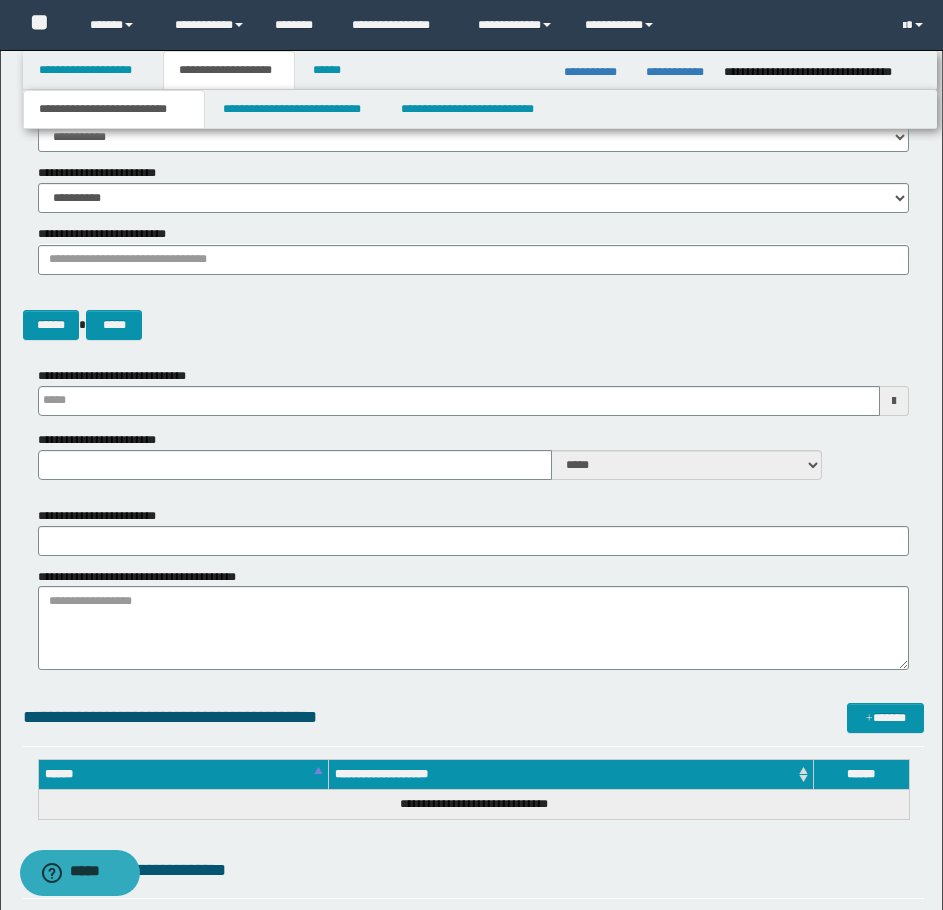 scroll, scrollTop: 230, scrollLeft: 0, axis: vertical 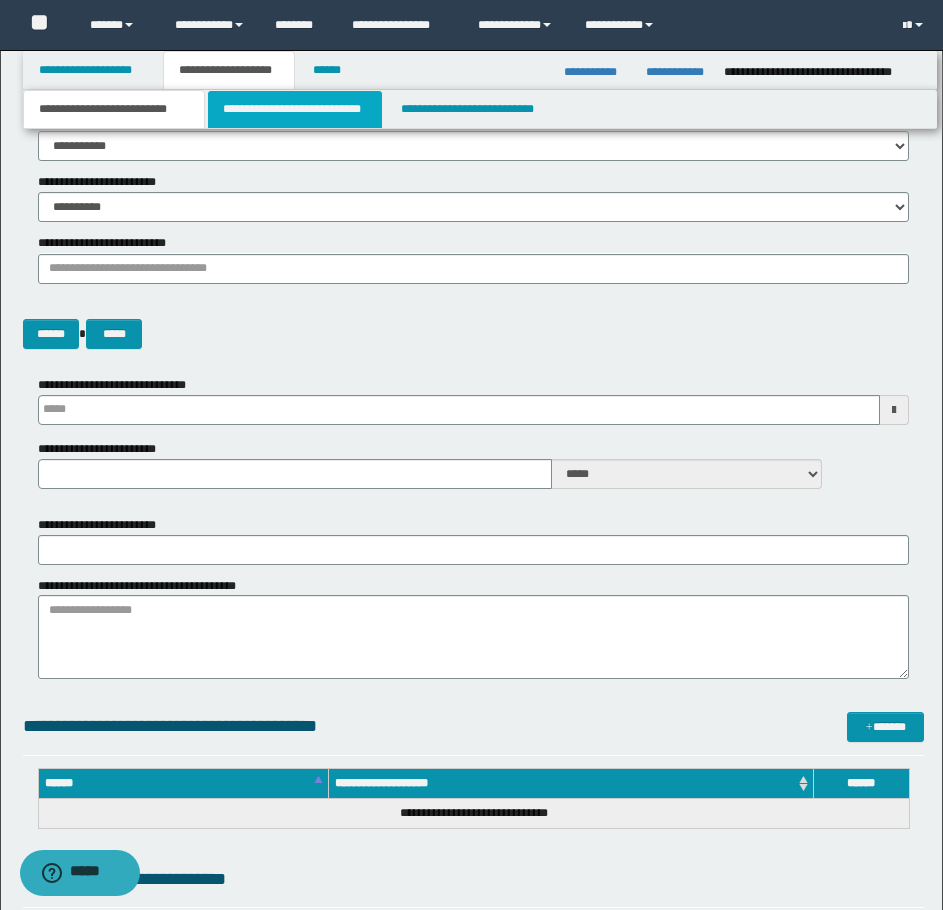 click on "**********" at bounding box center (295, 109) 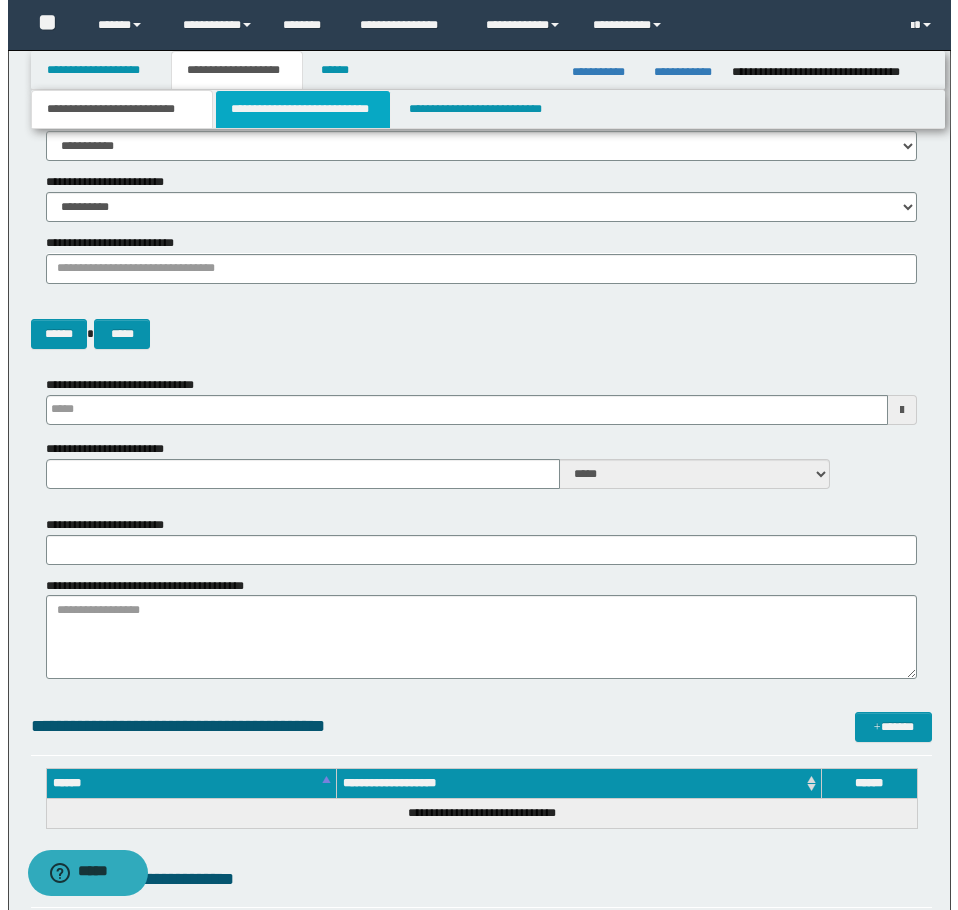 scroll, scrollTop: 0, scrollLeft: 0, axis: both 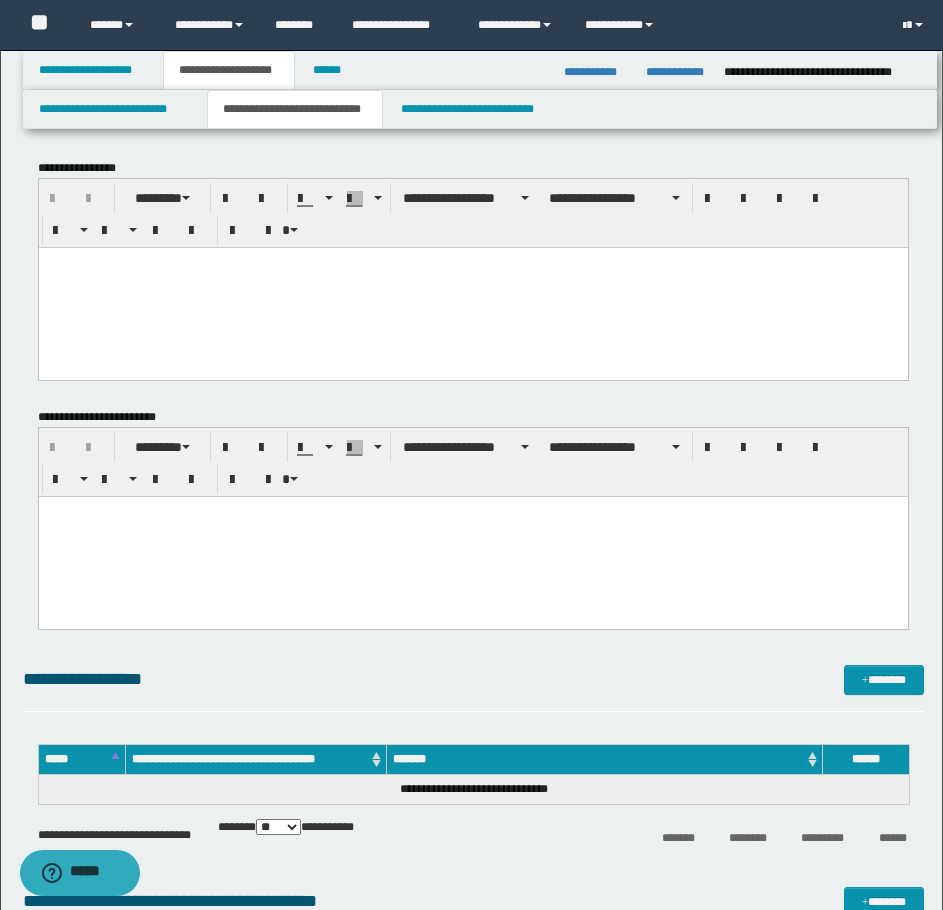 click at bounding box center (472, 287) 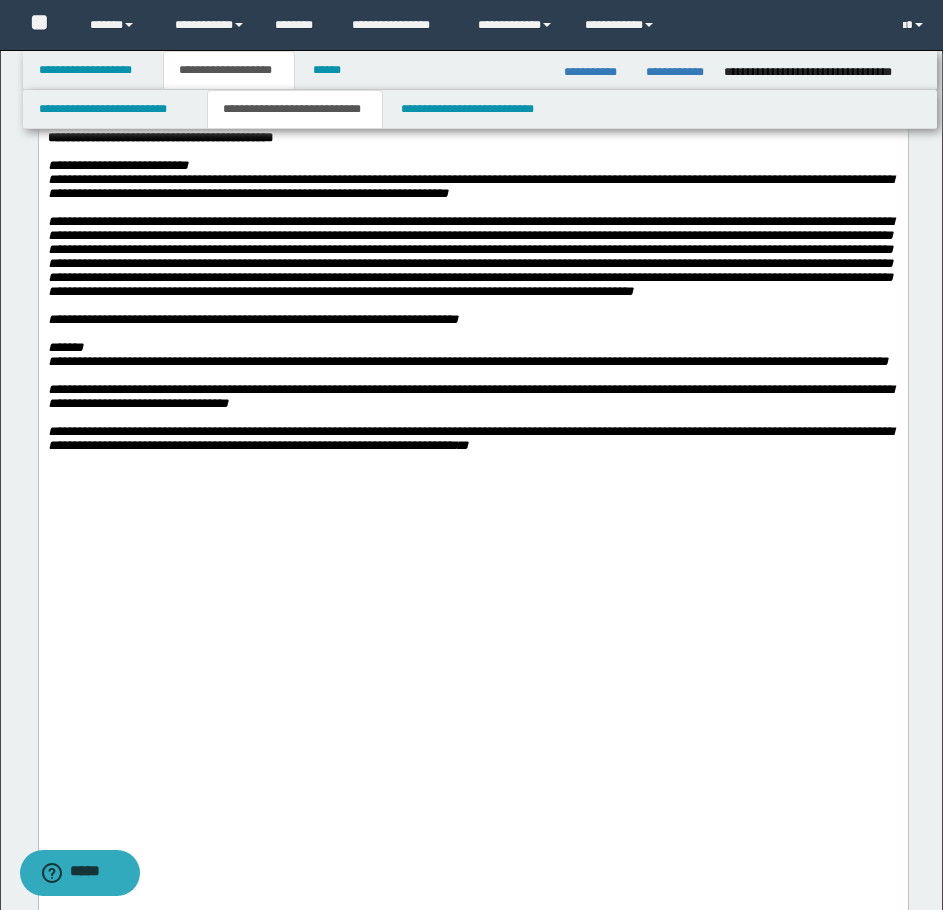 scroll, scrollTop: 1700, scrollLeft: 0, axis: vertical 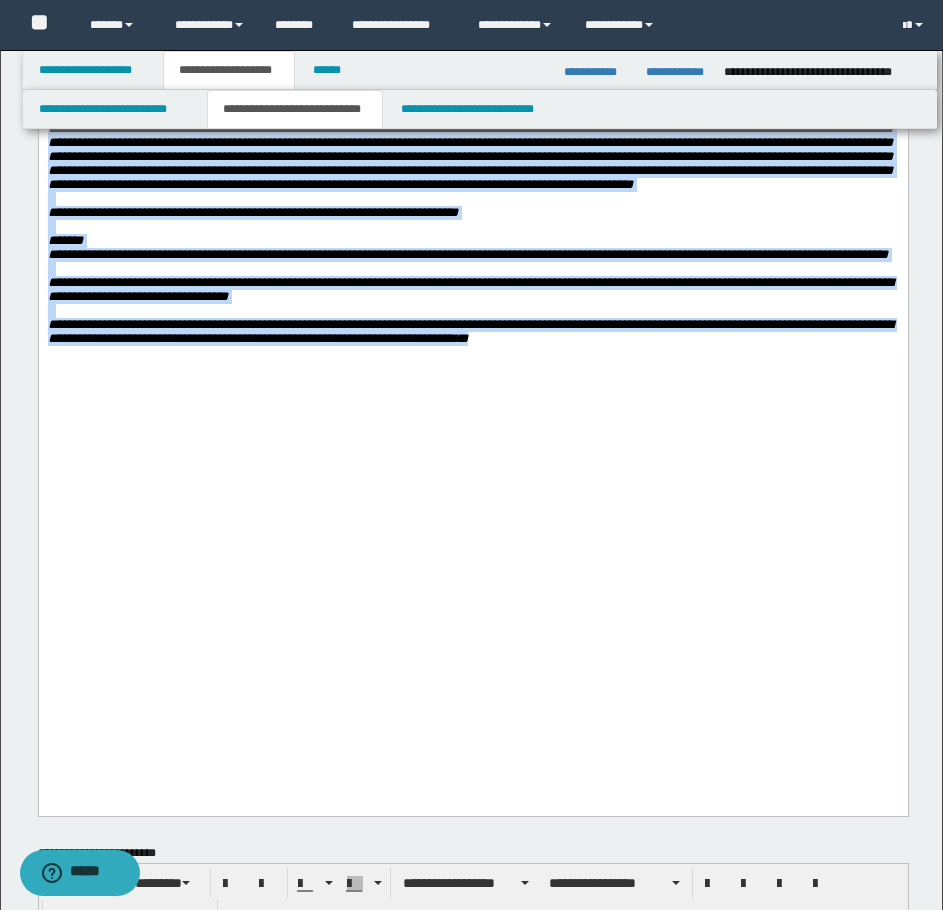drag, startPoint x: 641, startPoint y: 703, endPoint x: 63, endPoint y: 297, distance: 706.3427 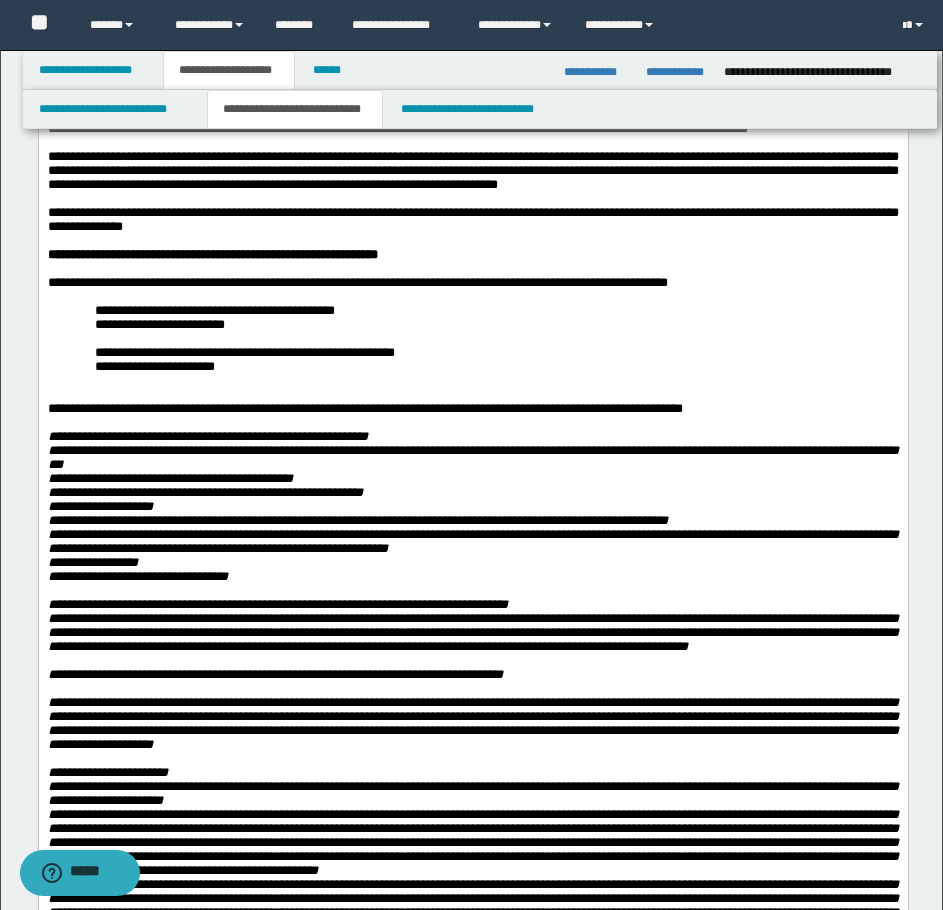 scroll, scrollTop: 0, scrollLeft: 0, axis: both 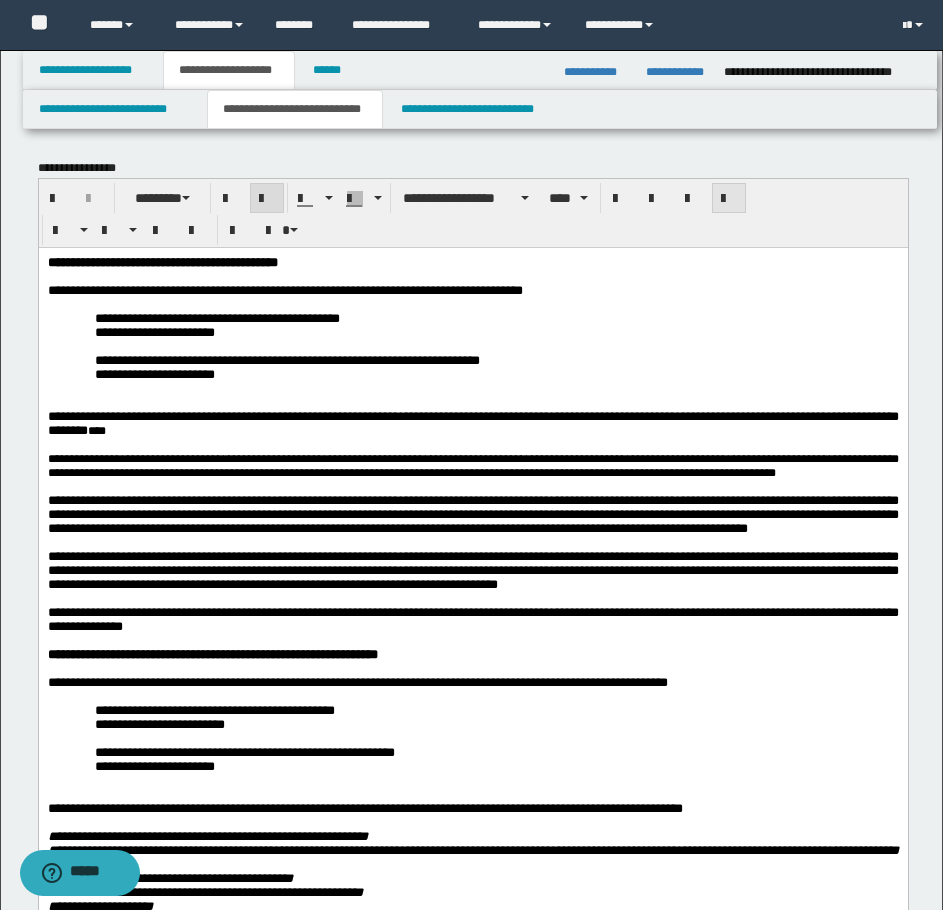 click at bounding box center (729, 198) 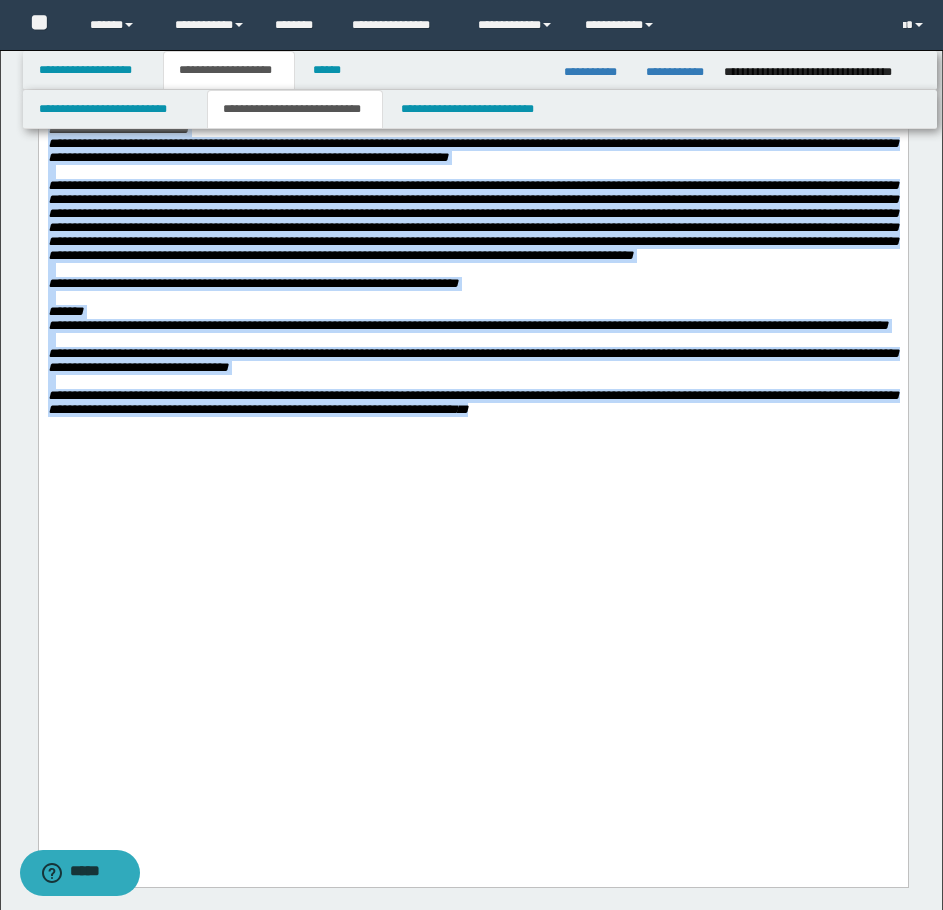 scroll, scrollTop: 1800, scrollLeft: 0, axis: vertical 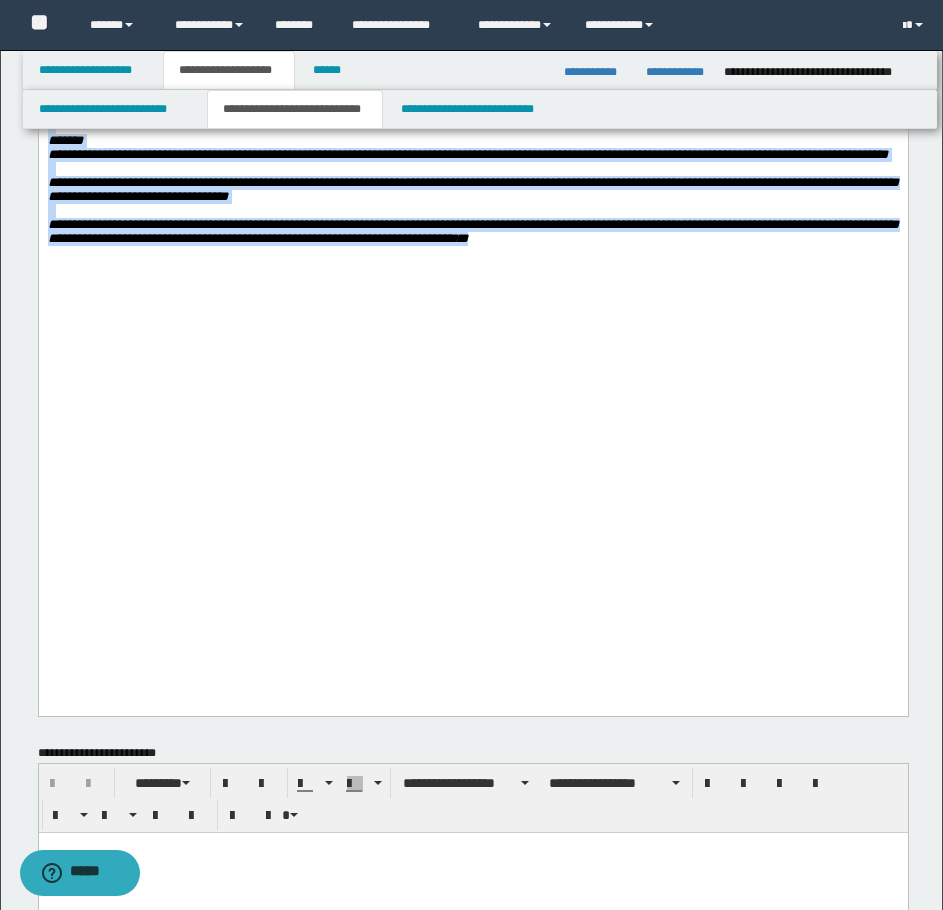 click on "**********" at bounding box center (472, 190) 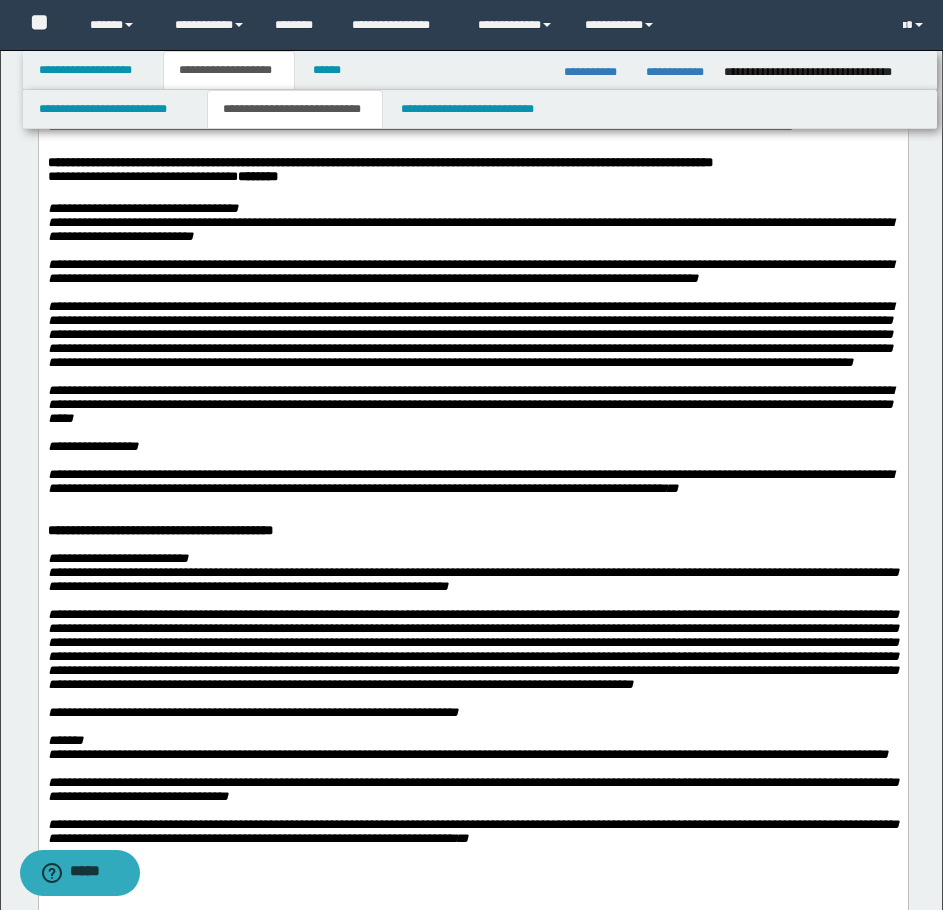scroll, scrollTop: 1500, scrollLeft: 0, axis: vertical 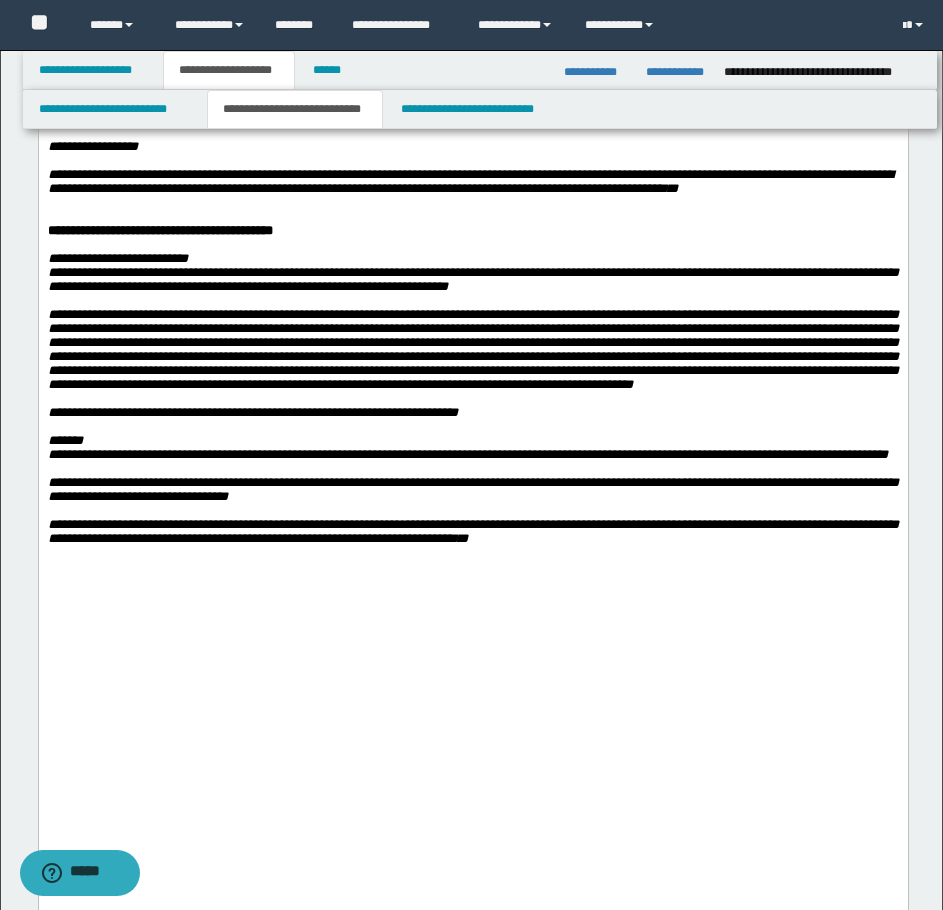 click on "**********" at bounding box center [472, 279] 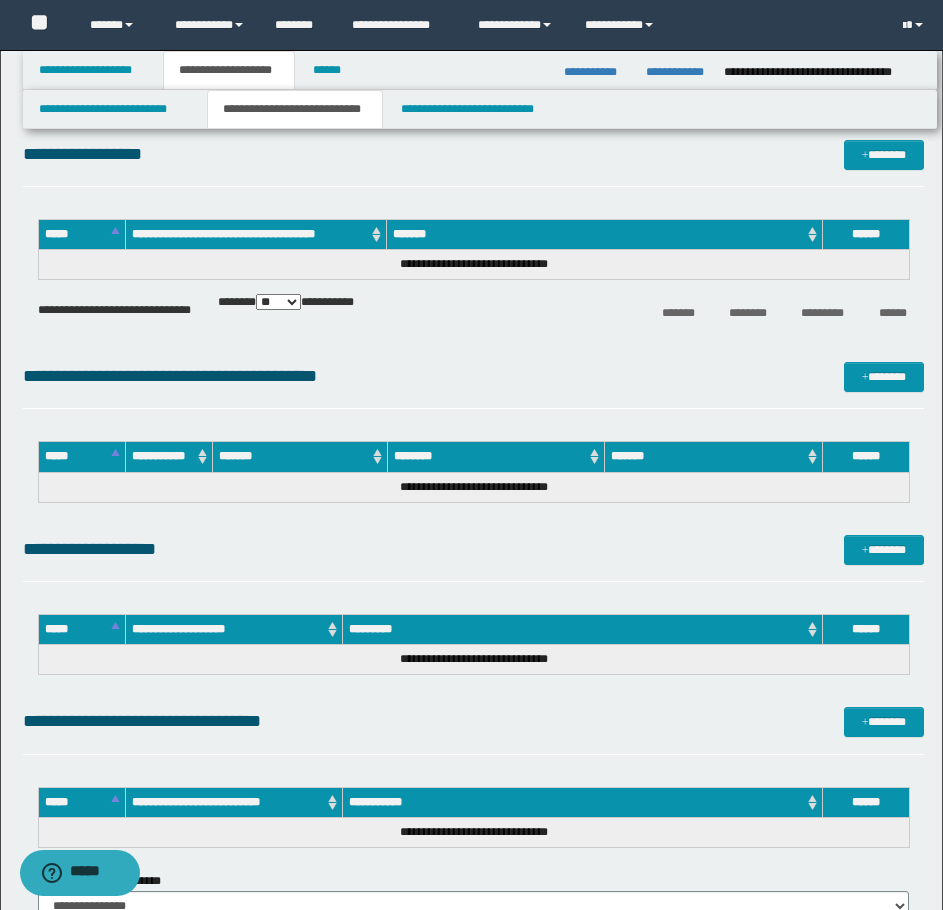scroll, scrollTop: 3099, scrollLeft: 0, axis: vertical 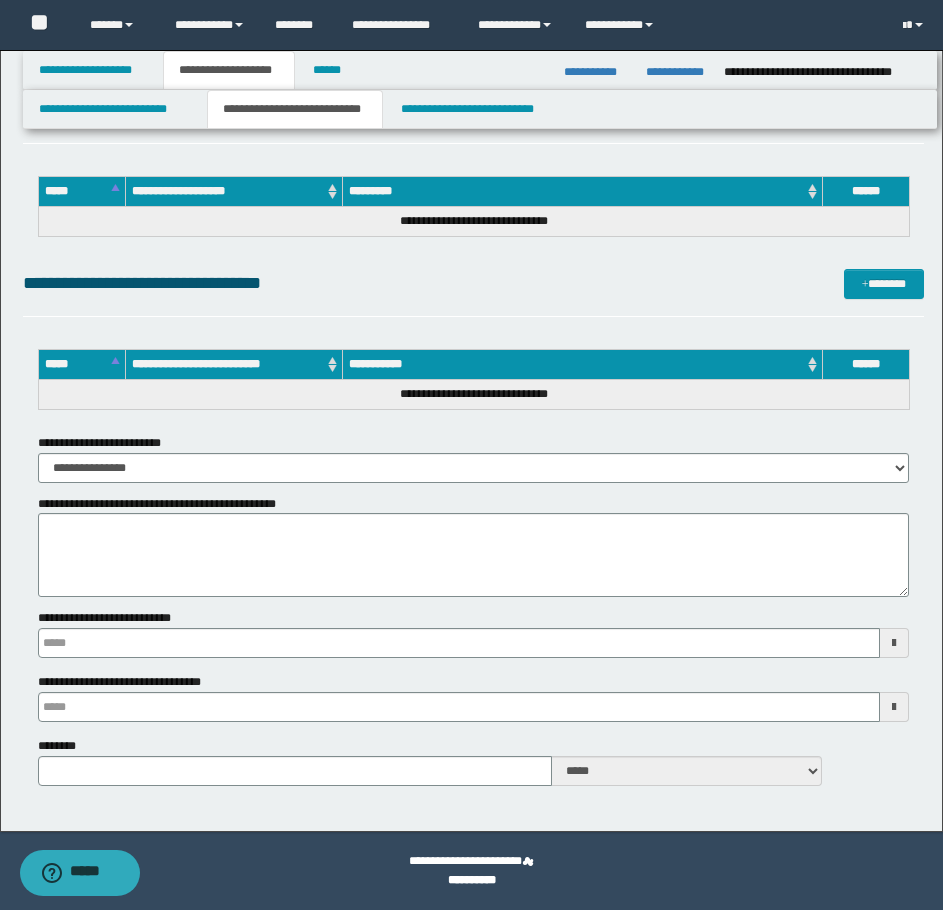 type 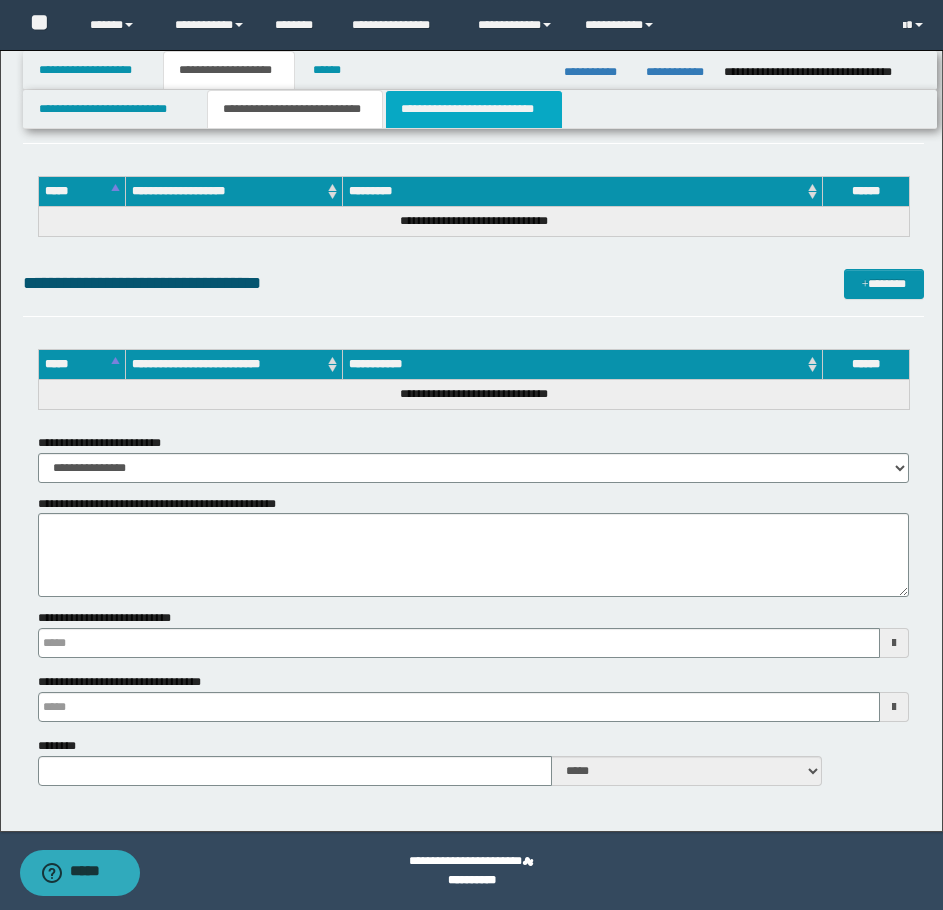 click on "**********" at bounding box center [474, 109] 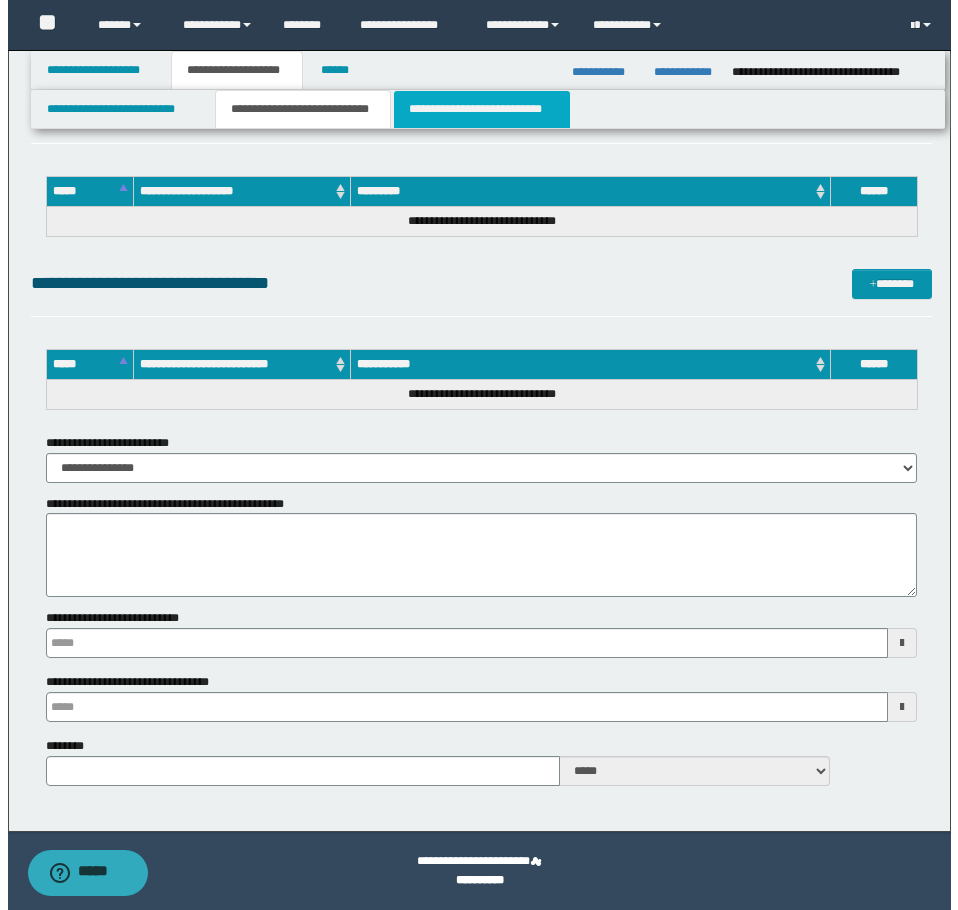 scroll, scrollTop: 0, scrollLeft: 0, axis: both 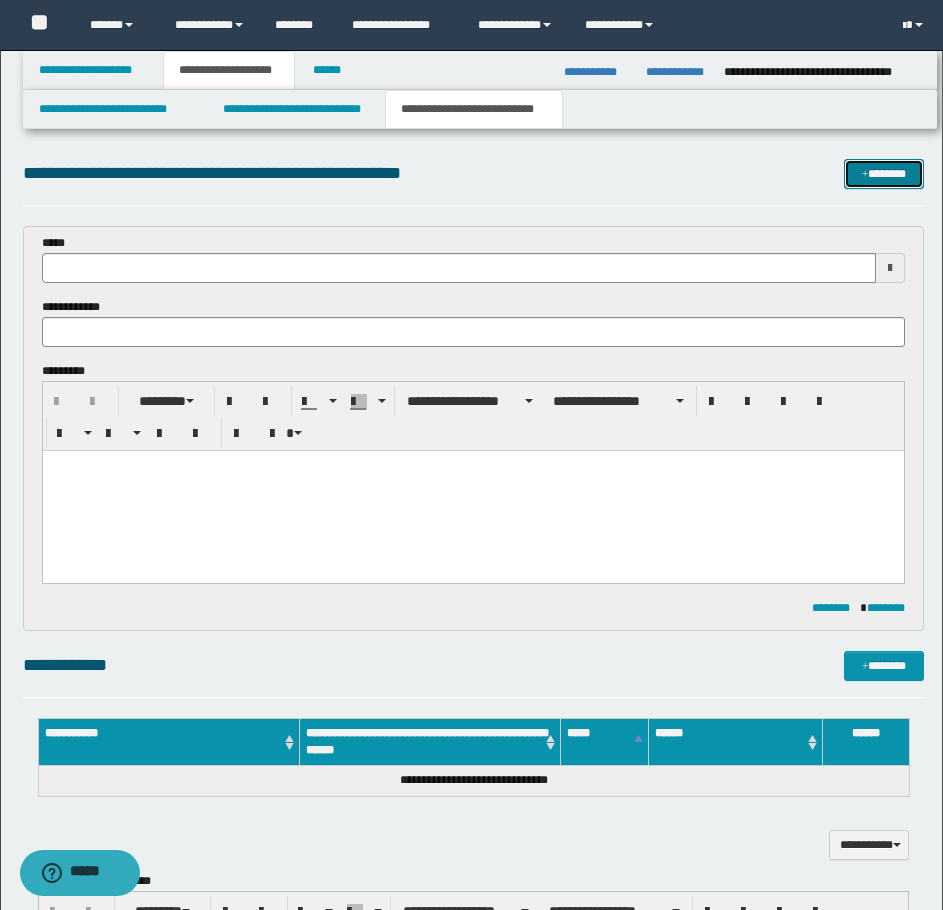 click on "*******" at bounding box center [884, 174] 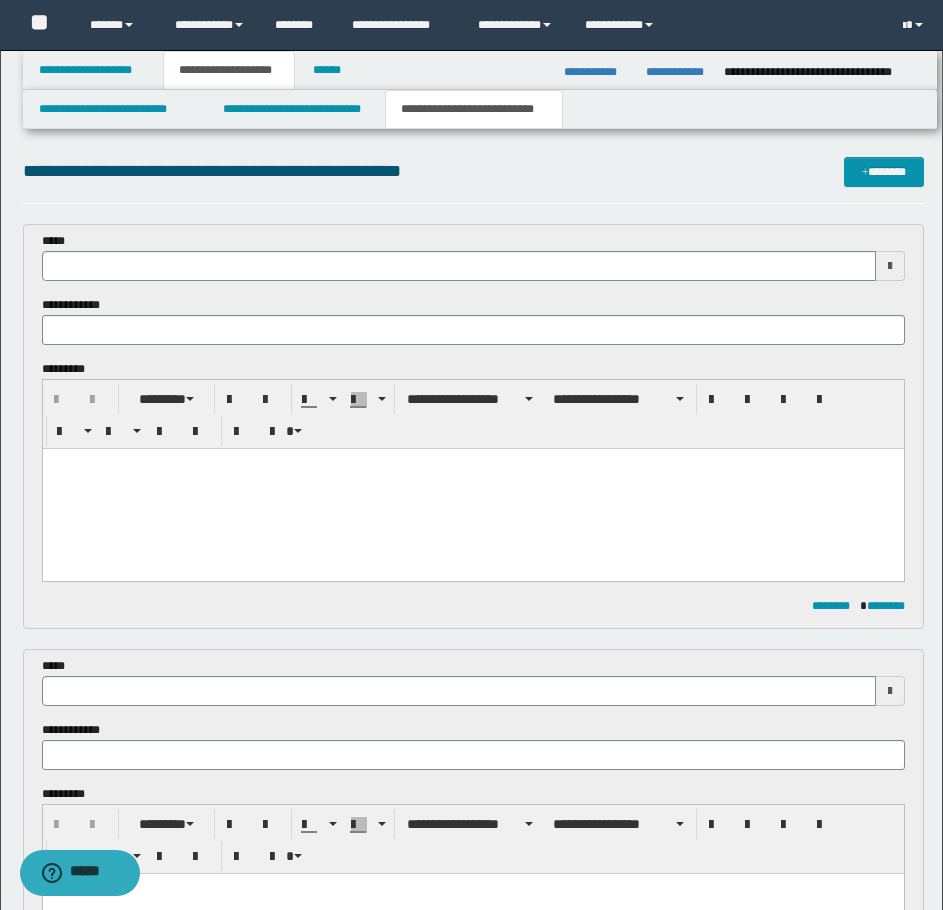 scroll, scrollTop: 0, scrollLeft: 0, axis: both 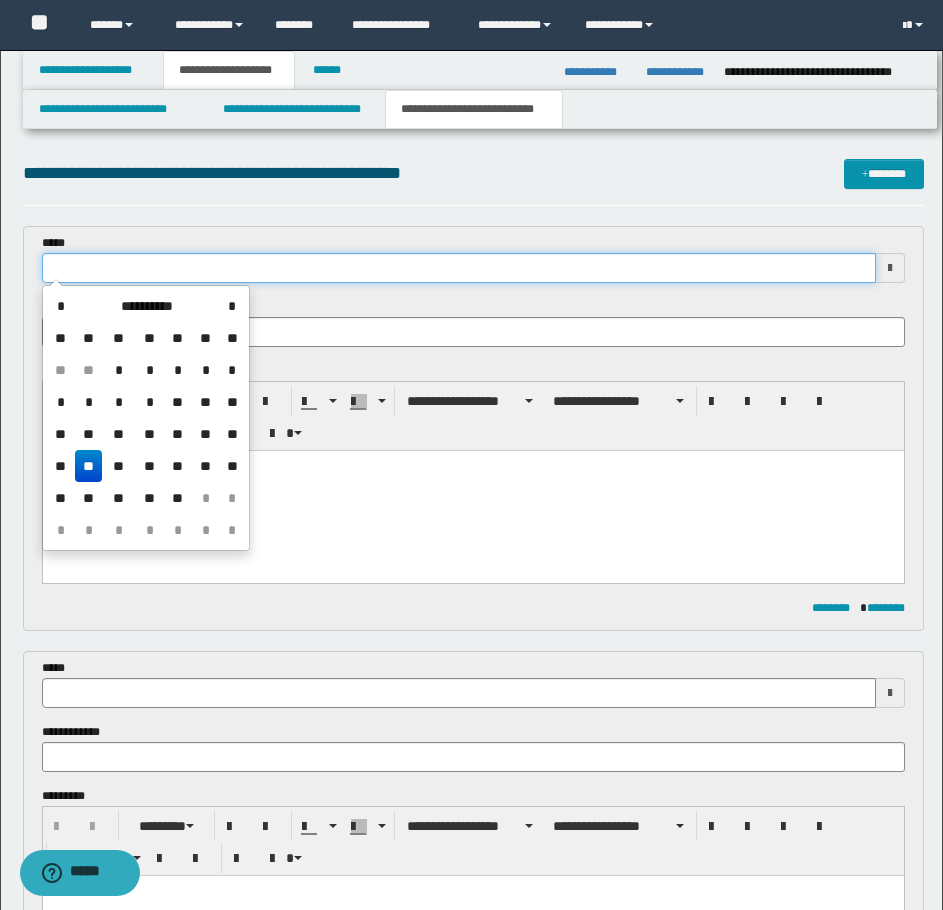 click at bounding box center (459, 268) 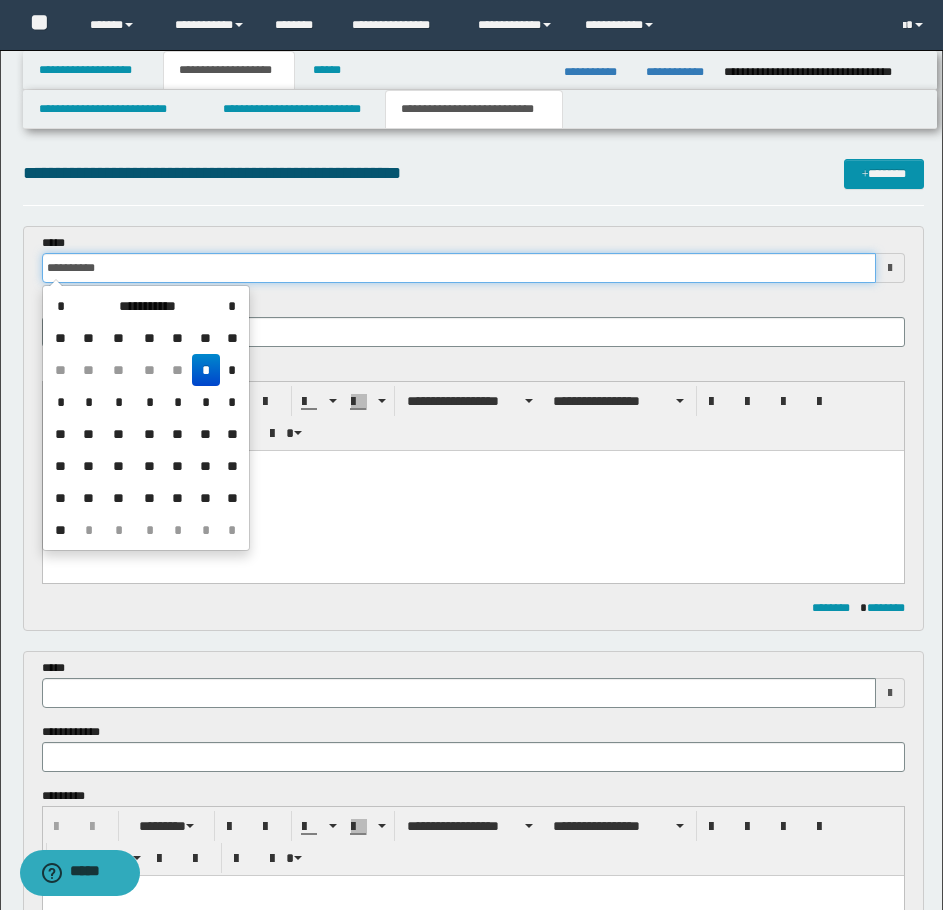 type 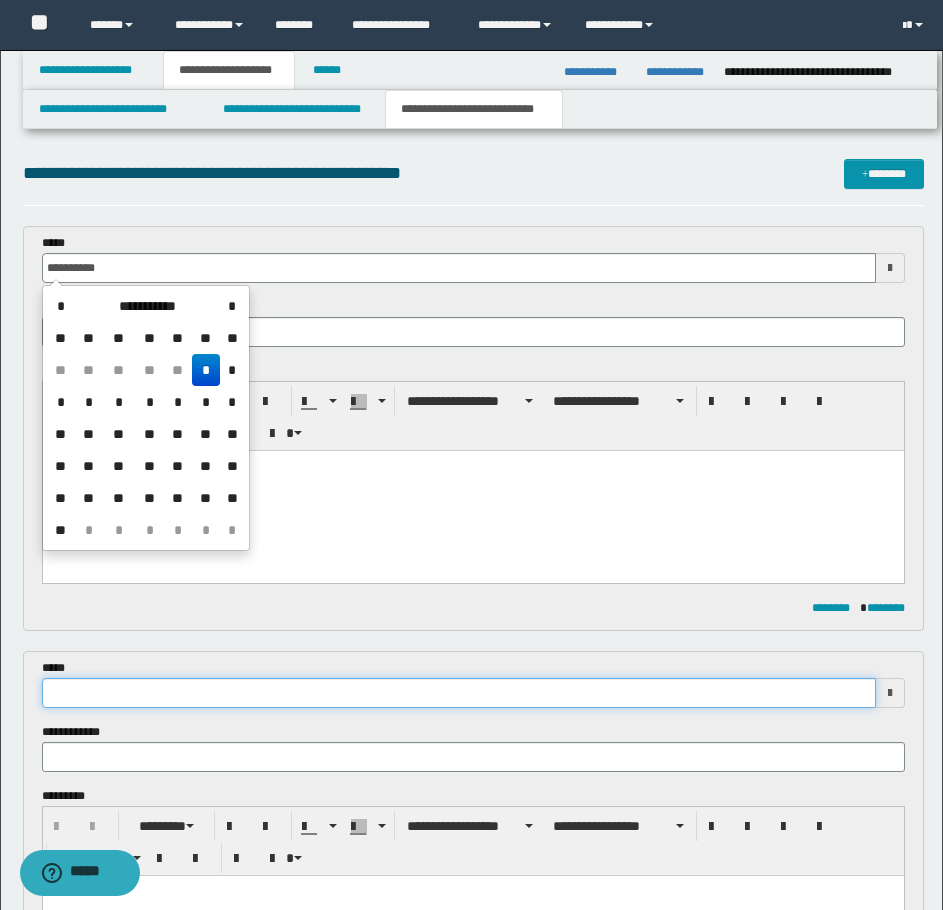 type on "**********" 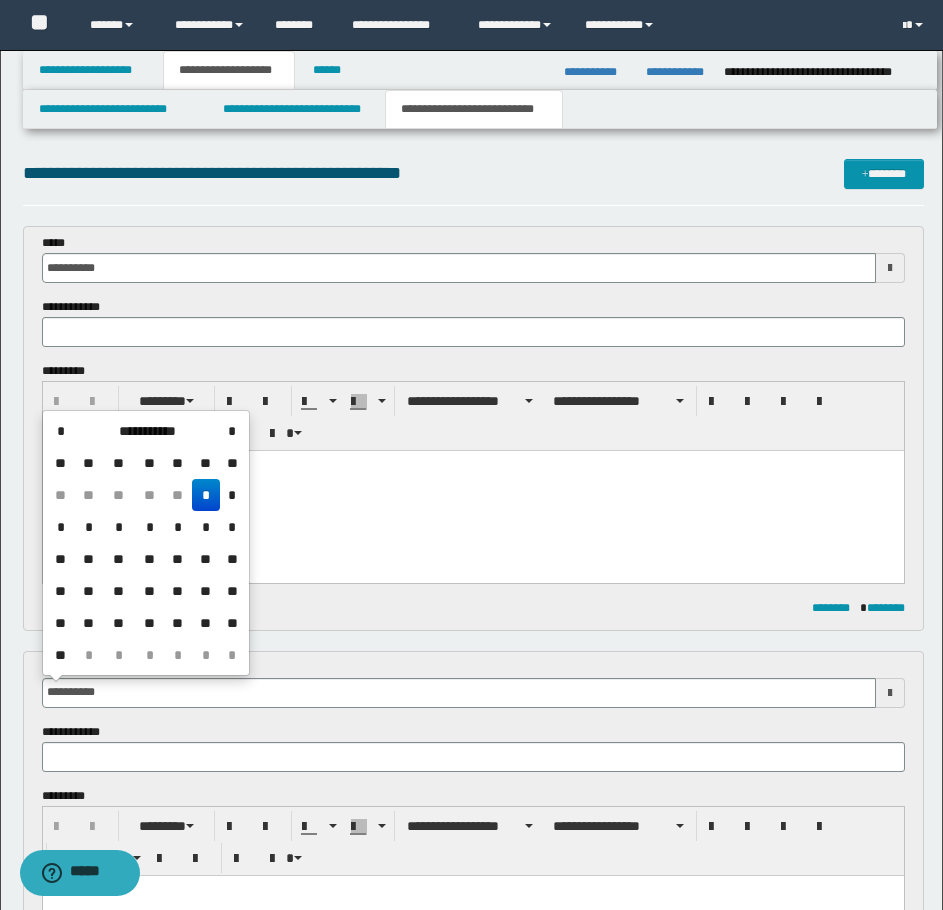type on "**********" 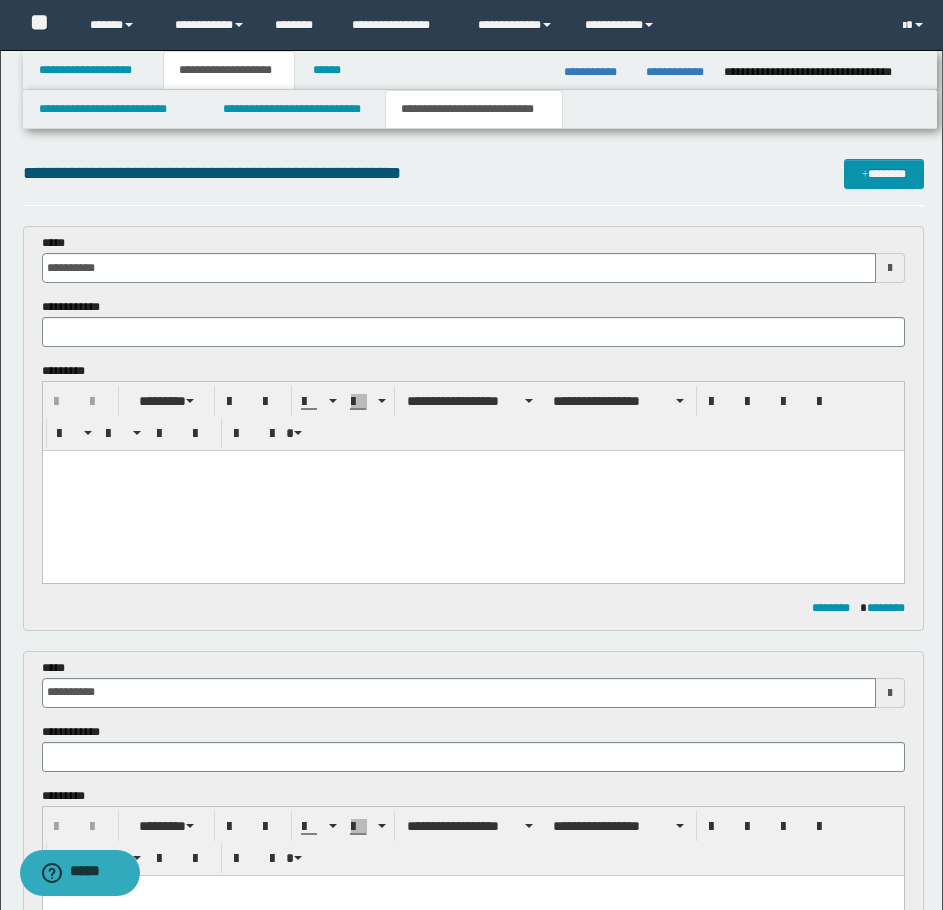 click on "**********" at bounding box center [473, 428] 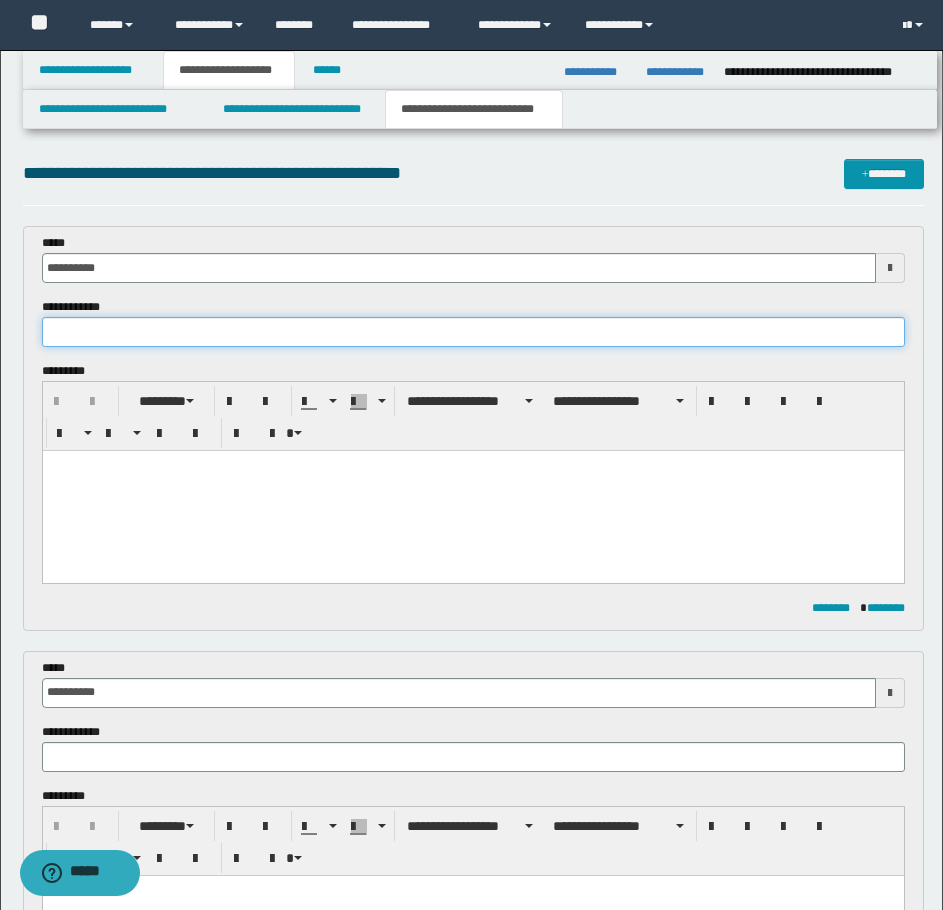 click at bounding box center [473, 332] 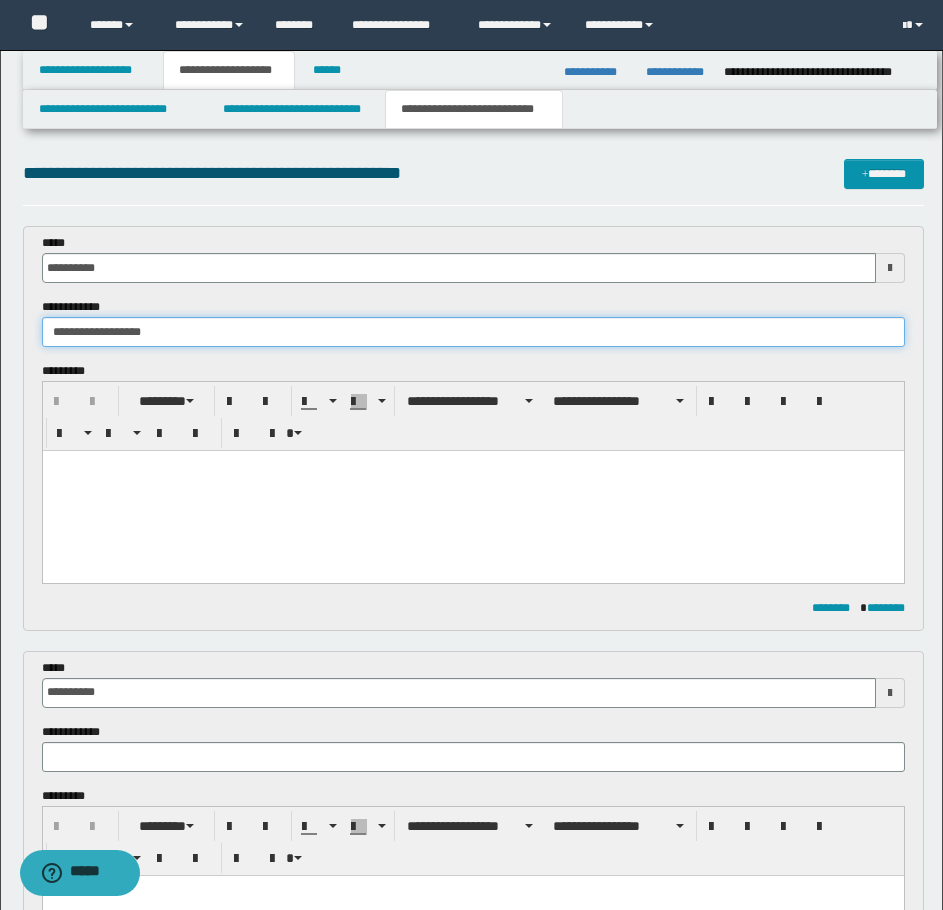 type on "**********" 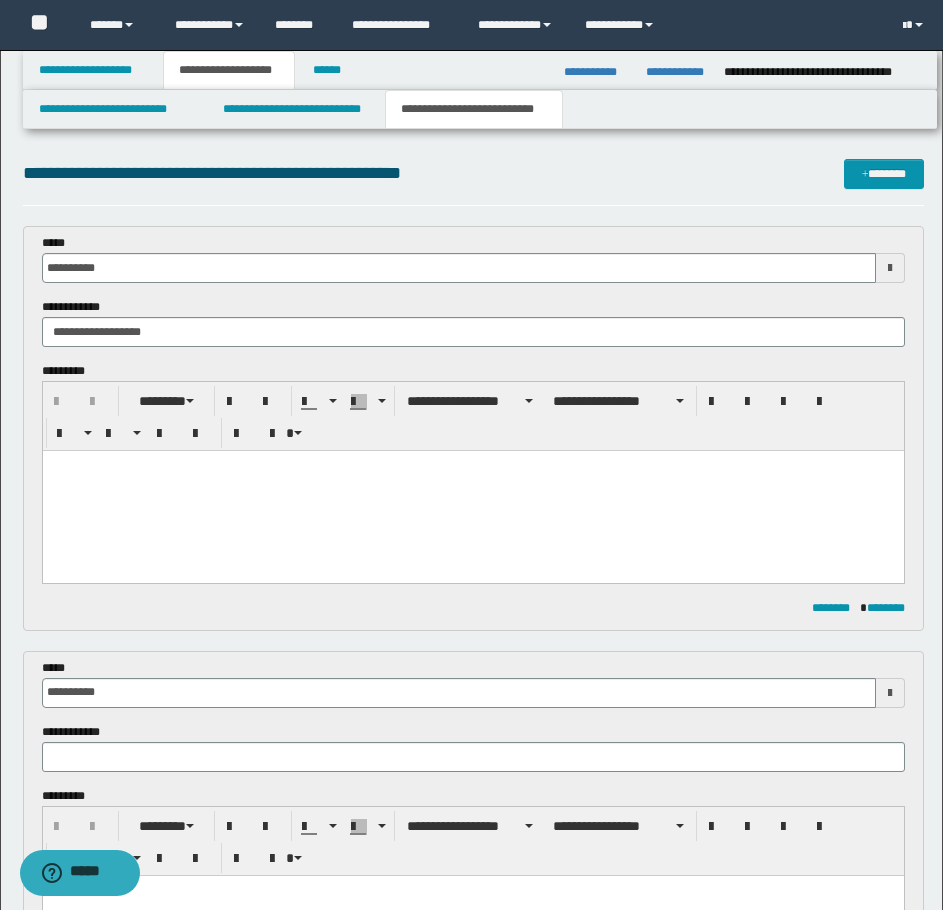click at bounding box center [472, 466] 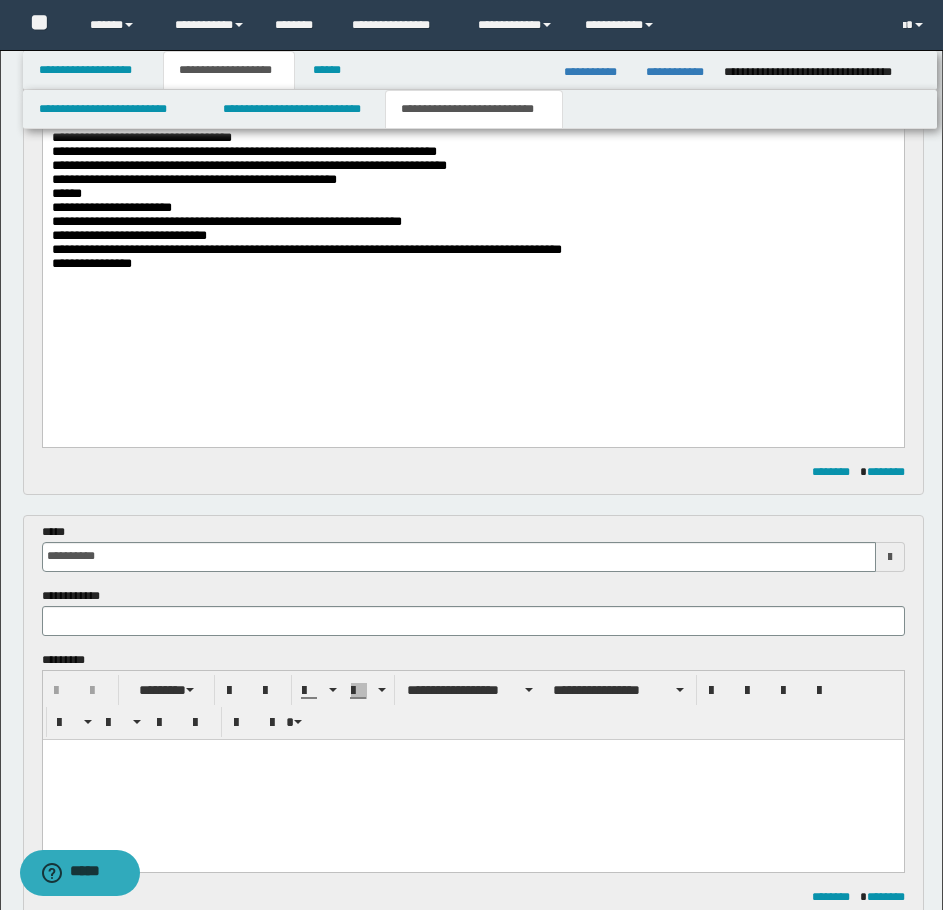 scroll, scrollTop: 700, scrollLeft: 0, axis: vertical 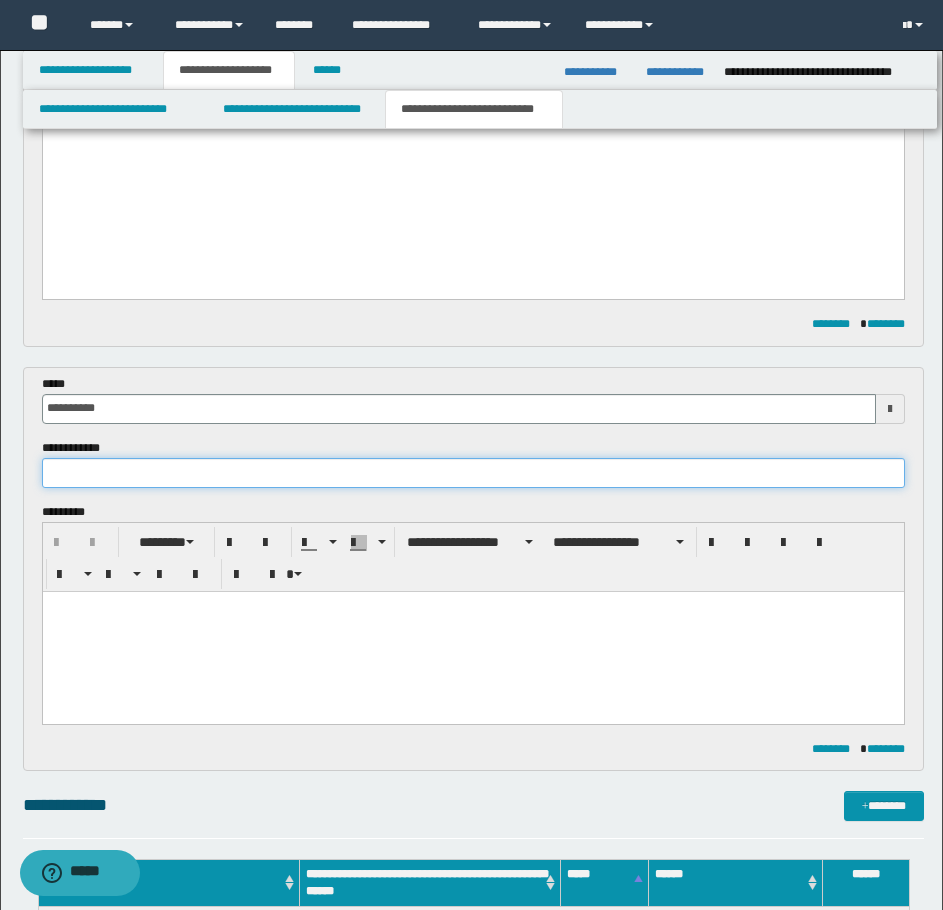 click at bounding box center (473, 473) 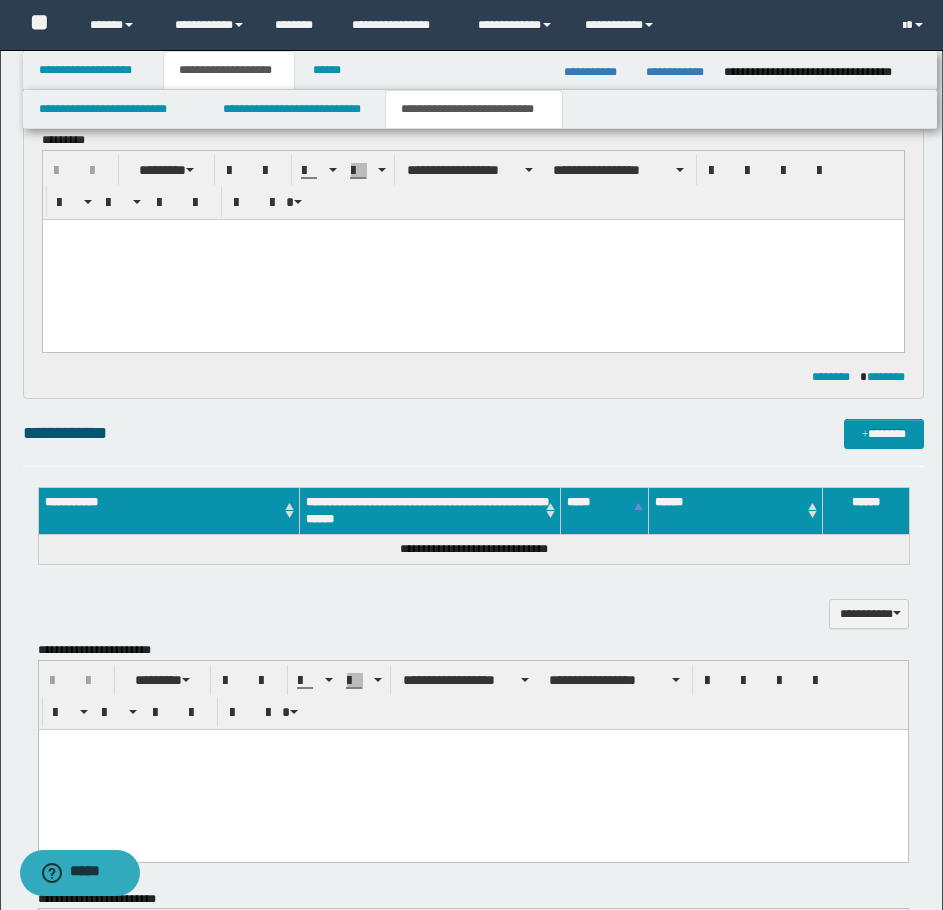 scroll, scrollTop: 1100, scrollLeft: 0, axis: vertical 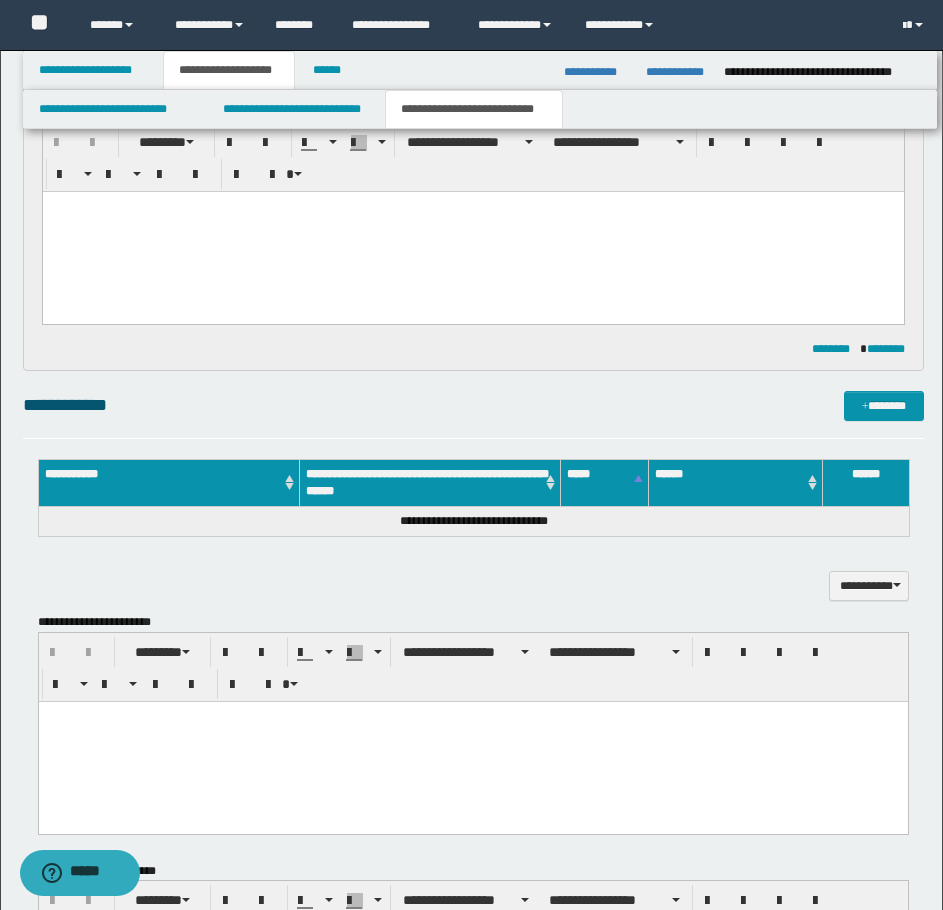 type on "**********" 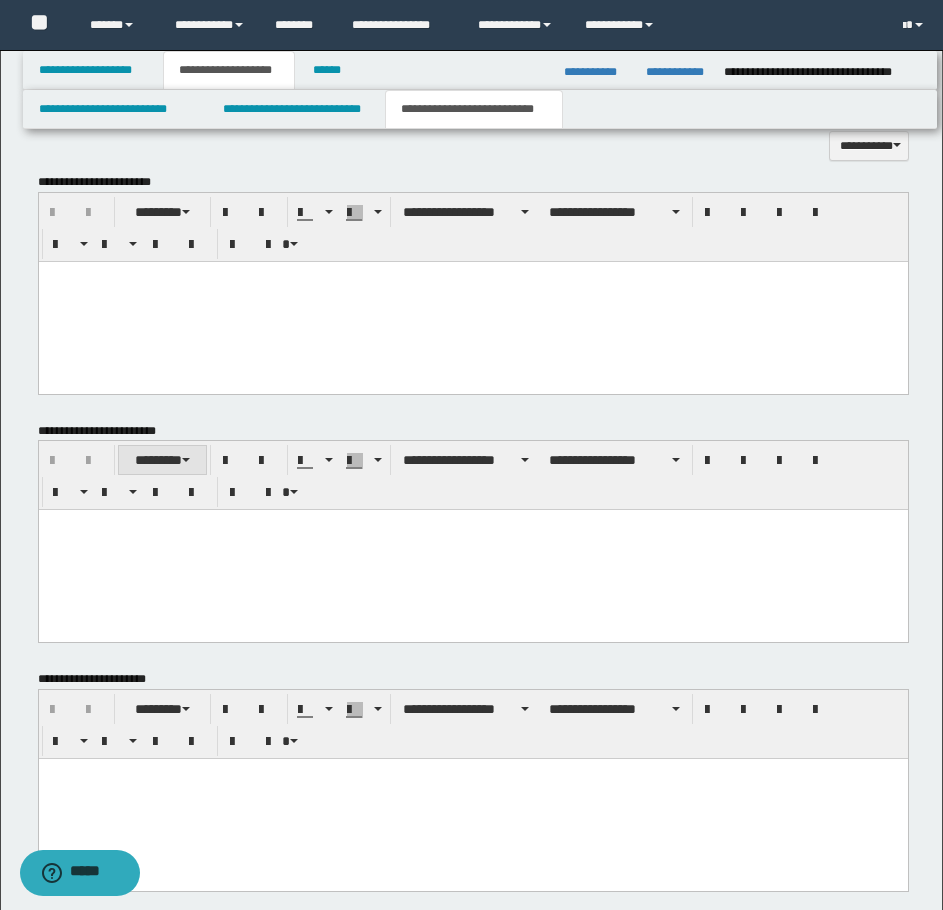 scroll, scrollTop: 1646, scrollLeft: 0, axis: vertical 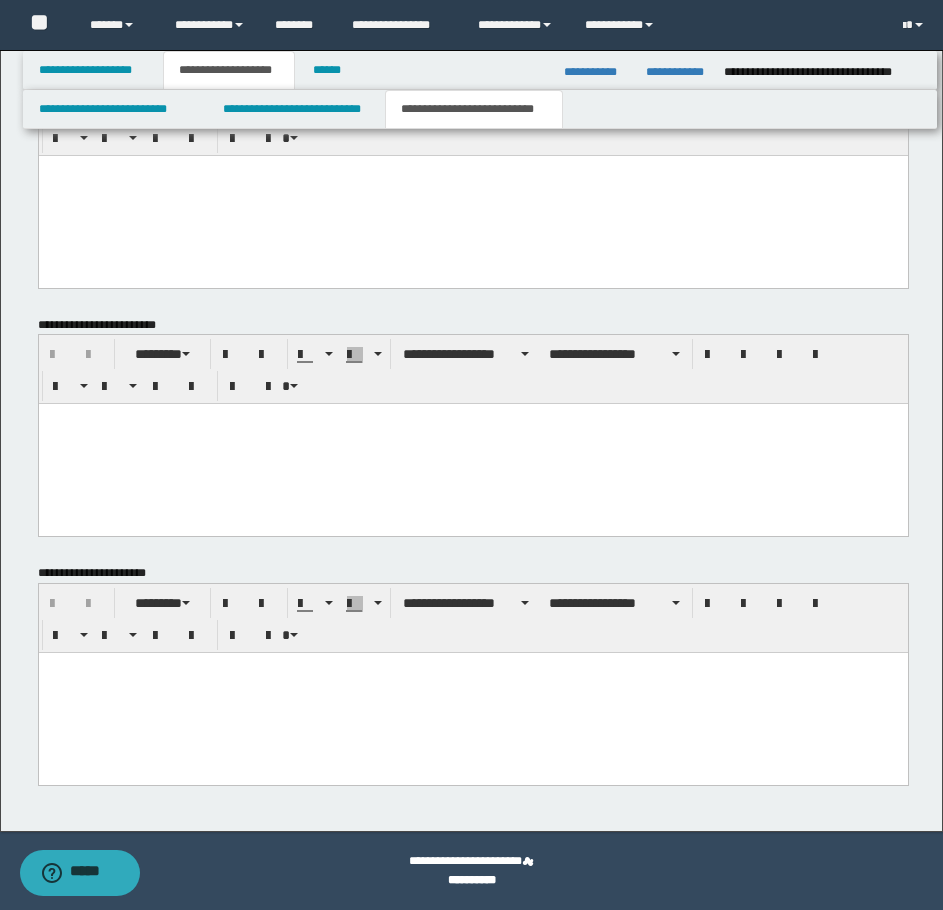 click at bounding box center (472, 693) 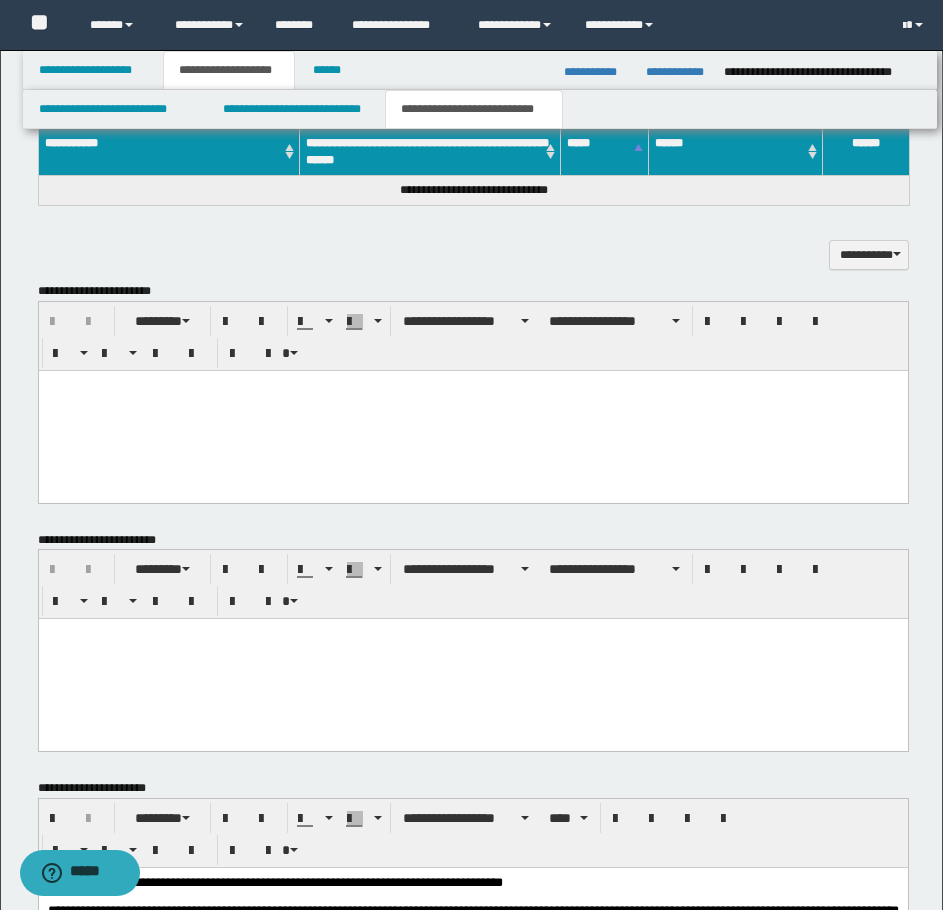 scroll, scrollTop: 1421, scrollLeft: 0, axis: vertical 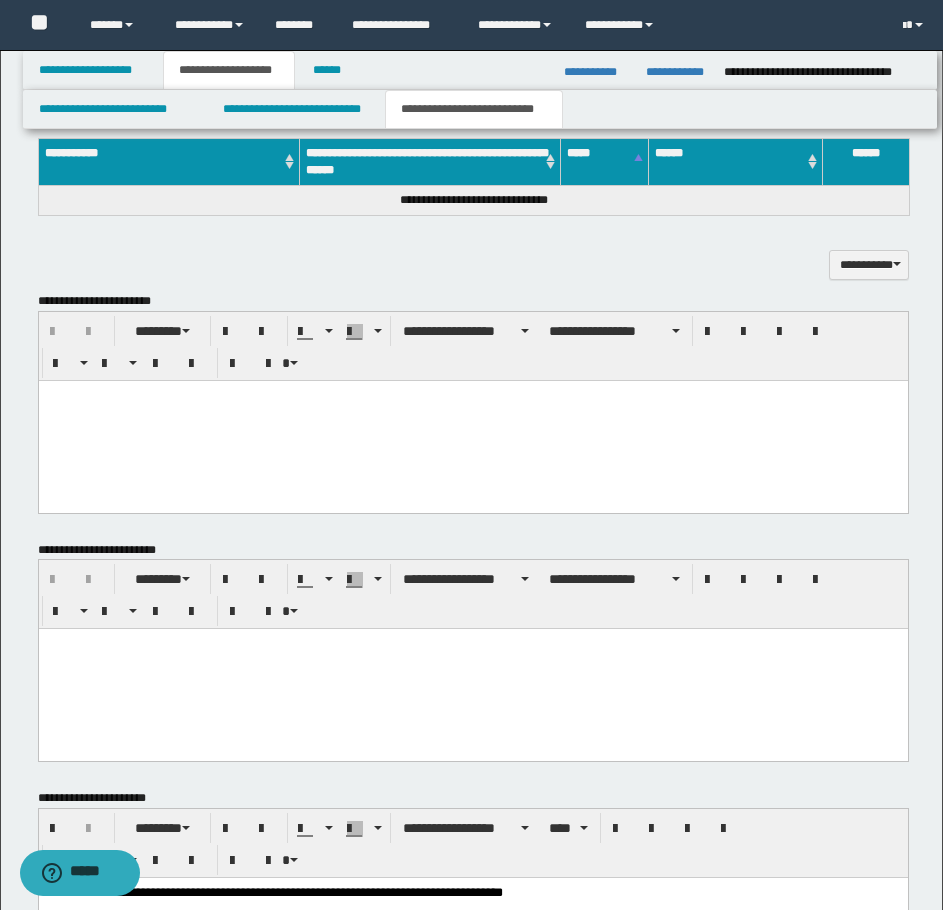 click at bounding box center (472, 420) 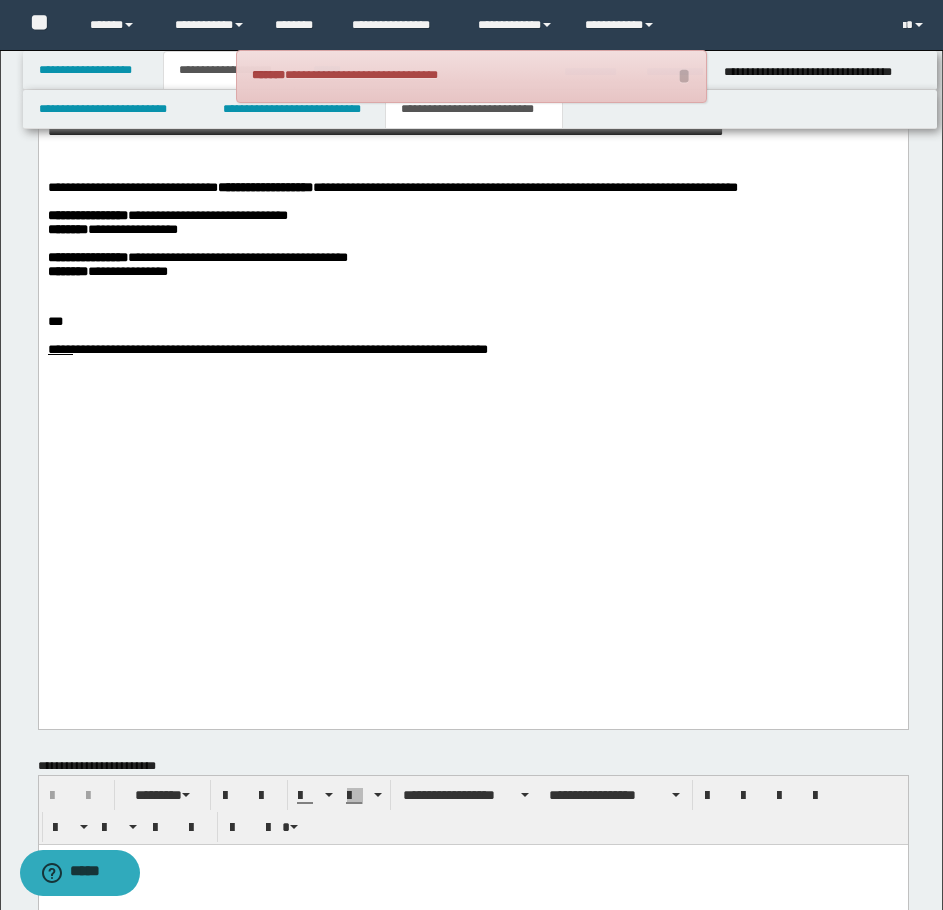 scroll, scrollTop: 2821, scrollLeft: 0, axis: vertical 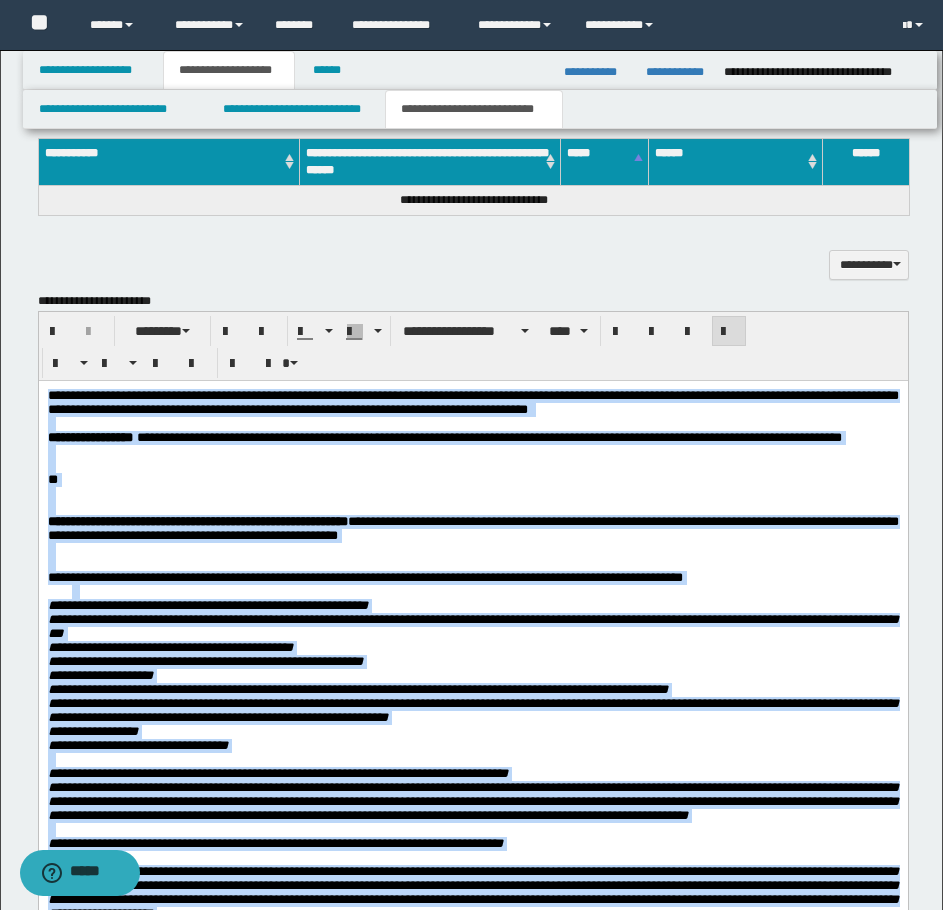 drag, startPoint x: 556, startPoint y: 1978, endPoint x: 75, endPoint y: 767, distance: 1303.028 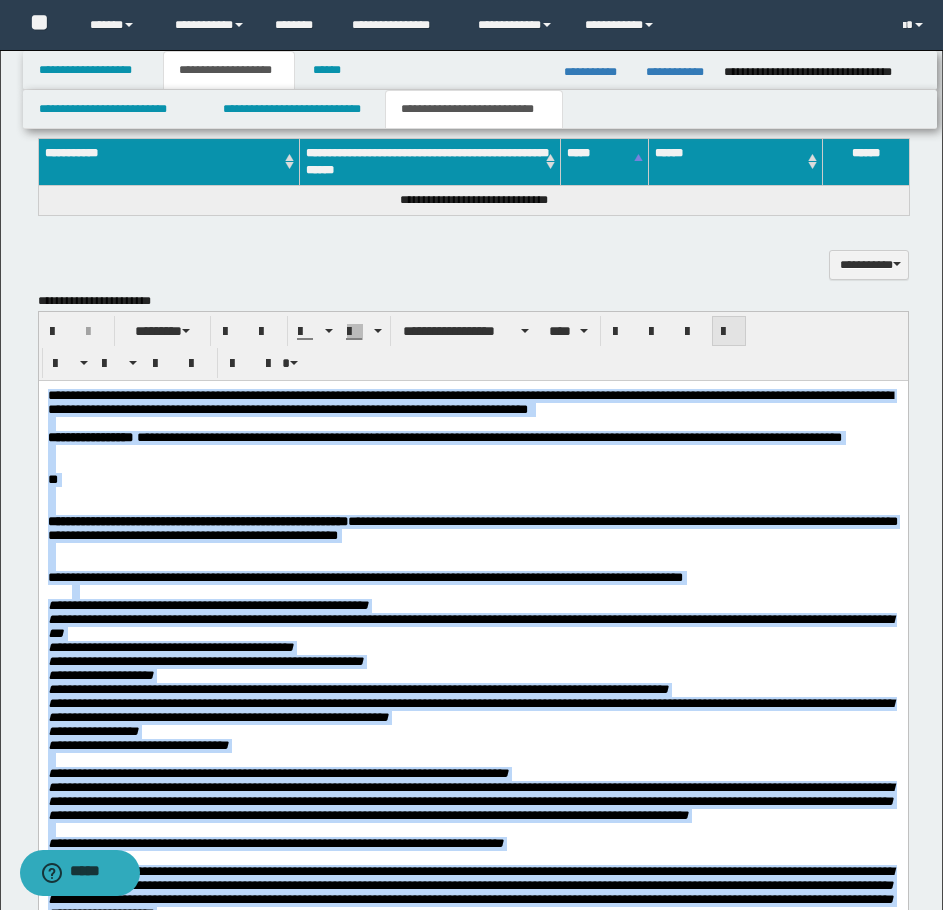 click at bounding box center [729, 332] 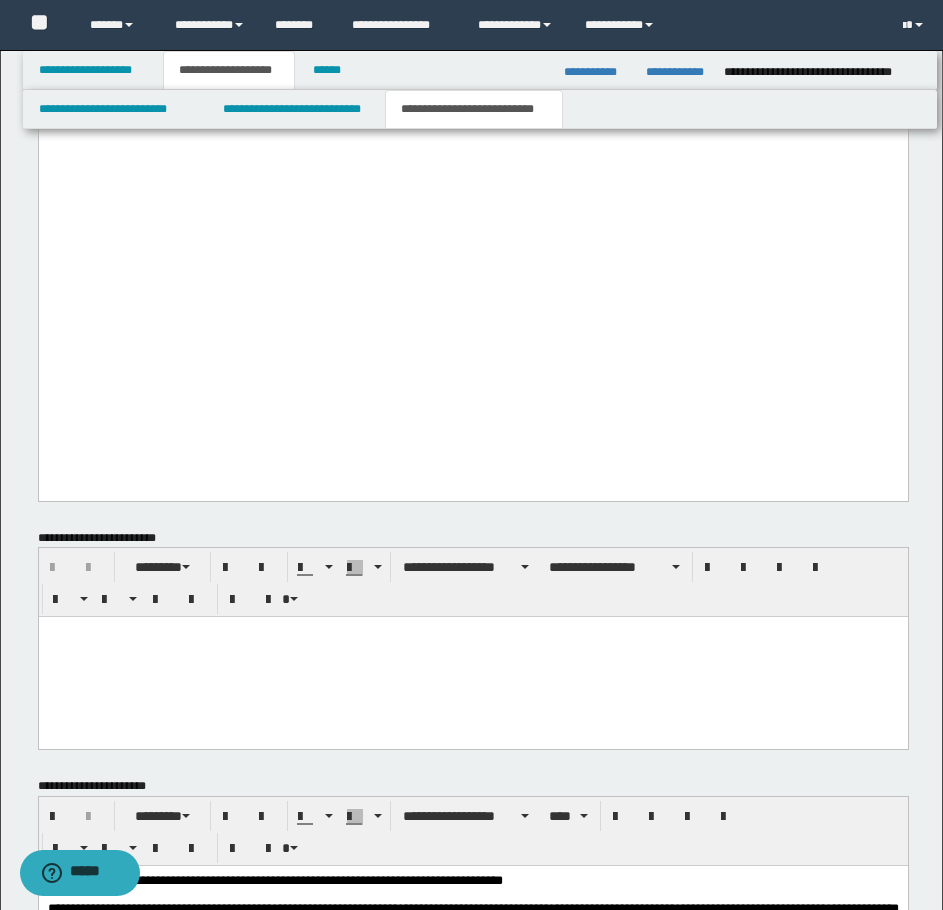 scroll, scrollTop: 3021, scrollLeft: 0, axis: vertical 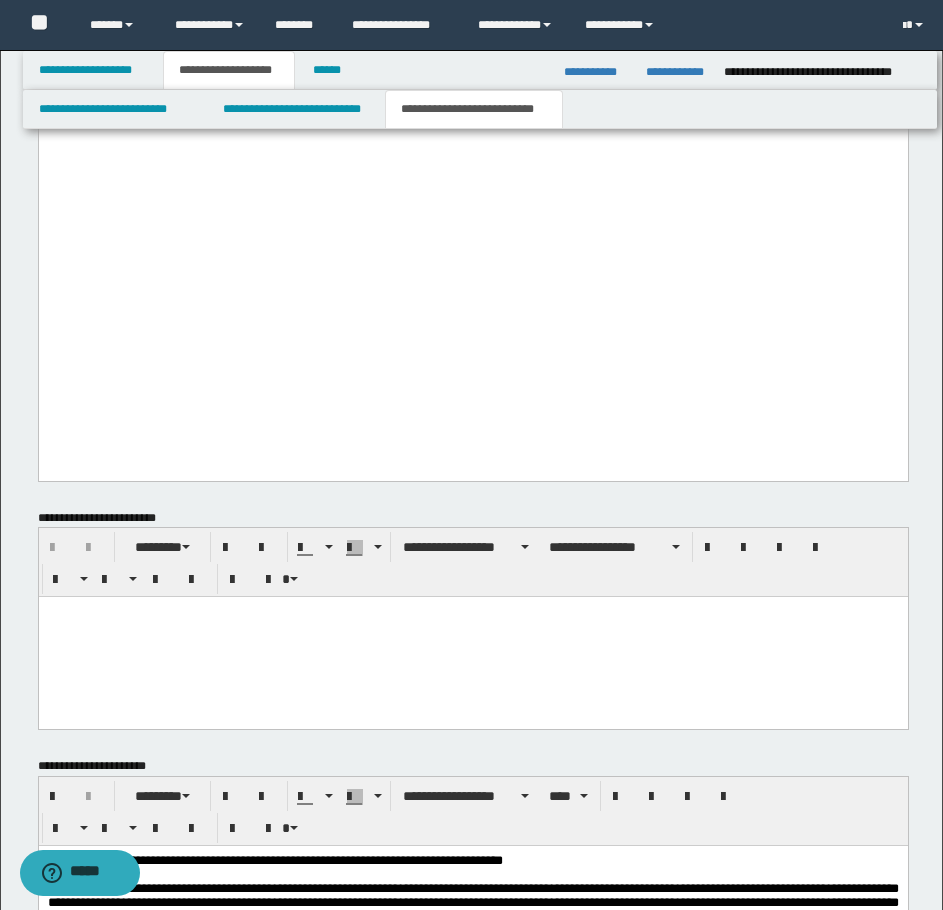 click on "**********" at bounding box center (237, 9) 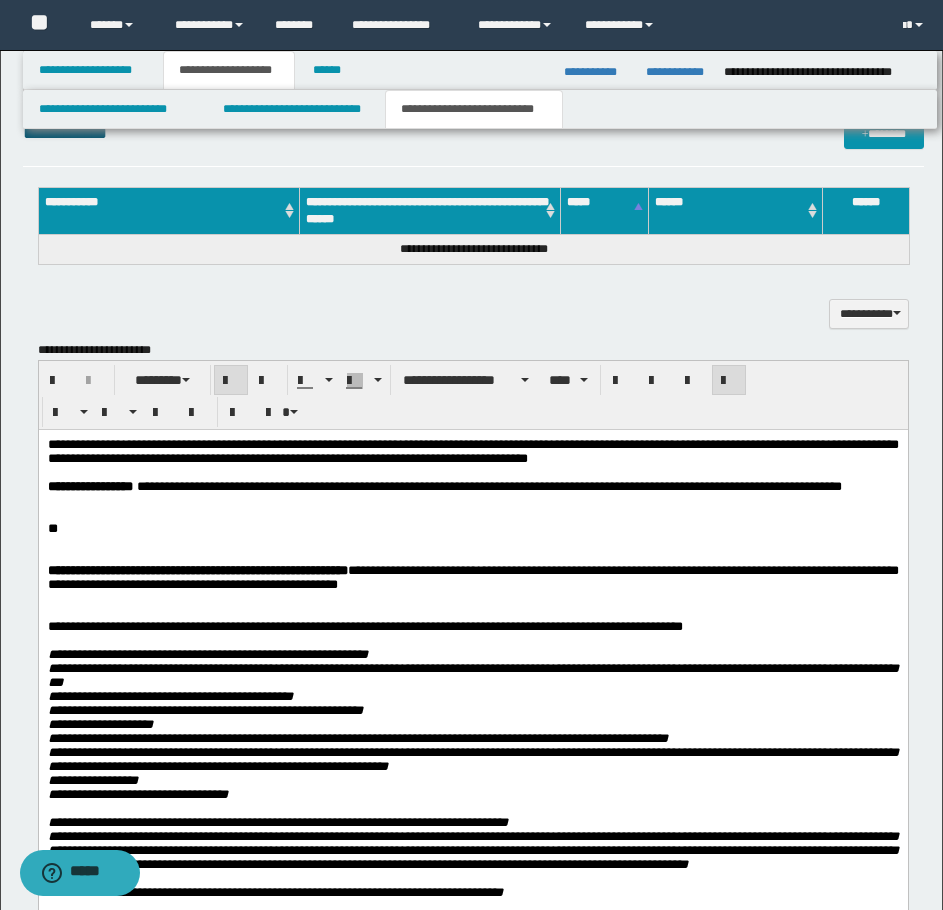 scroll, scrollTop: 1321, scrollLeft: 0, axis: vertical 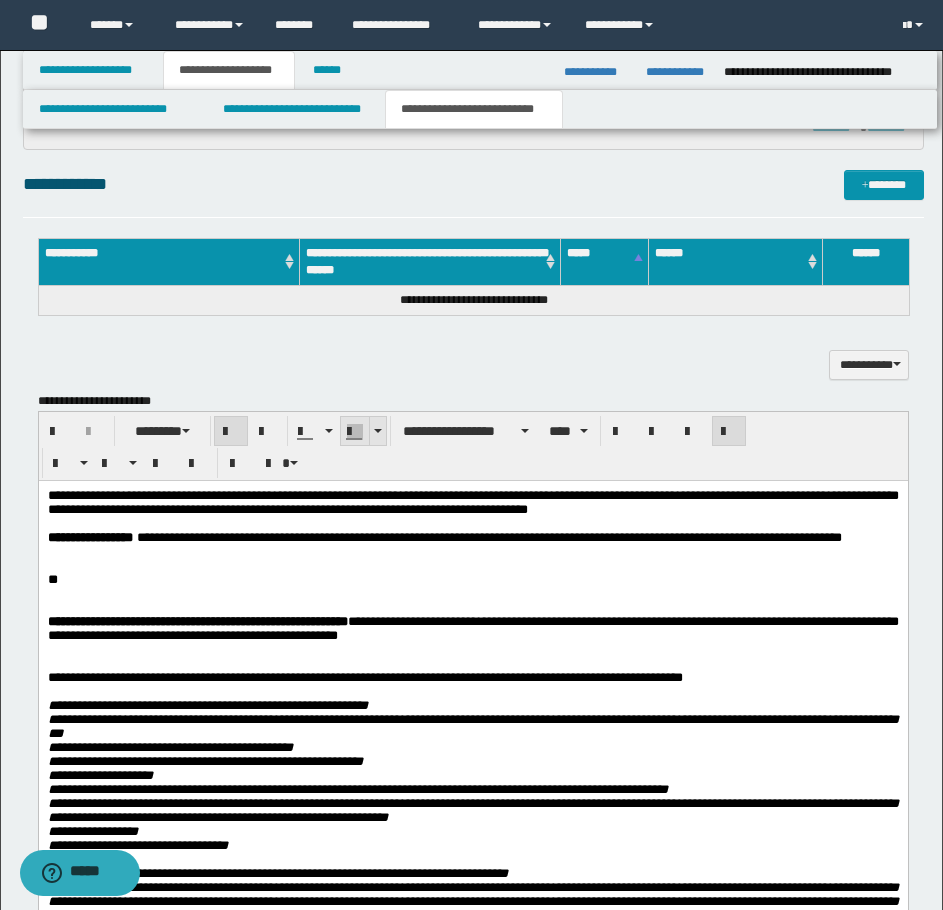 click at bounding box center [377, 431] 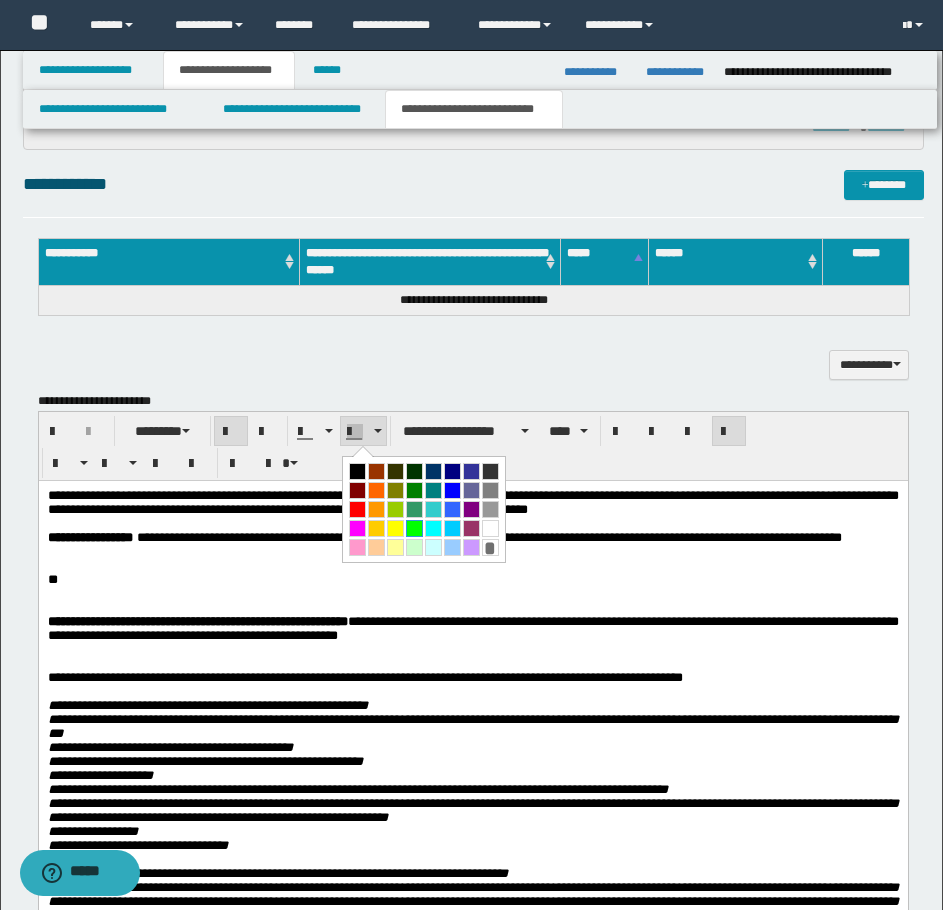 click at bounding box center [414, 528] 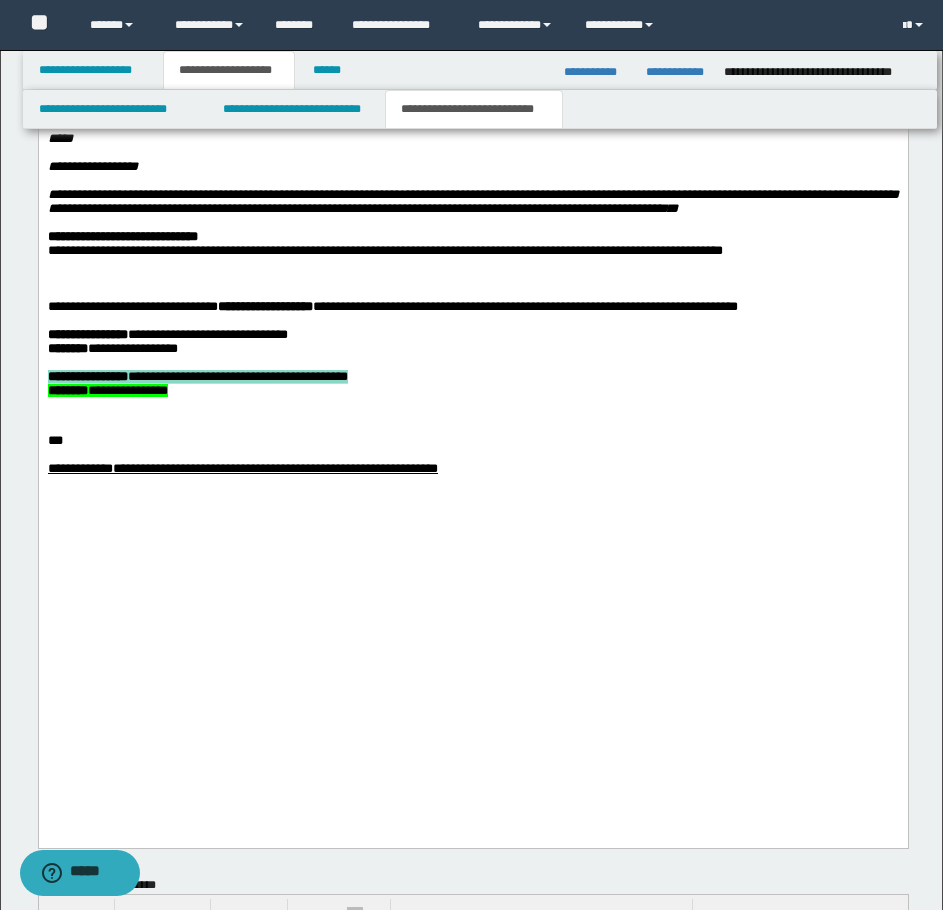 scroll, scrollTop: 2721, scrollLeft: 0, axis: vertical 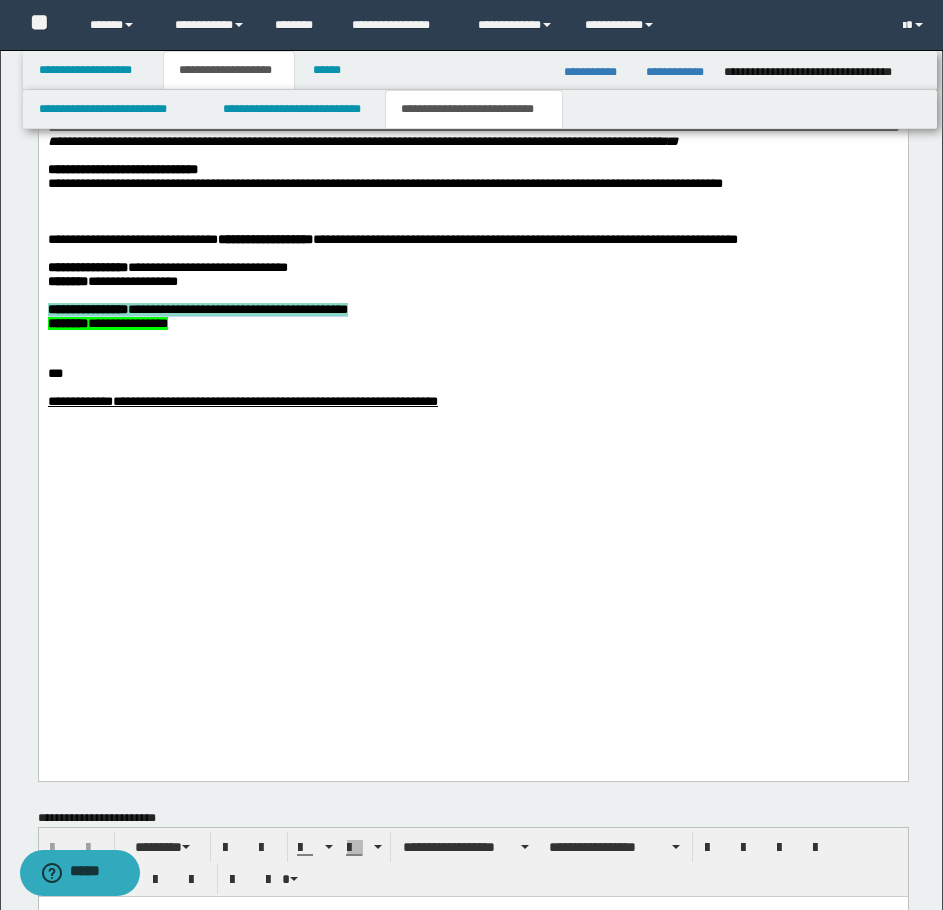 click on "**********" at bounding box center (472, 324) 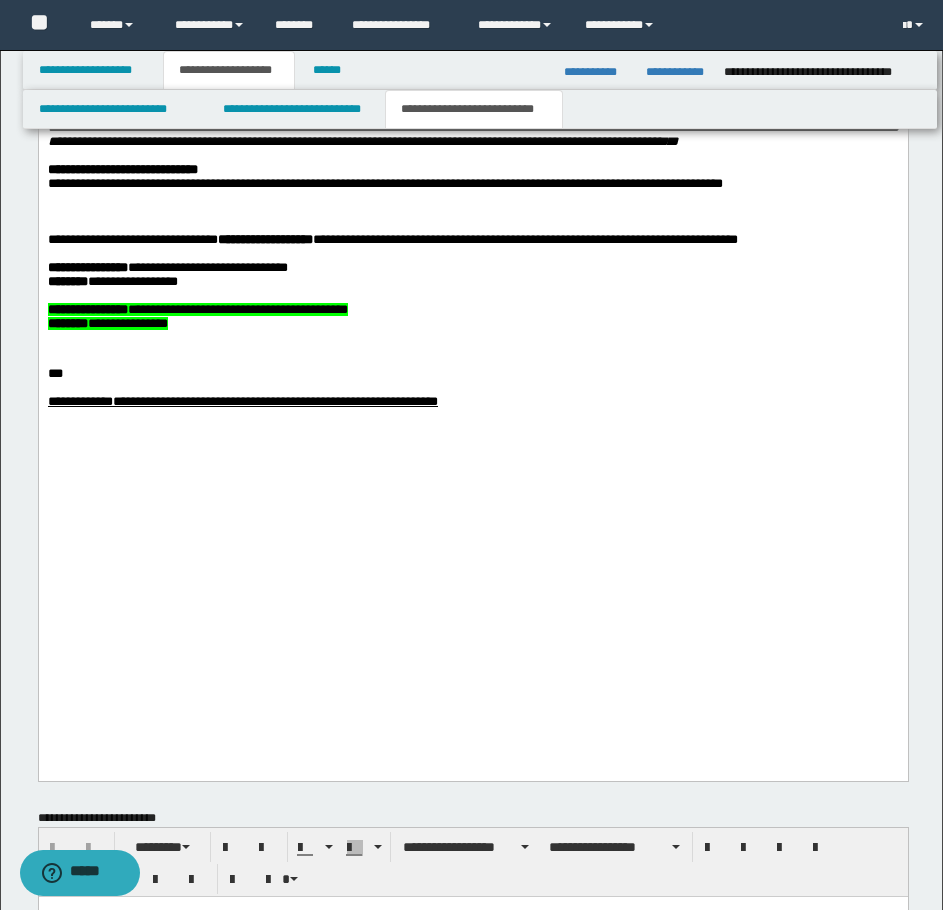 click on "**********" at bounding box center (472, 402) 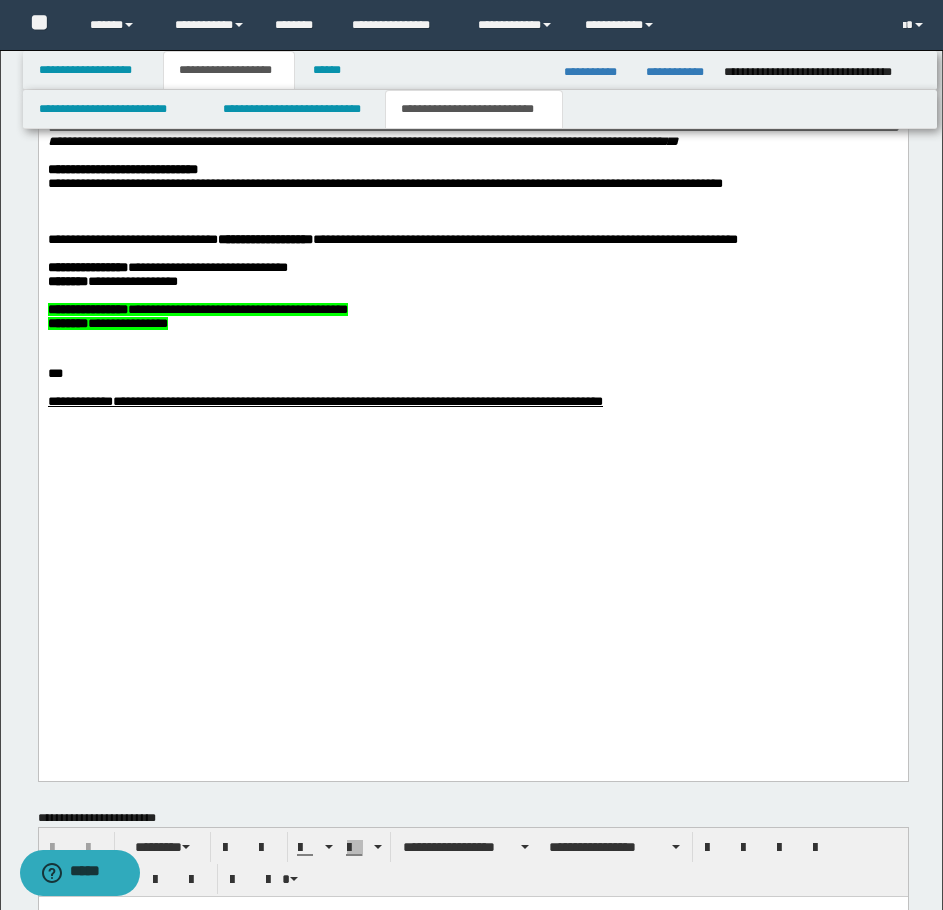 click on "**********" at bounding box center [357, 401] 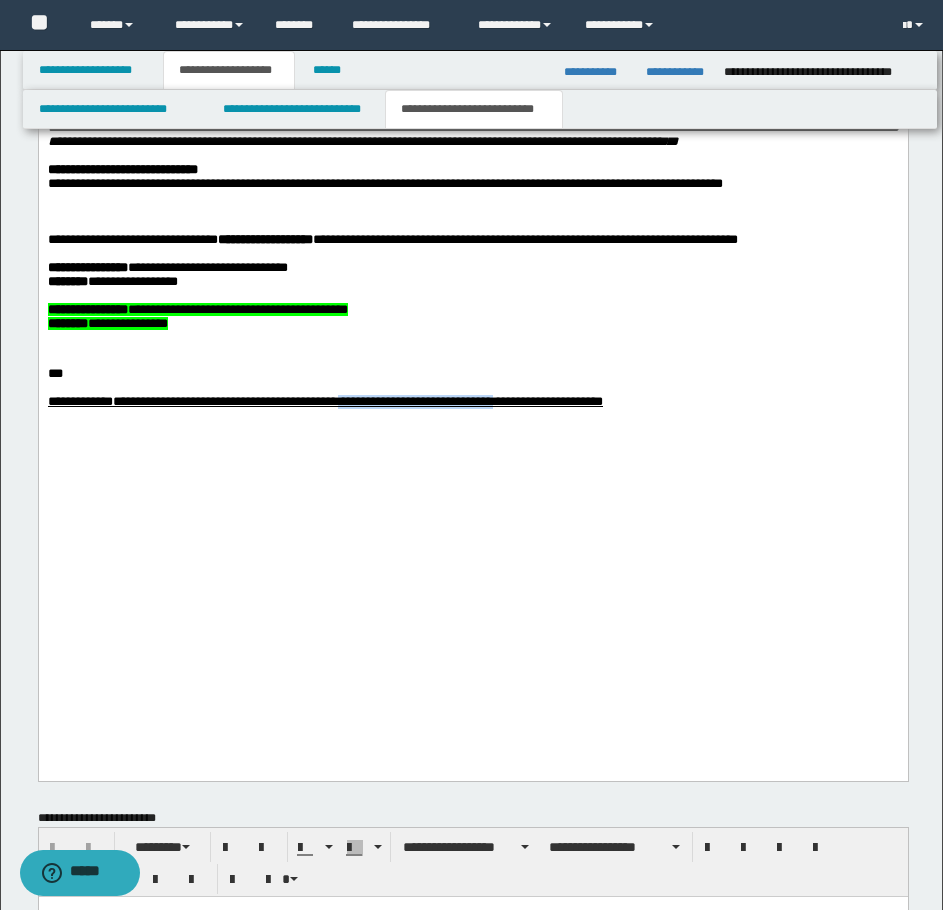 drag, startPoint x: 533, startPoint y: 661, endPoint x: 367, endPoint y: 663, distance: 166.01205 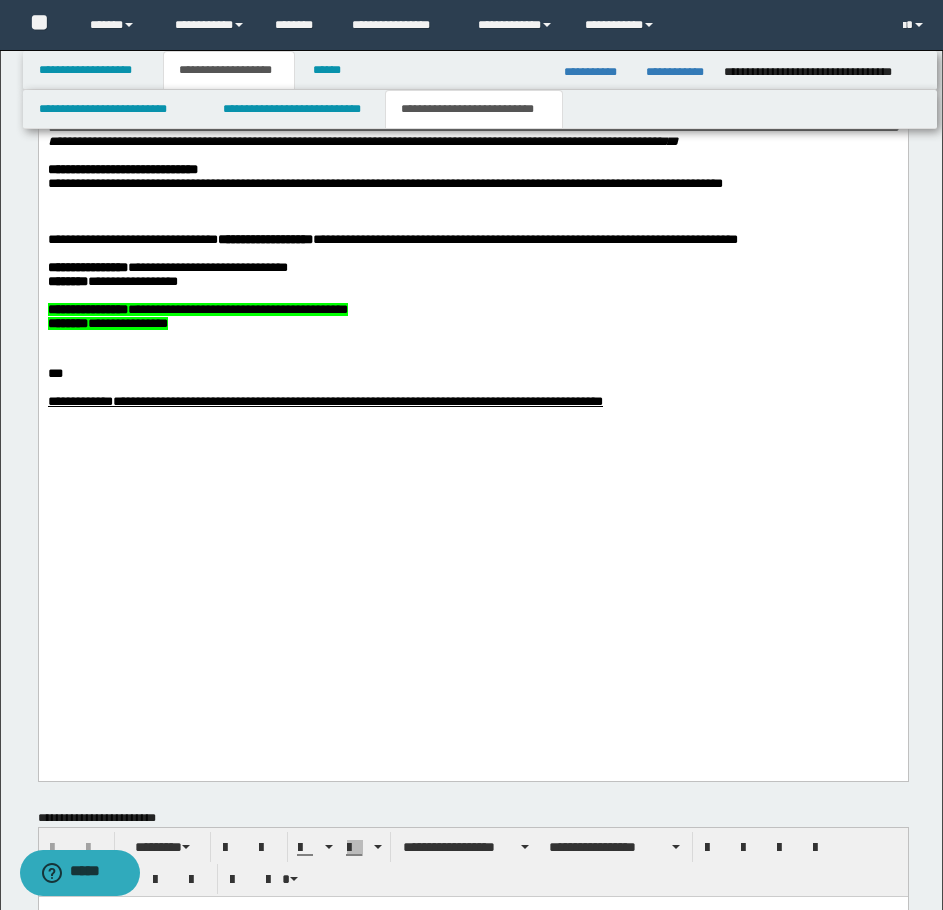 click on "**********" at bounding box center [357, 401] 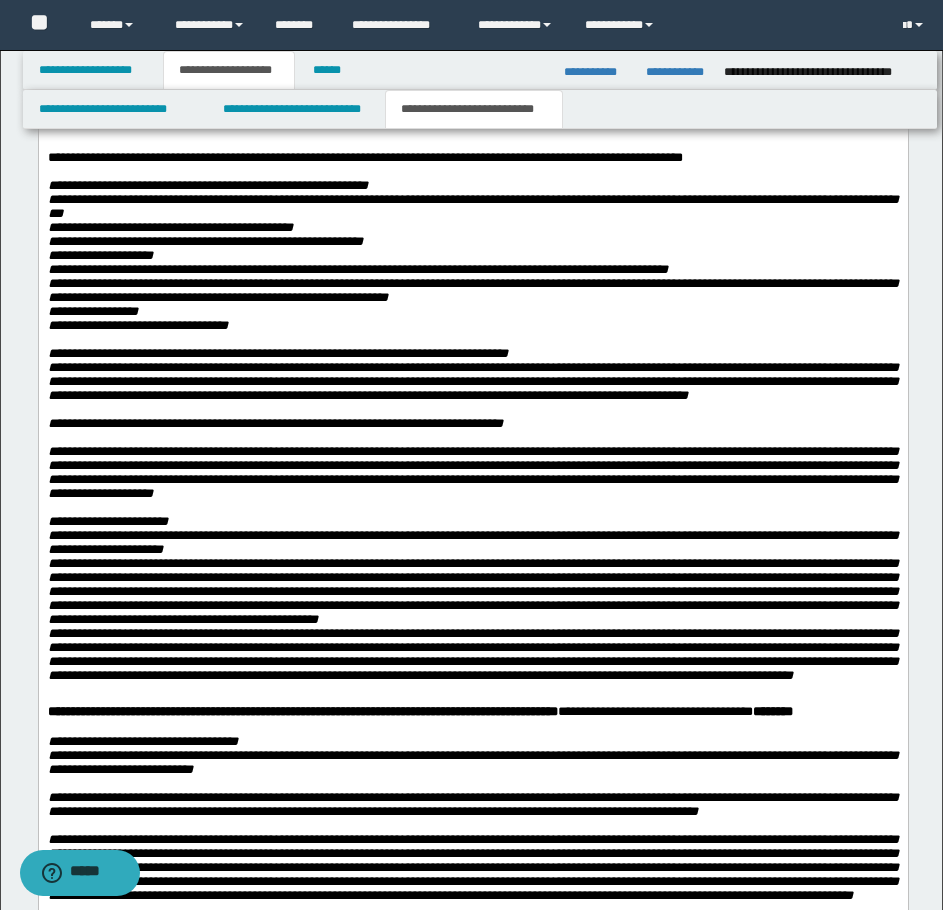 scroll, scrollTop: 1521, scrollLeft: 0, axis: vertical 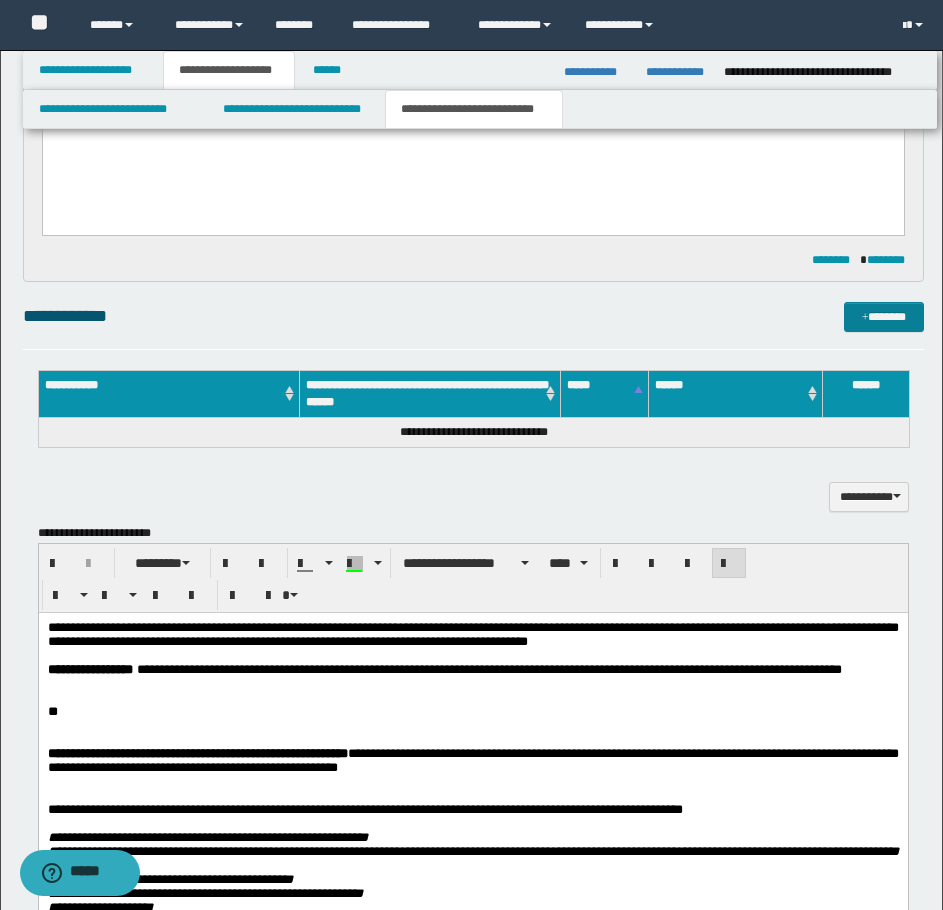click at bounding box center [865, 318] 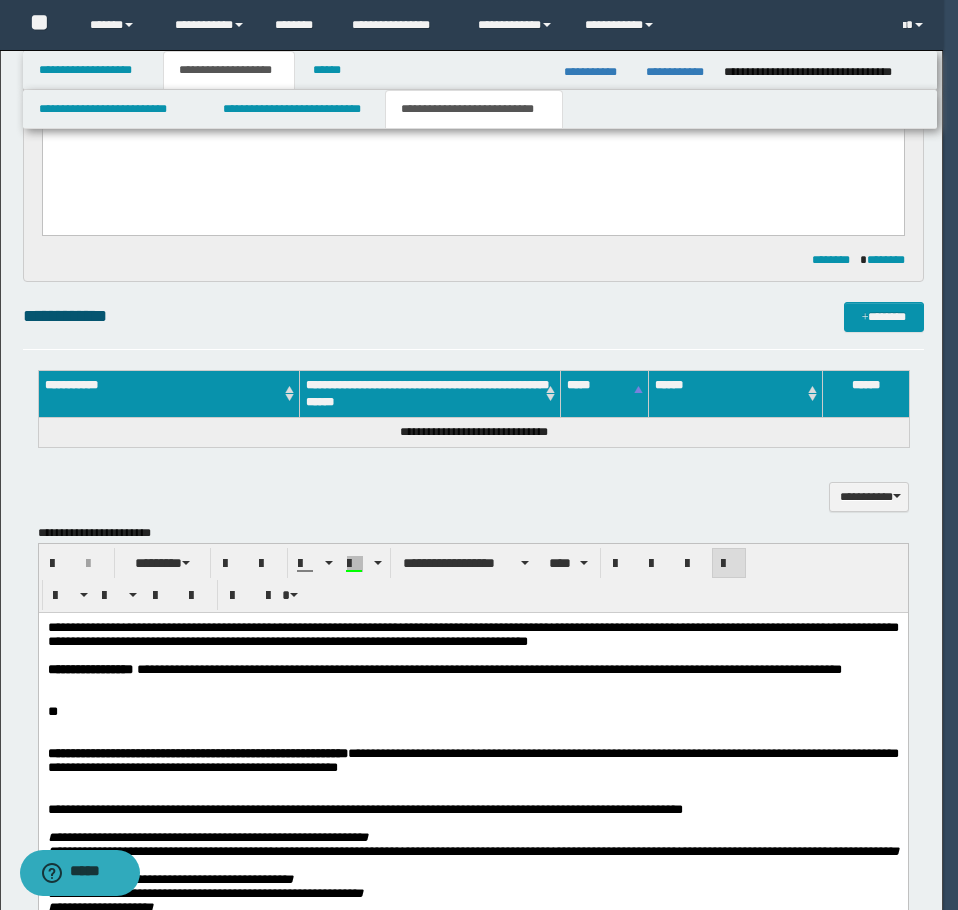 type 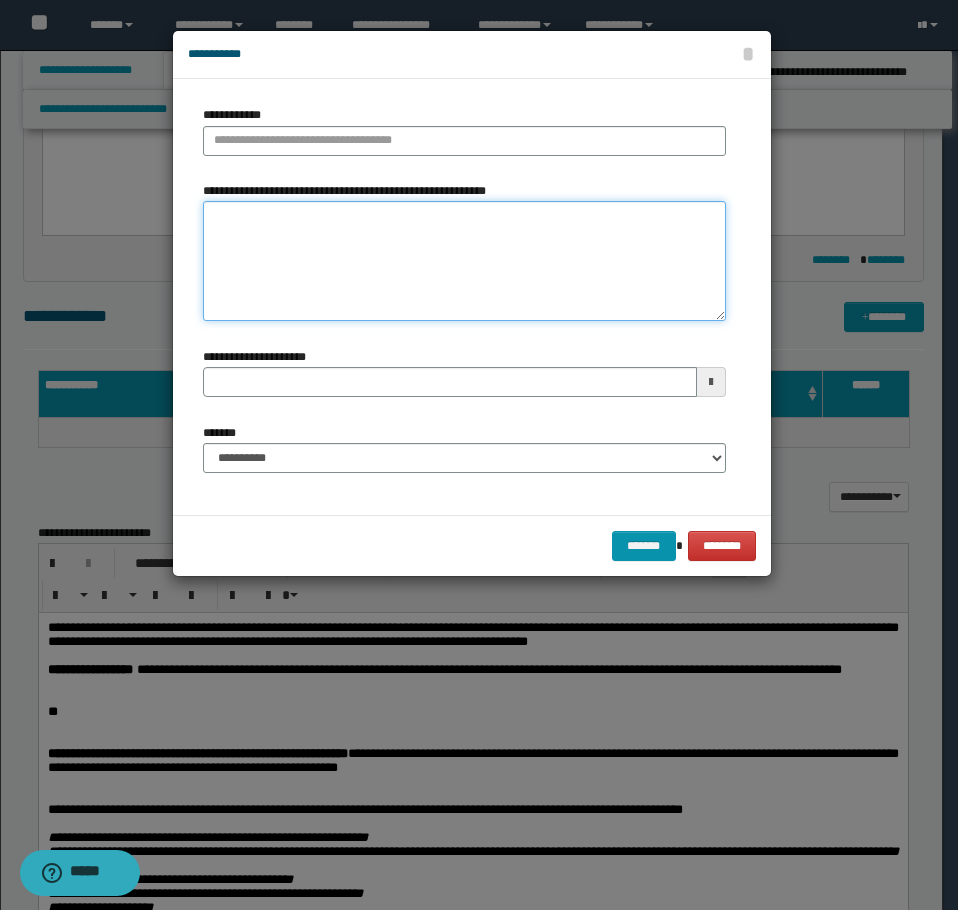 click on "**********" at bounding box center [464, 261] 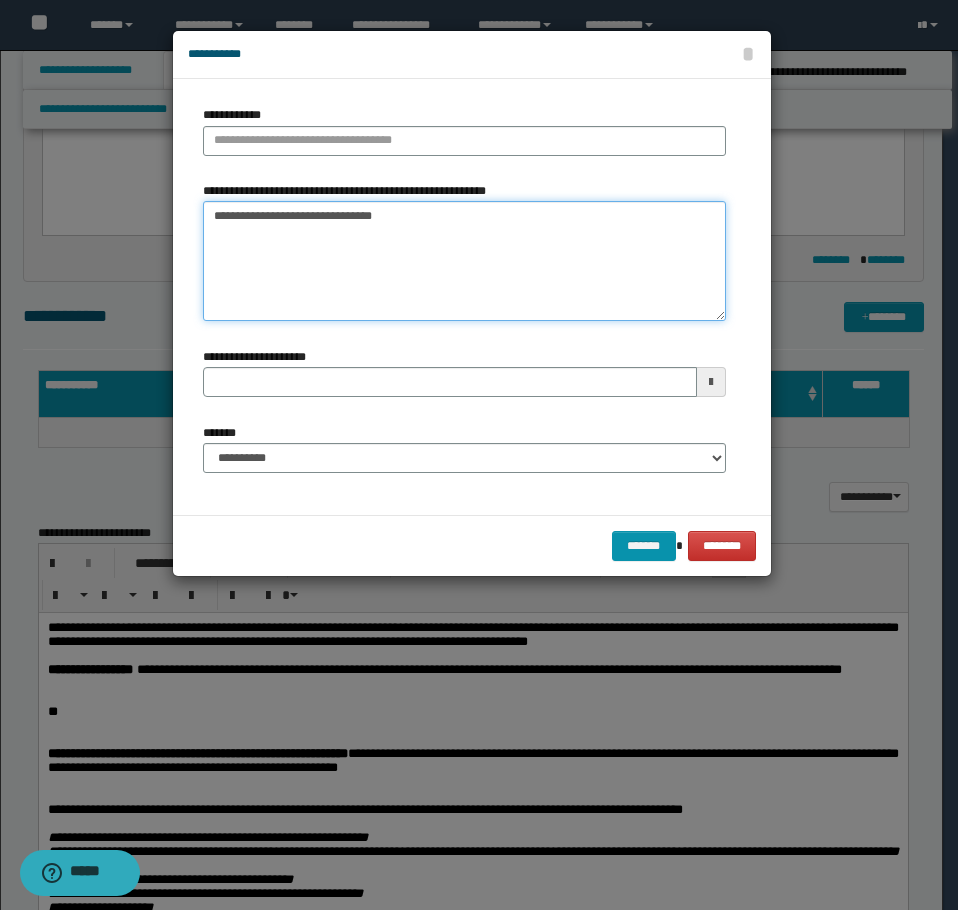 type on "**********" 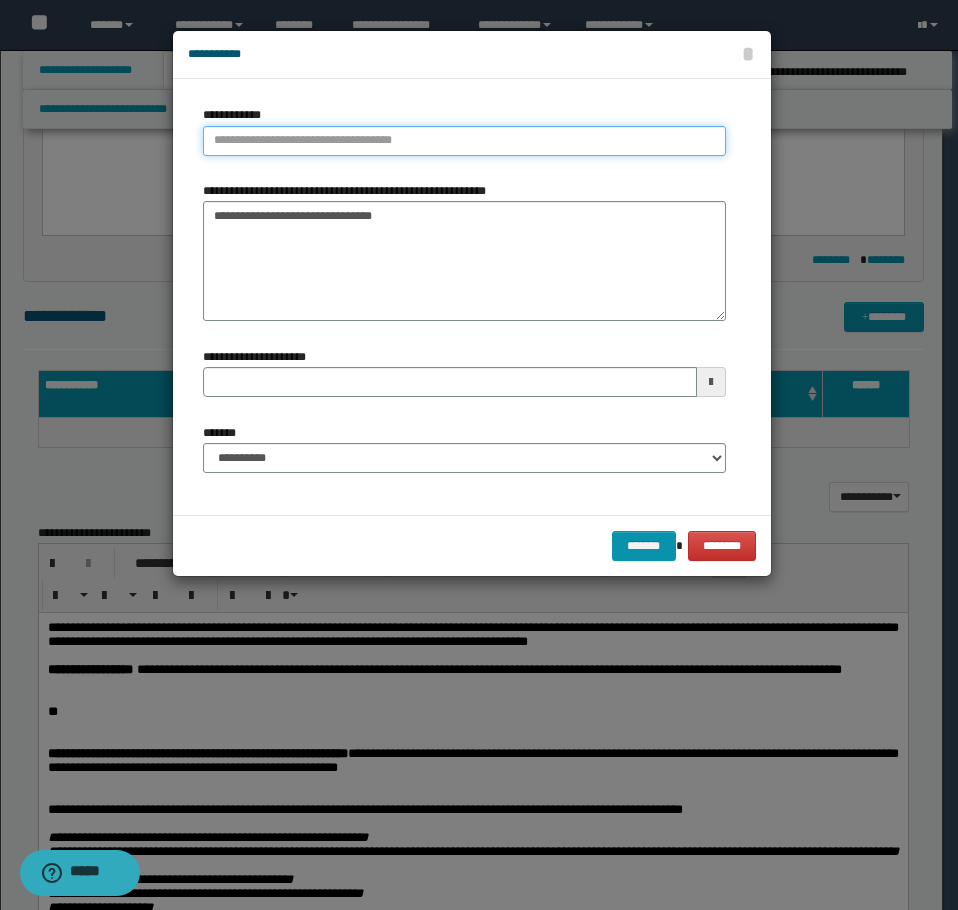 click on "**********" at bounding box center (464, 141) 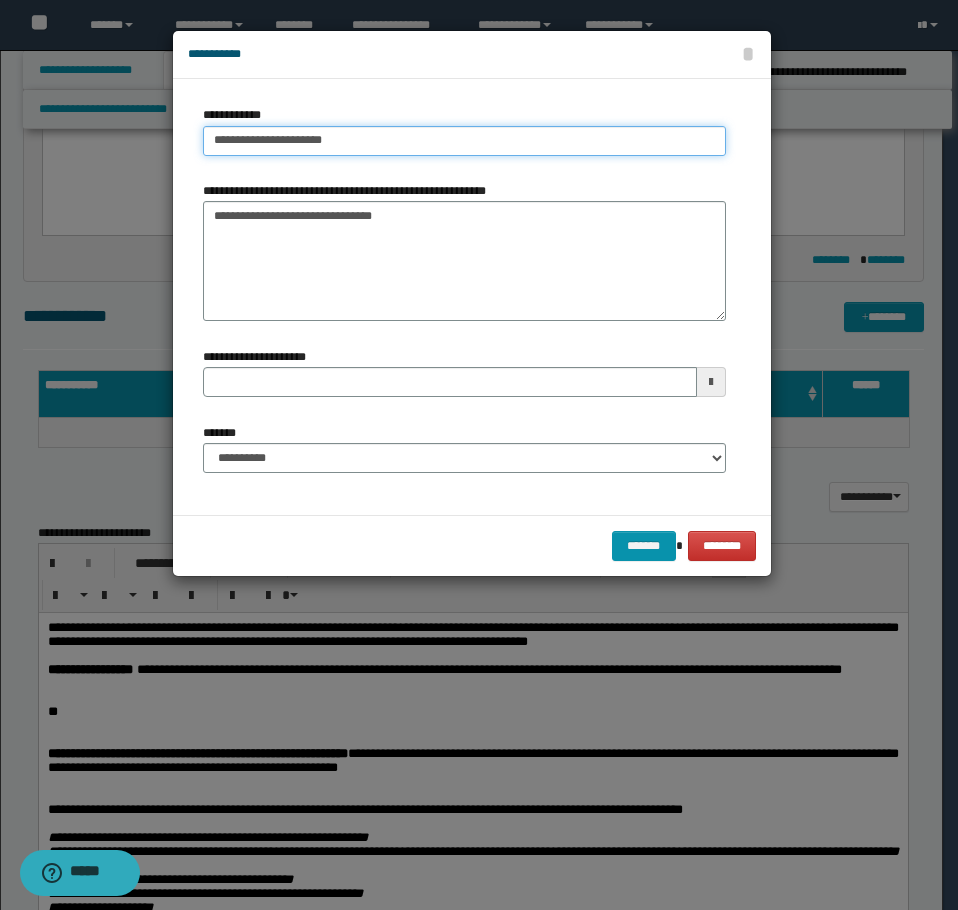 type on "**********" 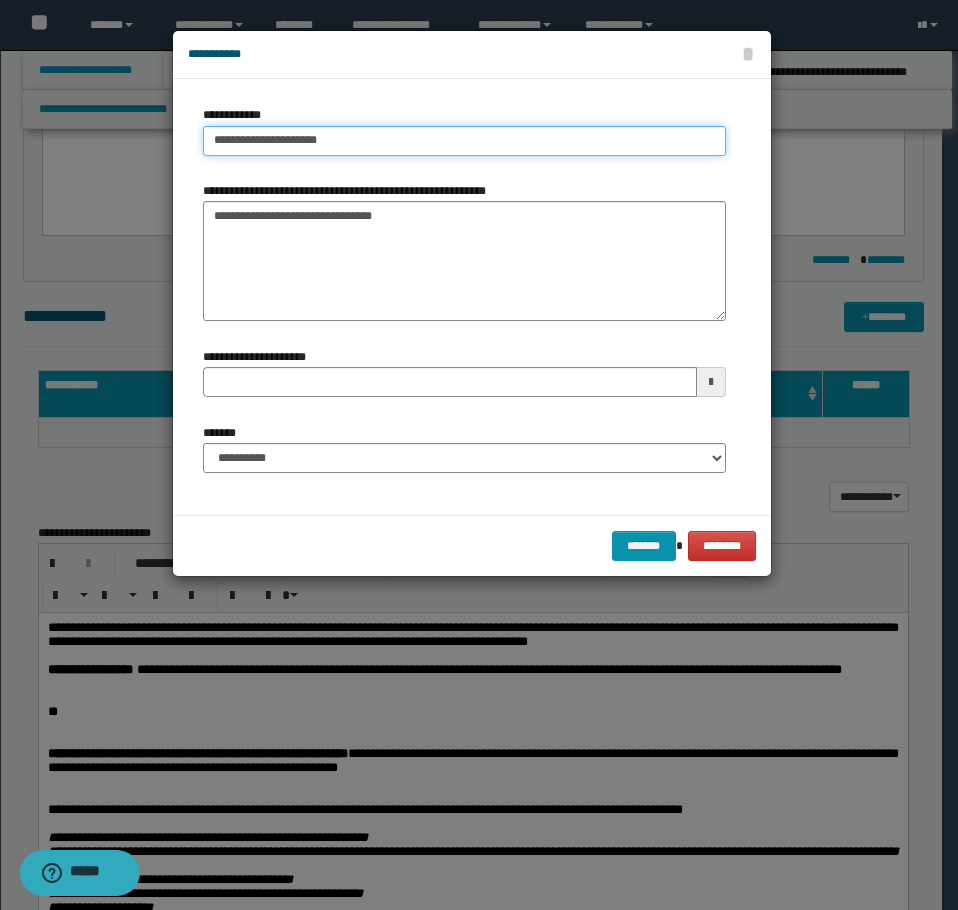 type on "**********" 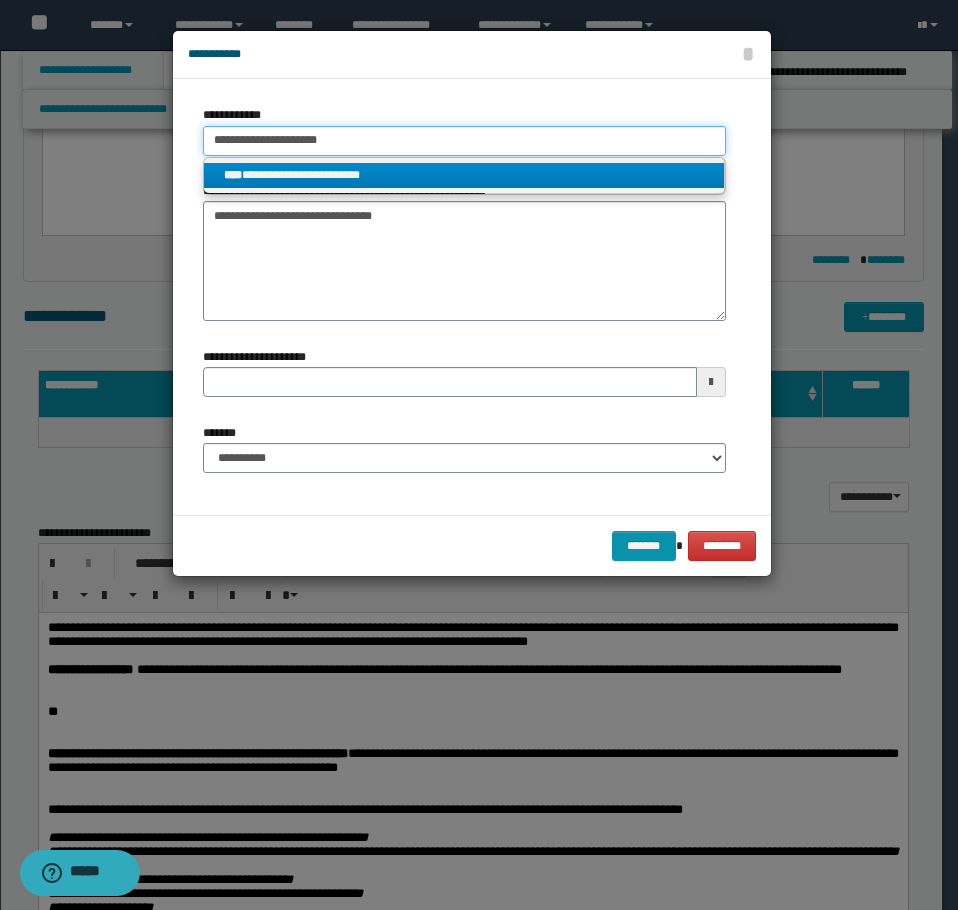 type on "**********" 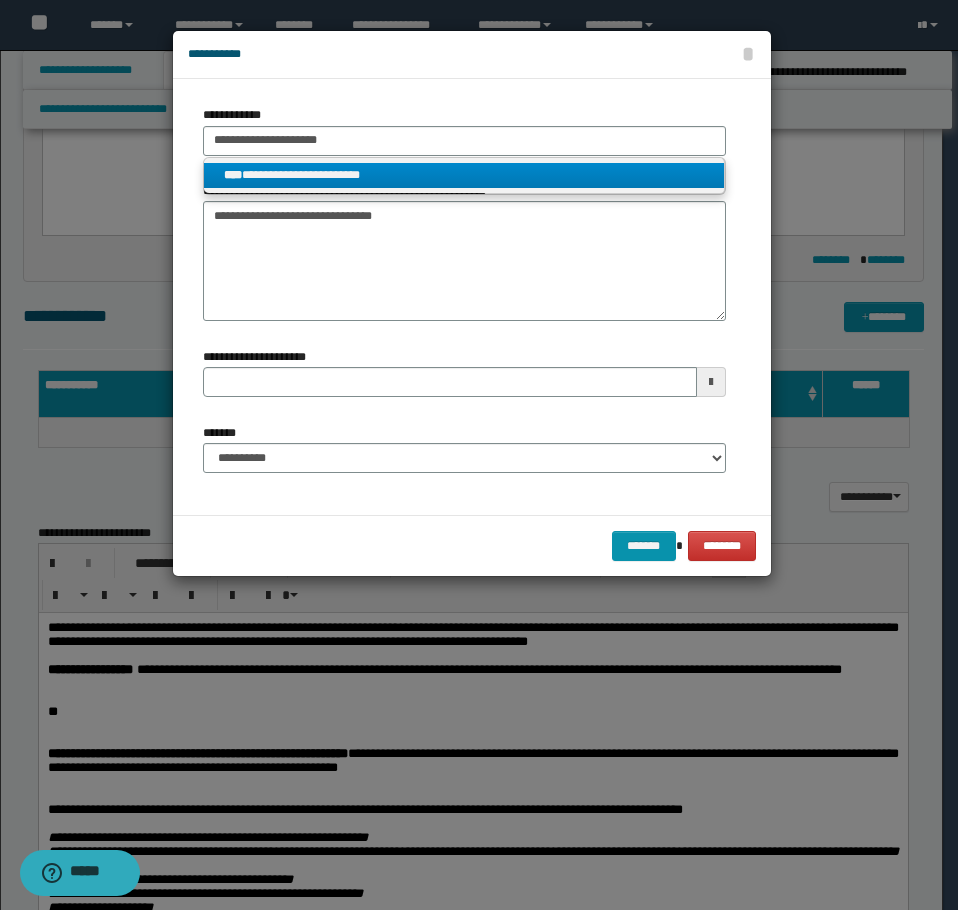 click on "**********" at bounding box center [464, 175] 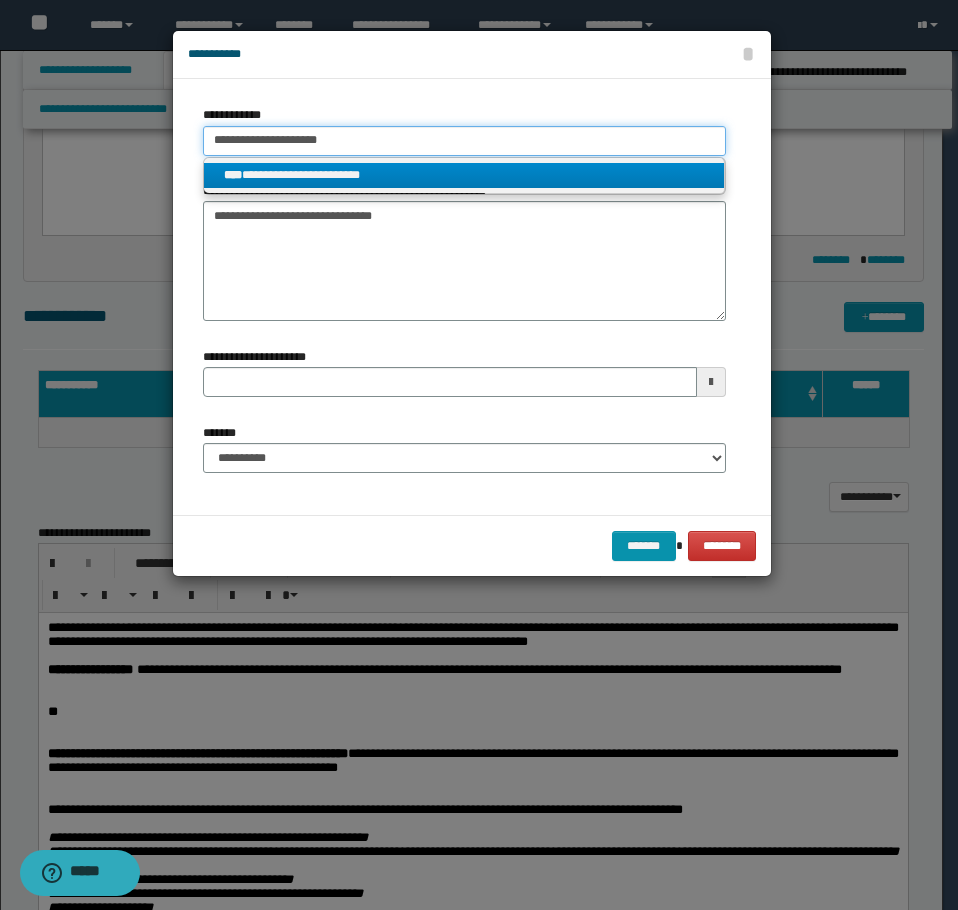 type 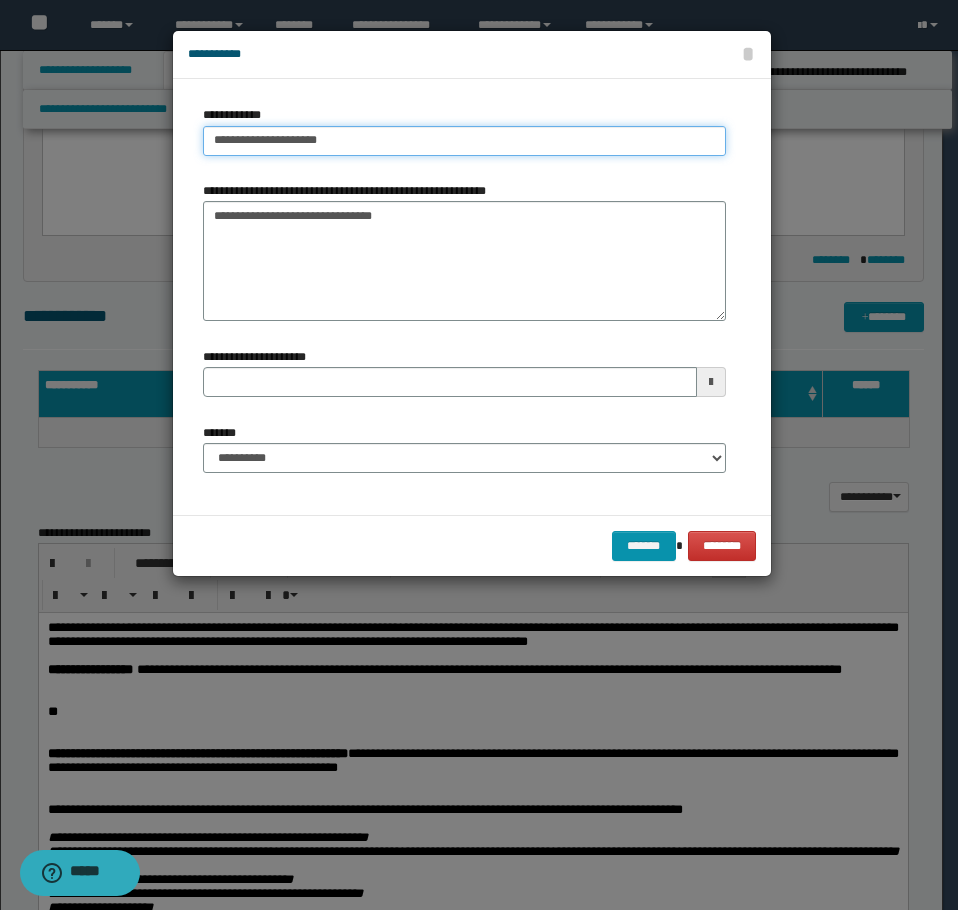 type 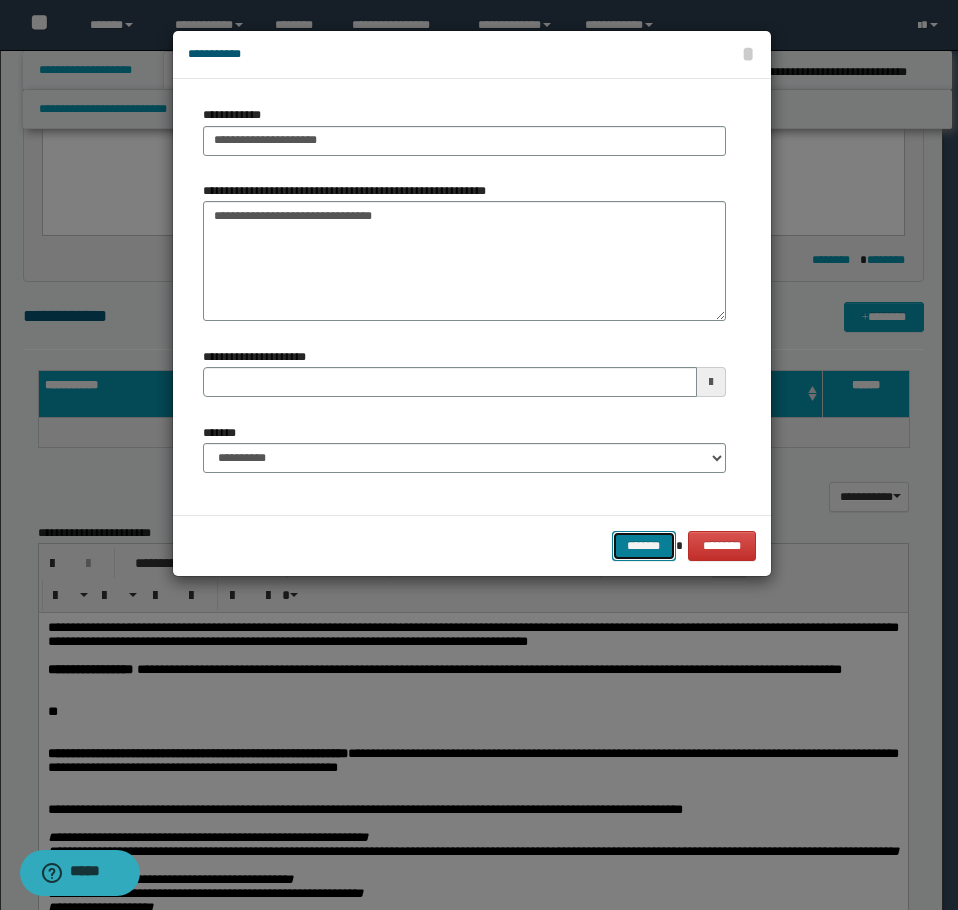 click on "*******" at bounding box center [644, 546] 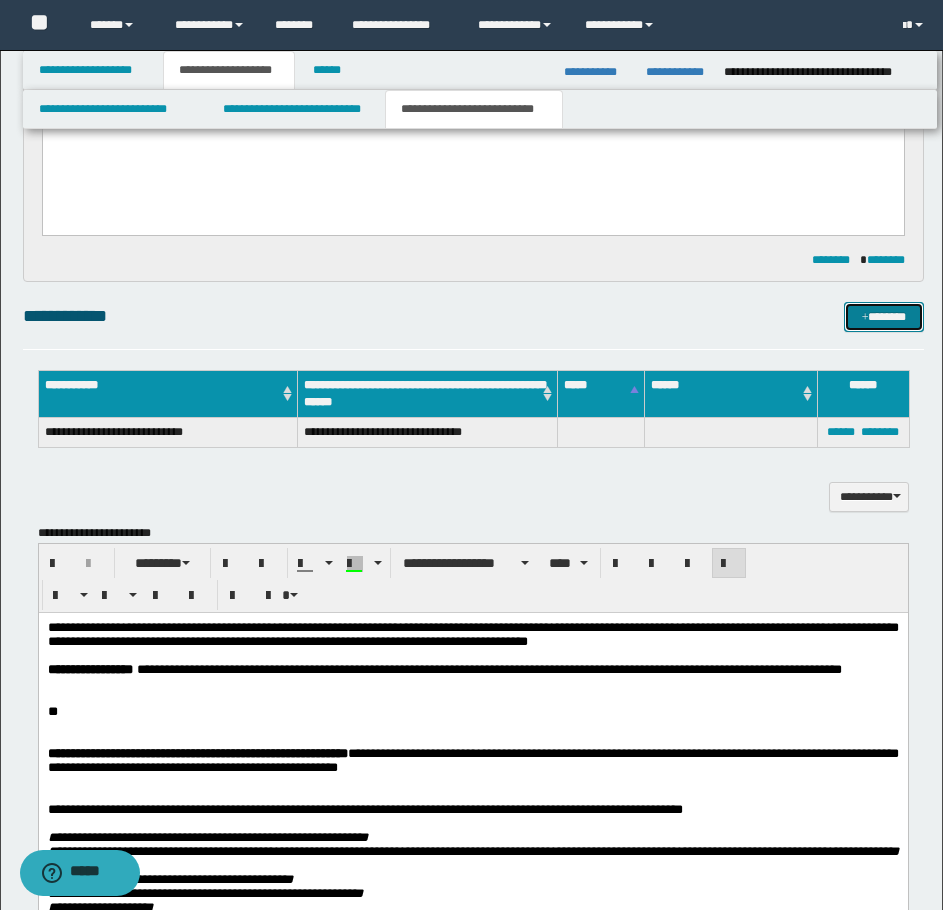 click on "*******" at bounding box center [884, 317] 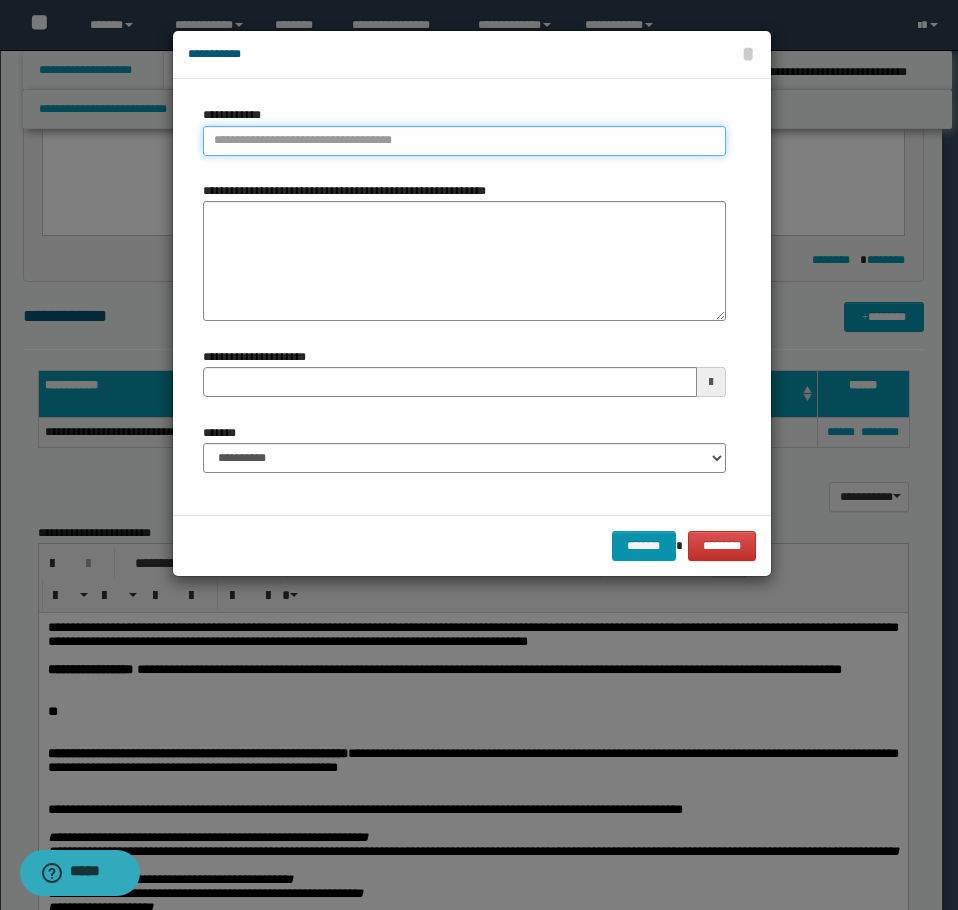 type on "**********" 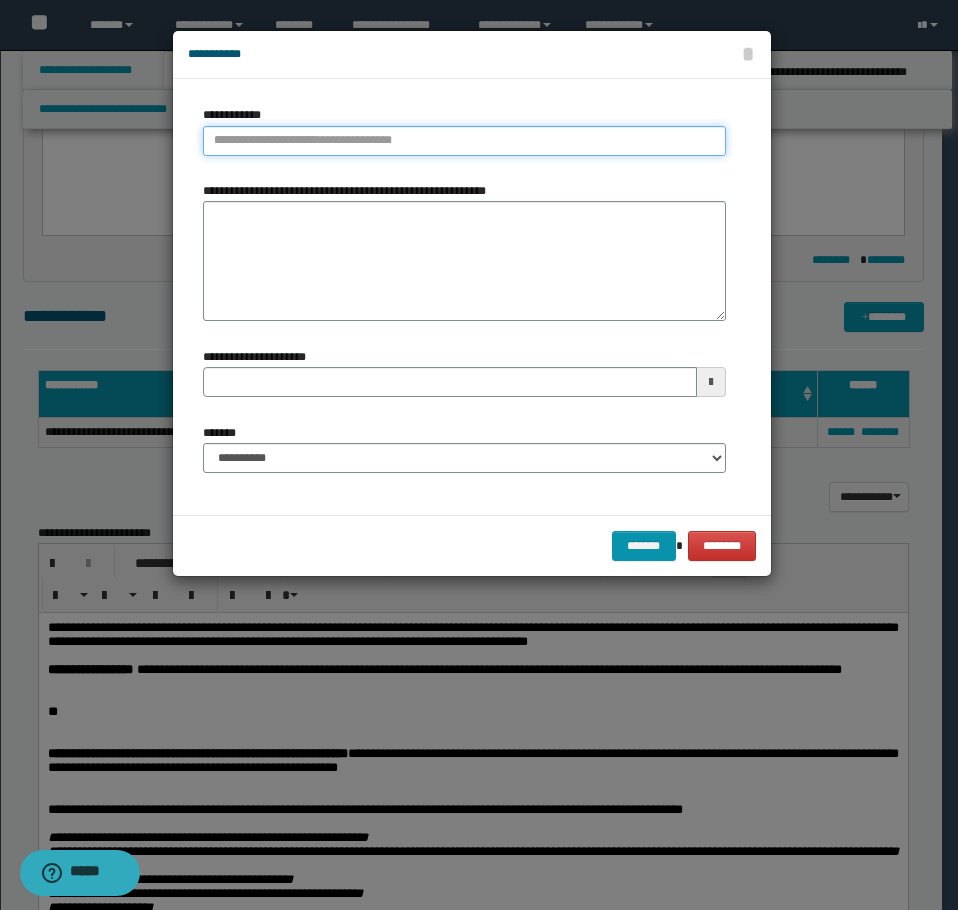 click on "**********" at bounding box center (464, 141) 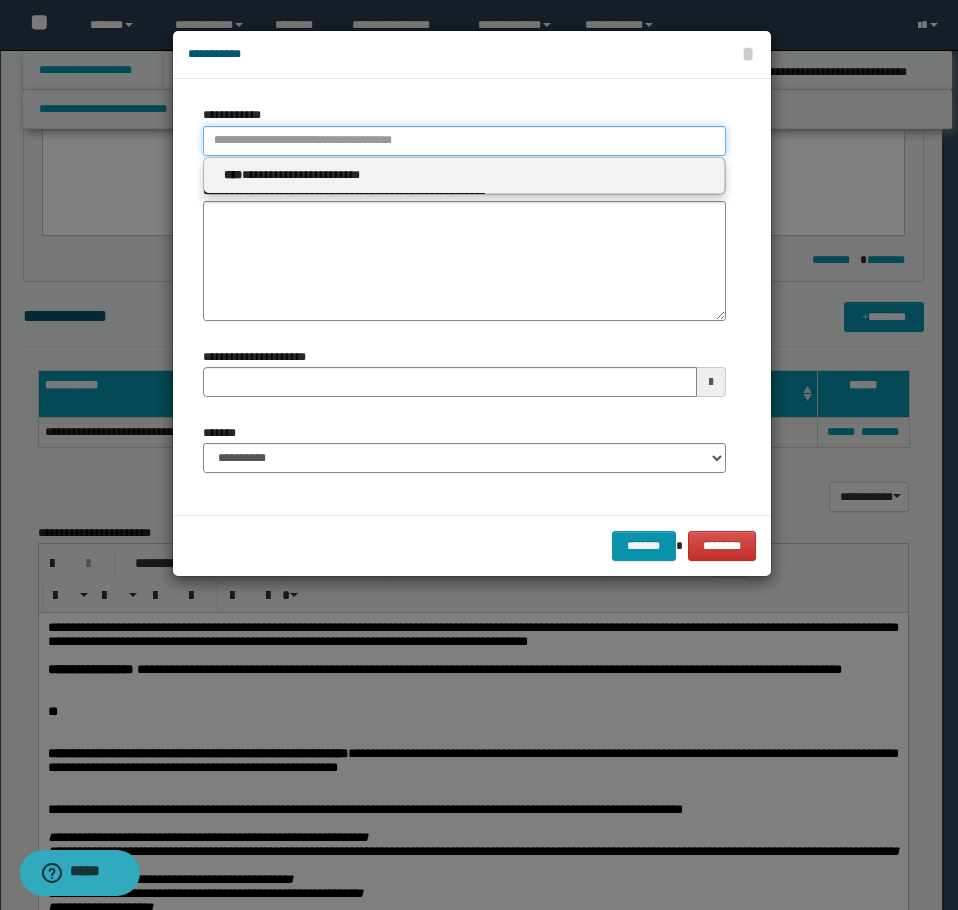 paste on "**********" 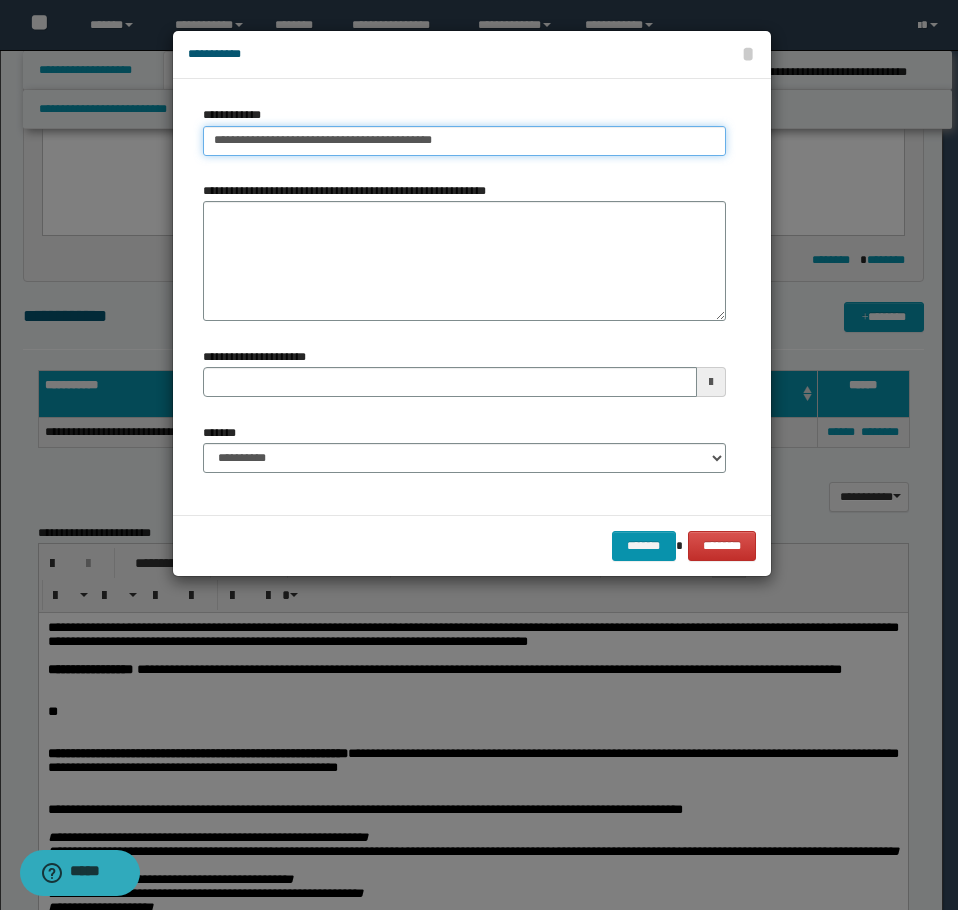 type on "**********" 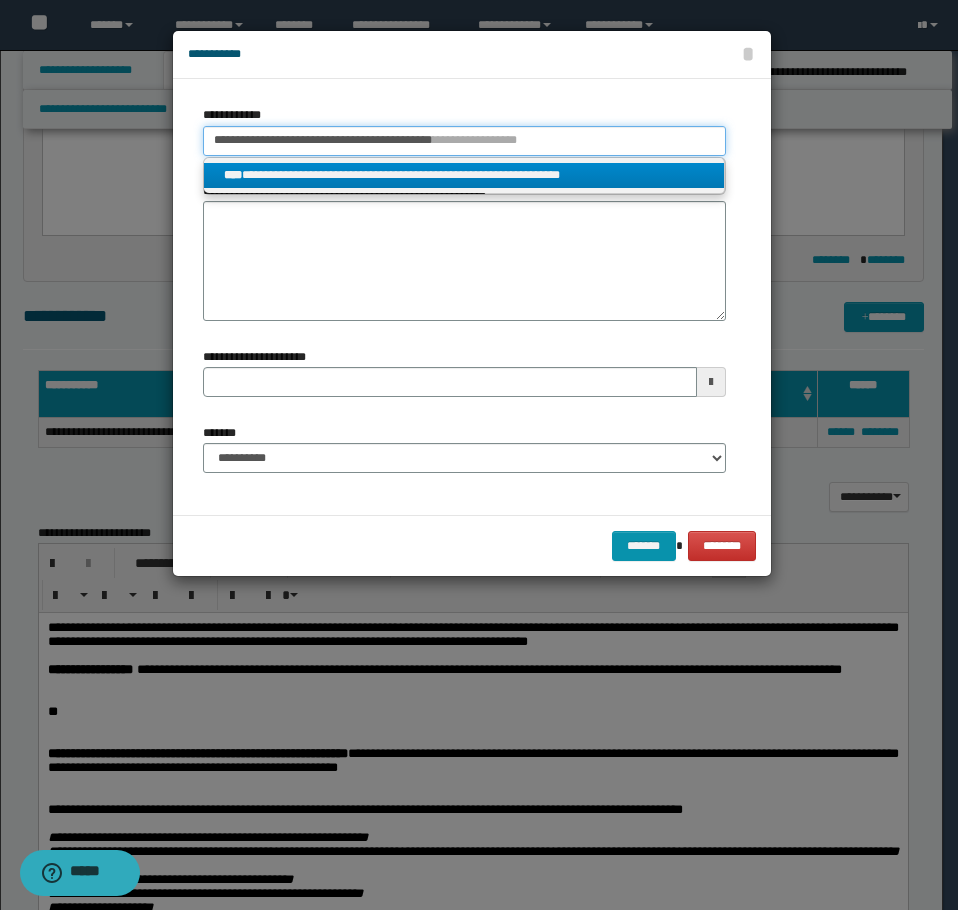type on "**********" 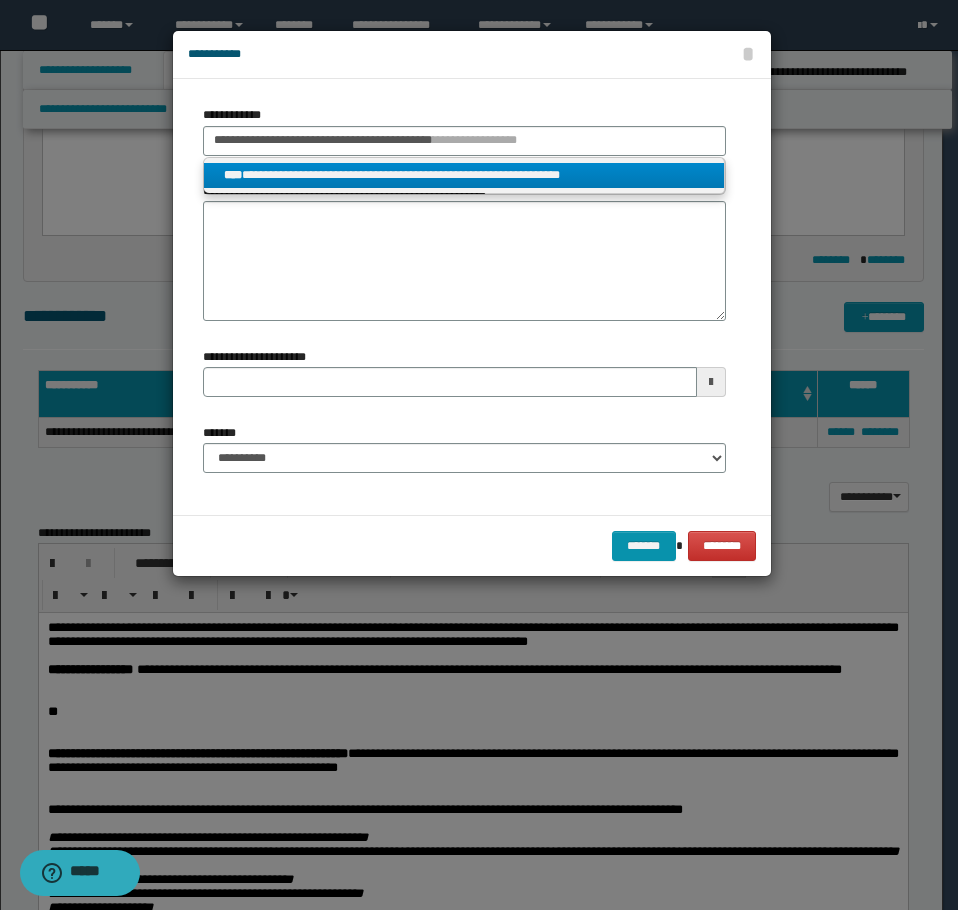 click on "**********" at bounding box center (464, 175) 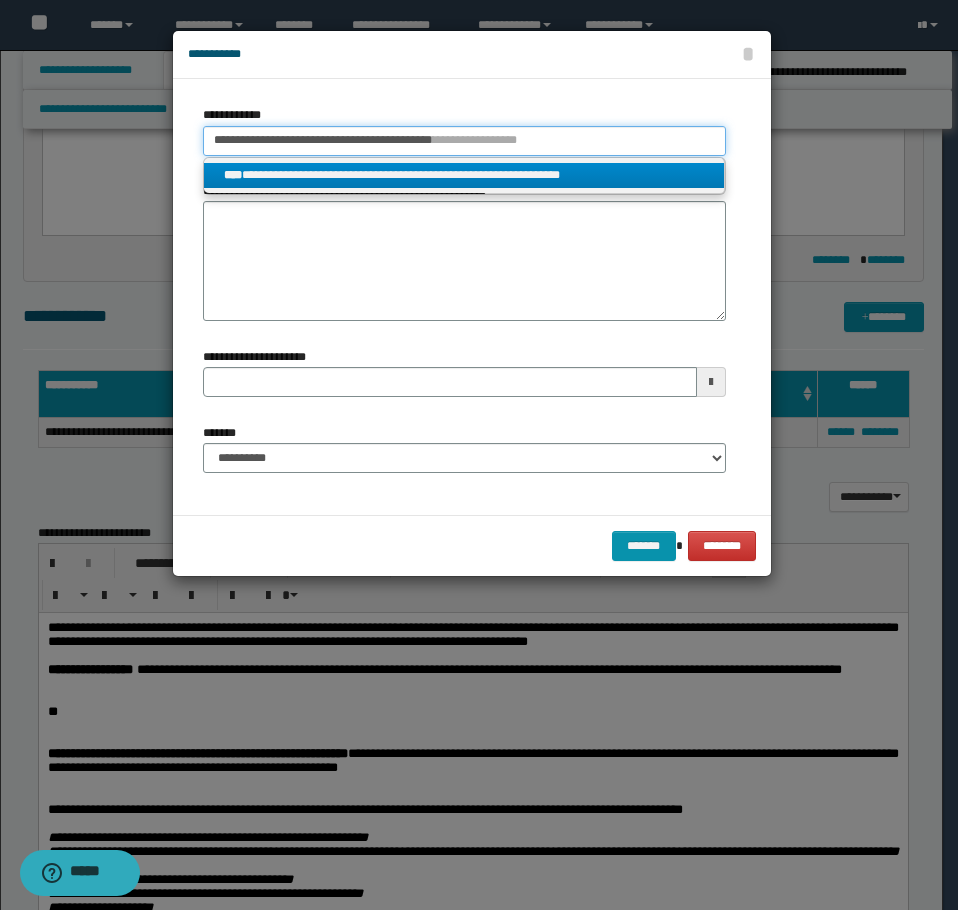 type 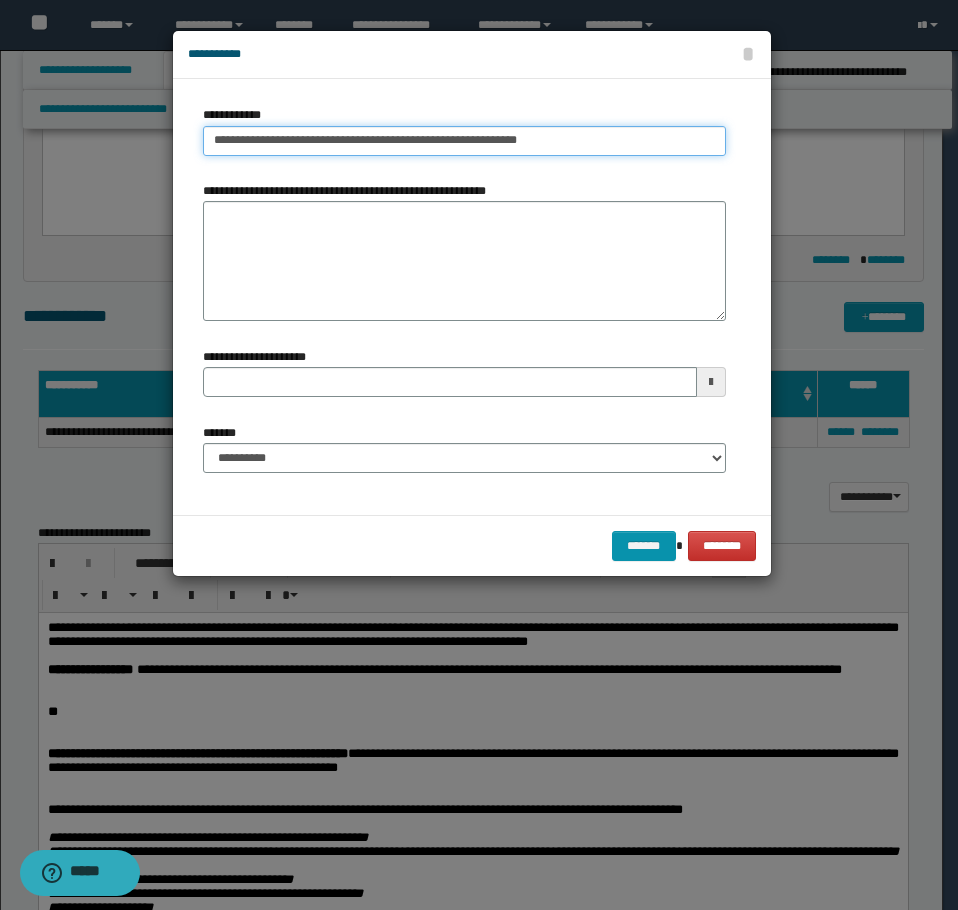 drag, startPoint x: 549, startPoint y: 139, endPoint x: 445, endPoint y: 142, distance: 104.04326 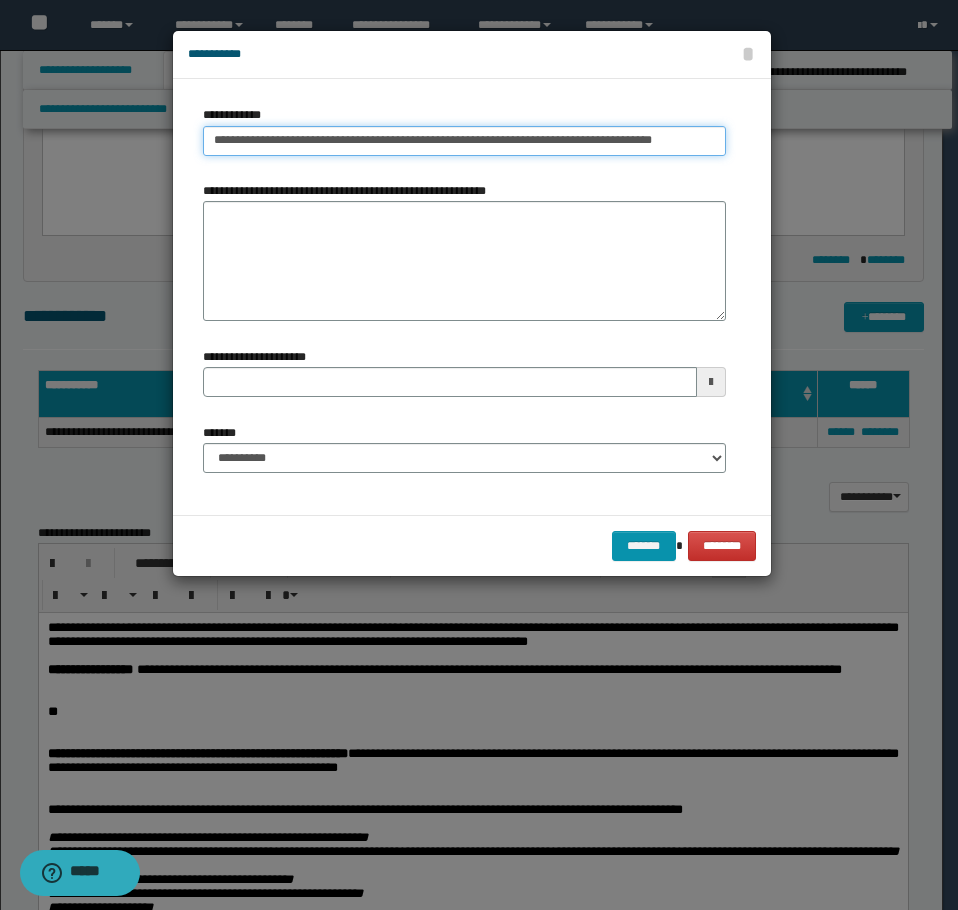 type on "**********" 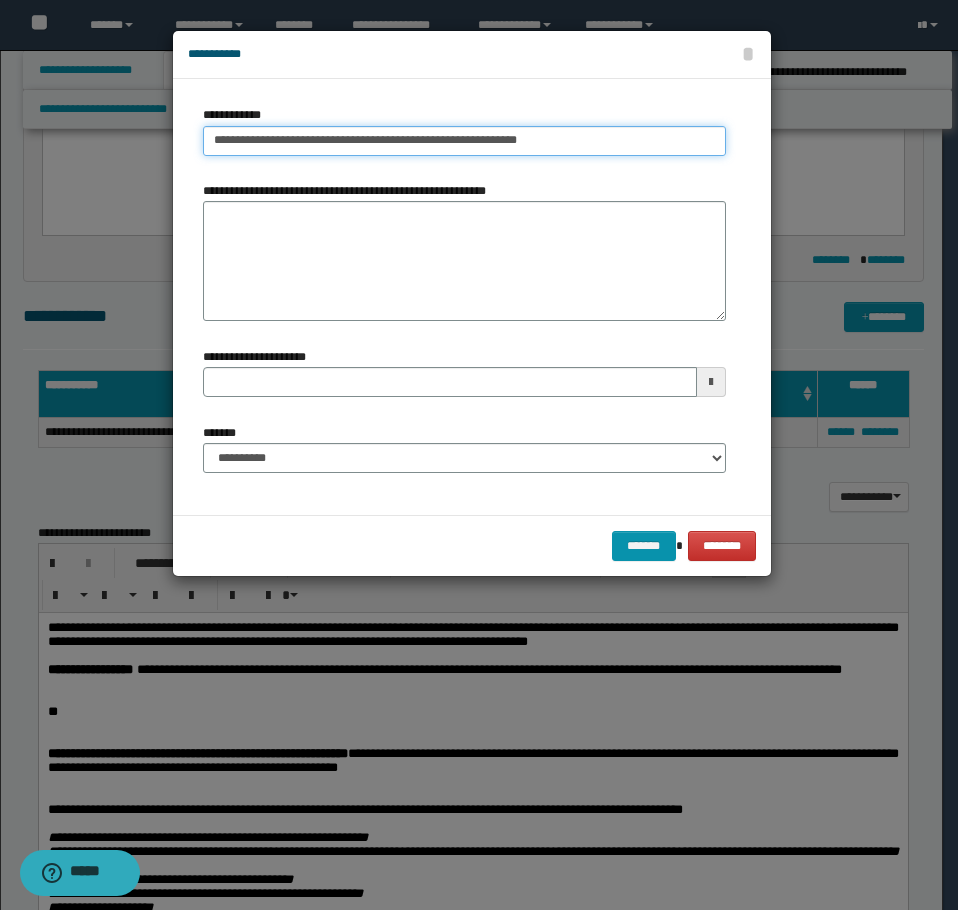 type on "**********" 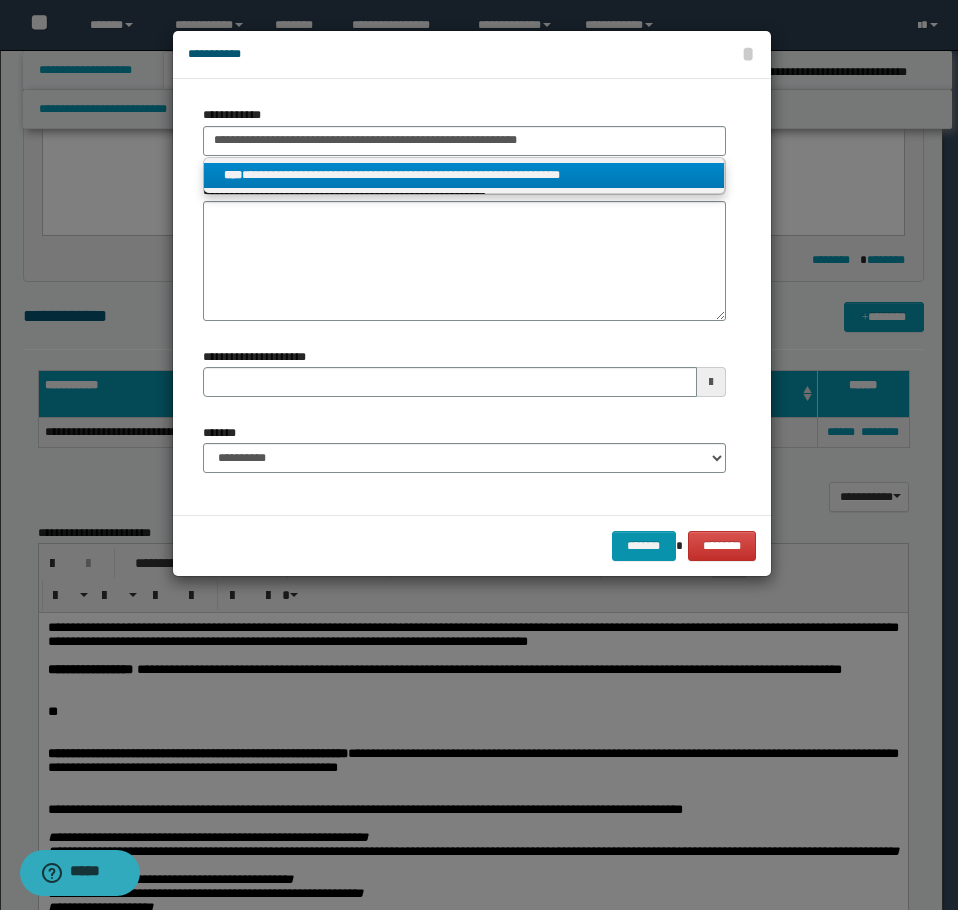 click on "**********" at bounding box center [464, 175] 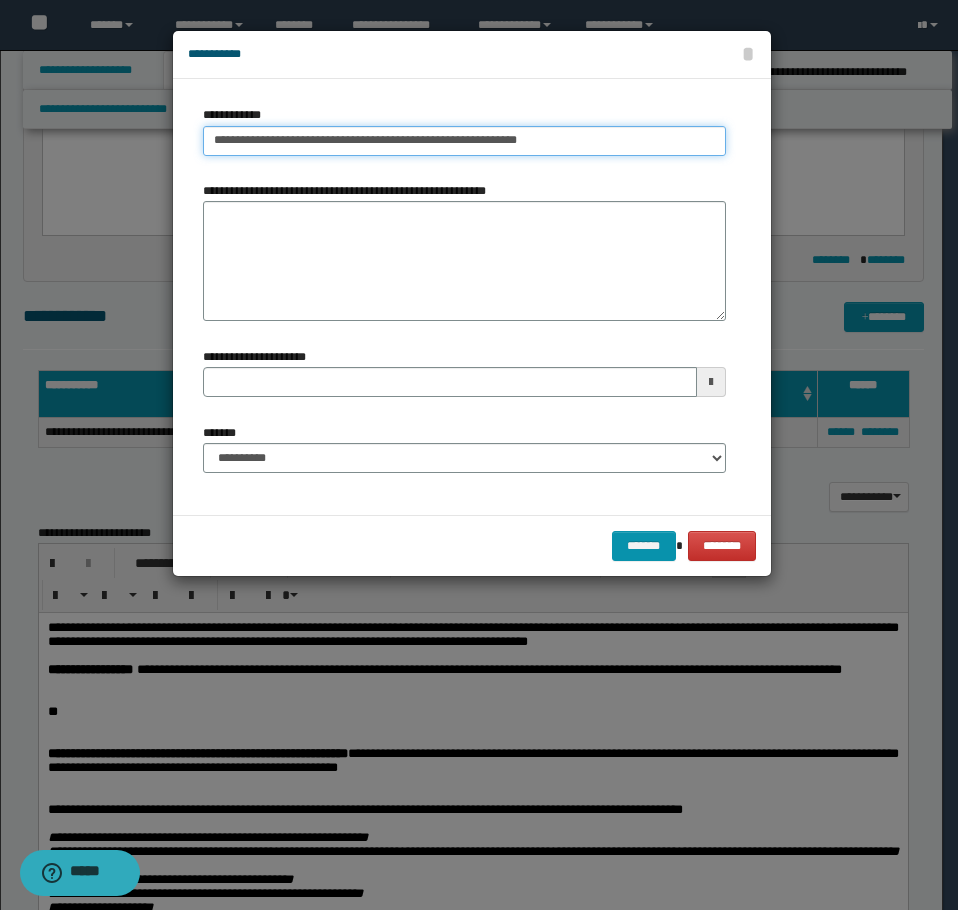 type on "**********" 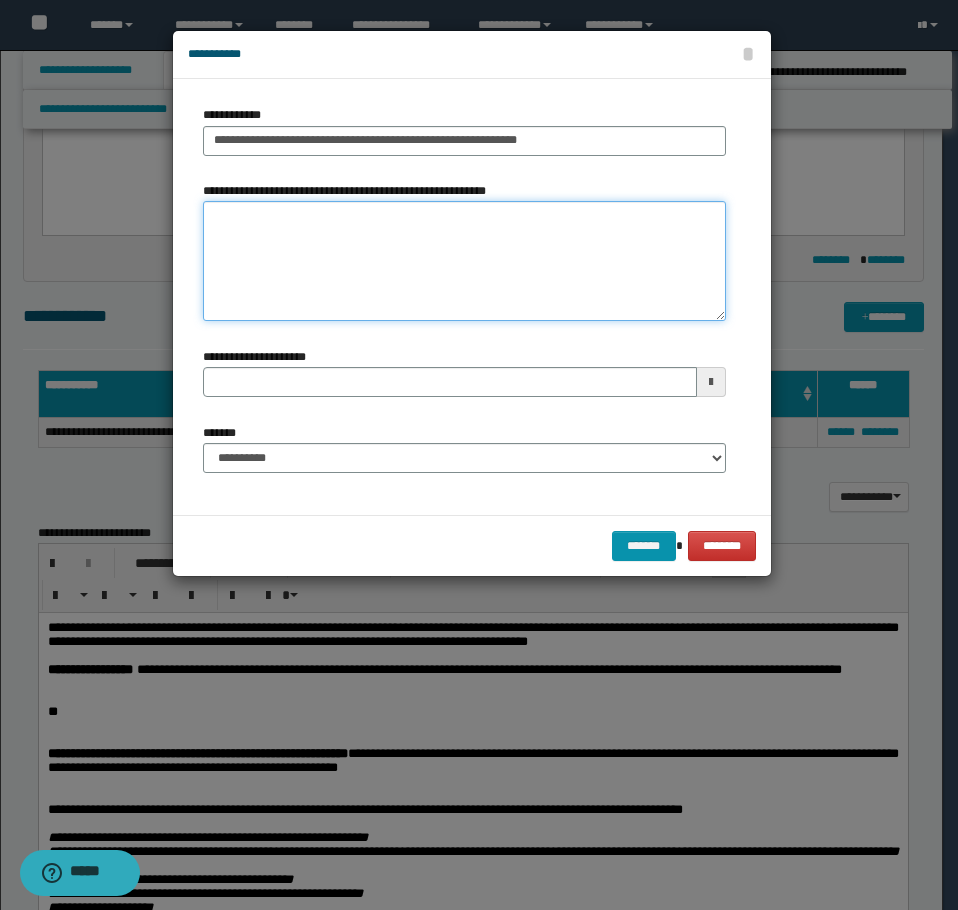 type 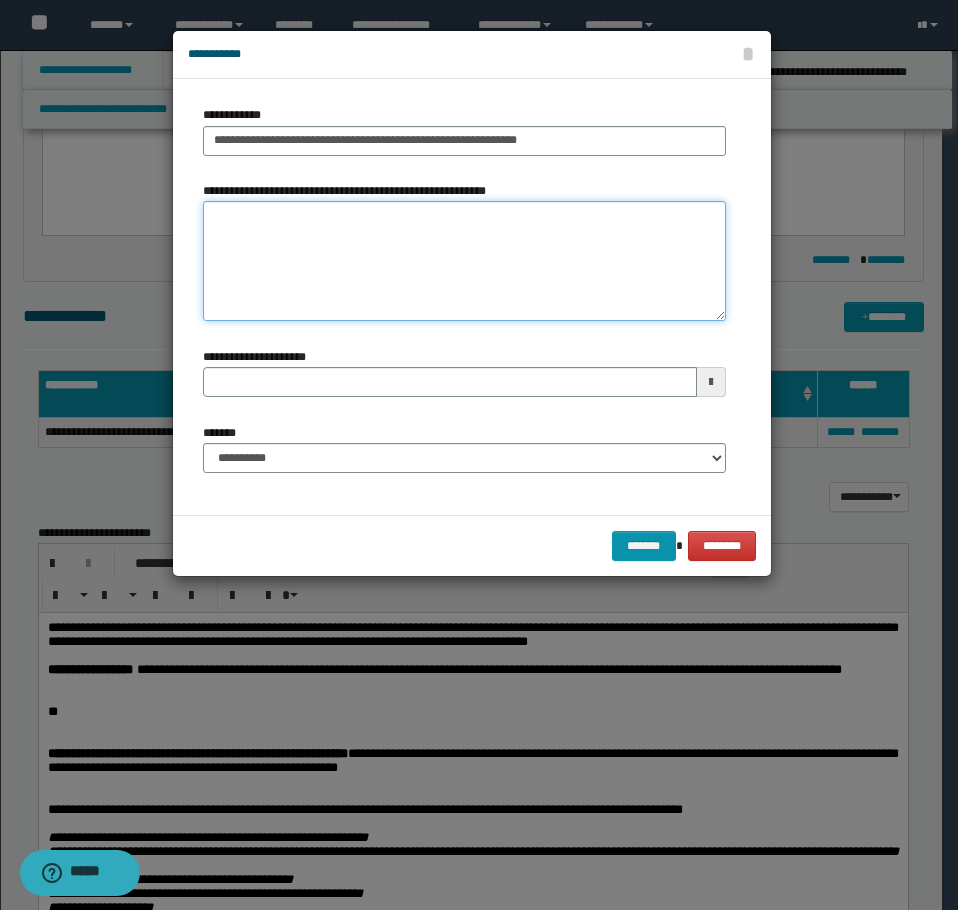 click on "**********" at bounding box center [464, 261] 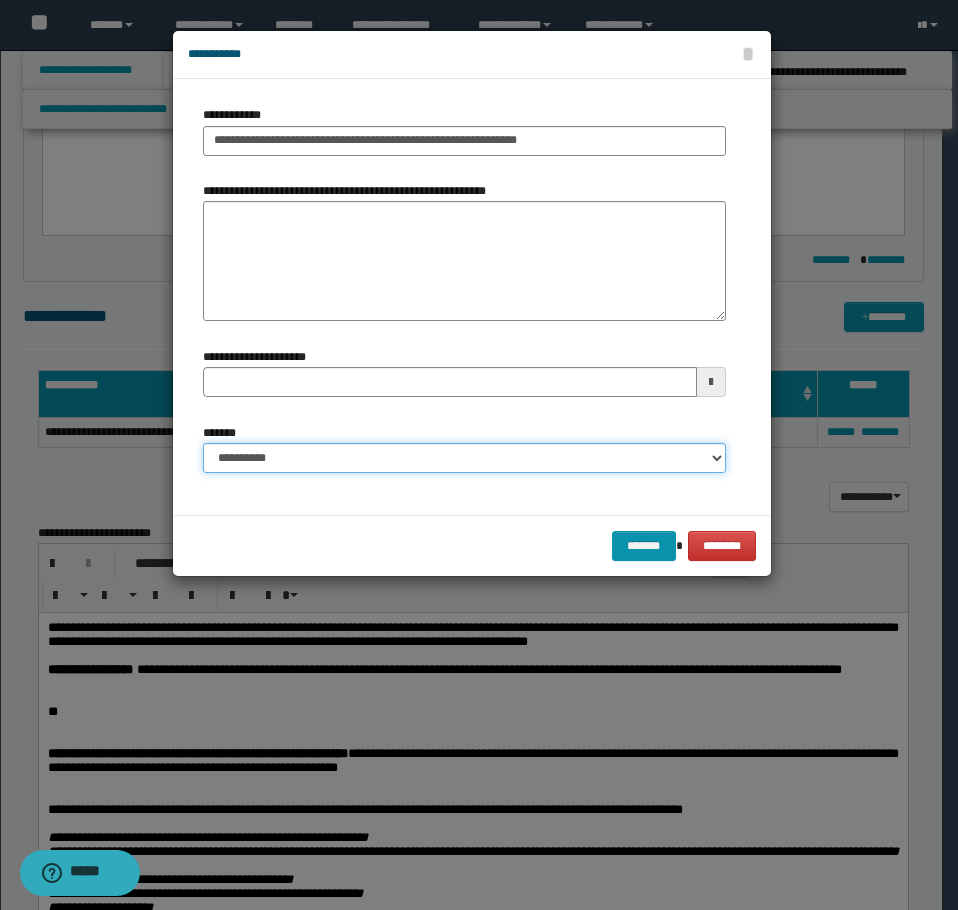 click on "**********" at bounding box center (464, 458) 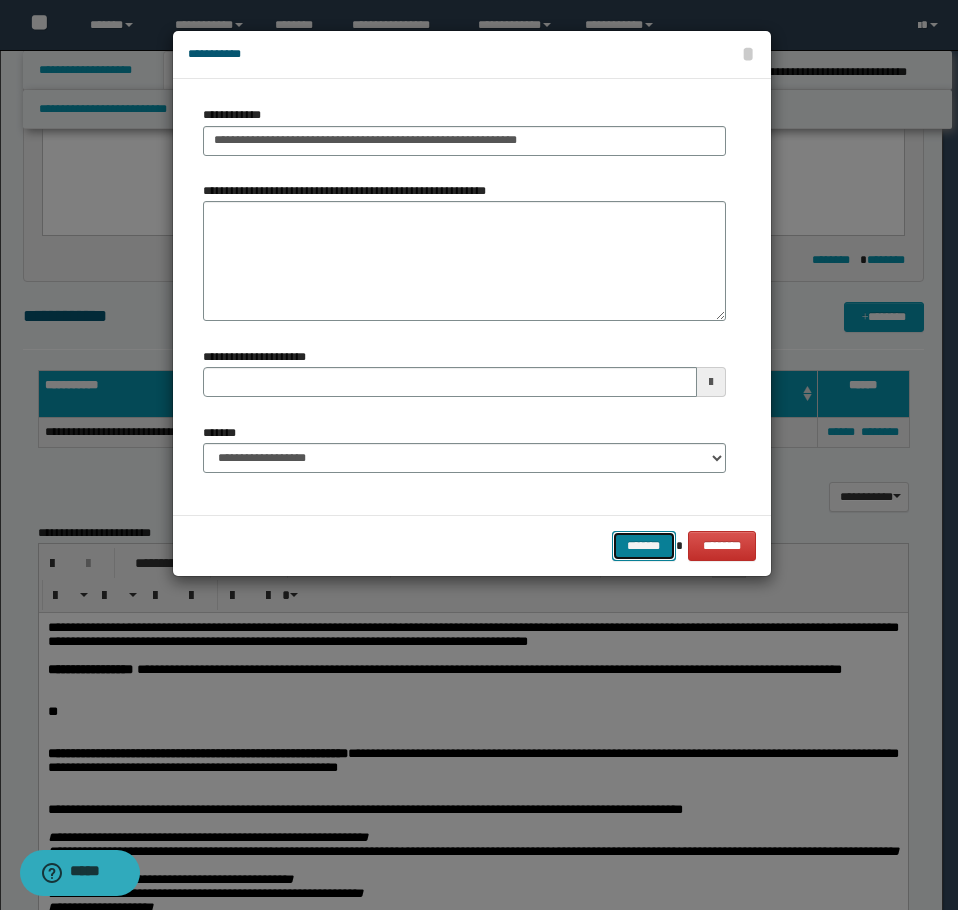 click on "*******" at bounding box center [644, 546] 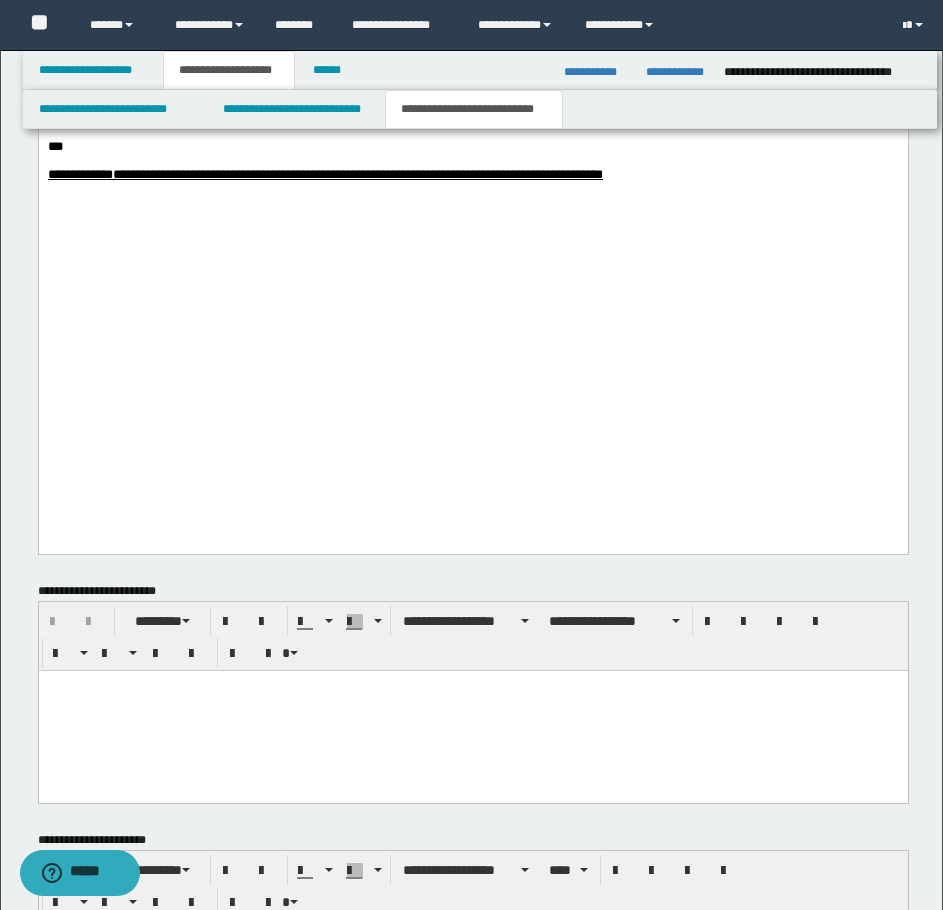 scroll, scrollTop: 3000, scrollLeft: 0, axis: vertical 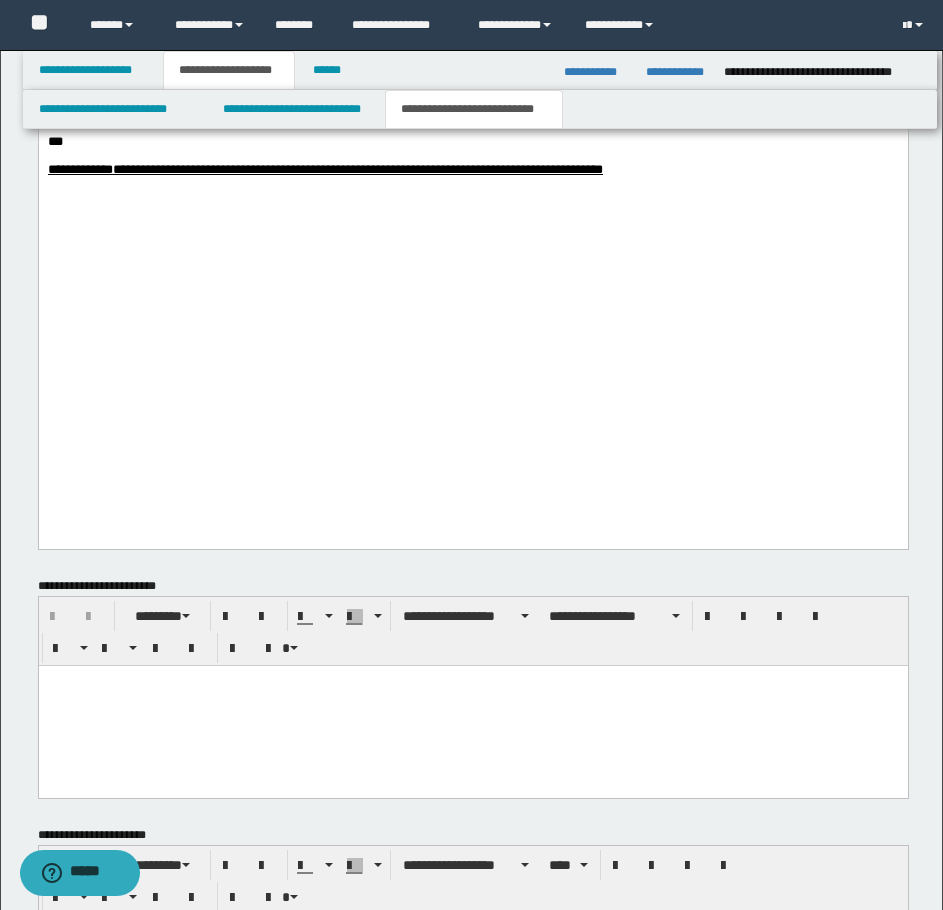 click on "**********" at bounding box center (237, 77) 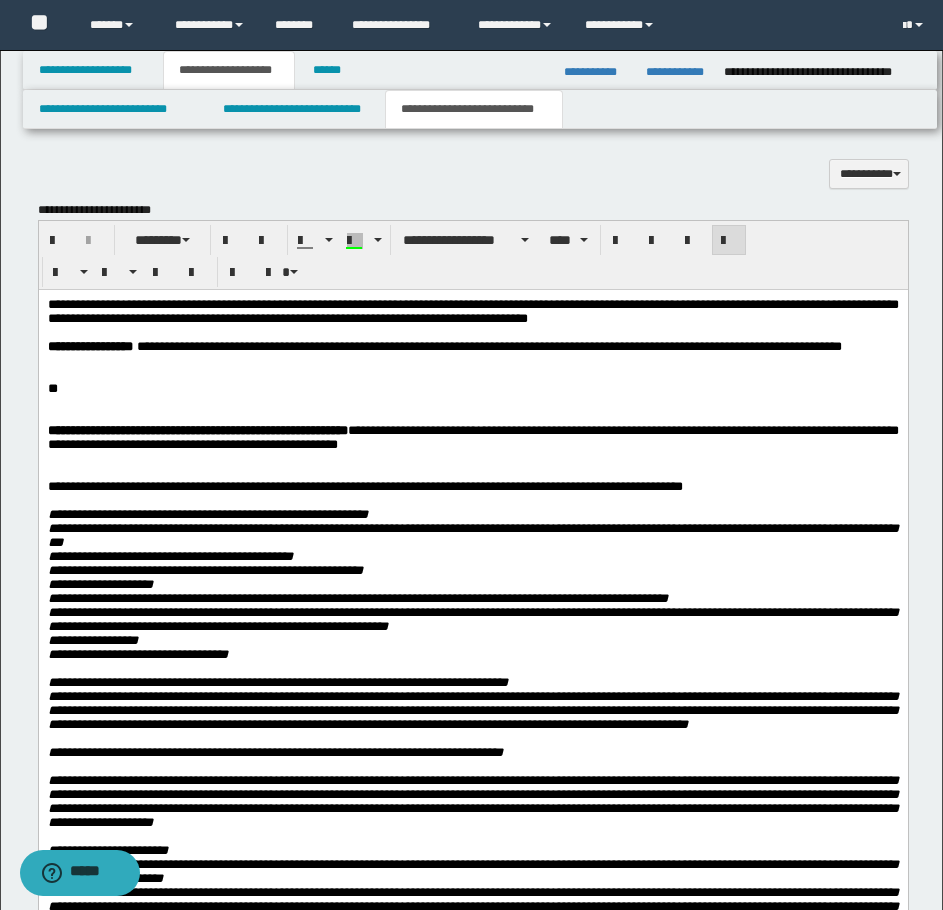 scroll, scrollTop: 1500, scrollLeft: 0, axis: vertical 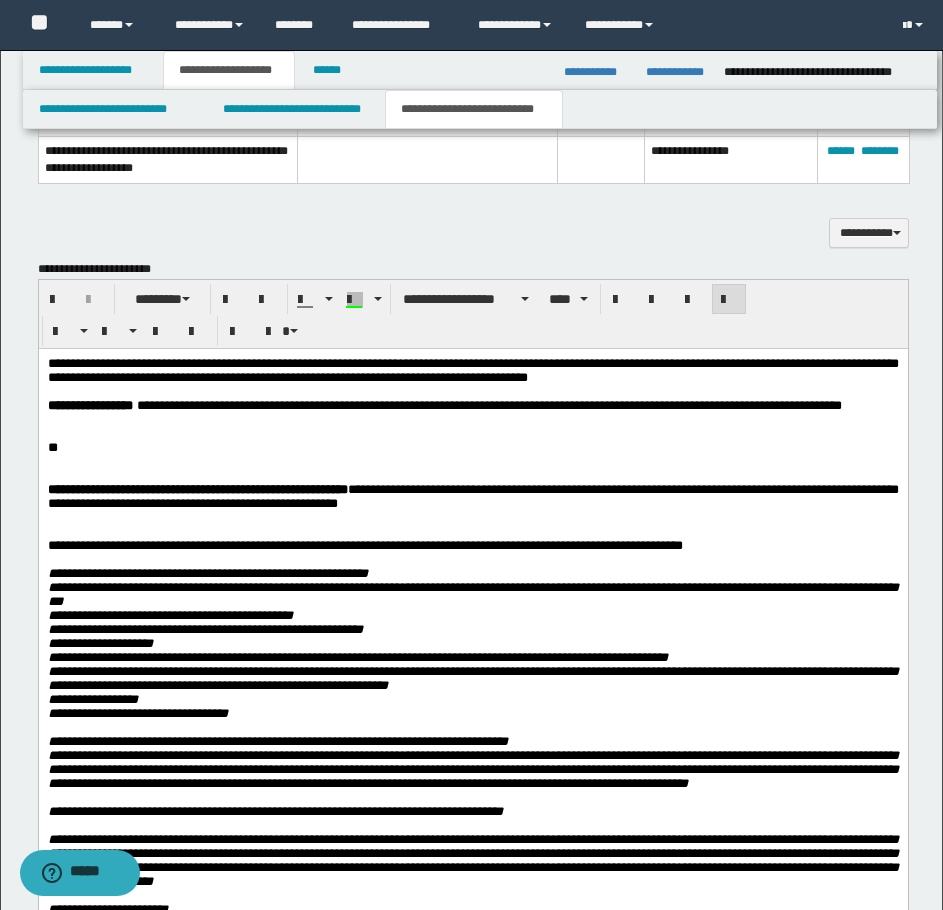 click on "**********" at bounding box center [472, 495] 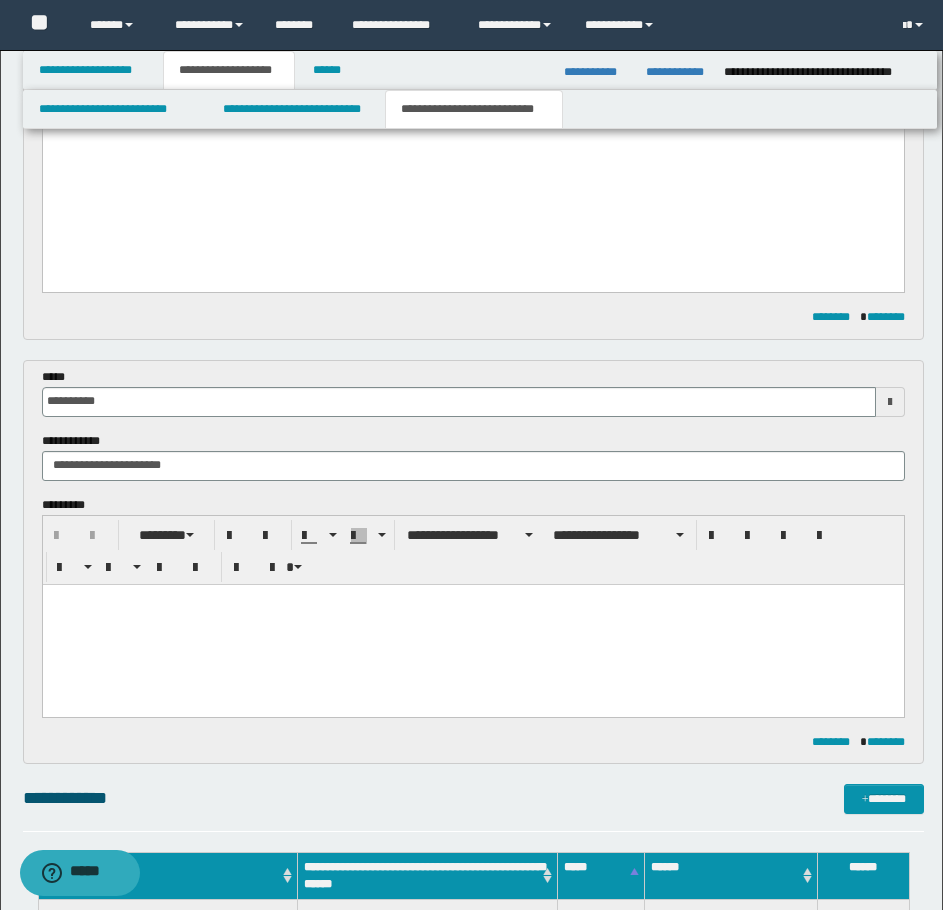 scroll, scrollTop: 700, scrollLeft: 0, axis: vertical 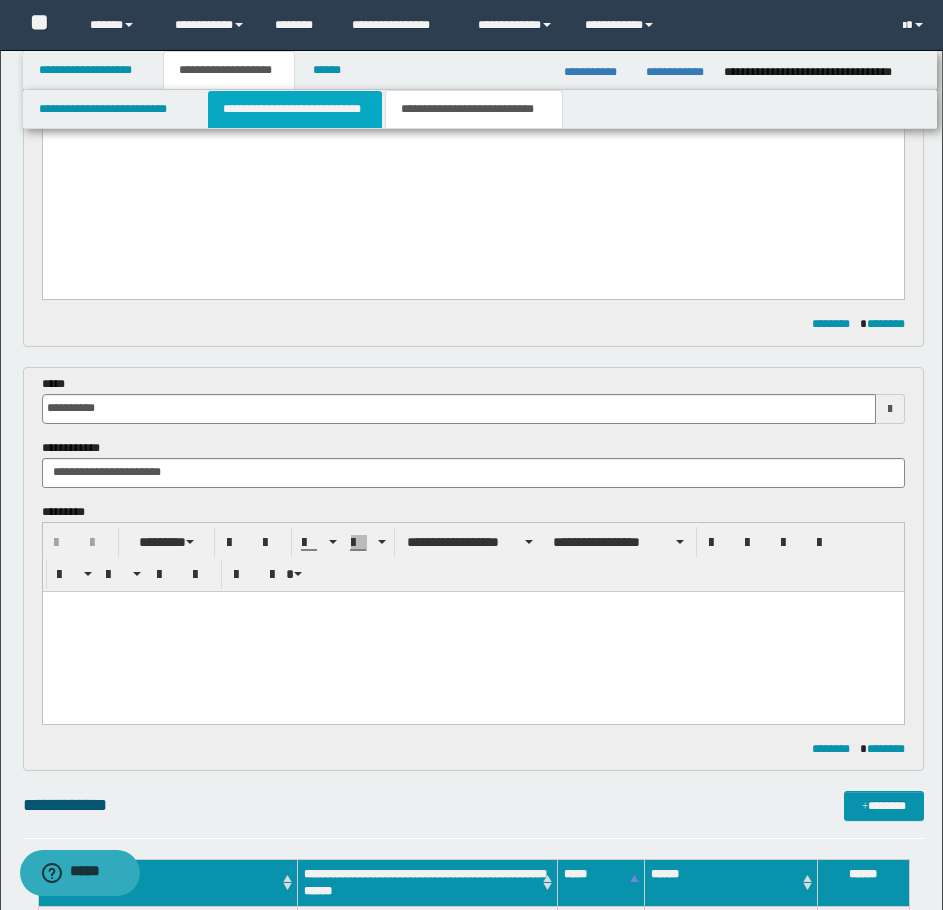 click on "**********" at bounding box center (295, 109) 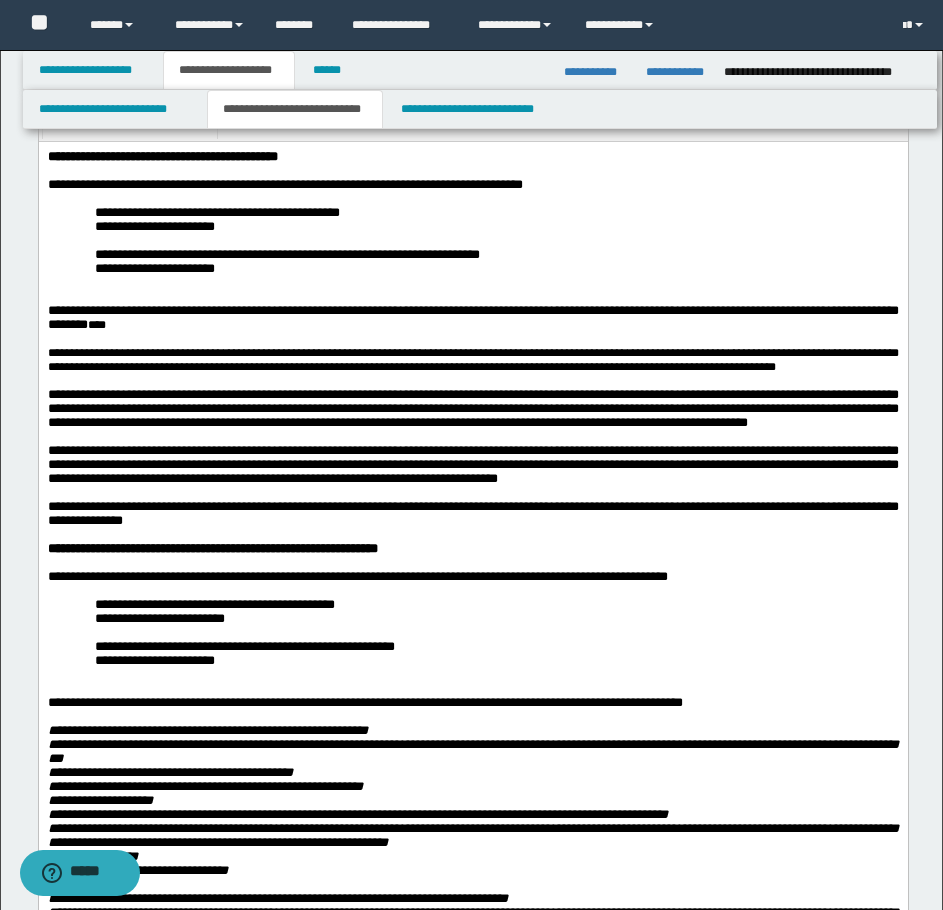 scroll, scrollTop: 100, scrollLeft: 0, axis: vertical 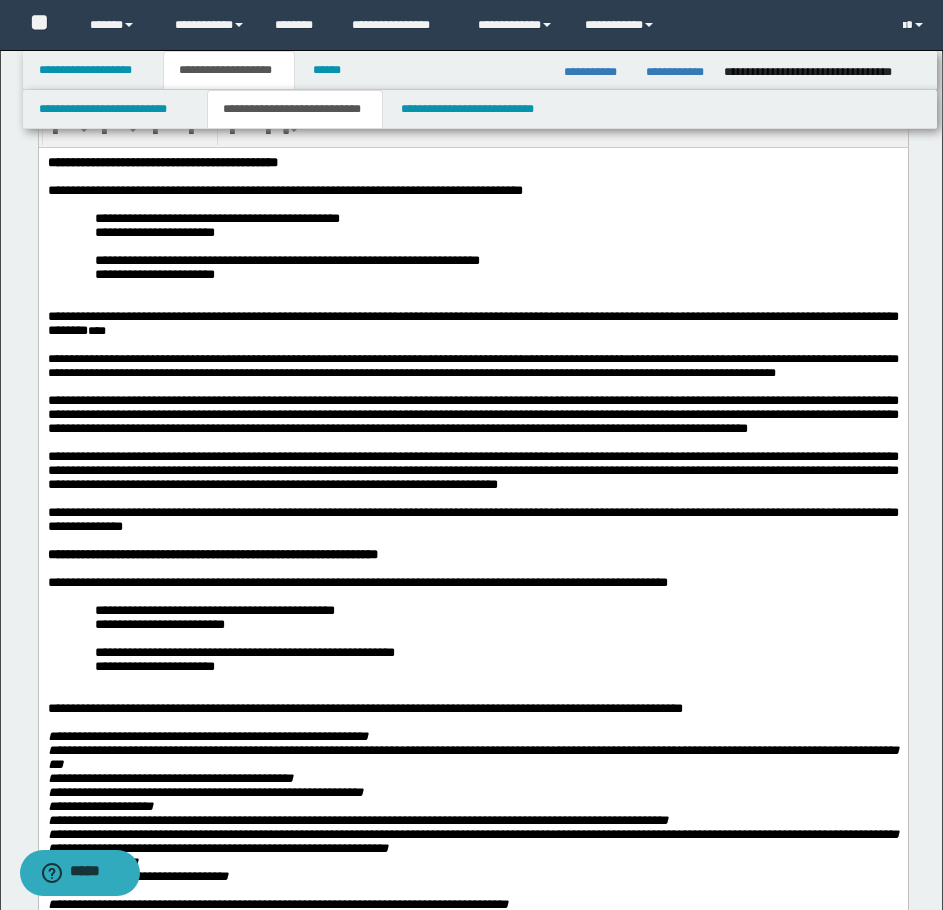 click on "**********" at bounding box center [496, 666] 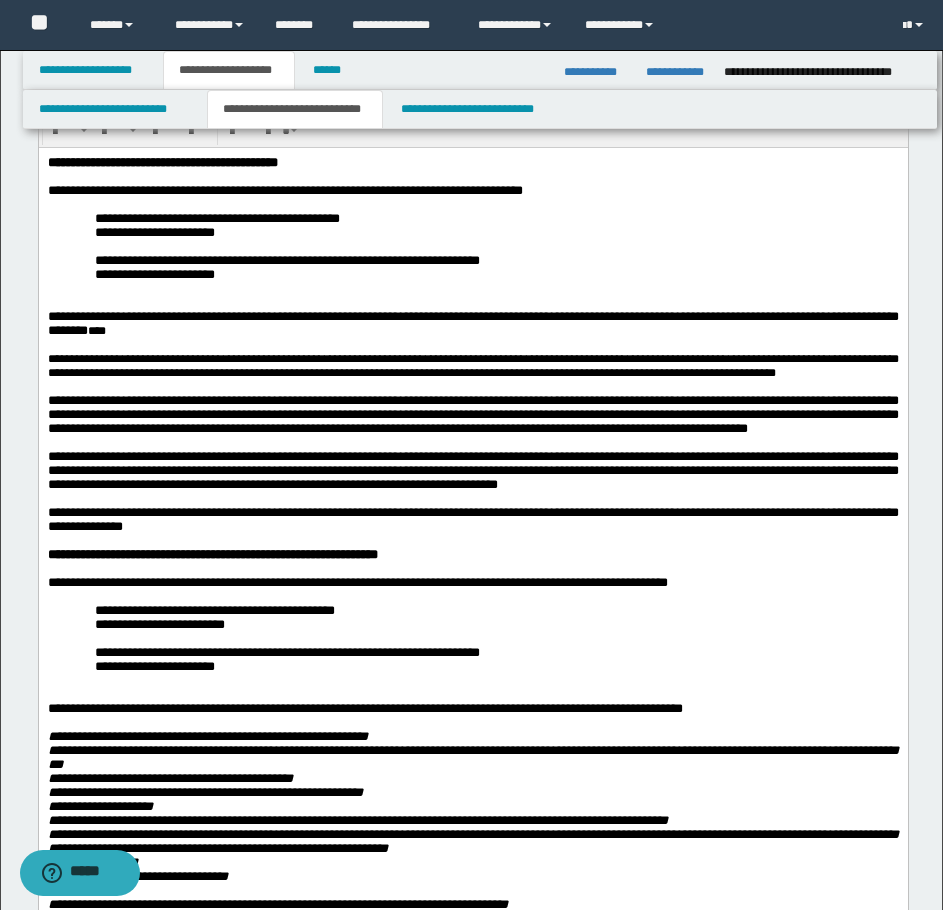 click on "**********" at bounding box center (286, 651) 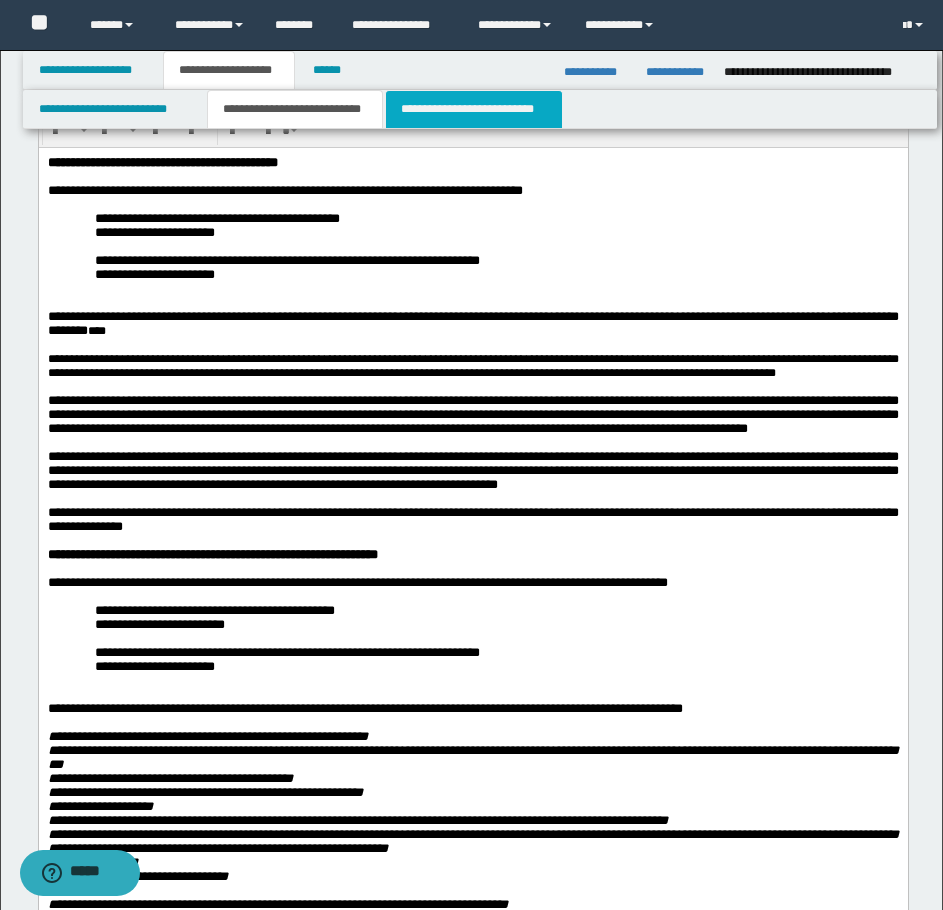 click on "**********" at bounding box center (474, 109) 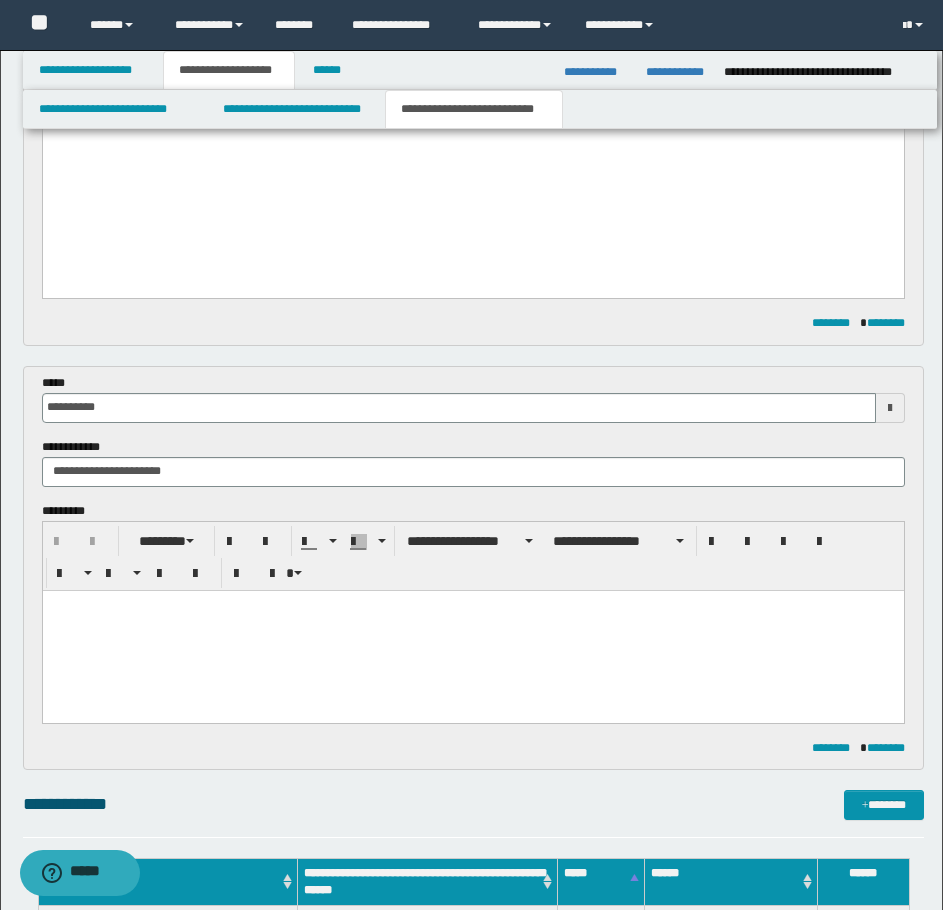 scroll, scrollTop: 700, scrollLeft: 0, axis: vertical 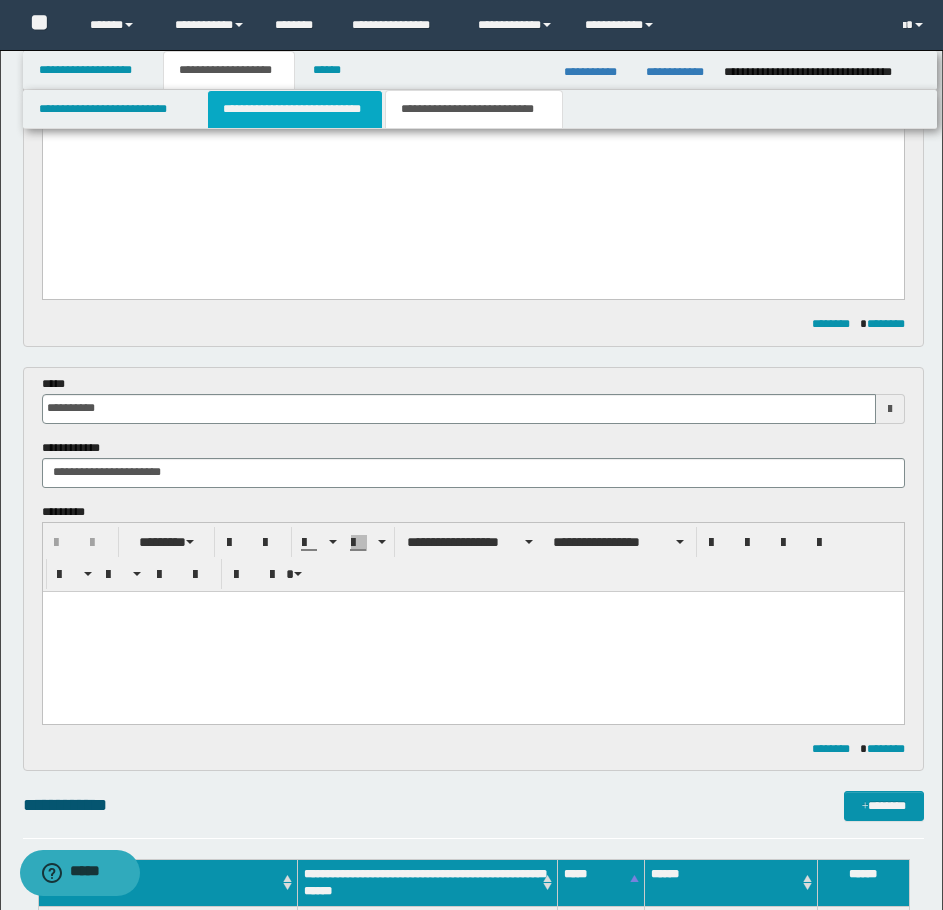 click on "**********" at bounding box center (295, 109) 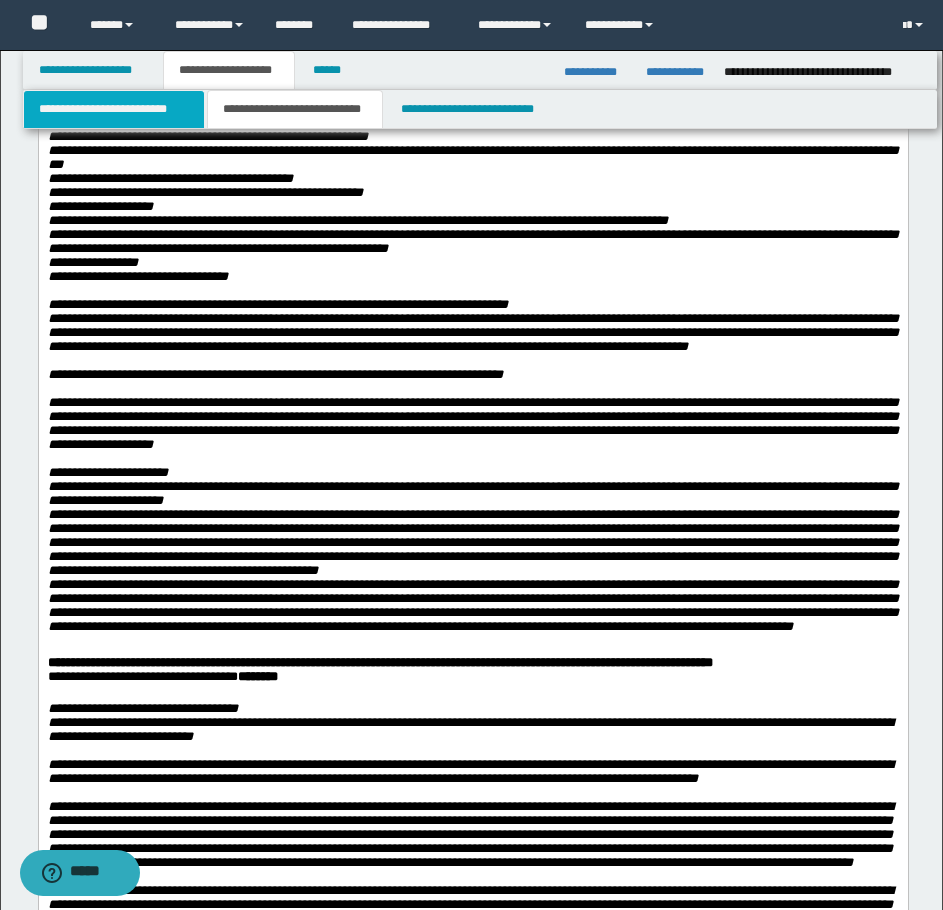 click on "**********" at bounding box center (114, 109) 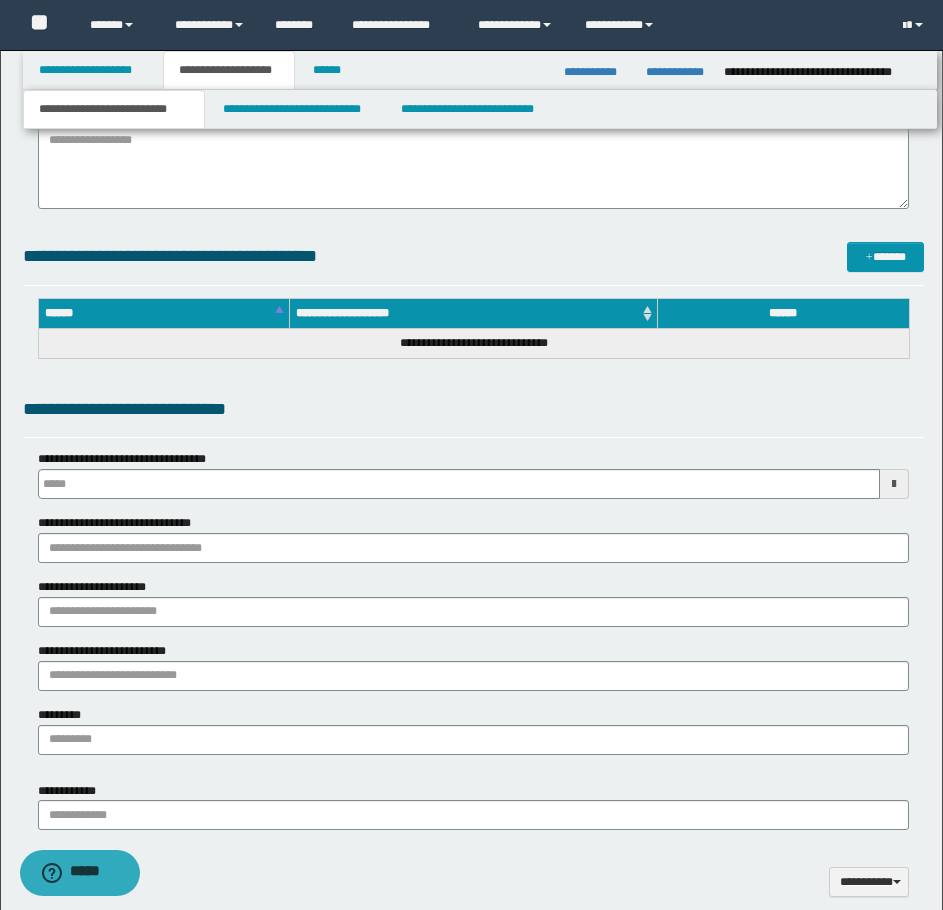 click on "**********" at bounding box center (114, 109) 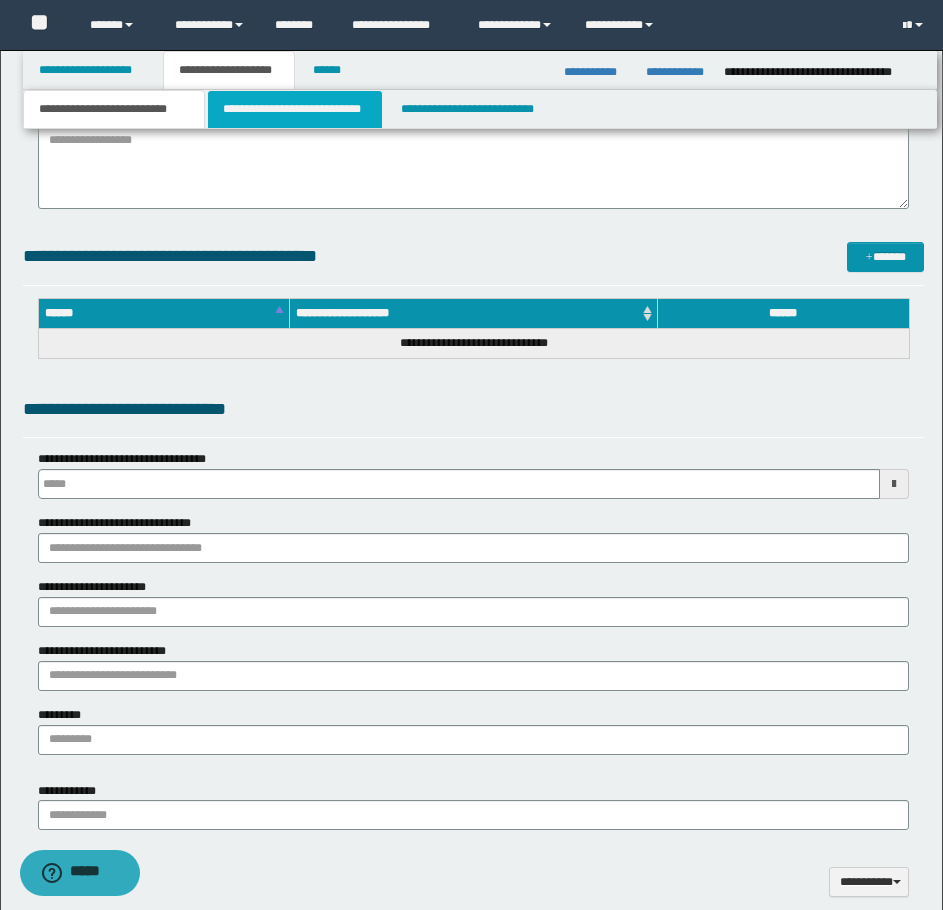 click on "**********" at bounding box center (295, 109) 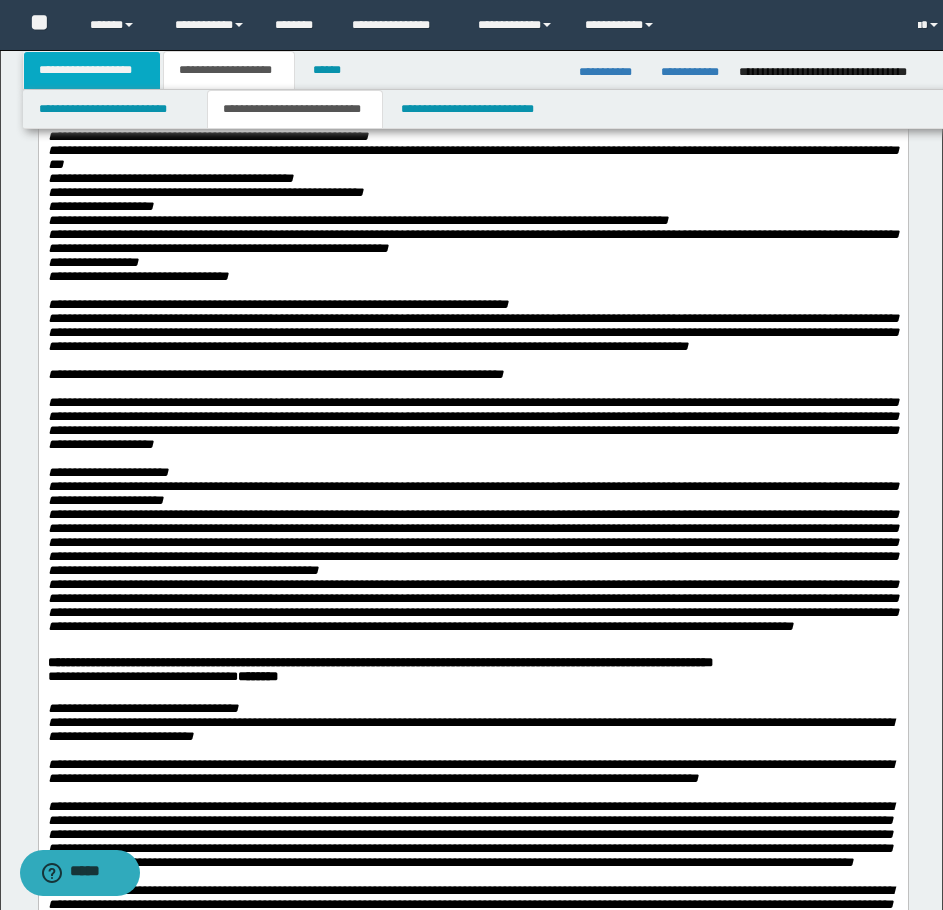 click on "**********" at bounding box center (92, 70) 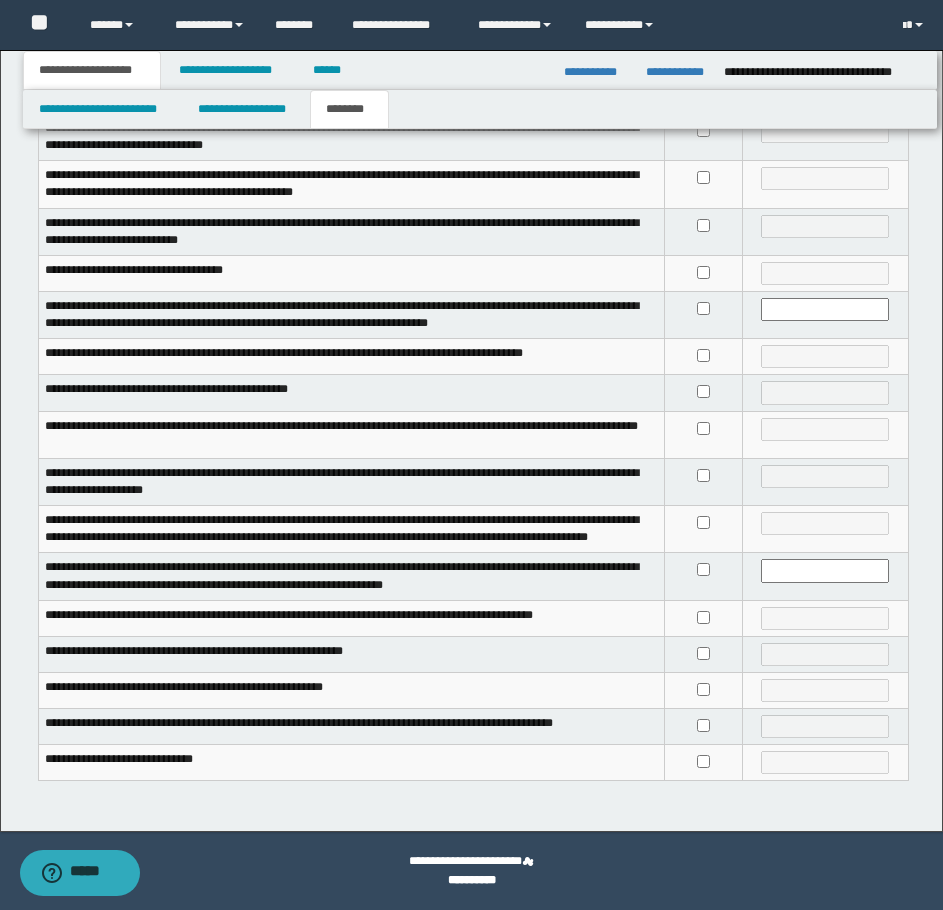 scroll, scrollTop: 340, scrollLeft: 0, axis: vertical 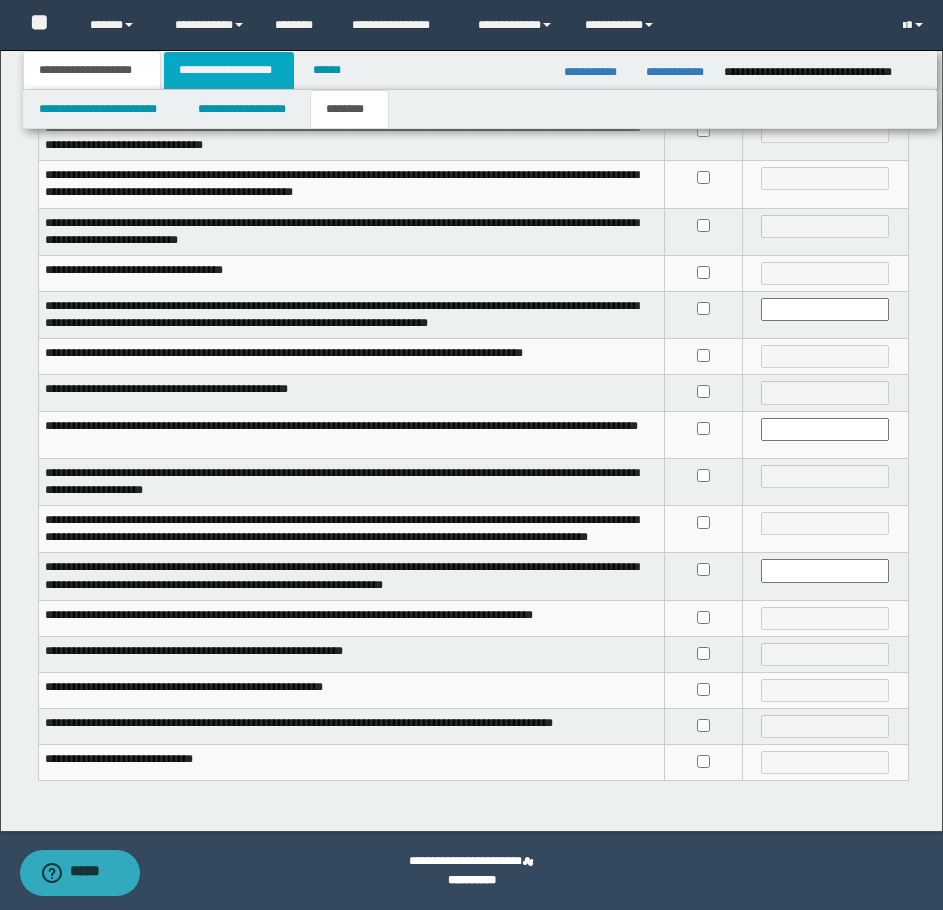 click on "**********" at bounding box center [229, 70] 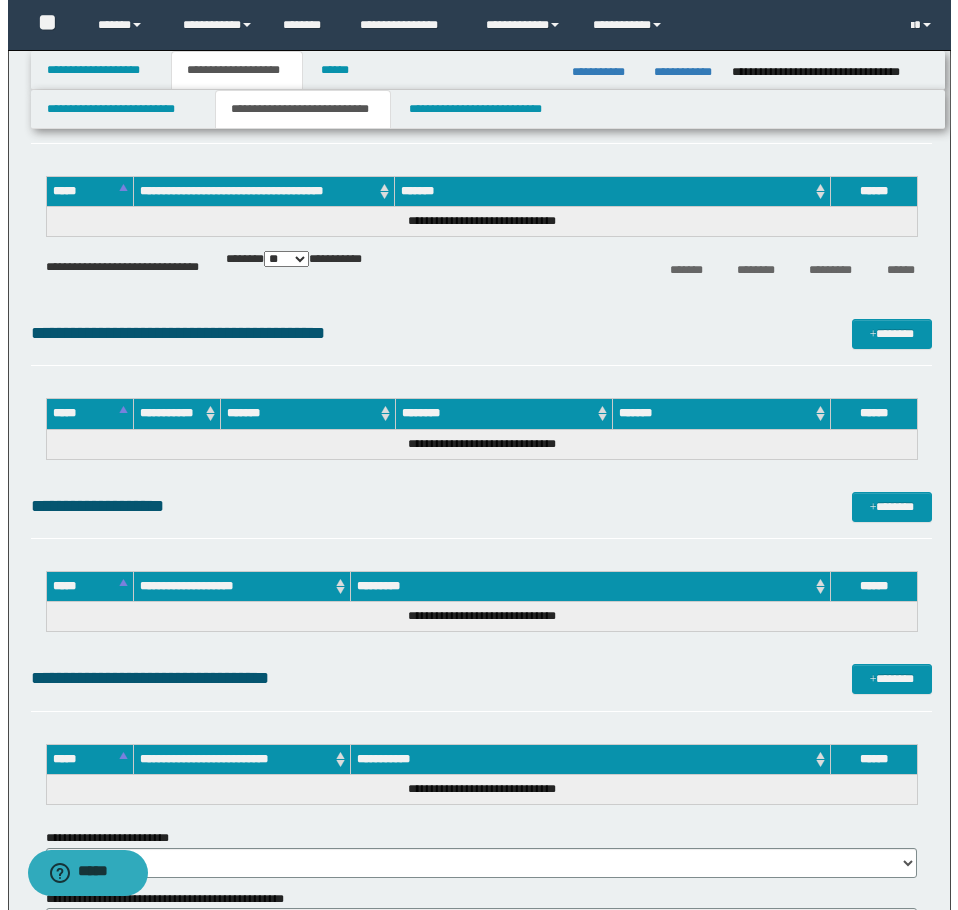 scroll, scrollTop: 2740, scrollLeft: 0, axis: vertical 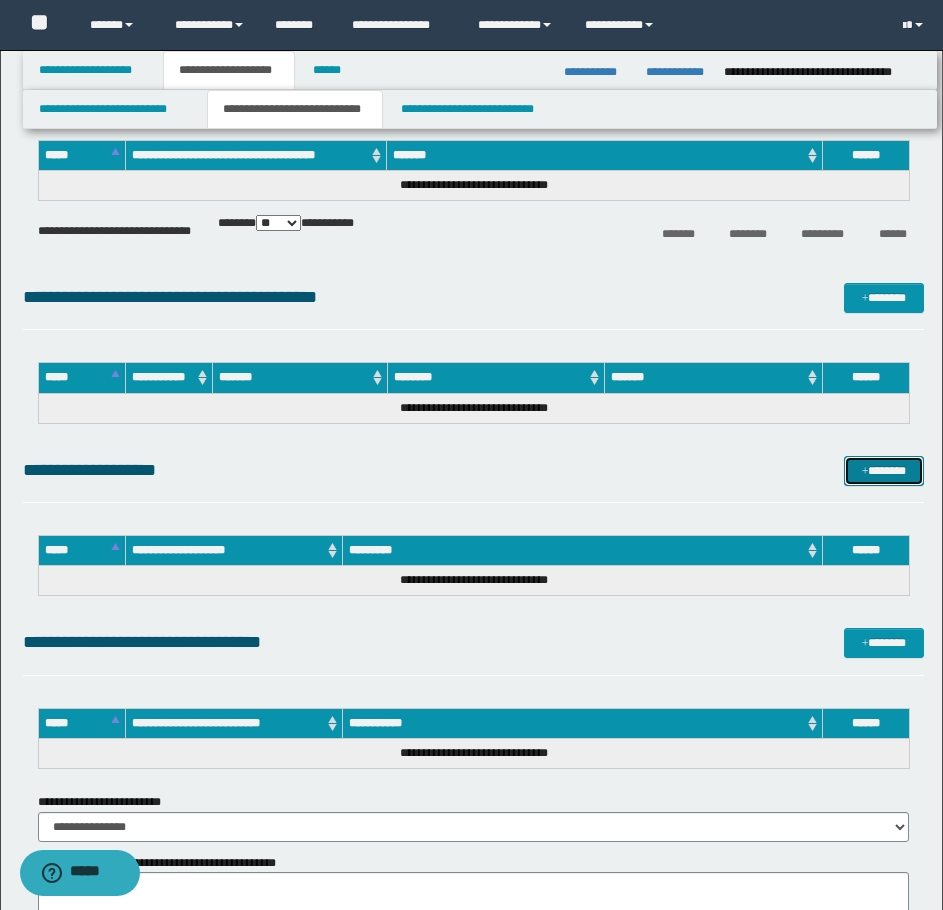 click on "*******" at bounding box center (884, 471) 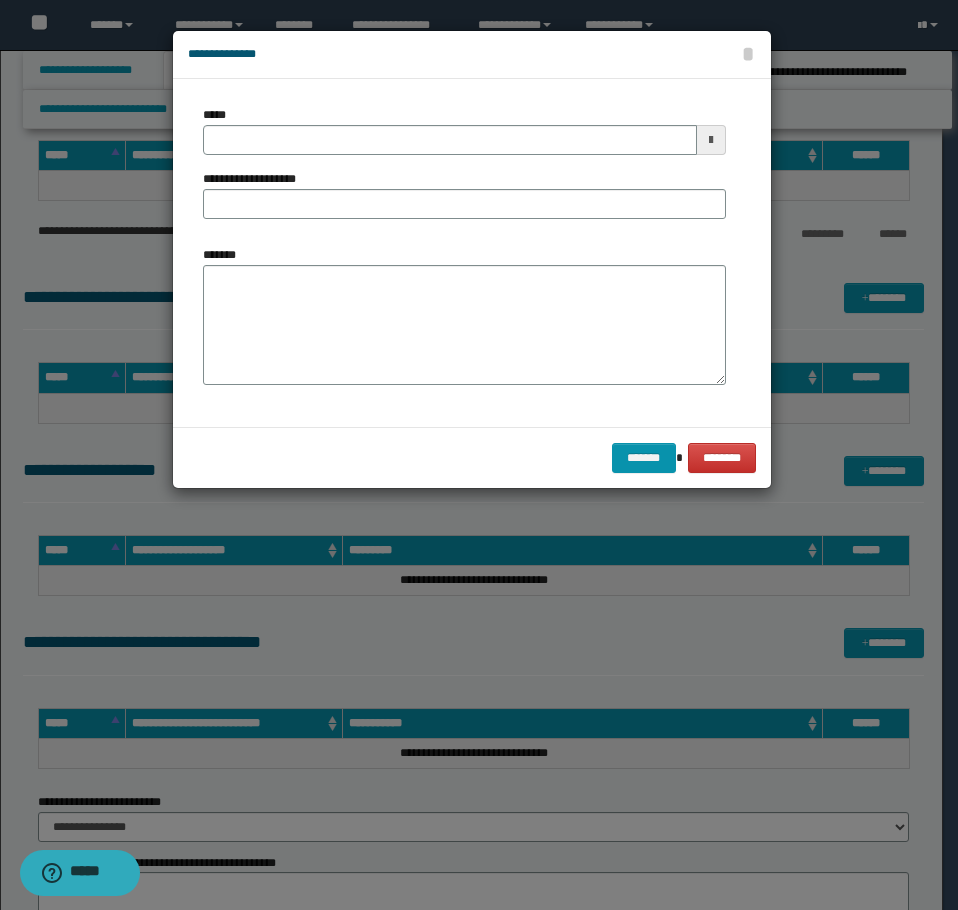 click on "*******" at bounding box center [464, 323] 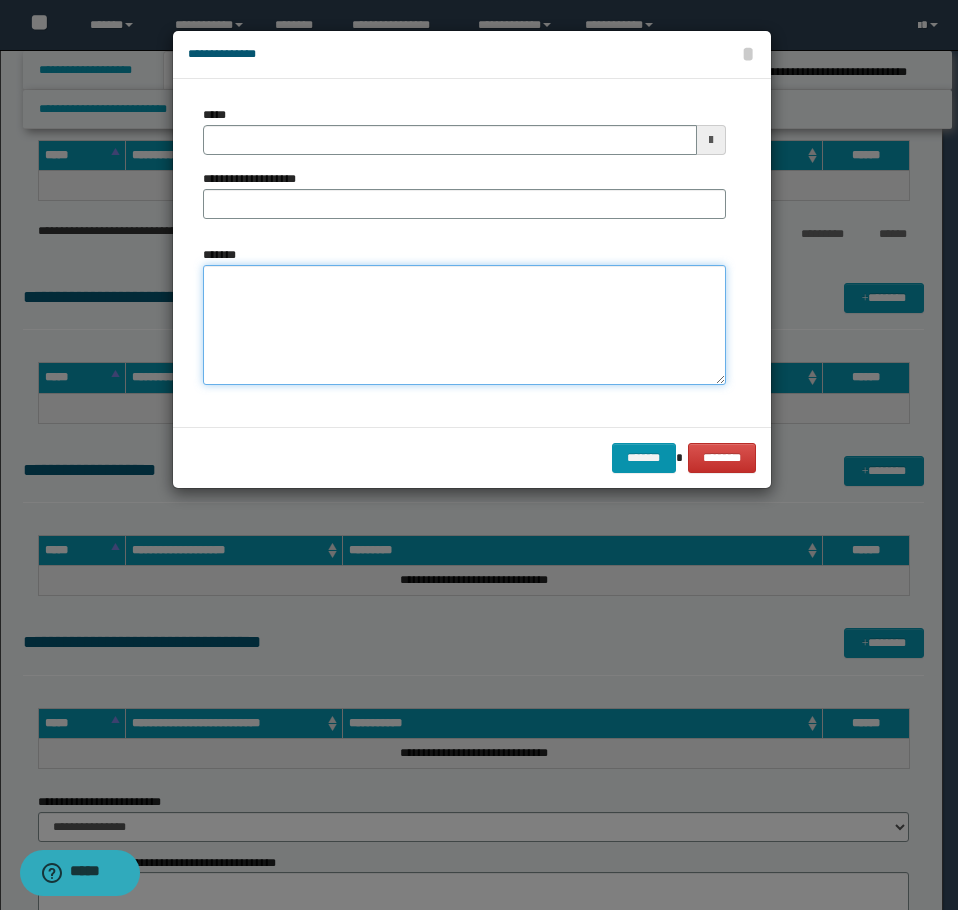 click on "*******" at bounding box center [464, 325] 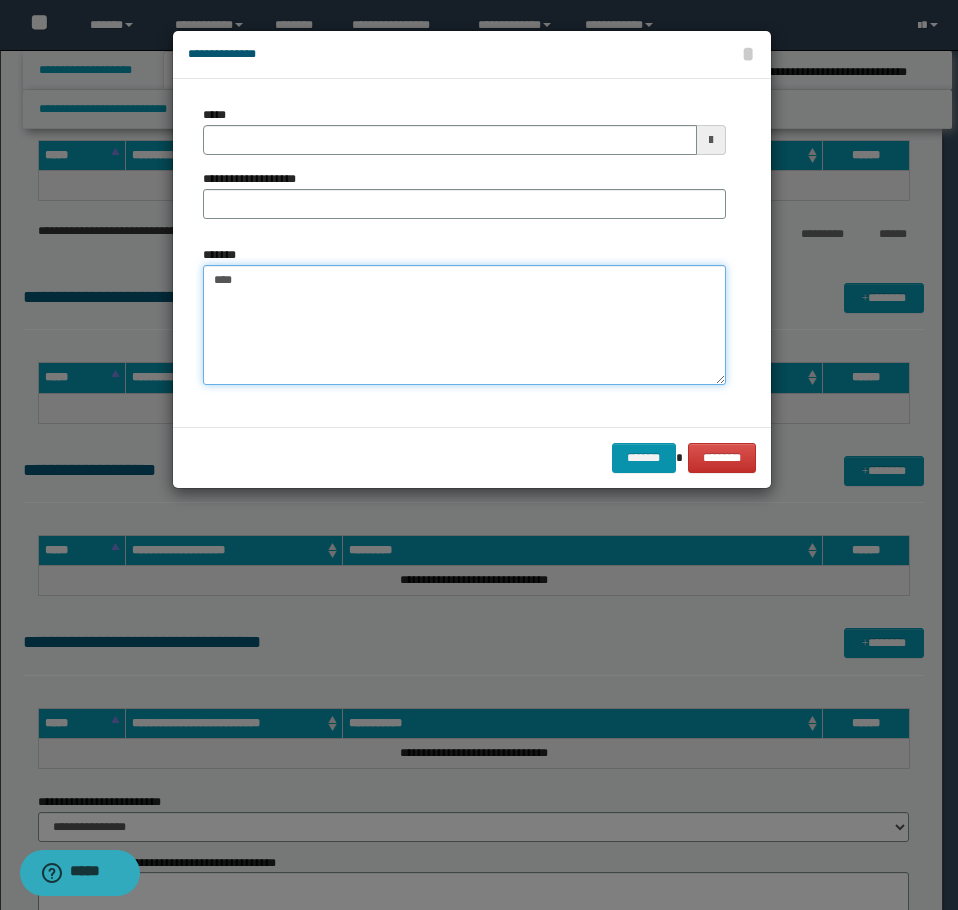 paste on "**********" 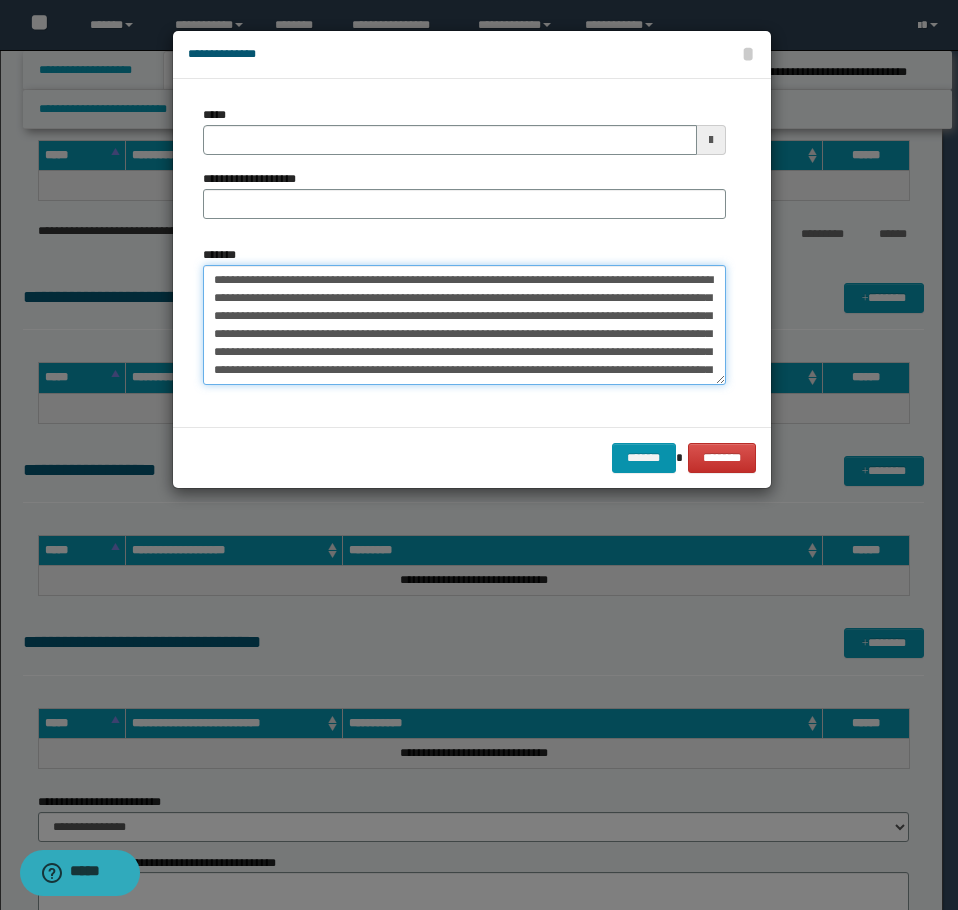 scroll, scrollTop: 66, scrollLeft: 0, axis: vertical 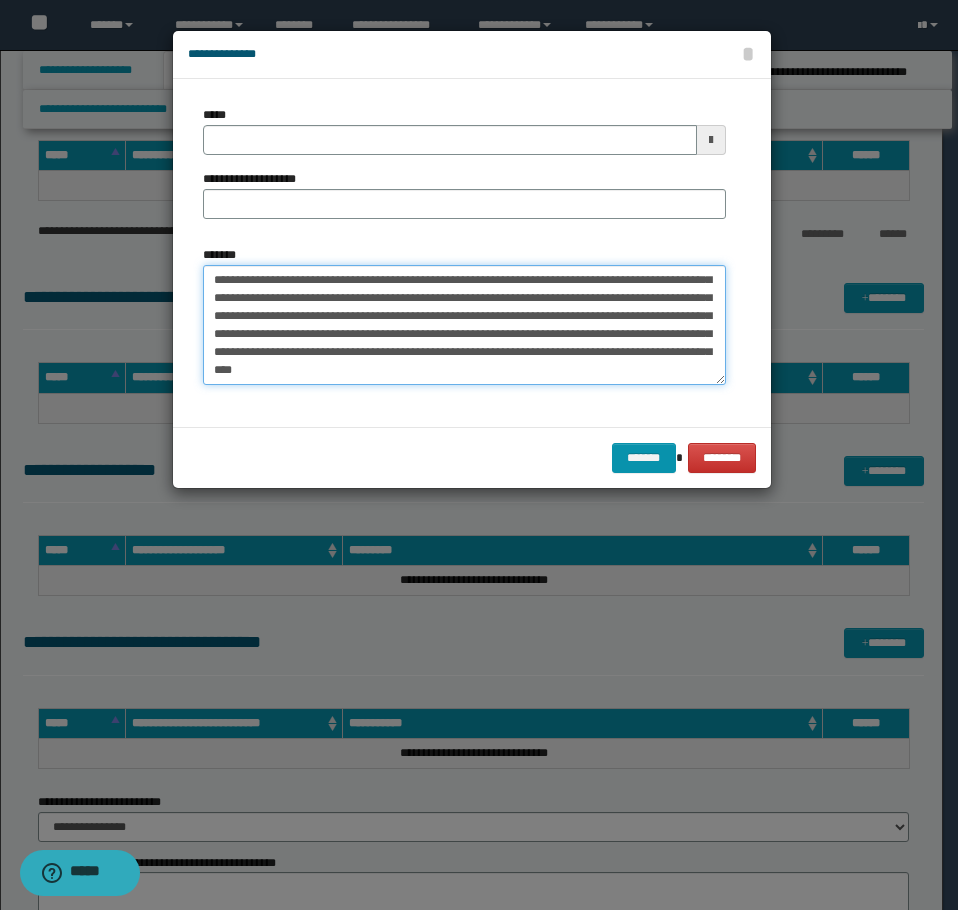 type on "**********" 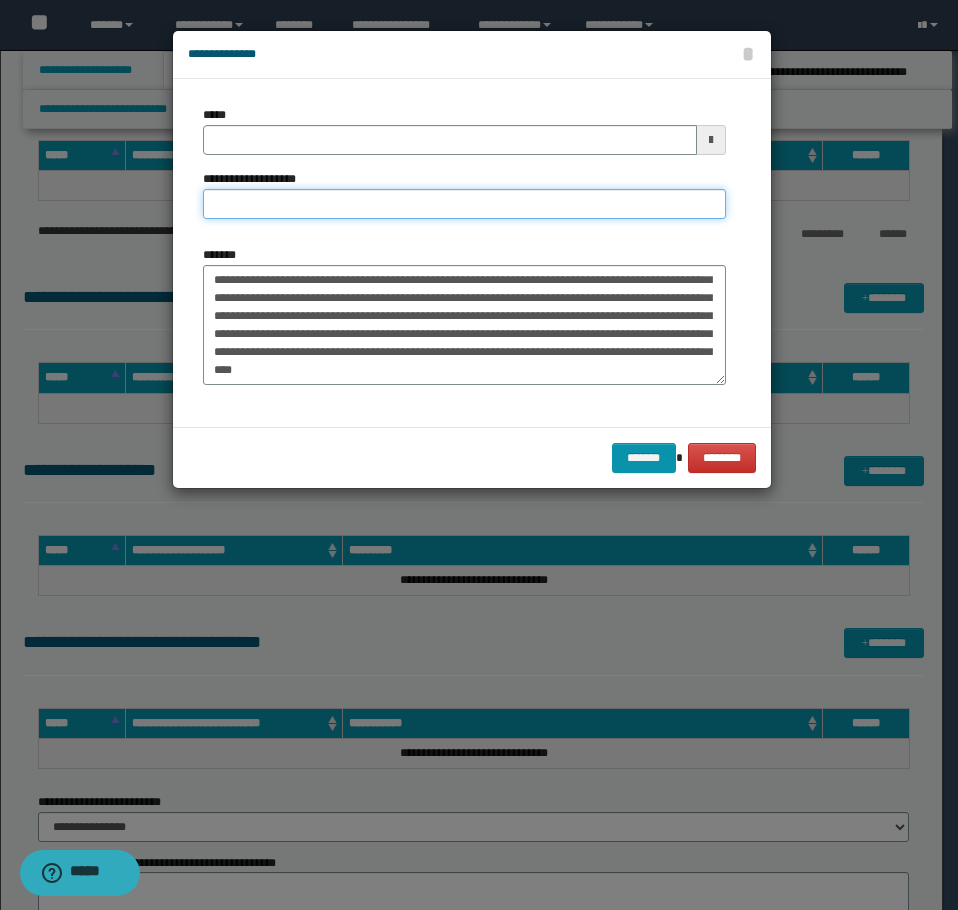 click on "**********" at bounding box center (464, 204) 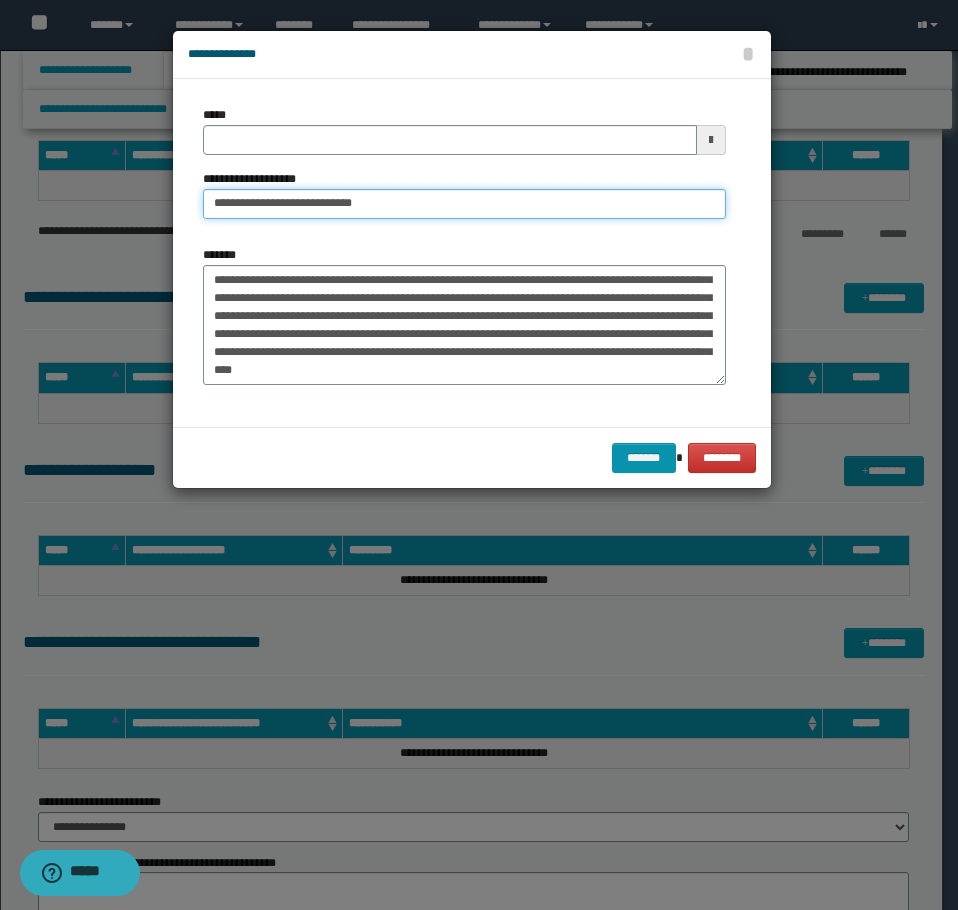 type on "**********" 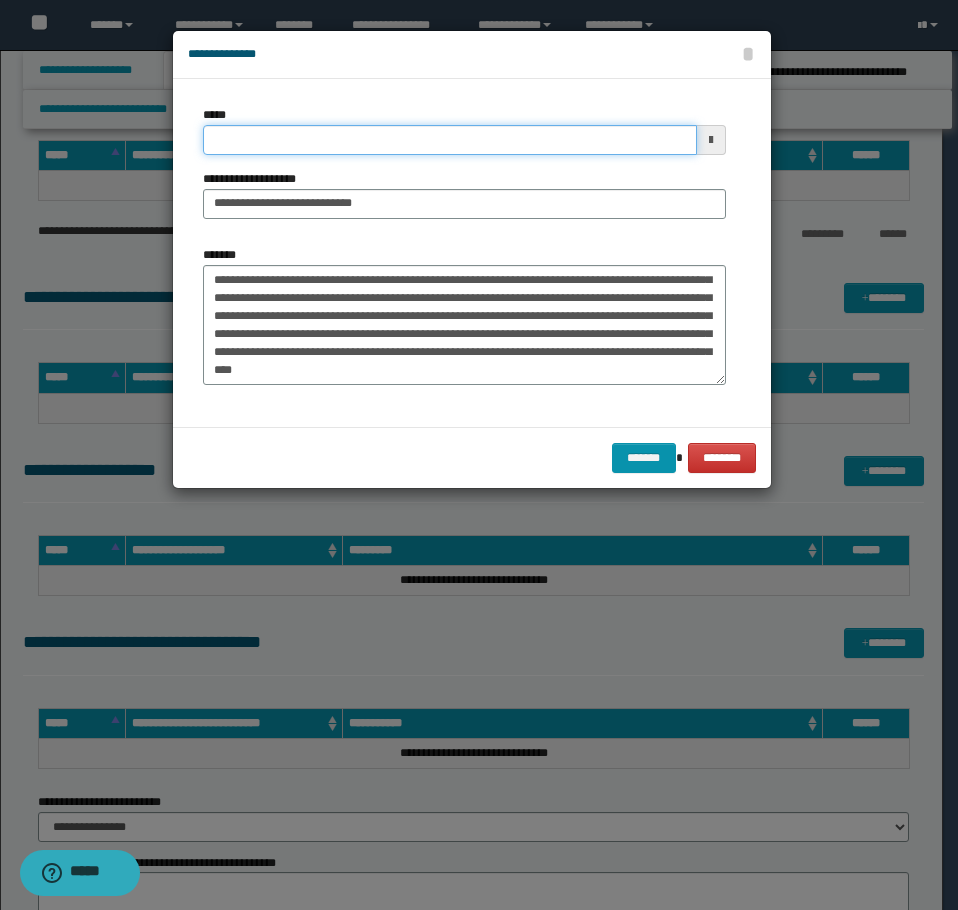 click on "*****" at bounding box center [450, 140] 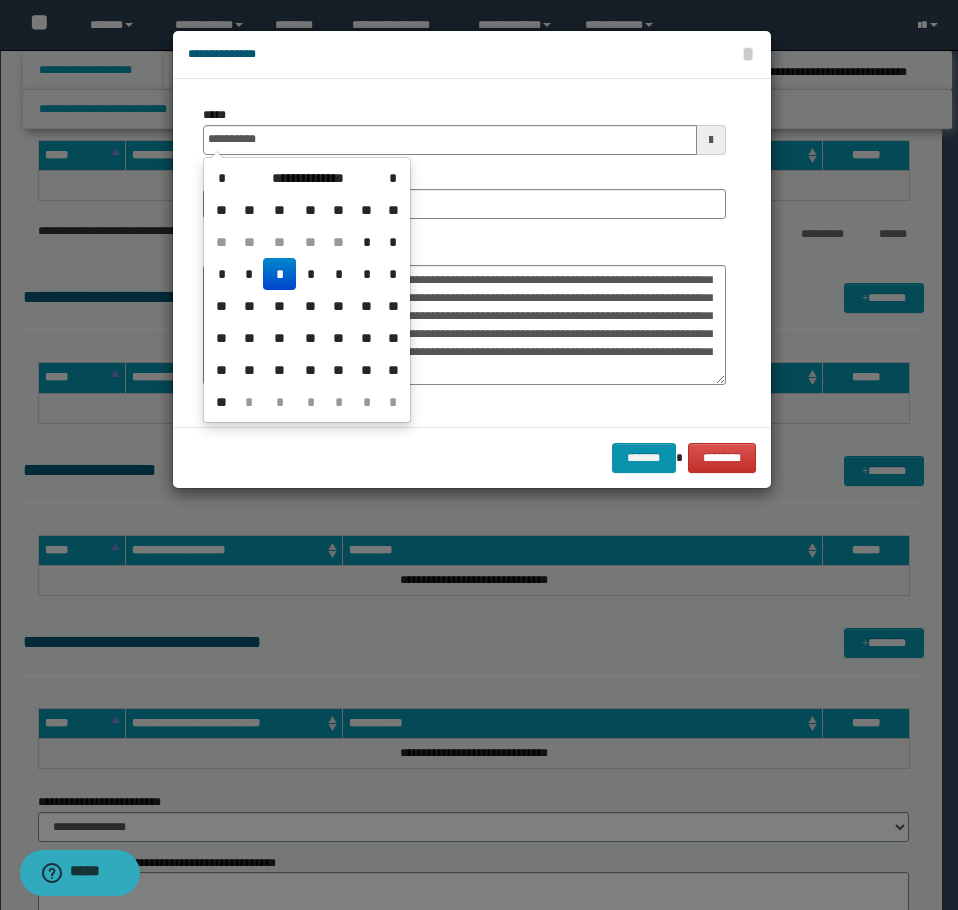 type on "**********" 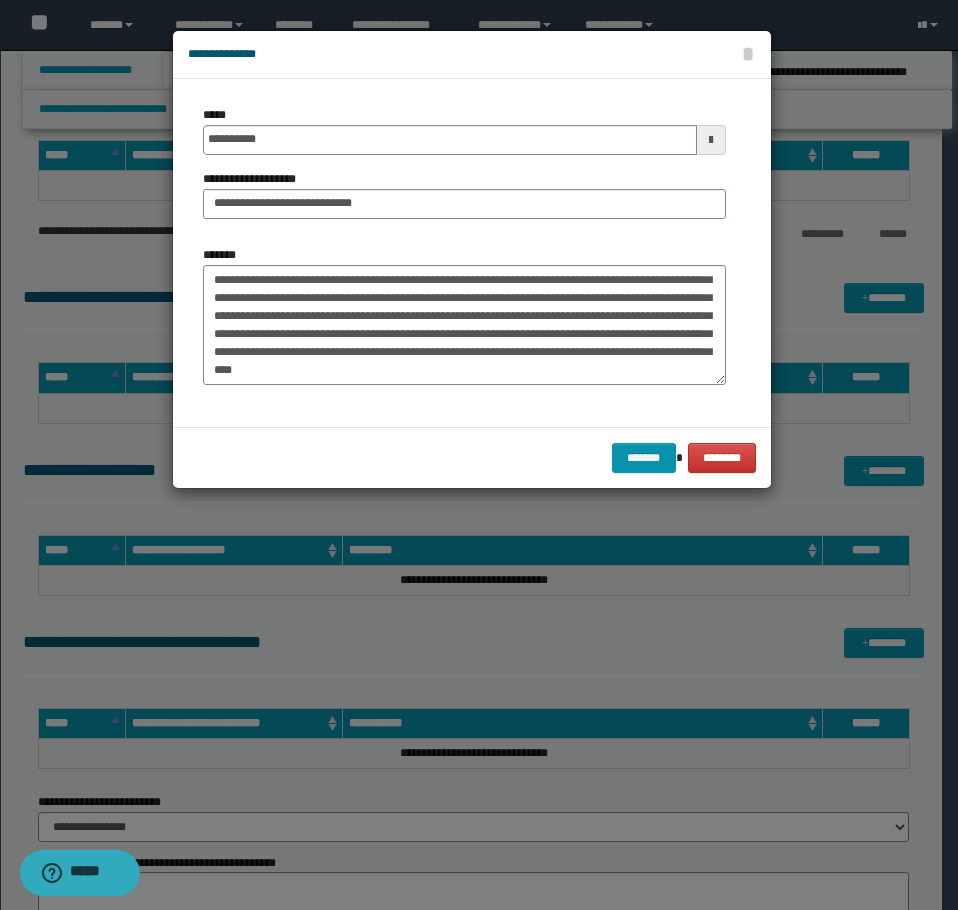 click on "**********" at bounding box center (464, 194) 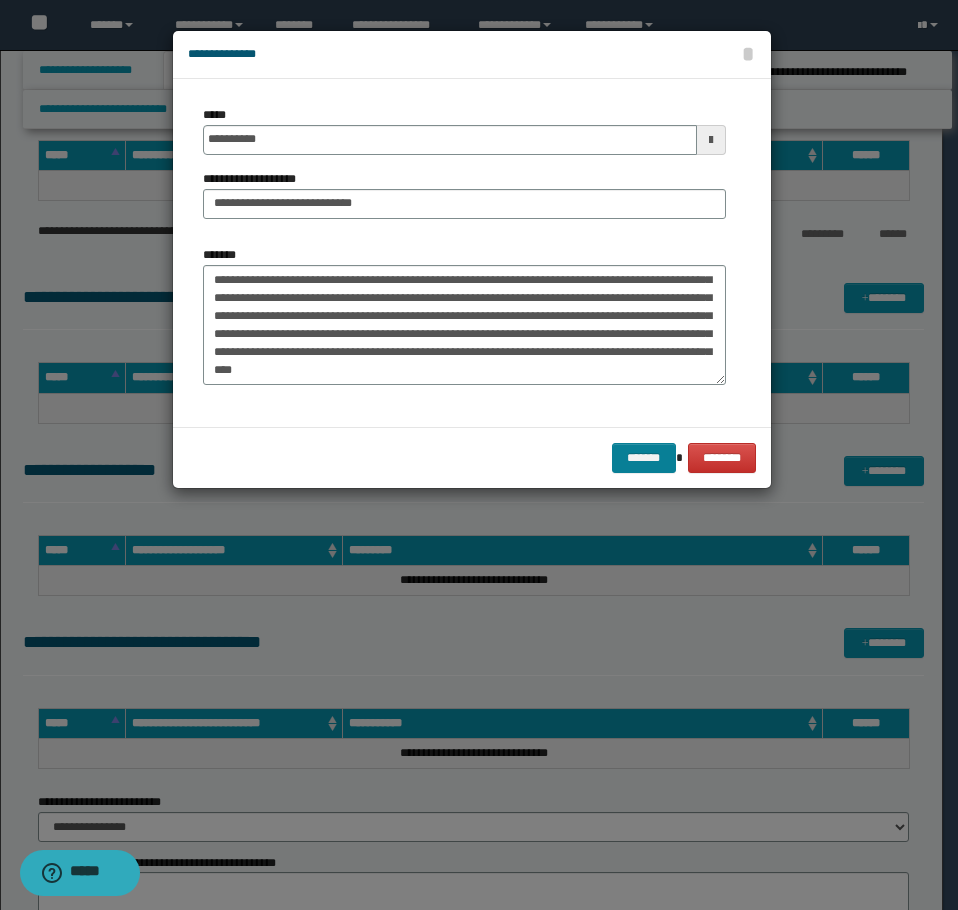 scroll, scrollTop: 72, scrollLeft: 0, axis: vertical 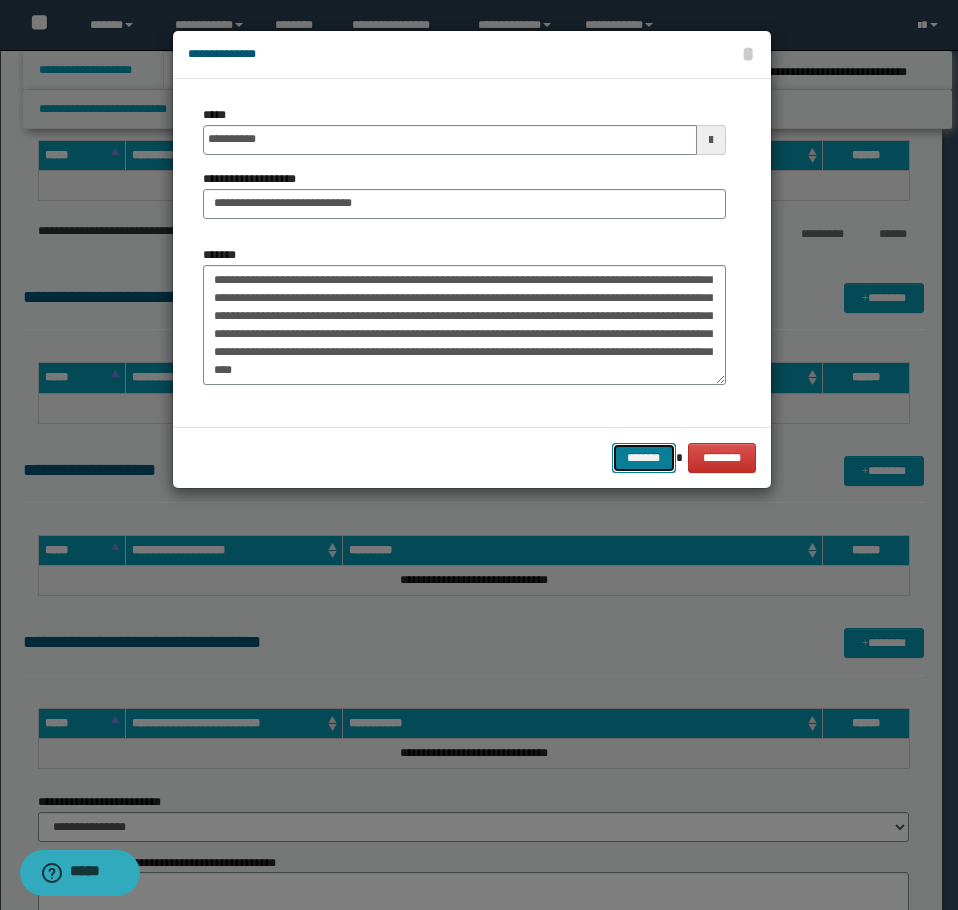 click on "*******" at bounding box center [644, 458] 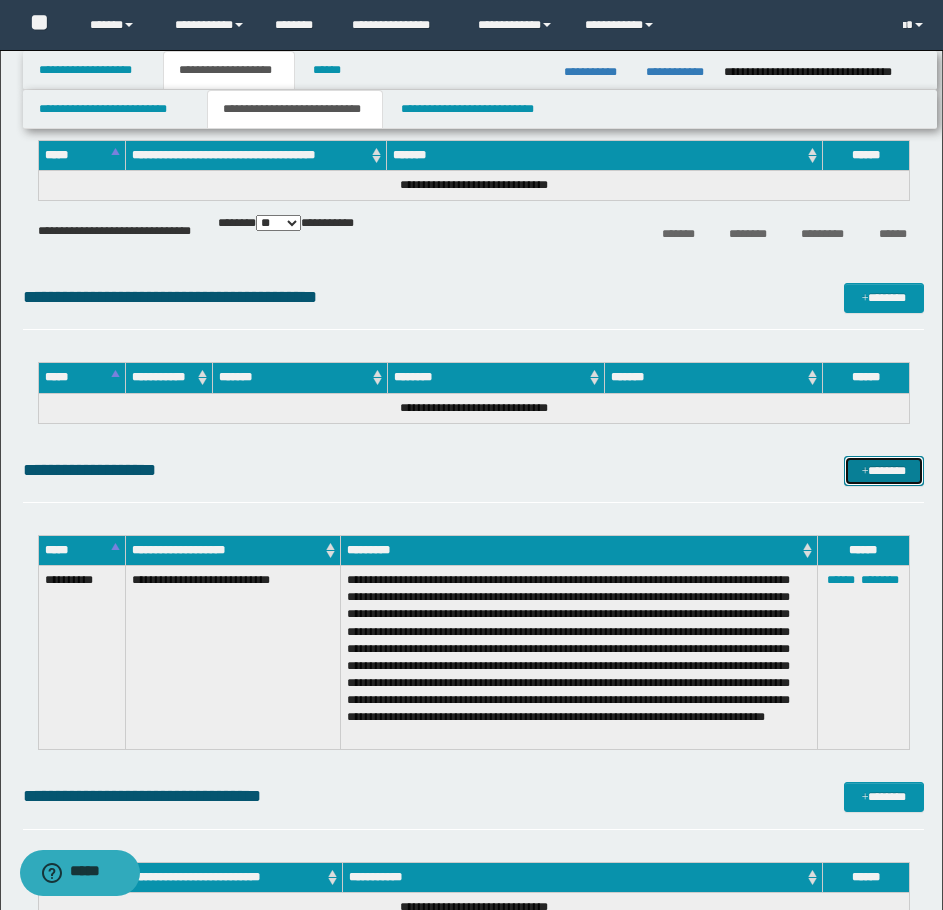 click on "*******" at bounding box center (884, 471) 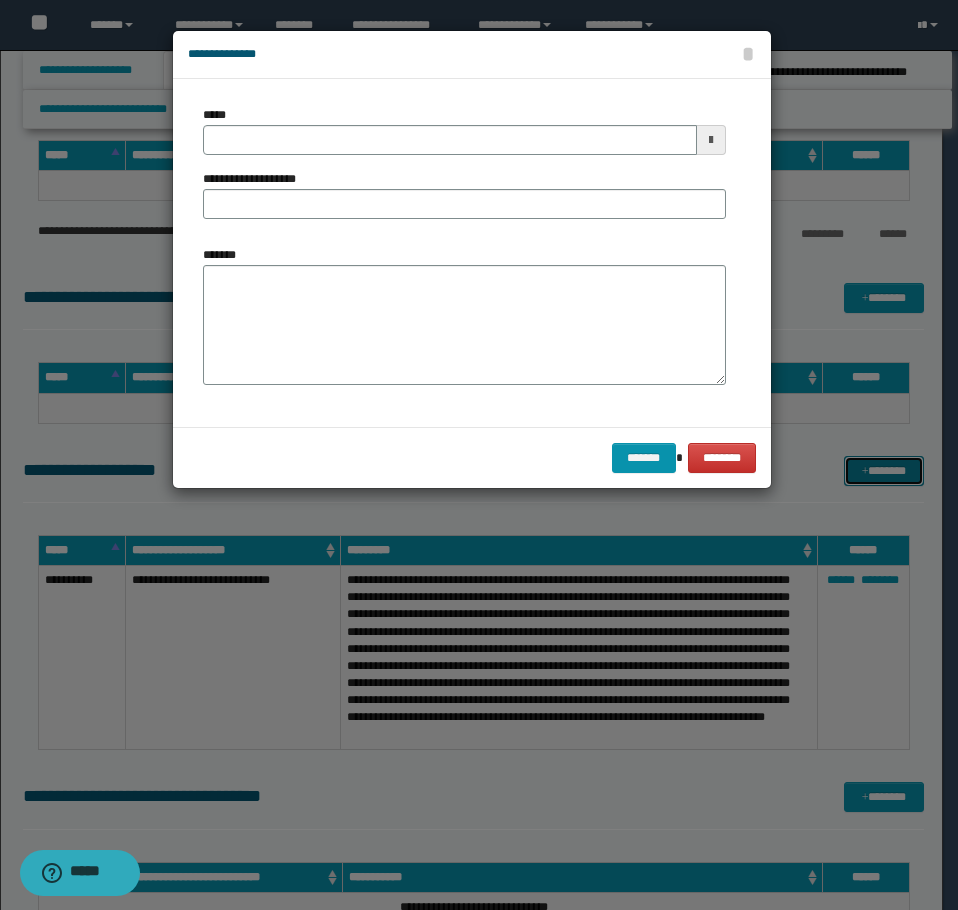 scroll, scrollTop: 0, scrollLeft: 0, axis: both 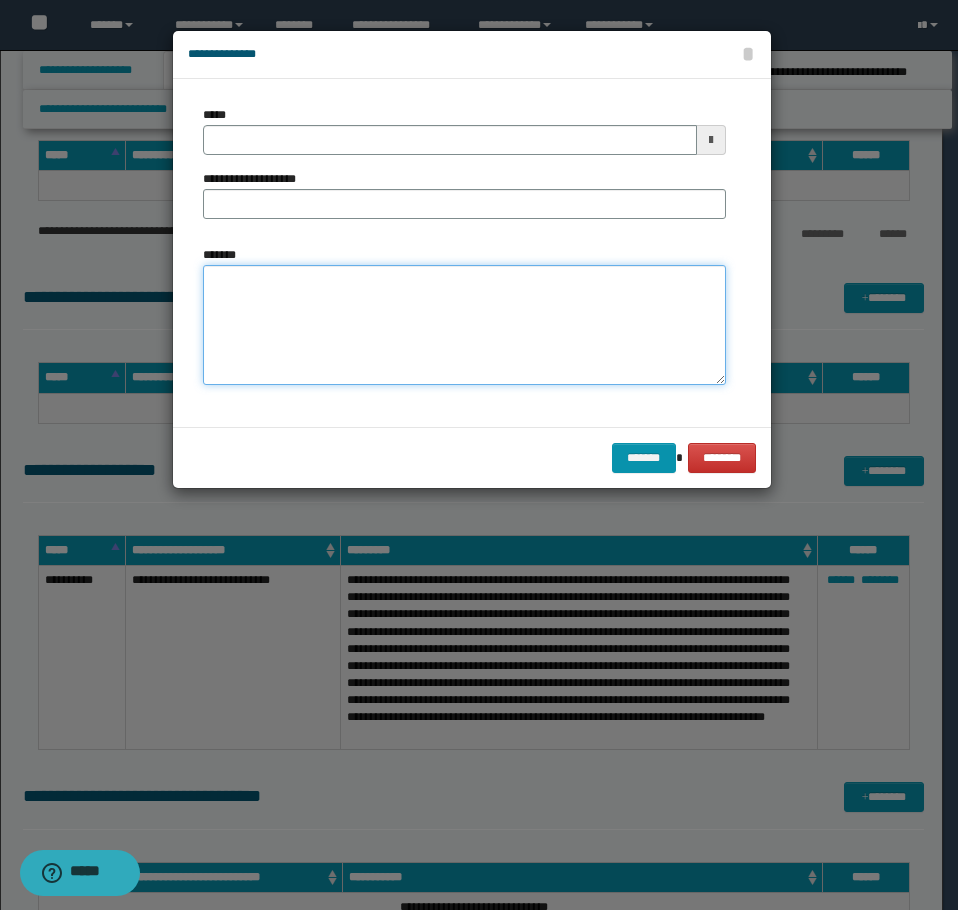 click on "*******" at bounding box center (464, 325) 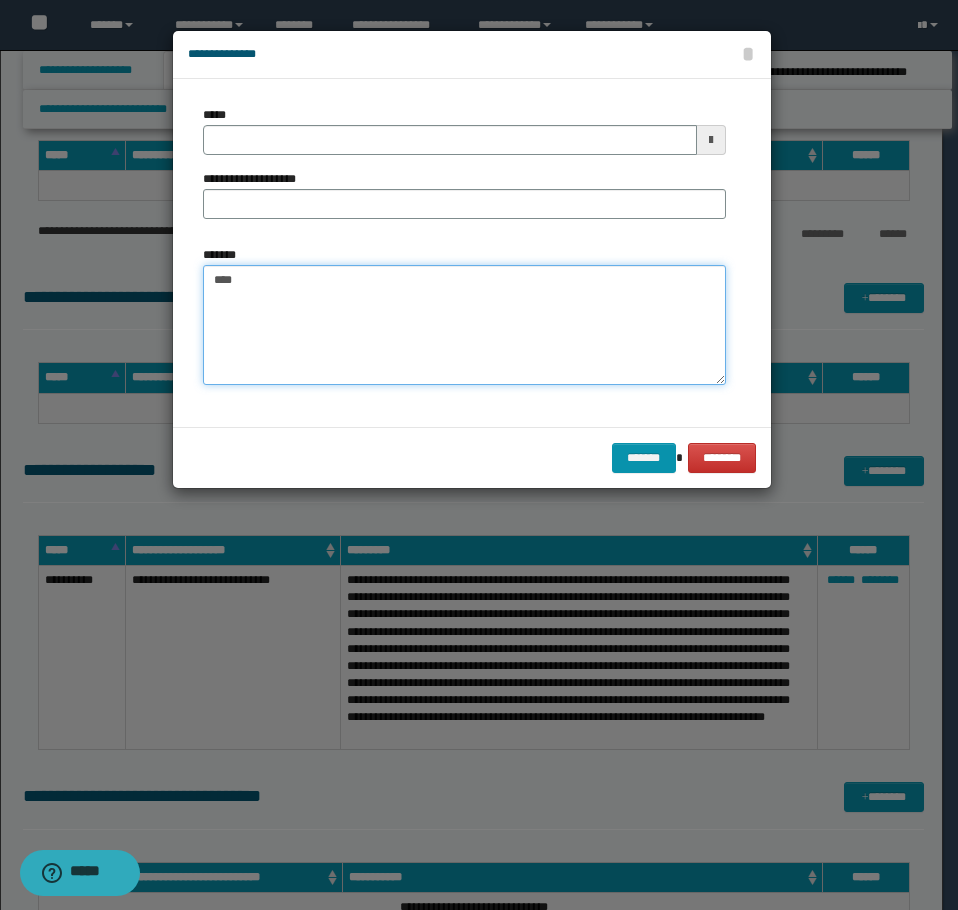 paste on "**********" 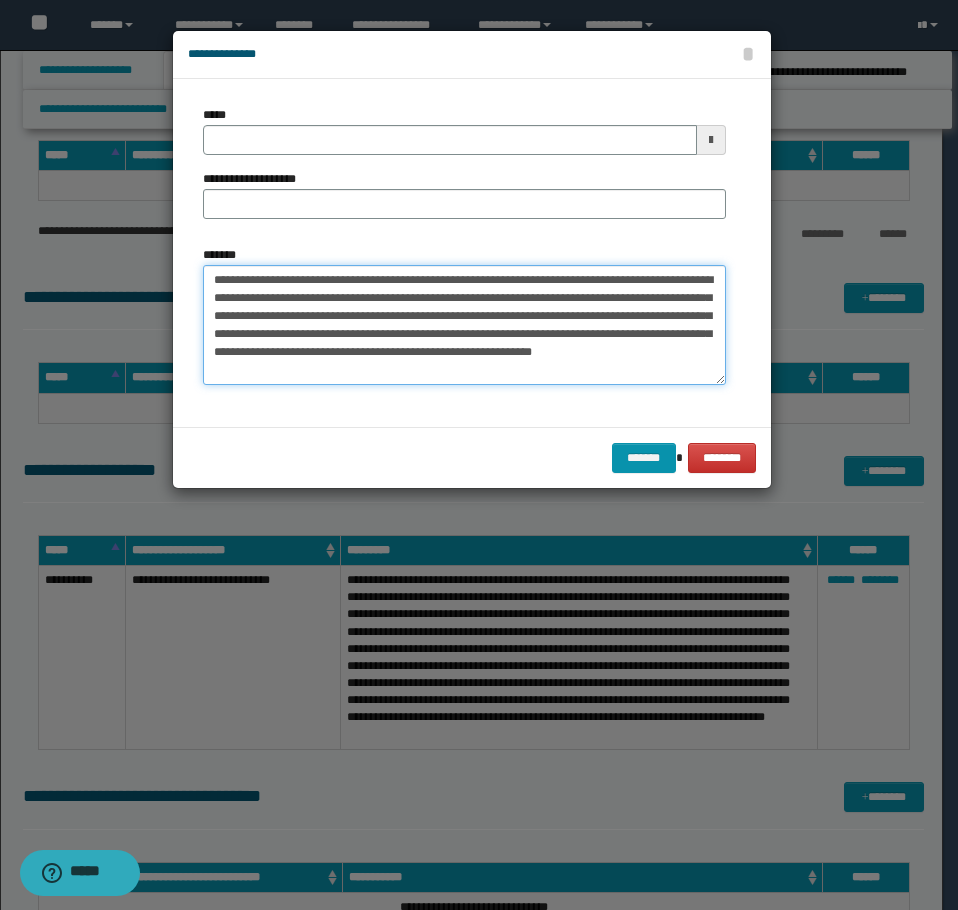 type on "**********" 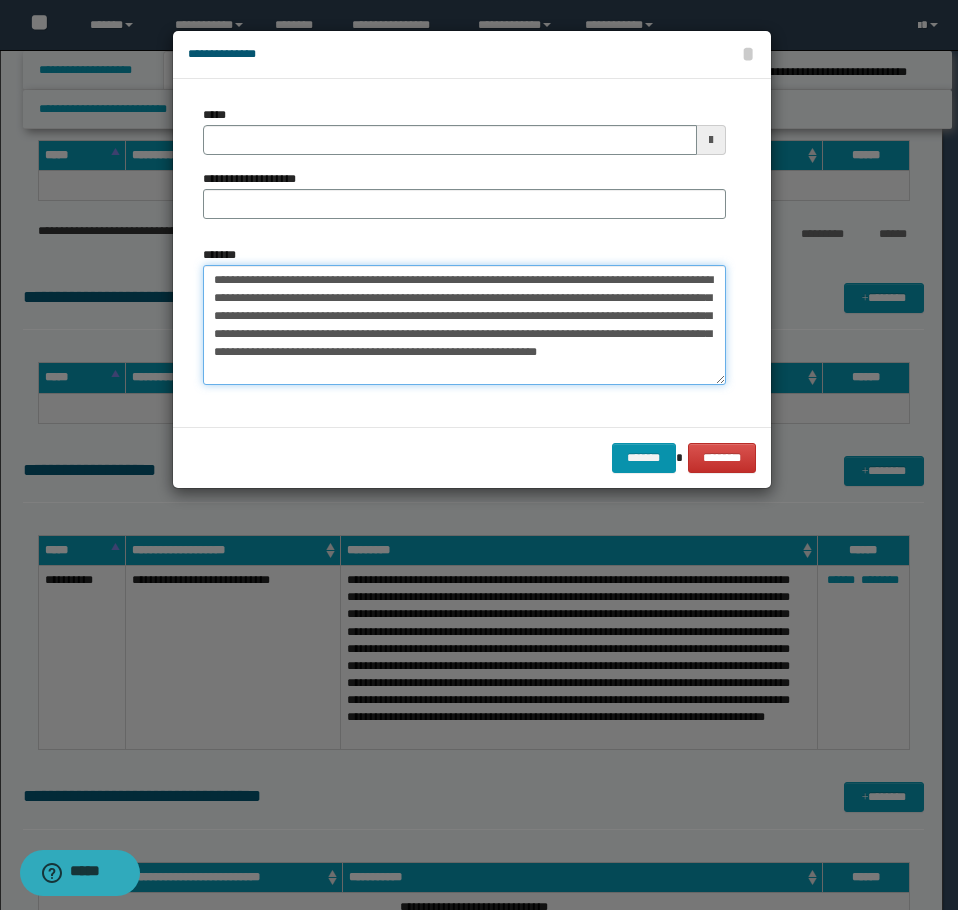type 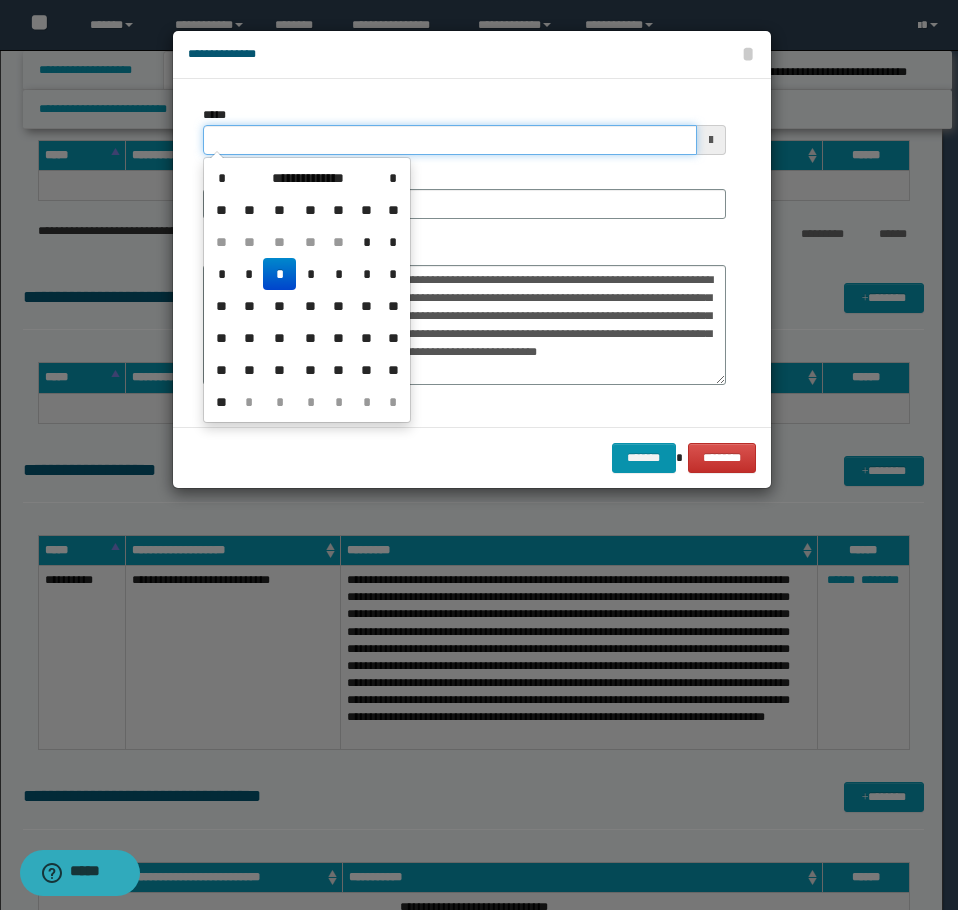 click on "*****" at bounding box center (450, 140) 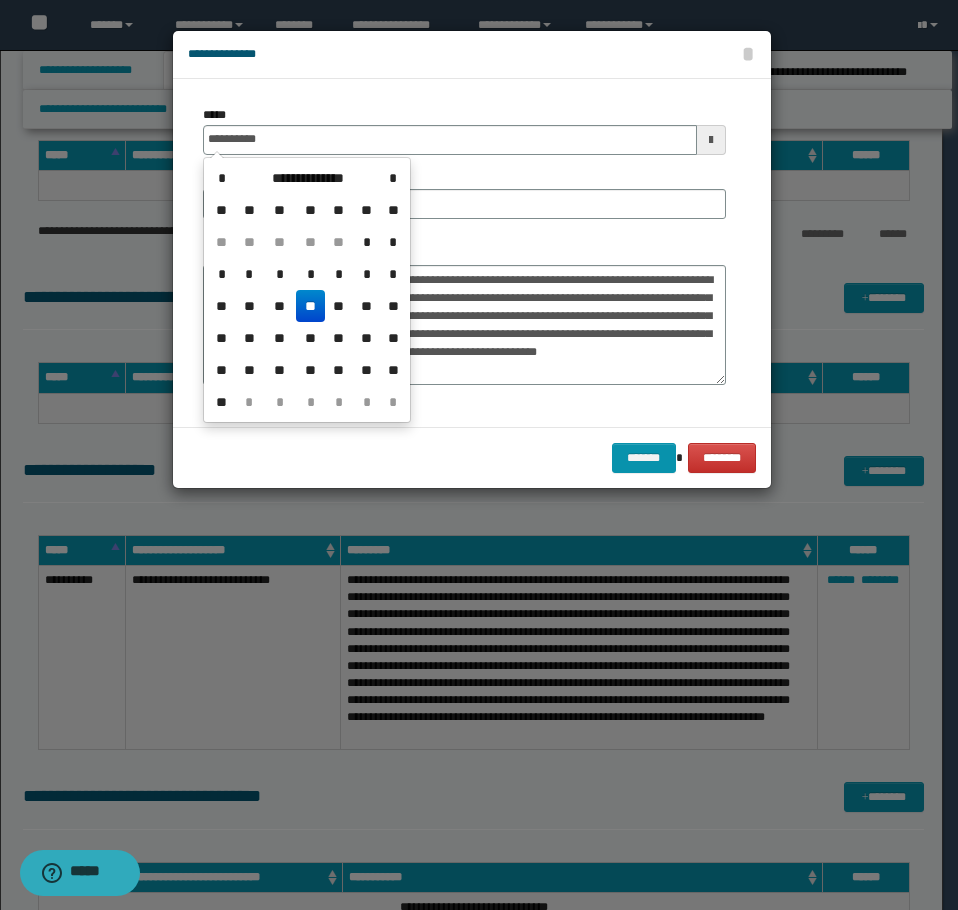 type on "**********" 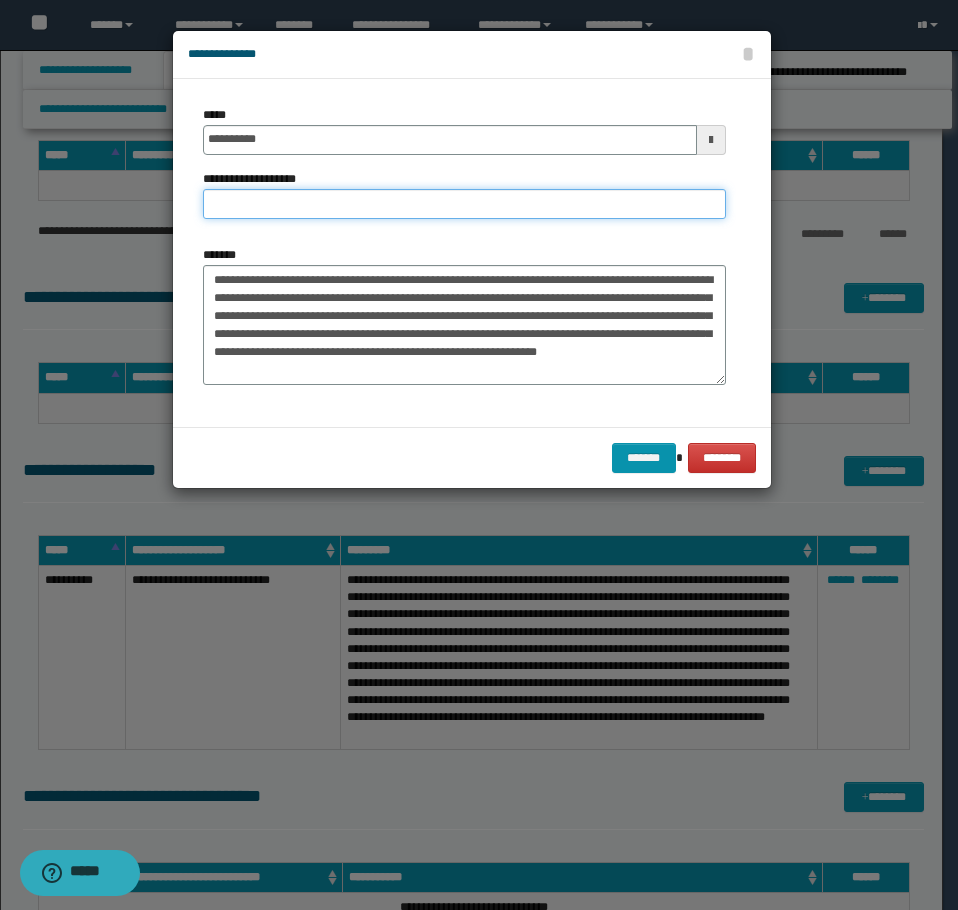 click on "**********" at bounding box center (464, 204) 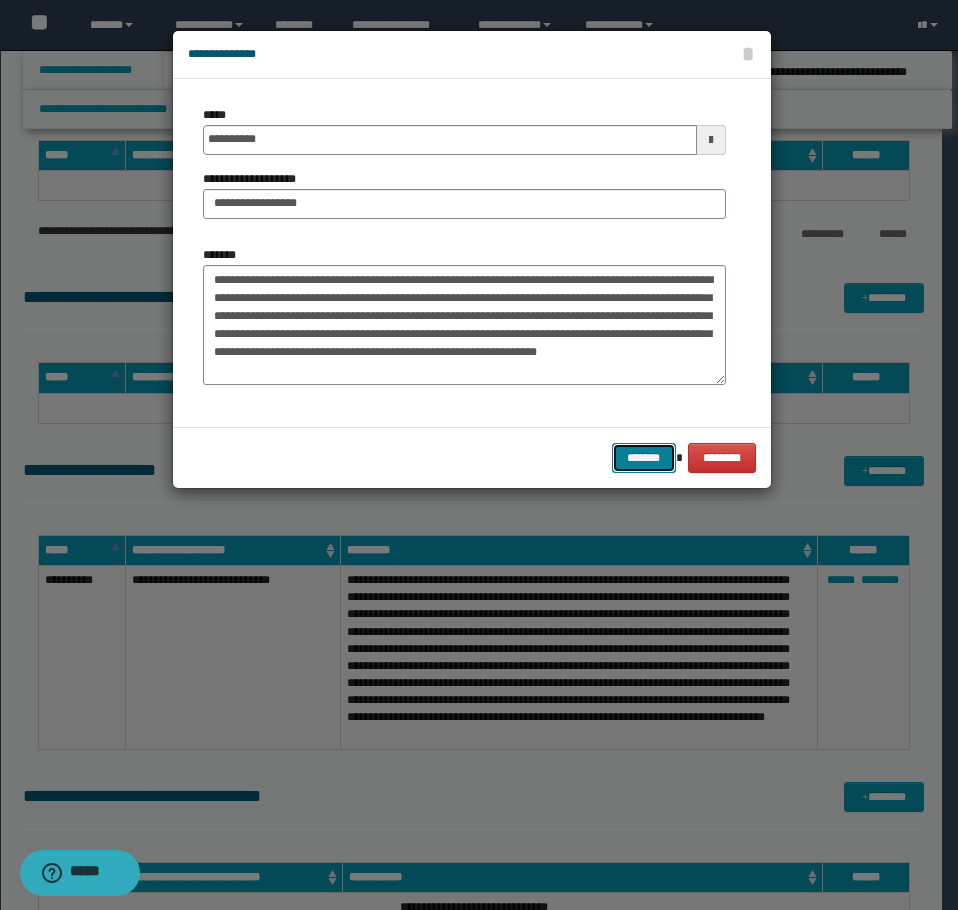 click on "*******" at bounding box center (644, 458) 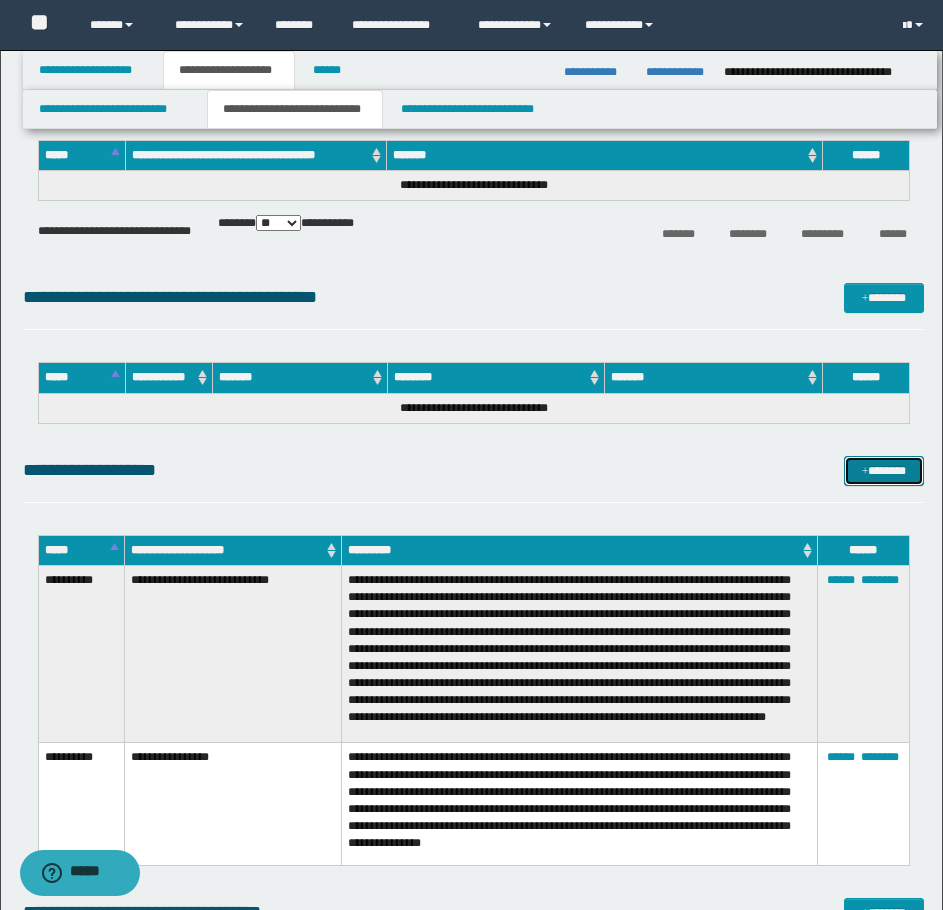 click on "*******" at bounding box center [884, 471] 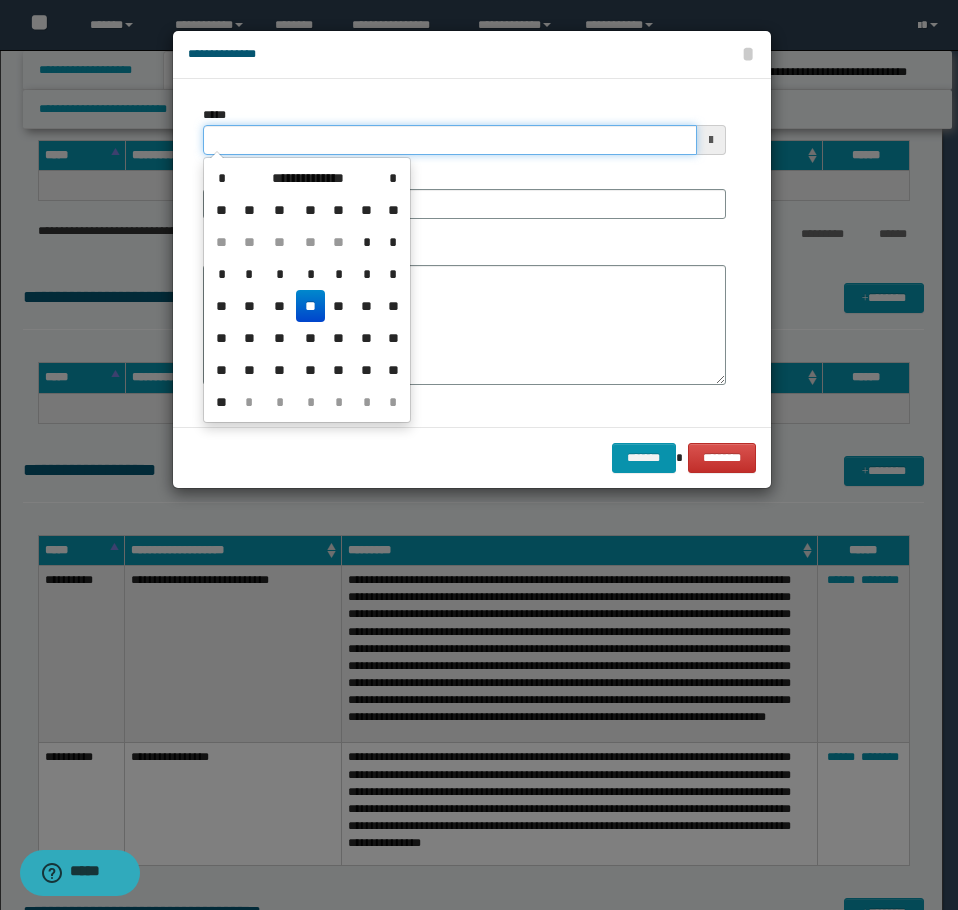 click on "*****" at bounding box center [450, 140] 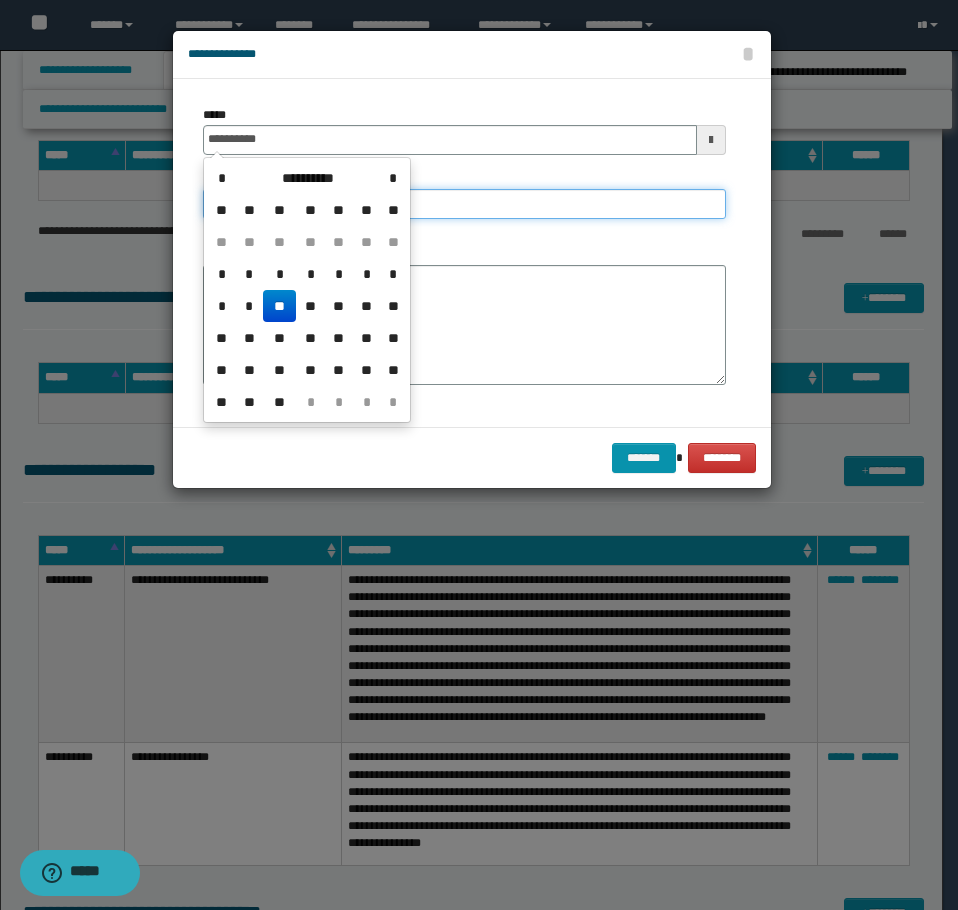 type on "**********" 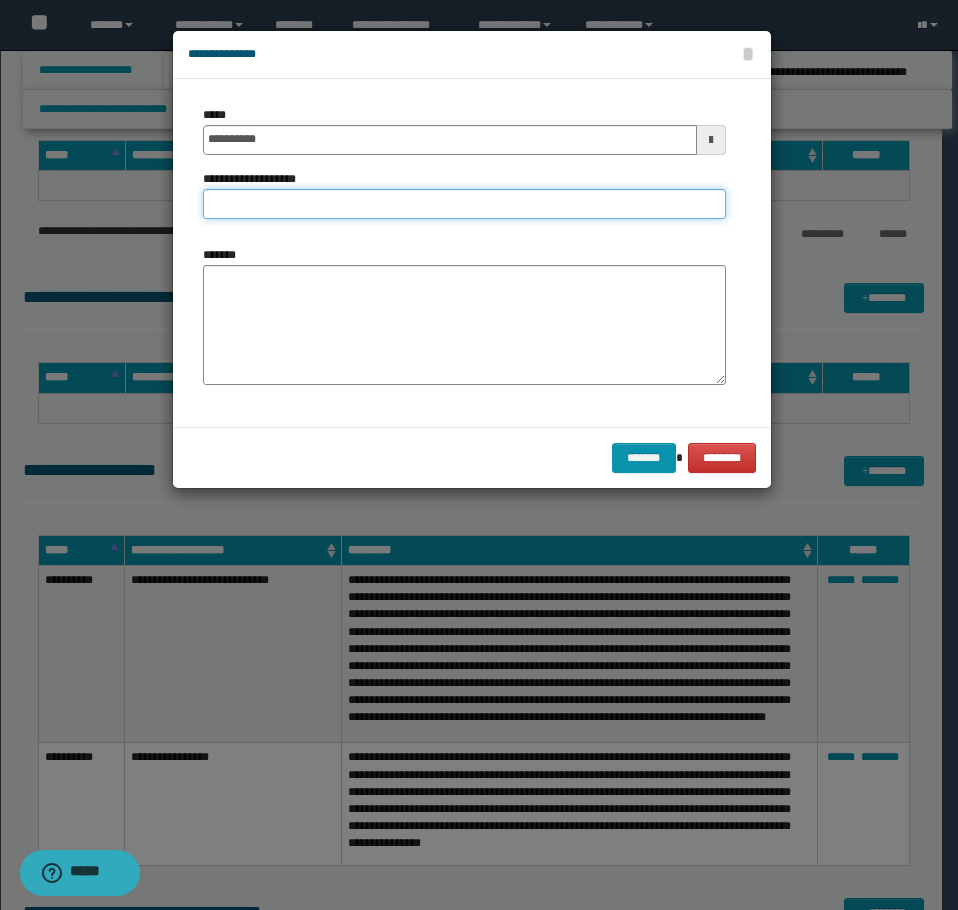 click on "**********" at bounding box center [464, 204] 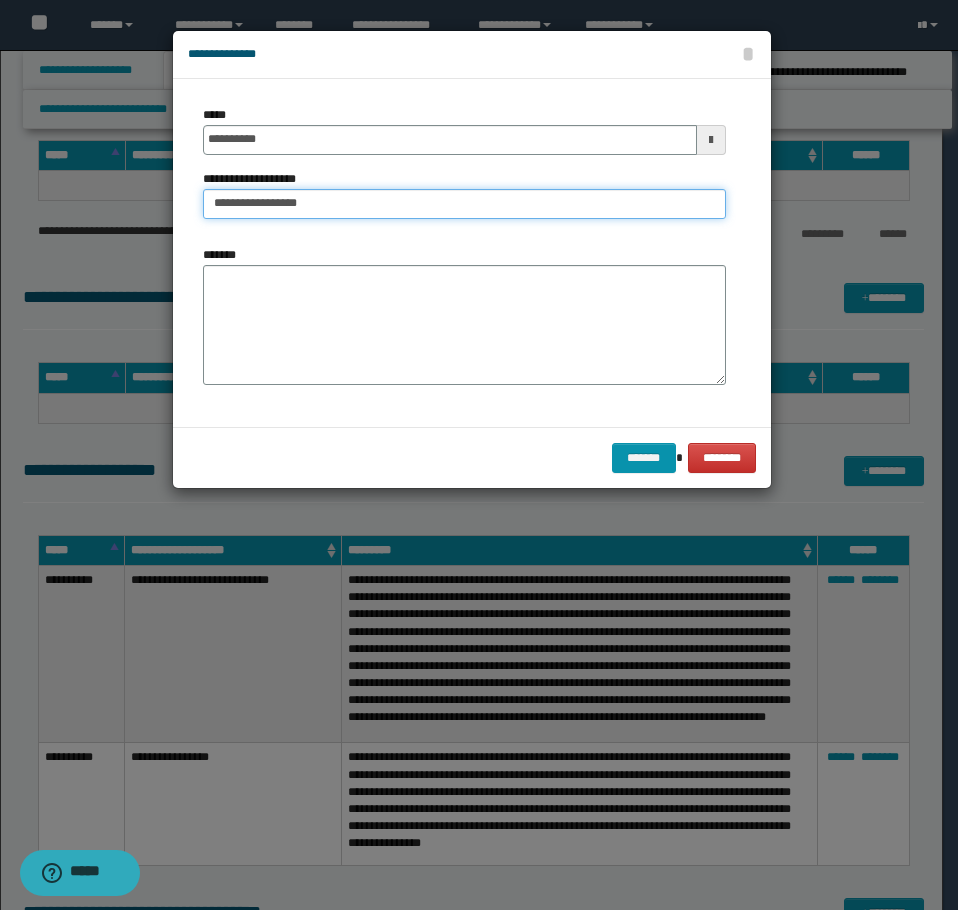 type on "**********" 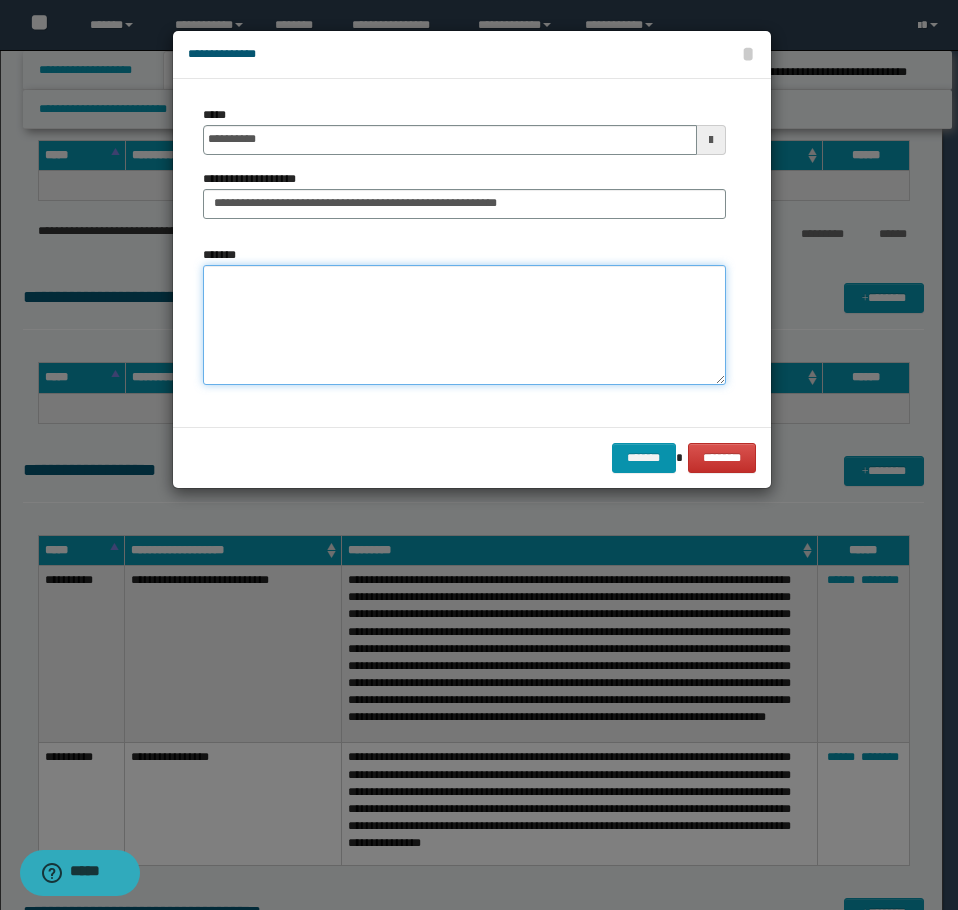 click on "*******" at bounding box center (464, 325) 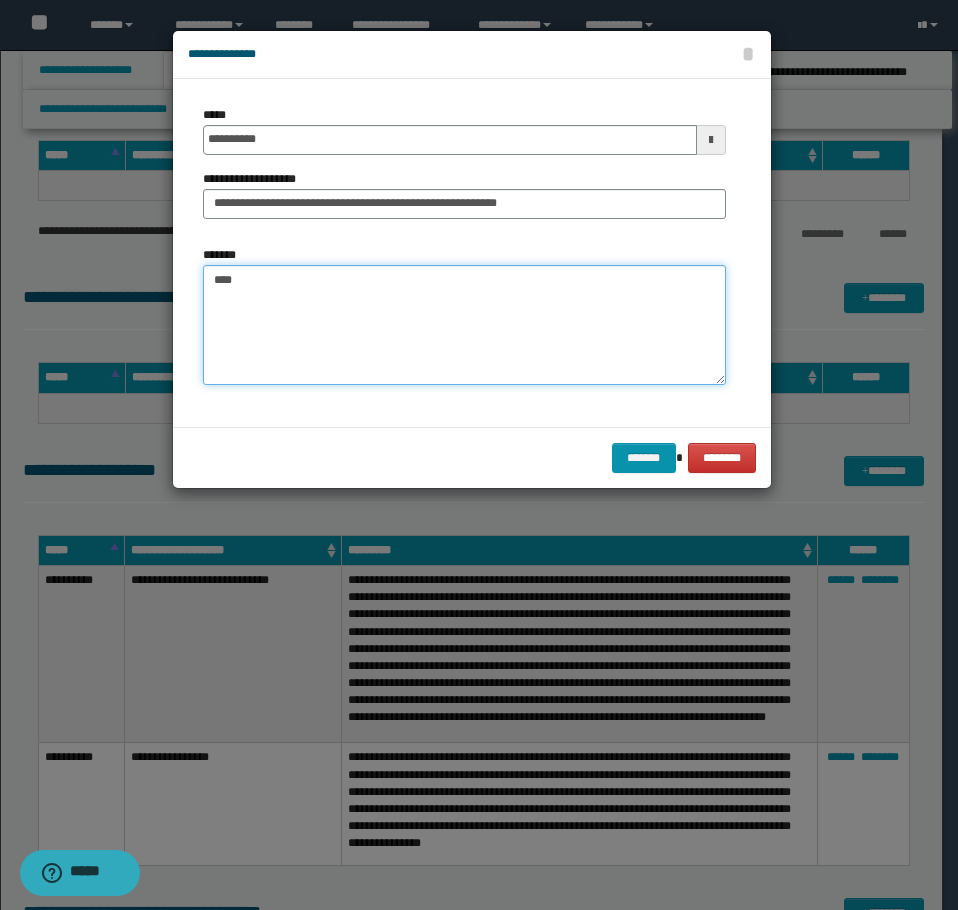 paste on "**********" 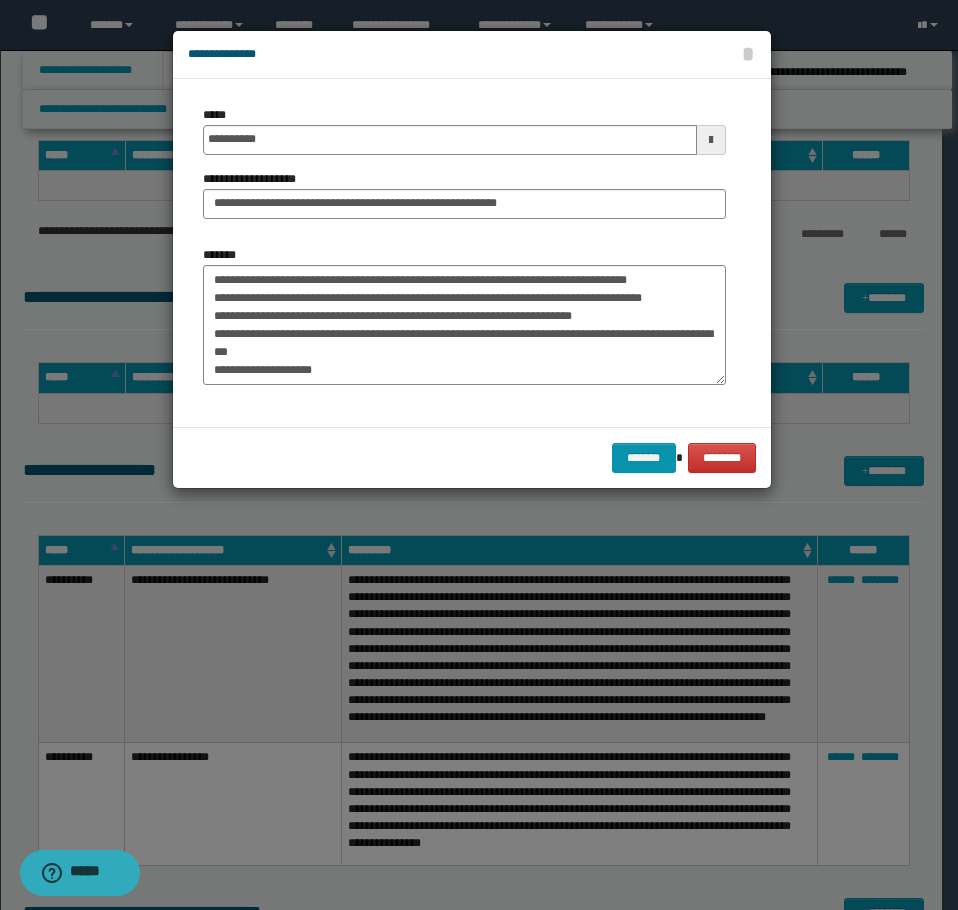 scroll, scrollTop: 0, scrollLeft: 0, axis: both 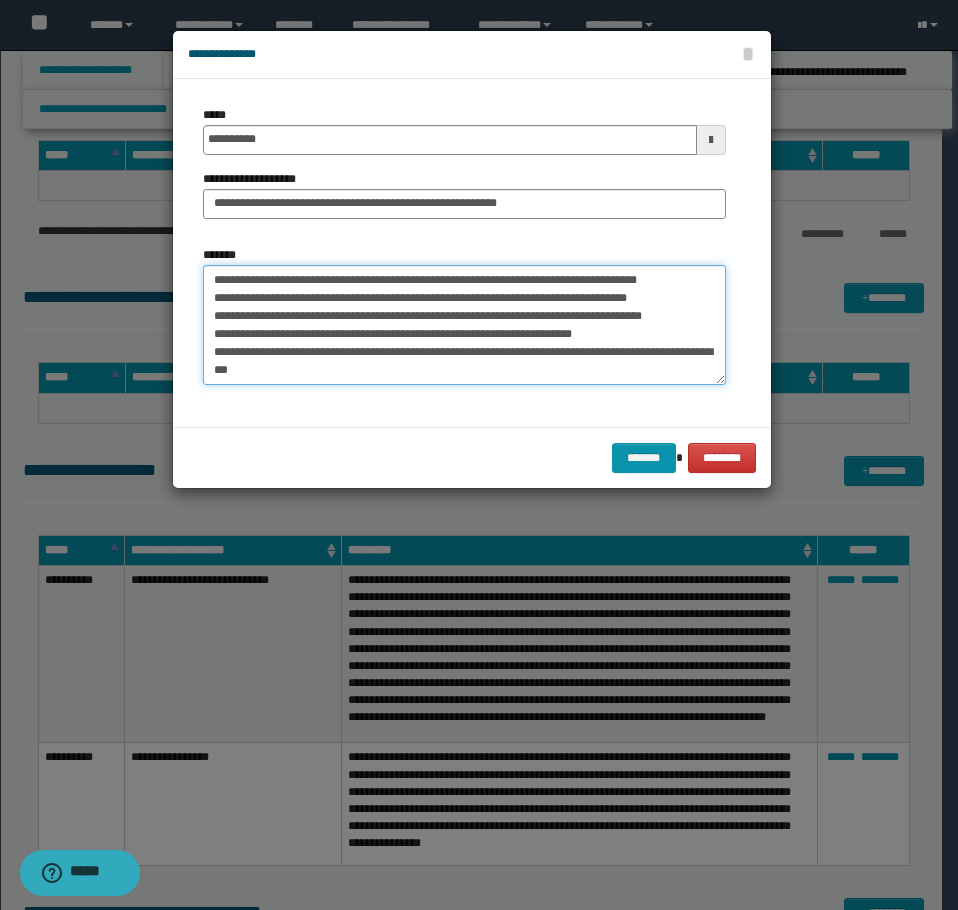 click on "*******" at bounding box center (464, 325) 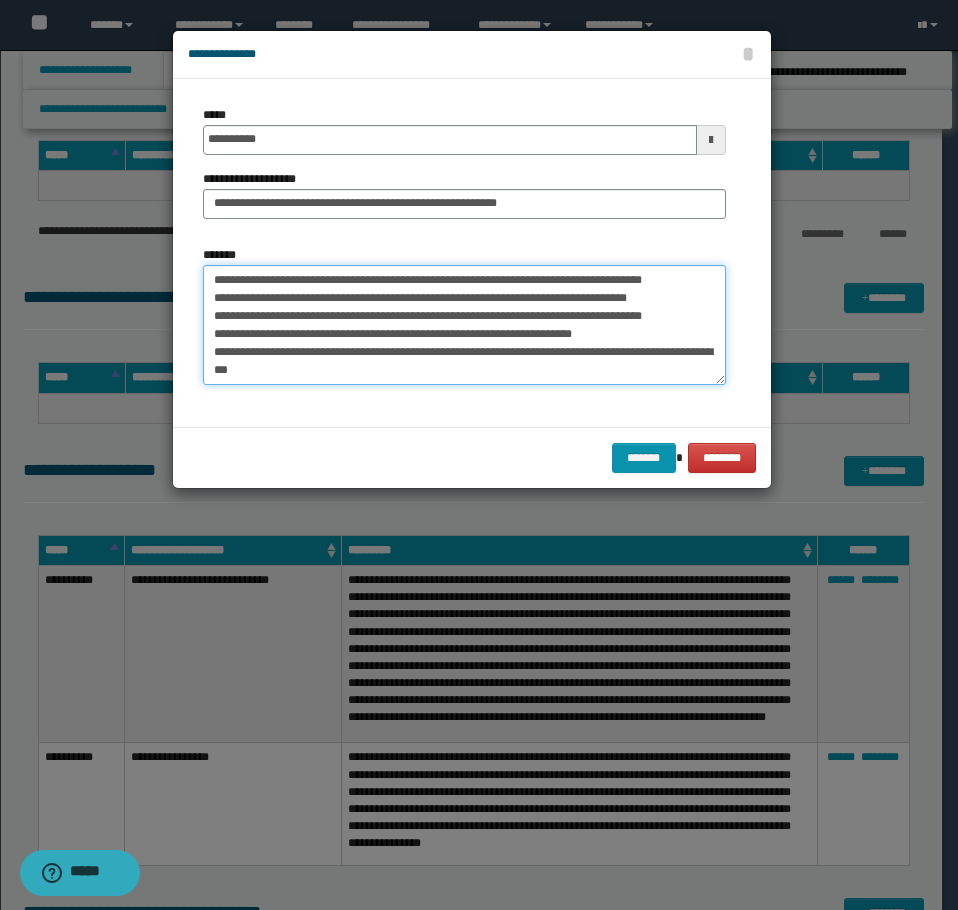 click on "*******" at bounding box center [464, 325] 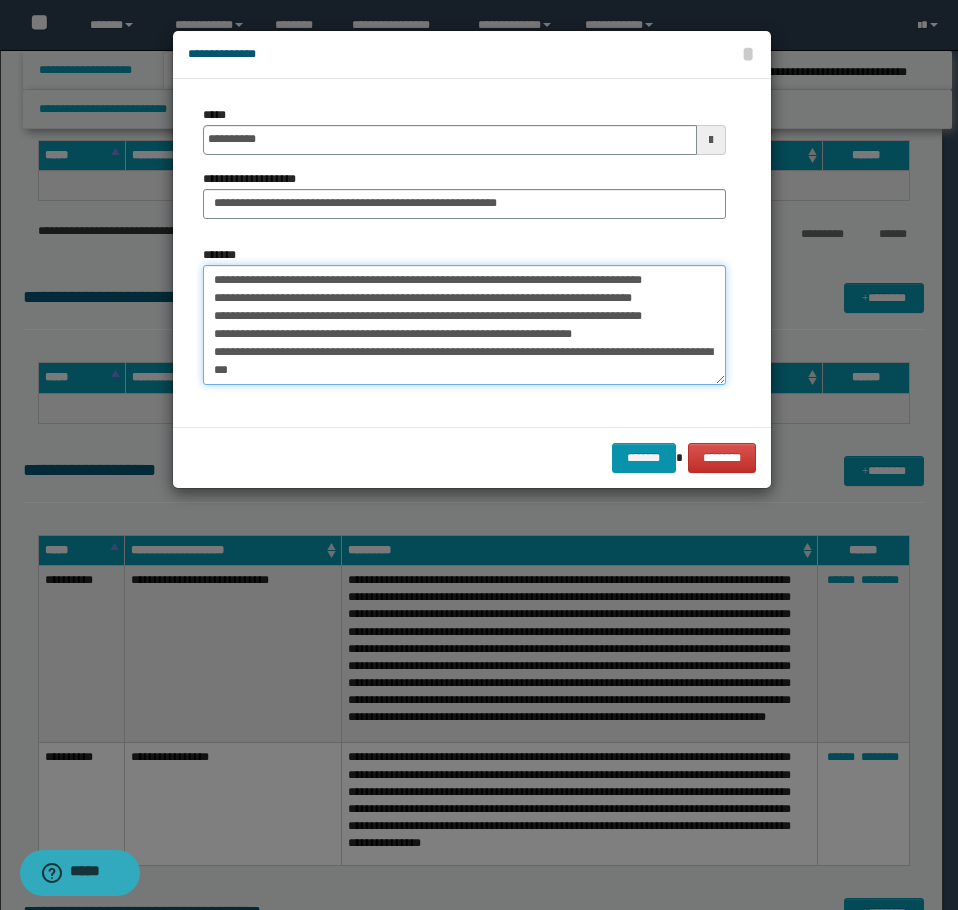 click on "*******" at bounding box center [464, 325] 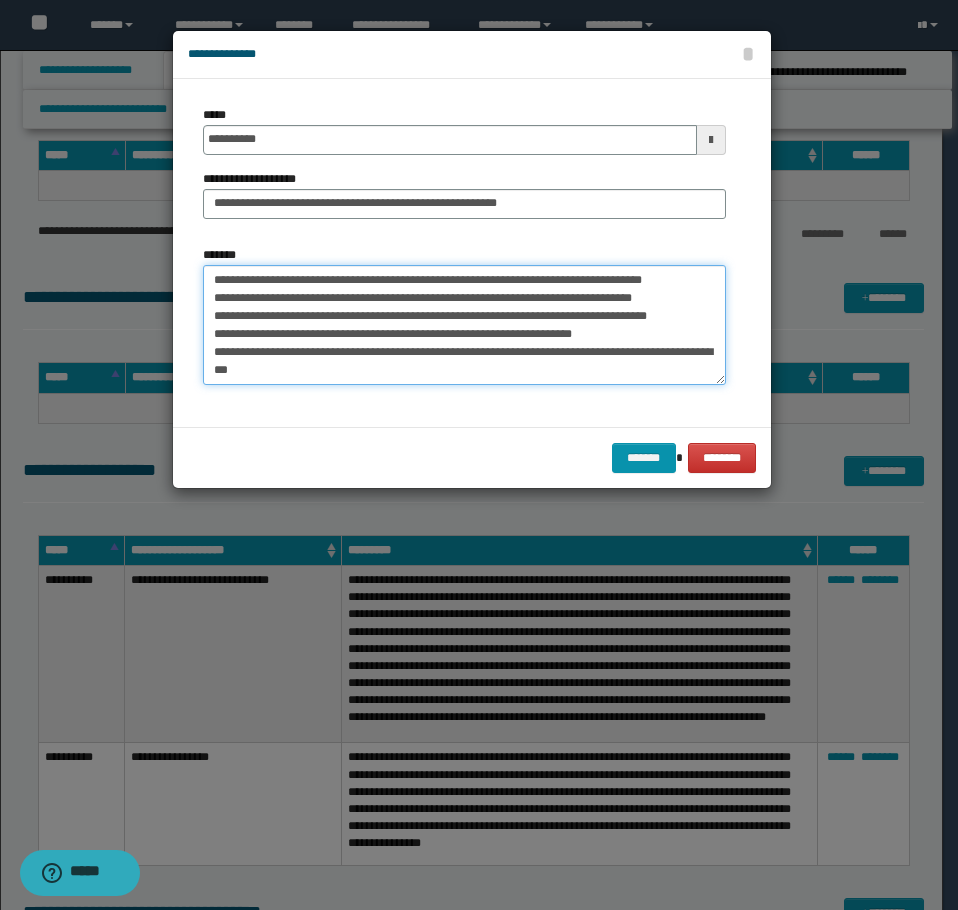 click on "*******" at bounding box center [464, 325] 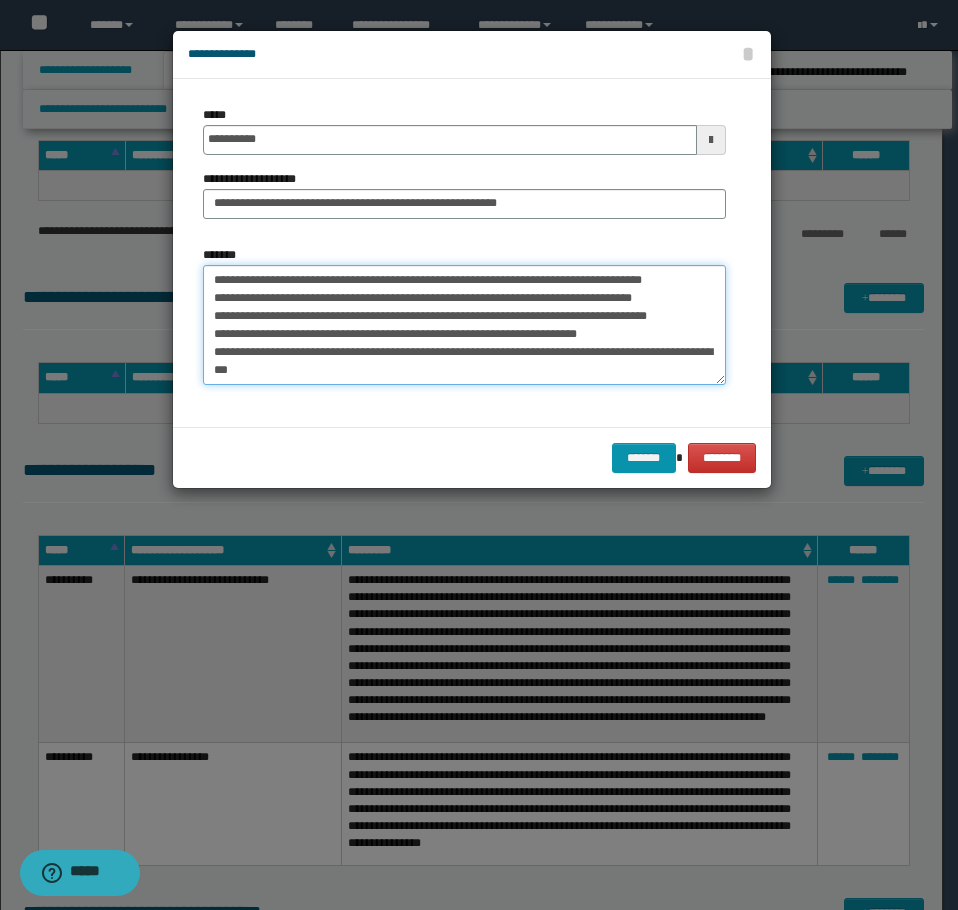 click on "*******" at bounding box center [464, 325] 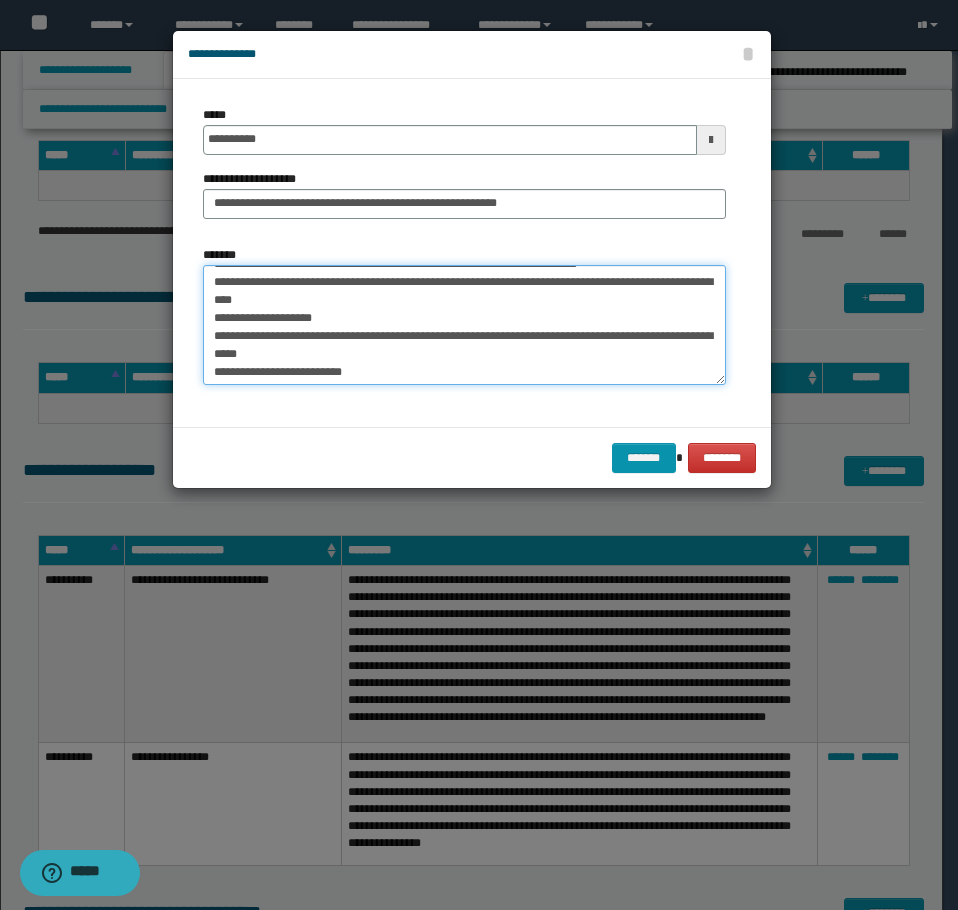 scroll, scrollTop: 100, scrollLeft: 0, axis: vertical 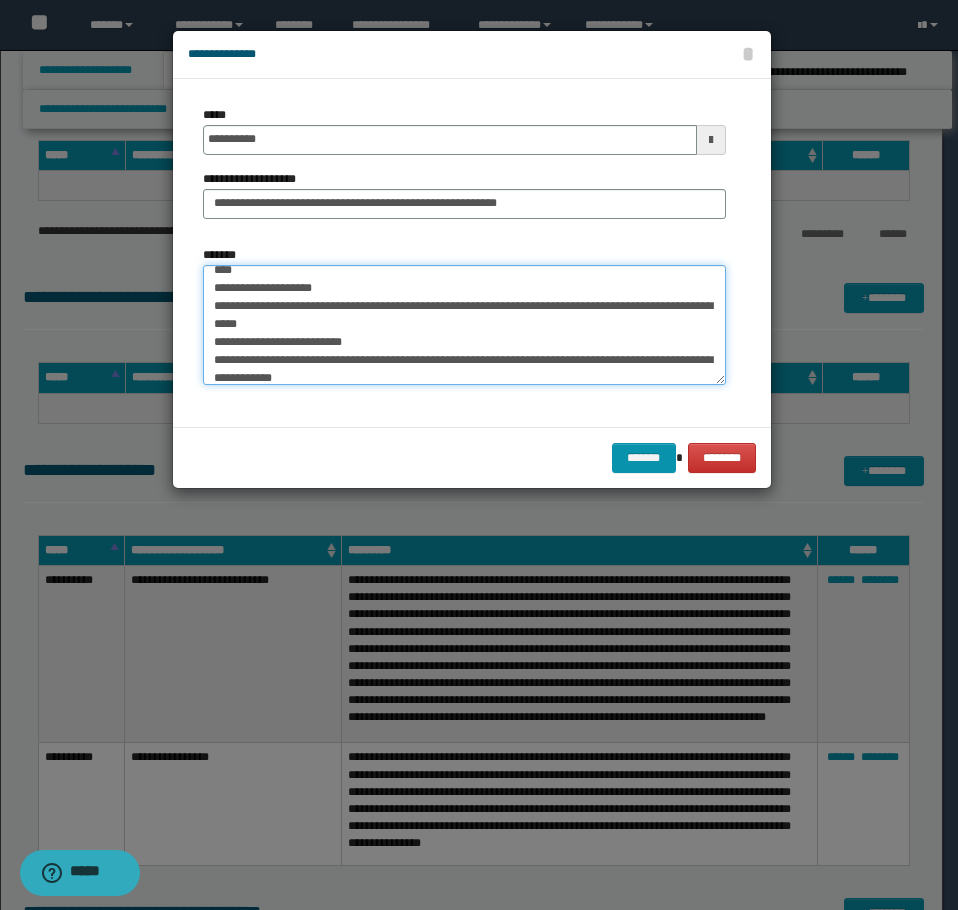 click on "*******" at bounding box center [464, 325] 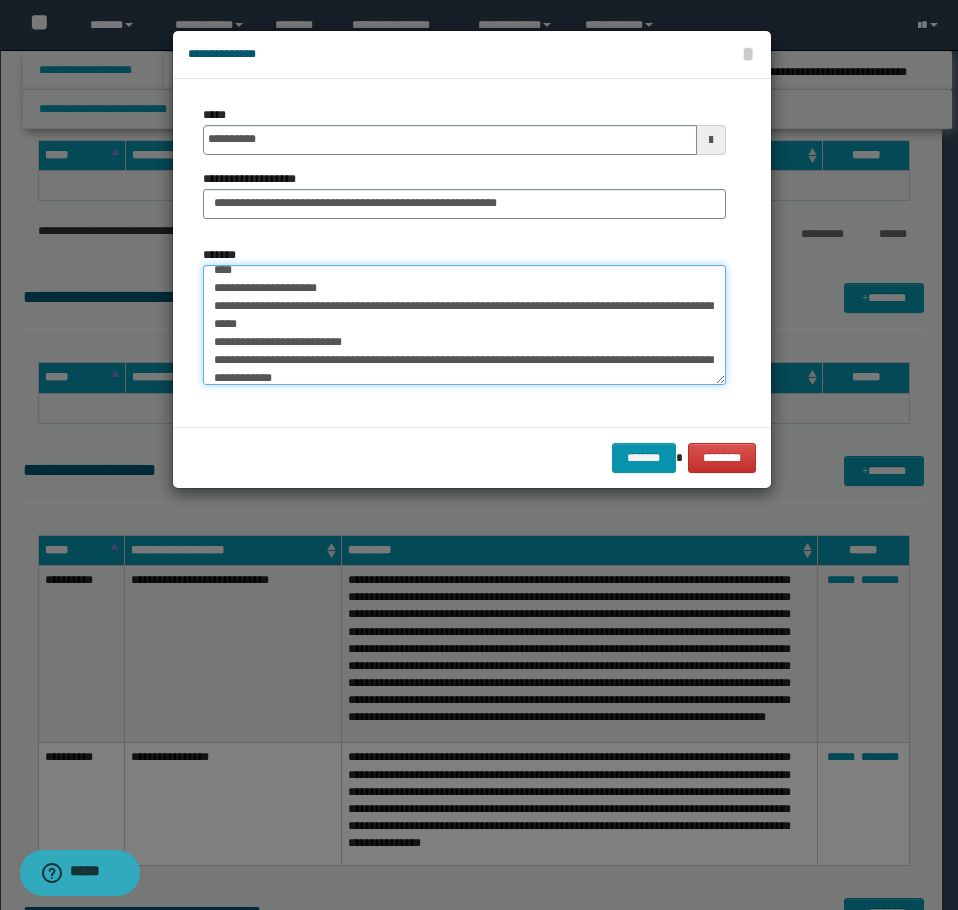 click on "*******" at bounding box center [464, 325] 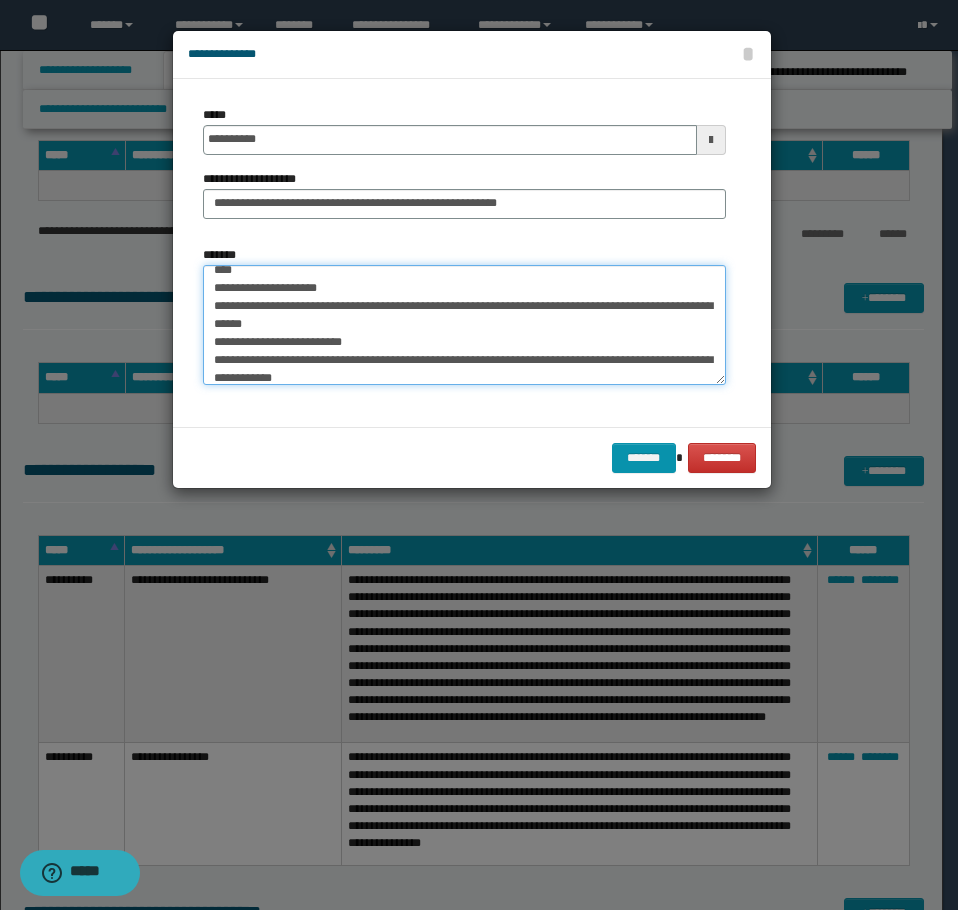 click on "*******" at bounding box center (464, 325) 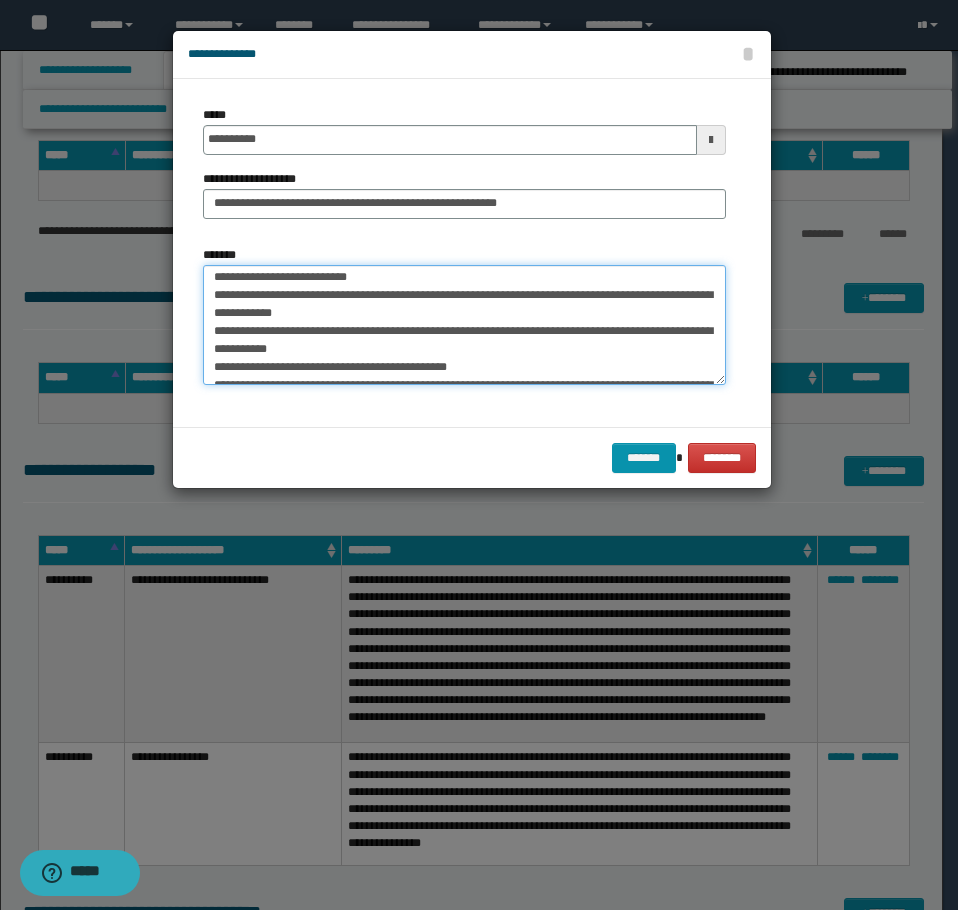 scroll, scrollTop: 200, scrollLeft: 0, axis: vertical 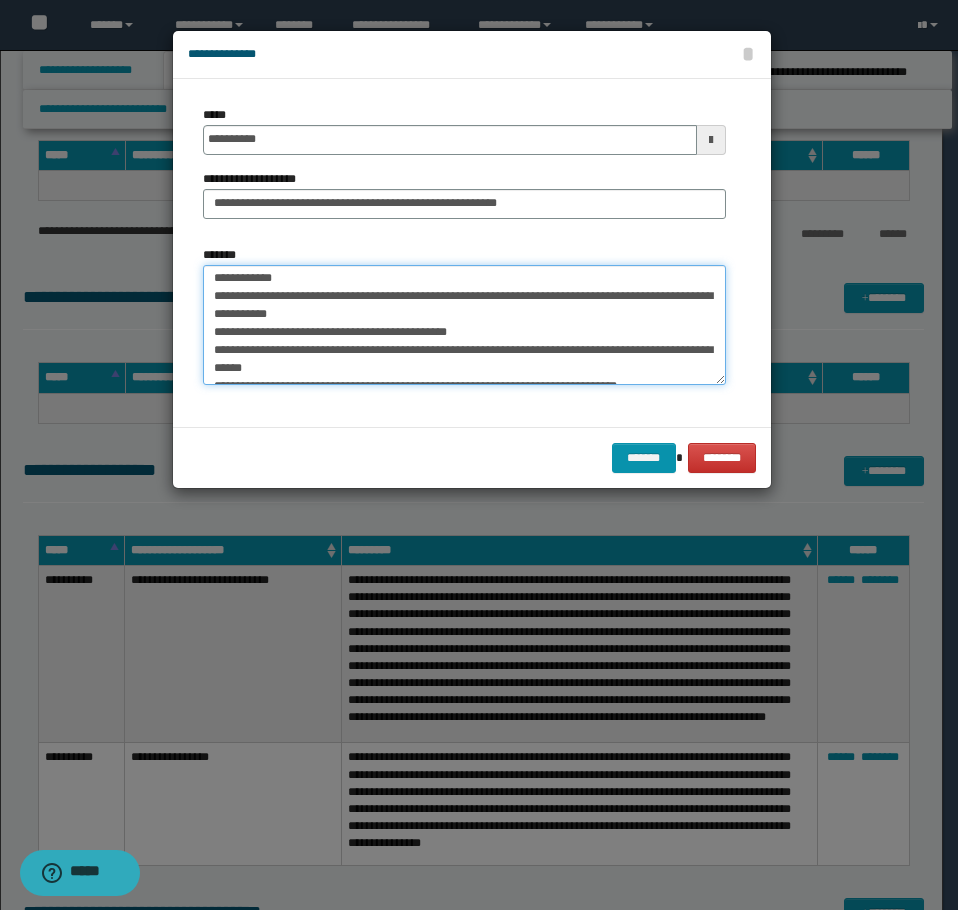 click on "*******" at bounding box center (464, 325) 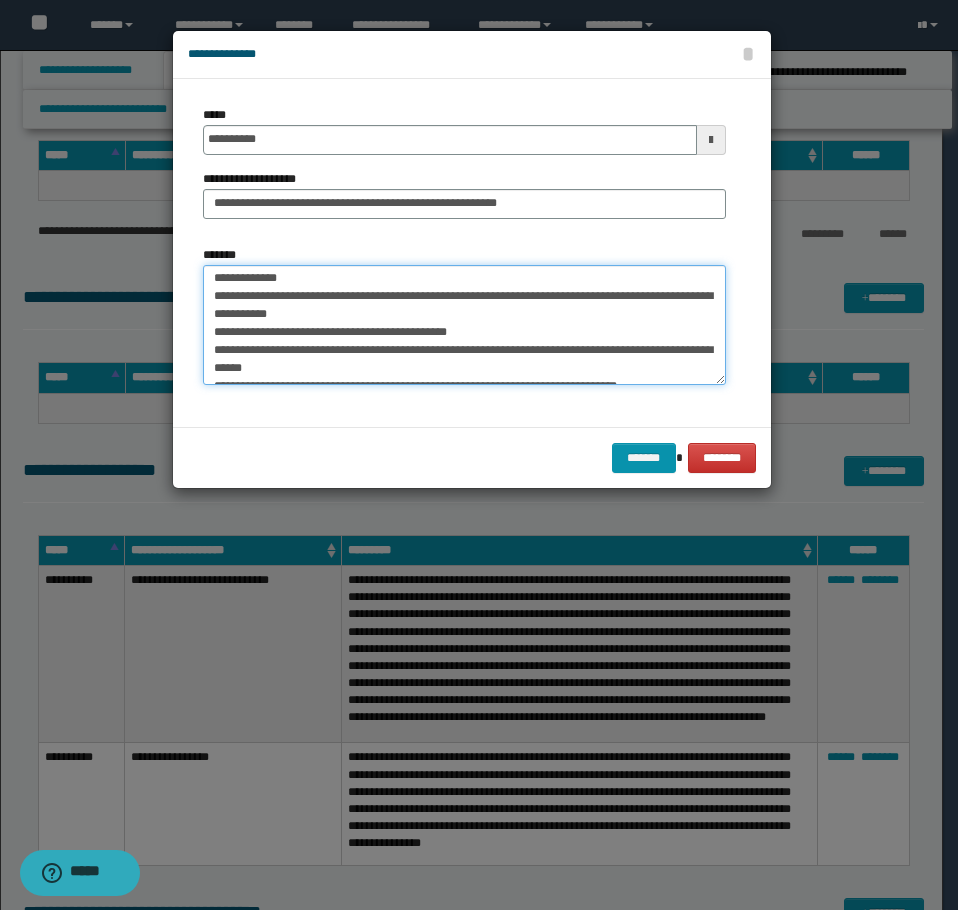 click on "*******" at bounding box center (464, 325) 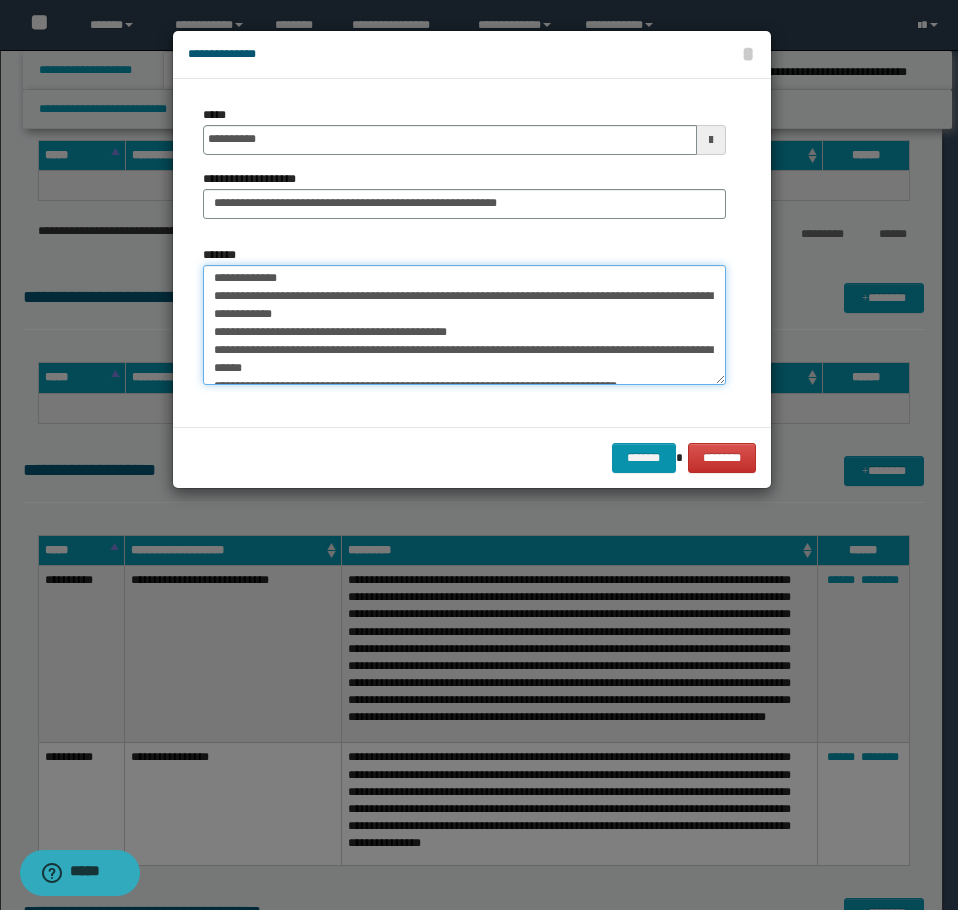 click on "*******" at bounding box center (464, 325) 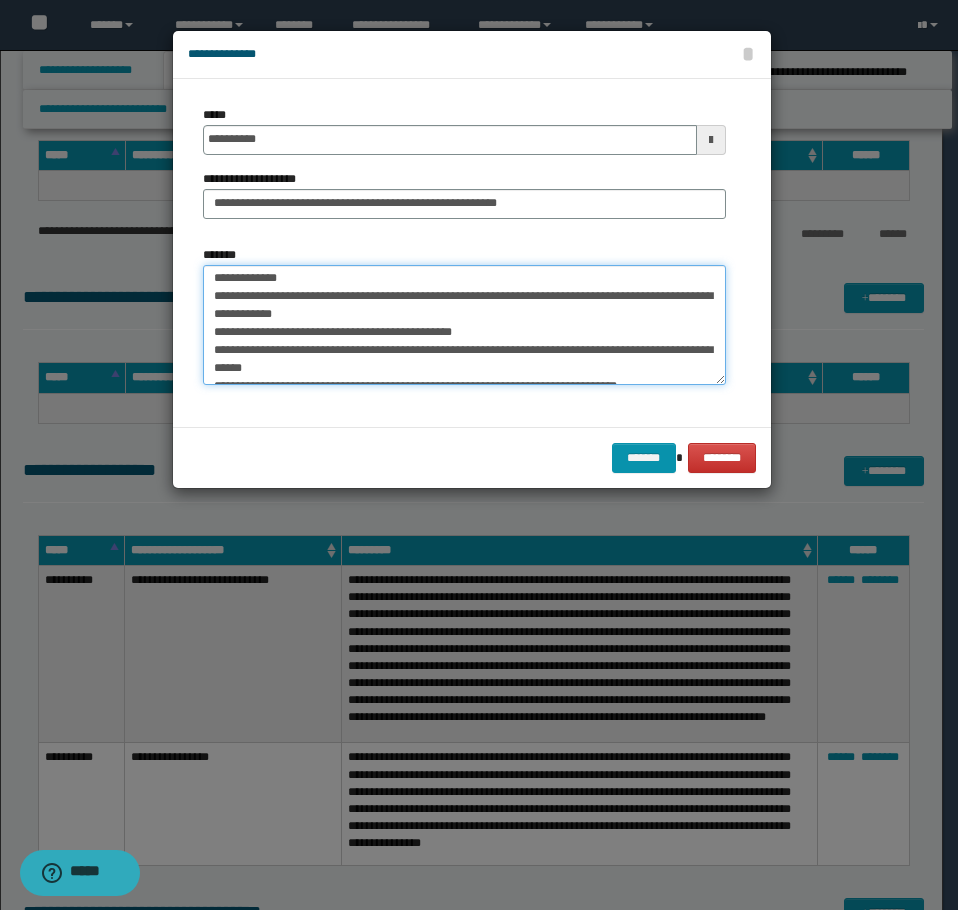 click on "*******" at bounding box center (464, 325) 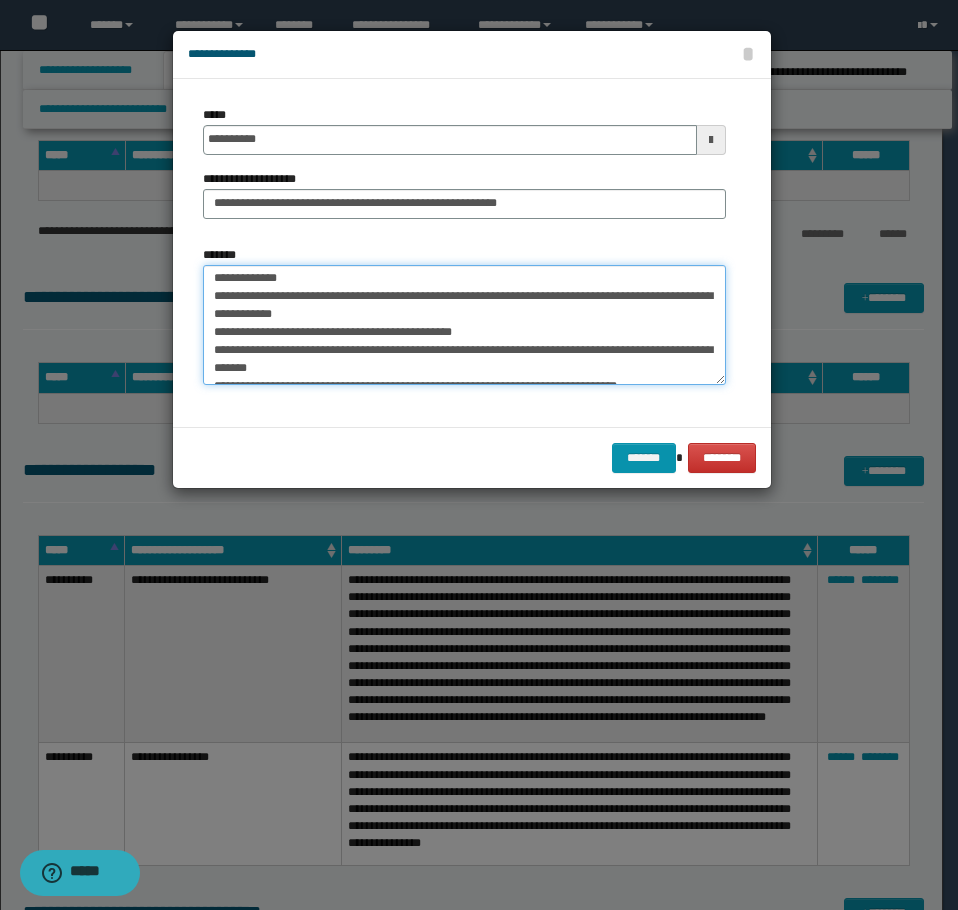 scroll, scrollTop: 300, scrollLeft: 0, axis: vertical 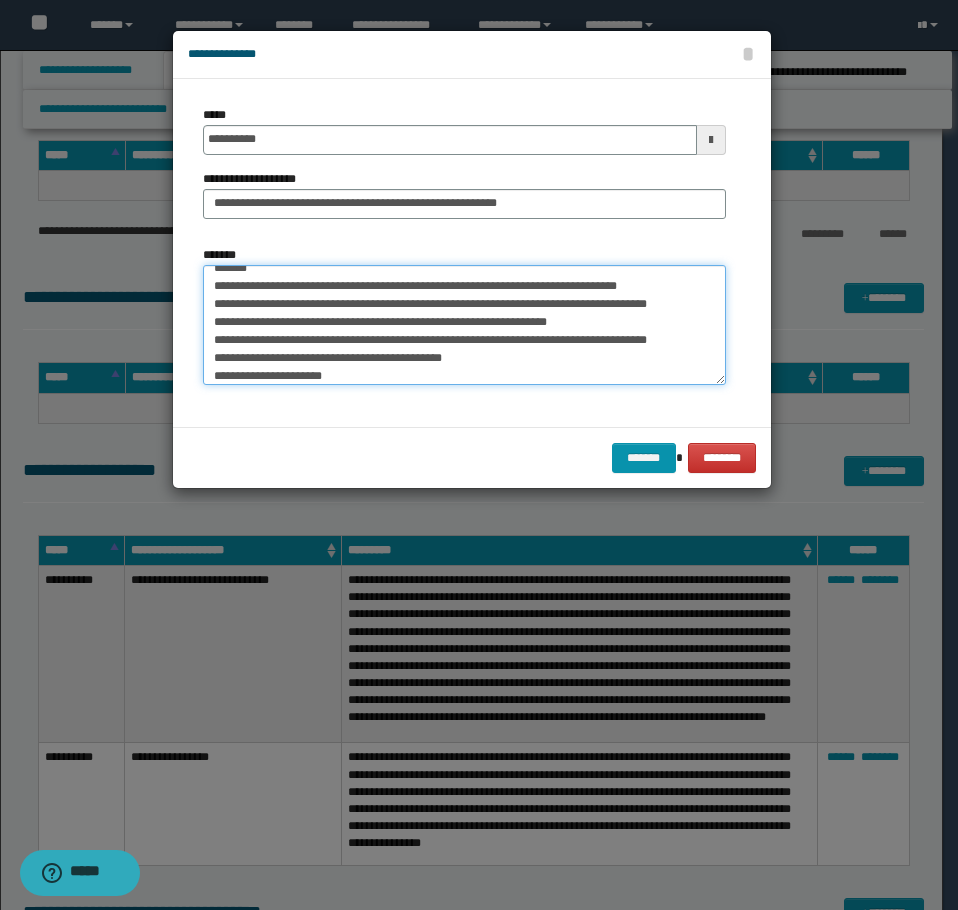 click on "*******" at bounding box center [464, 325] 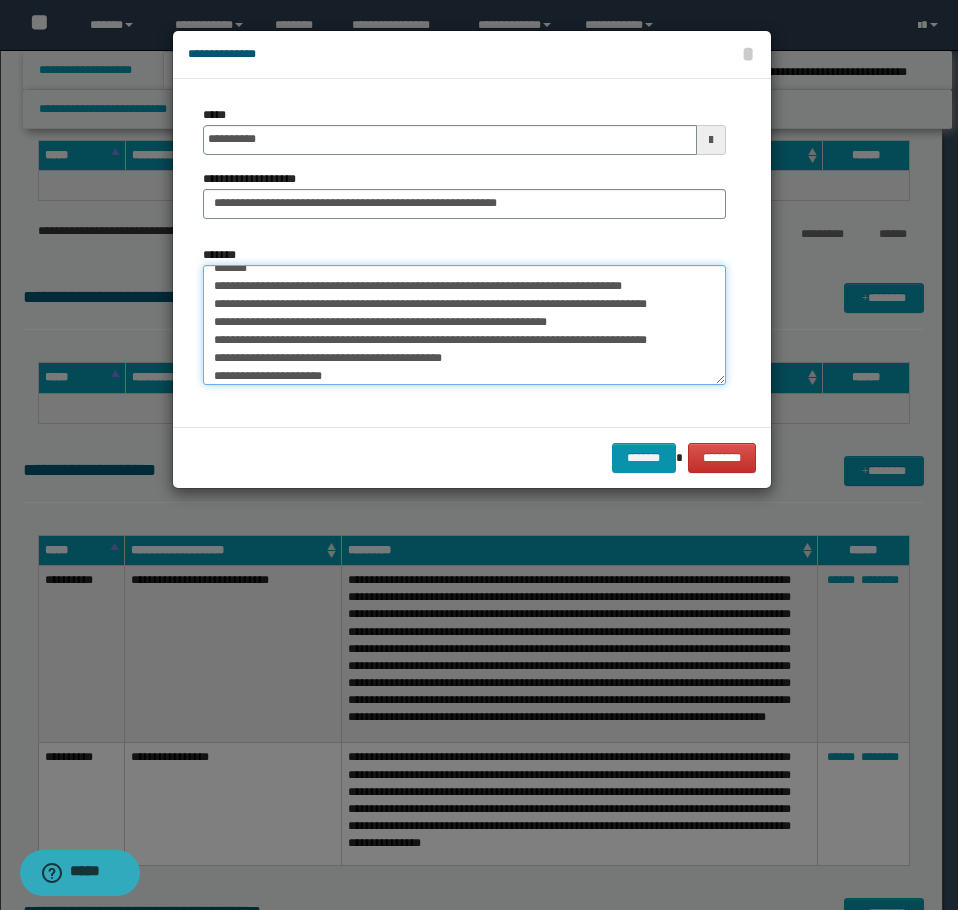 click on "*******" at bounding box center [464, 325] 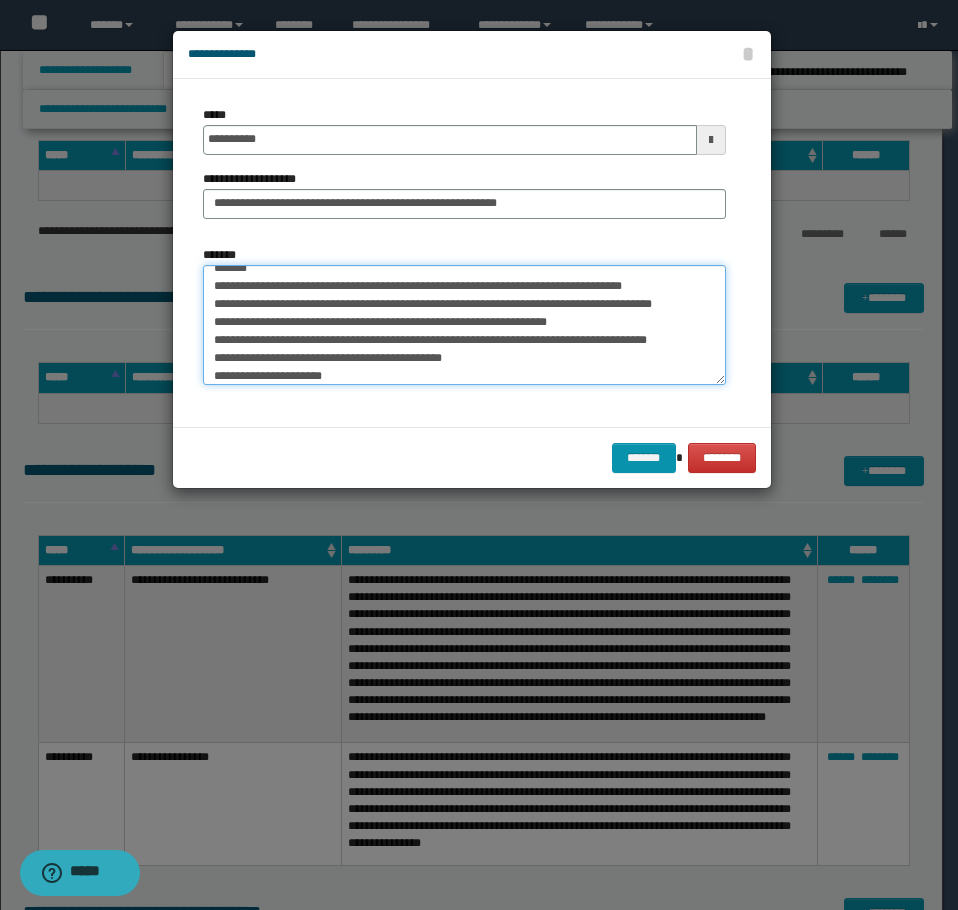 click on "*******" at bounding box center [464, 325] 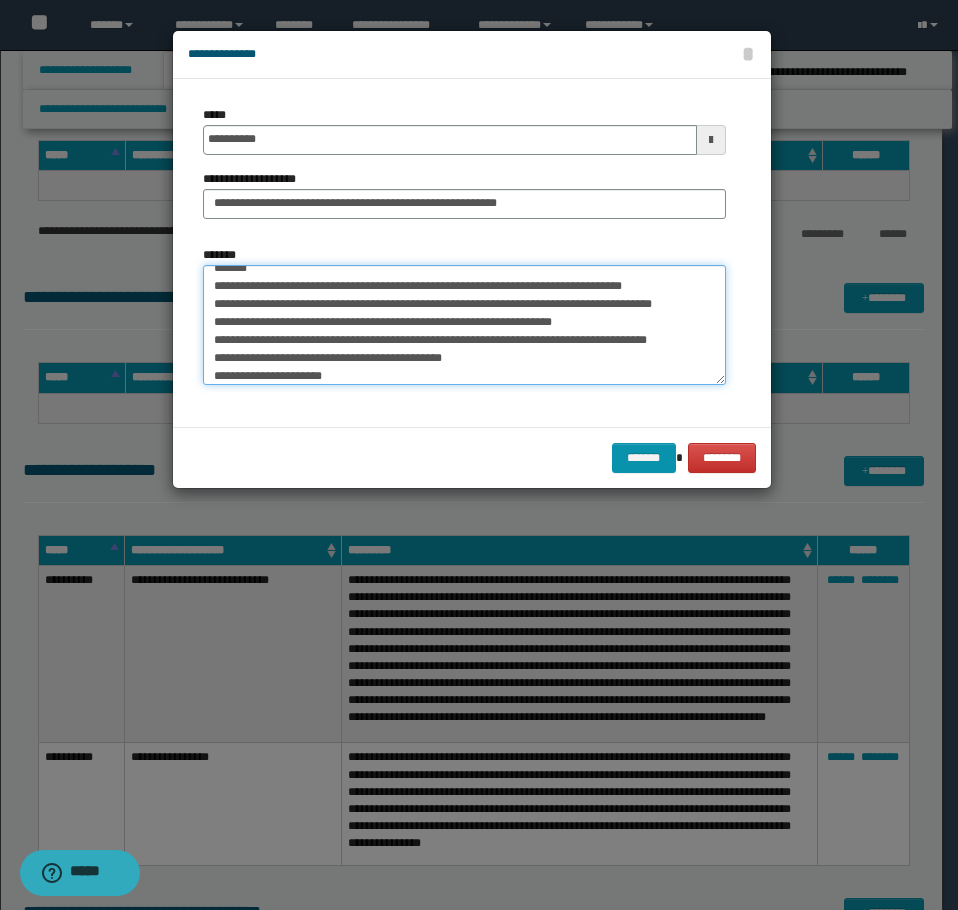 click on "*******" at bounding box center [464, 325] 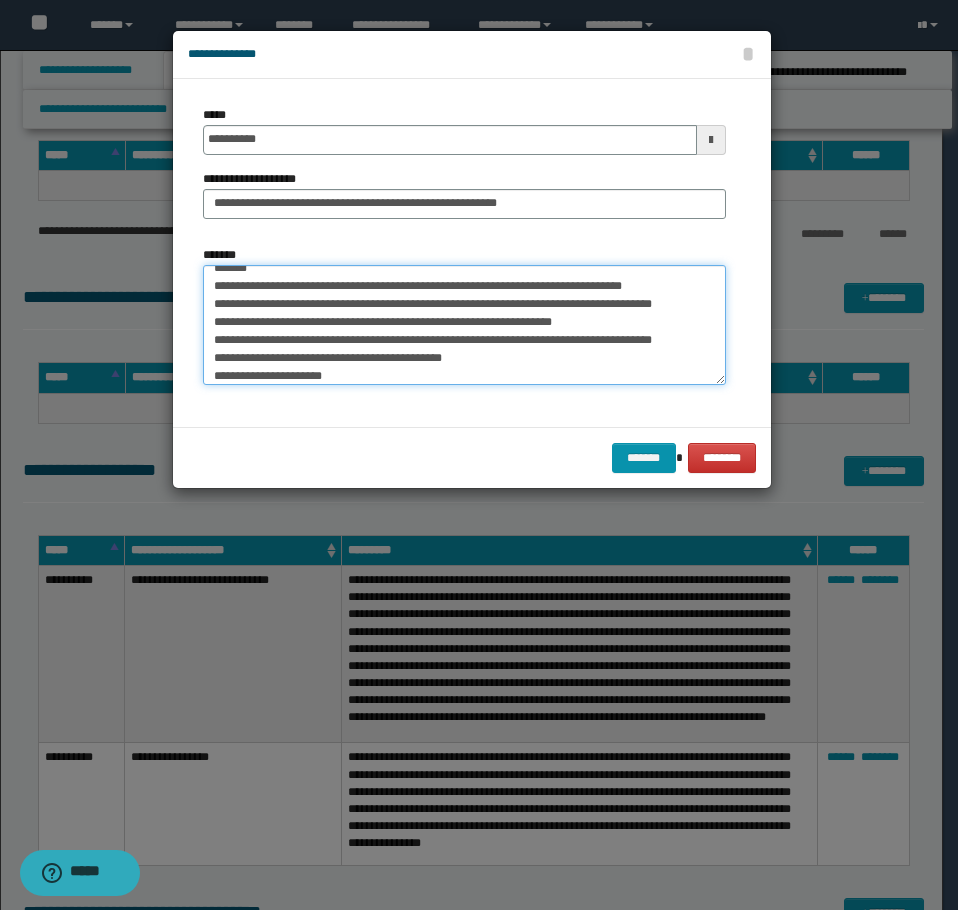 click on "*******" at bounding box center [464, 325] 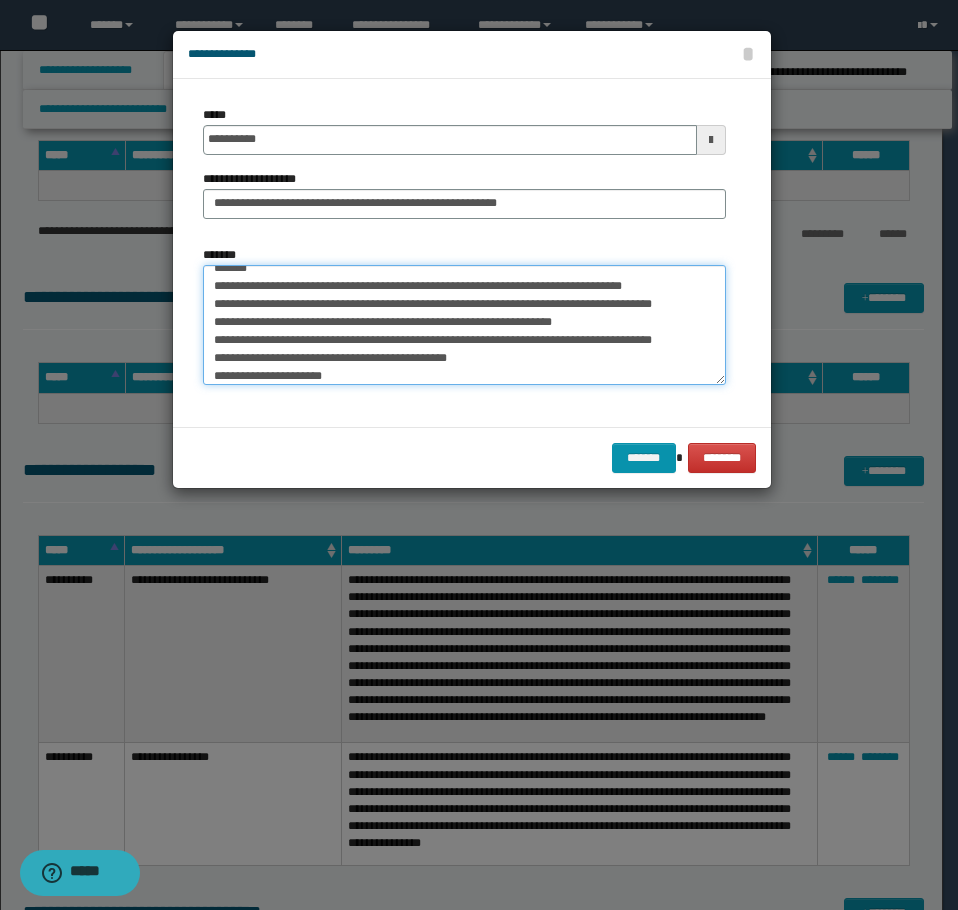 click on "*******" at bounding box center (464, 325) 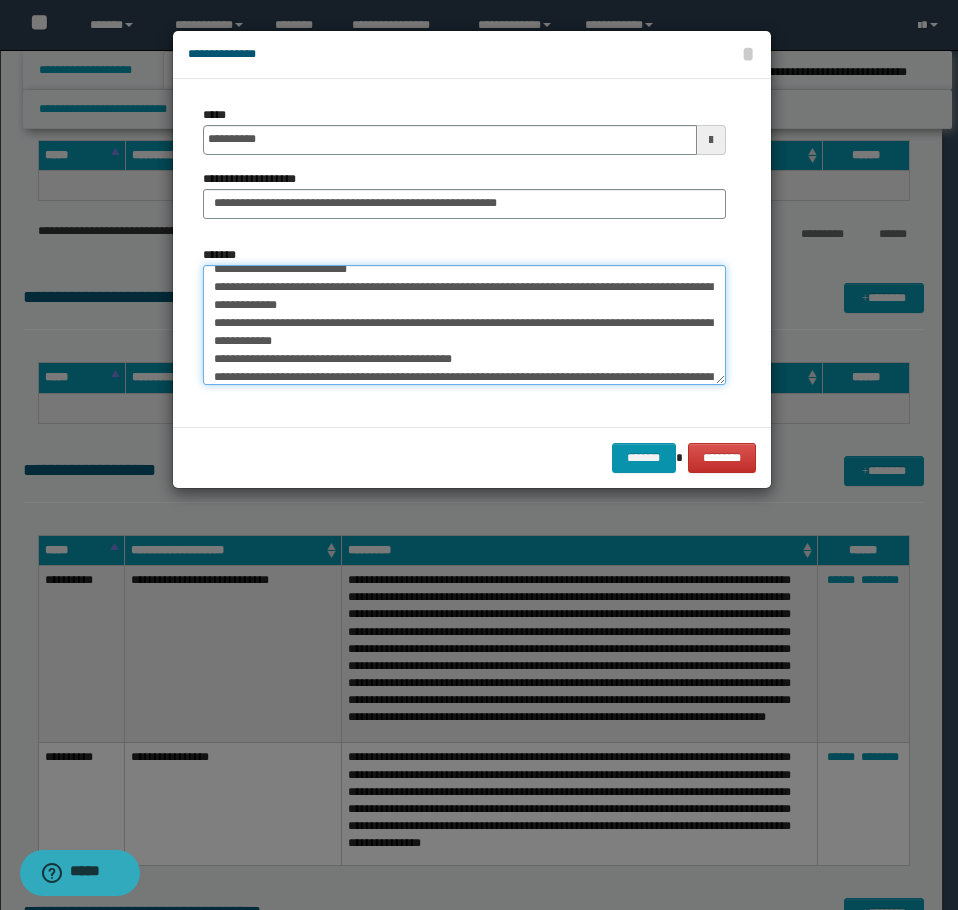 drag, startPoint x: 377, startPoint y: 279, endPoint x: 259, endPoint y: 279, distance: 118 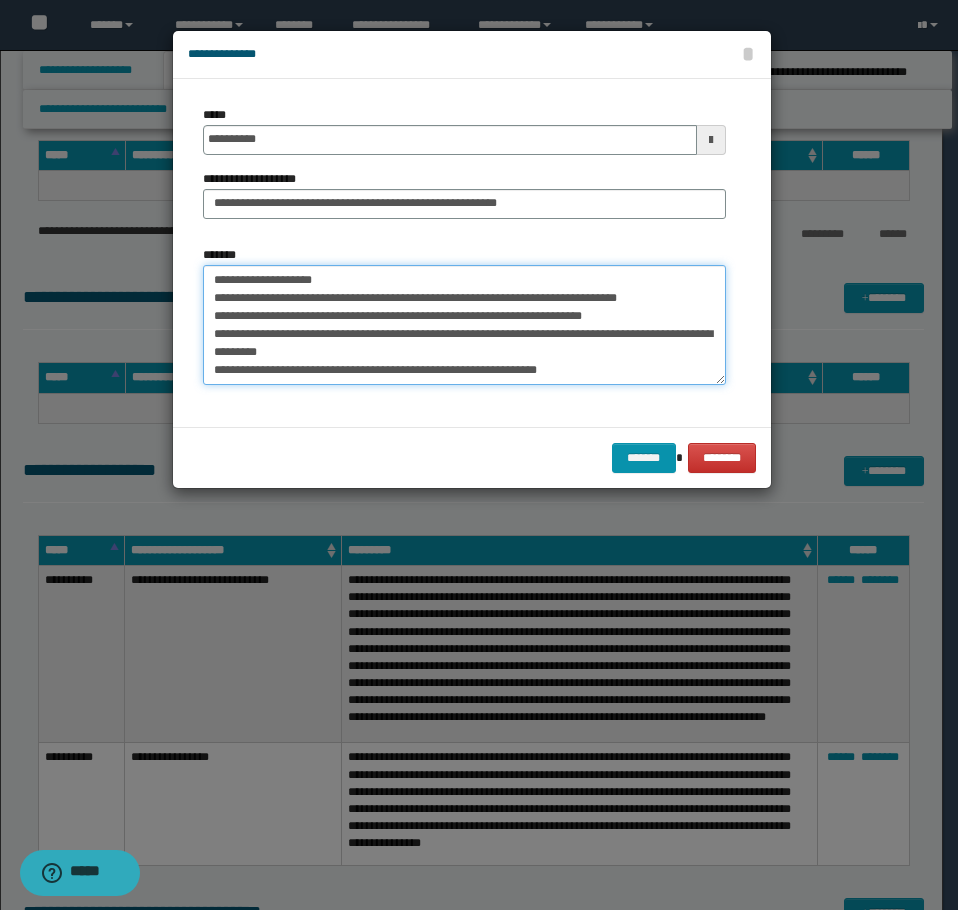 scroll, scrollTop: 350, scrollLeft: 0, axis: vertical 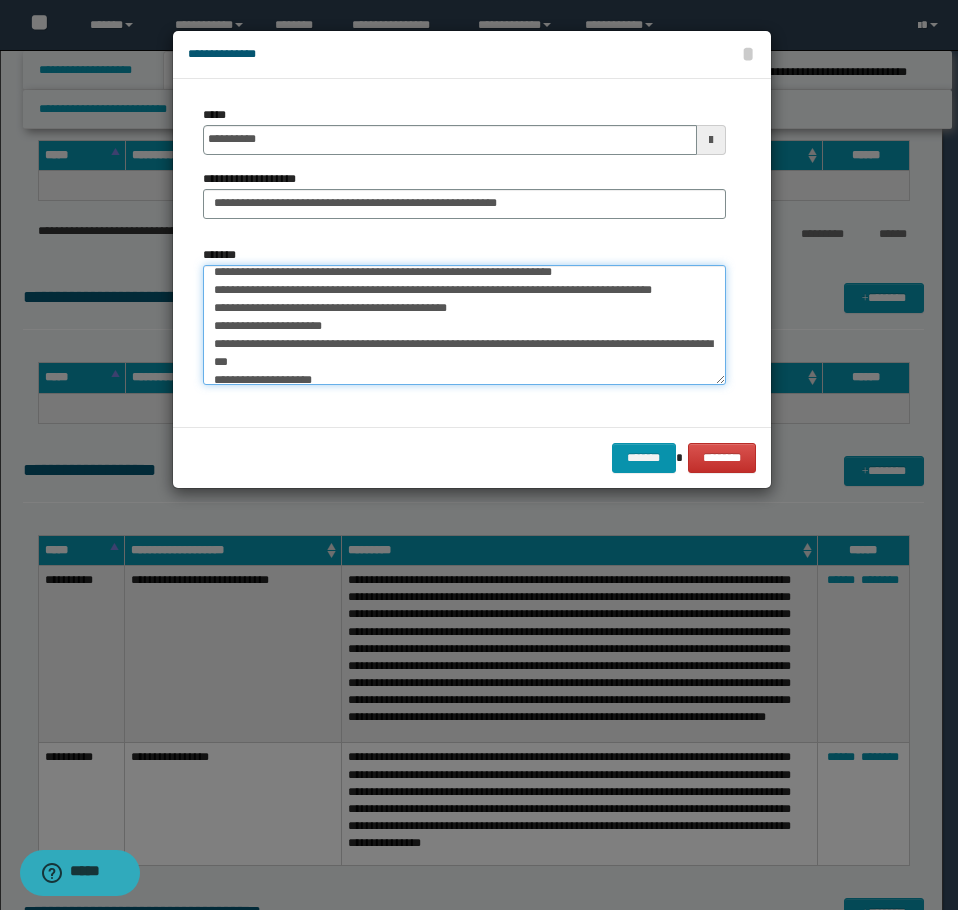 click on "*******" at bounding box center (464, 325) 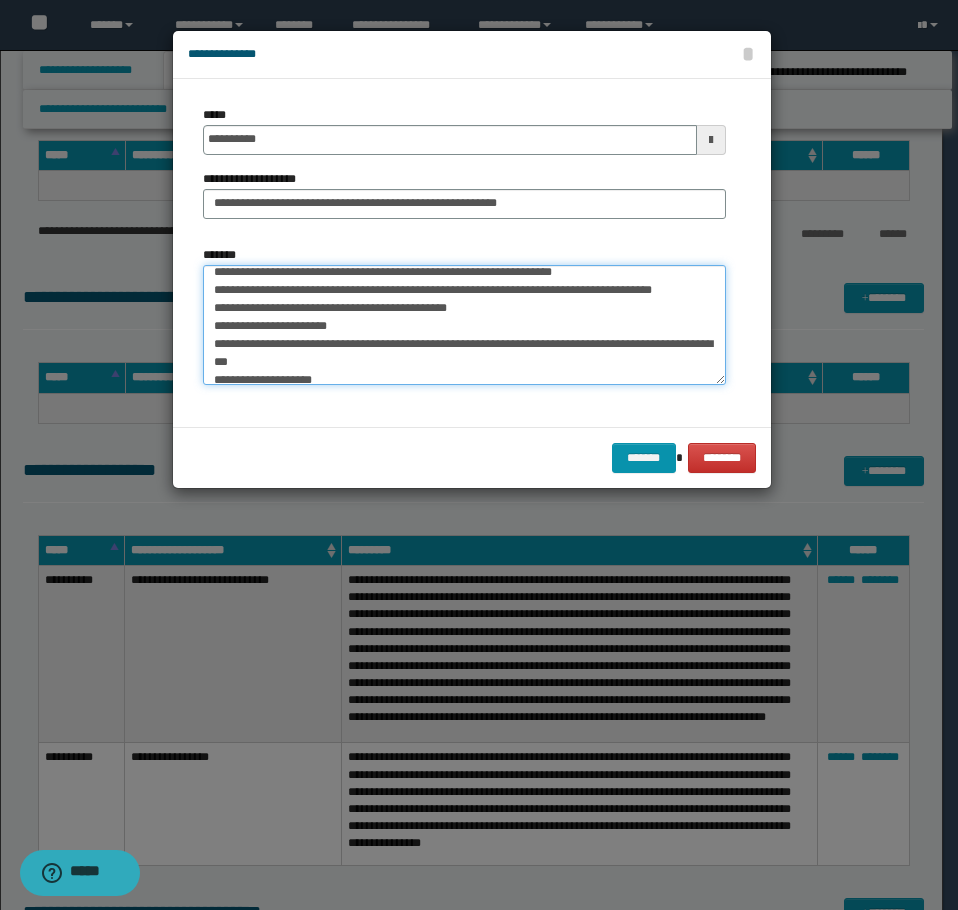 click on "*******" at bounding box center [464, 325] 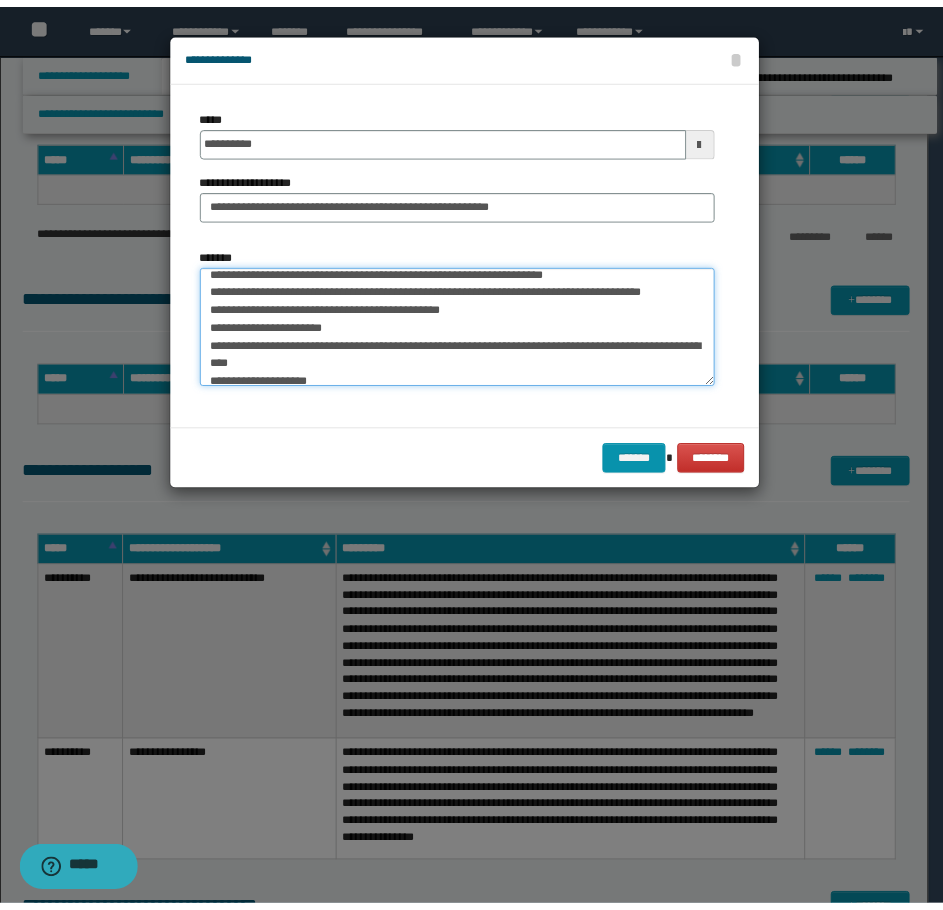scroll, scrollTop: 450, scrollLeft: 0, axis: vertical 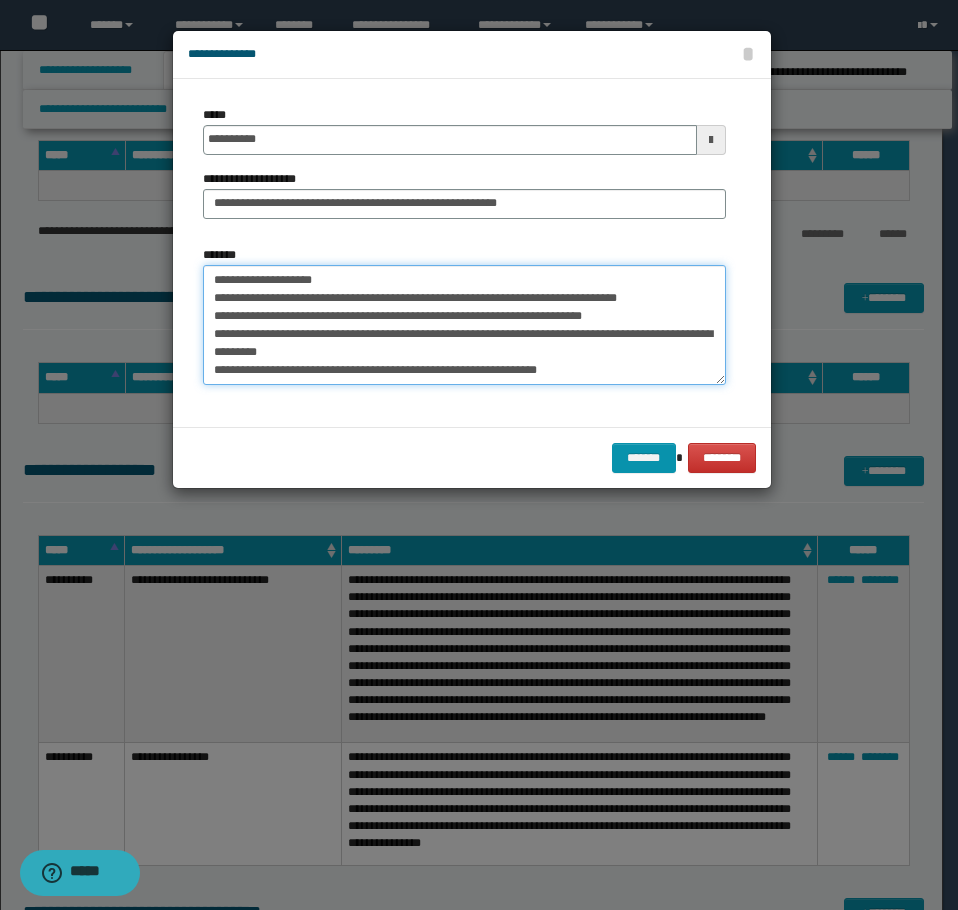 click on "*******" at bounding box center [464, 325] 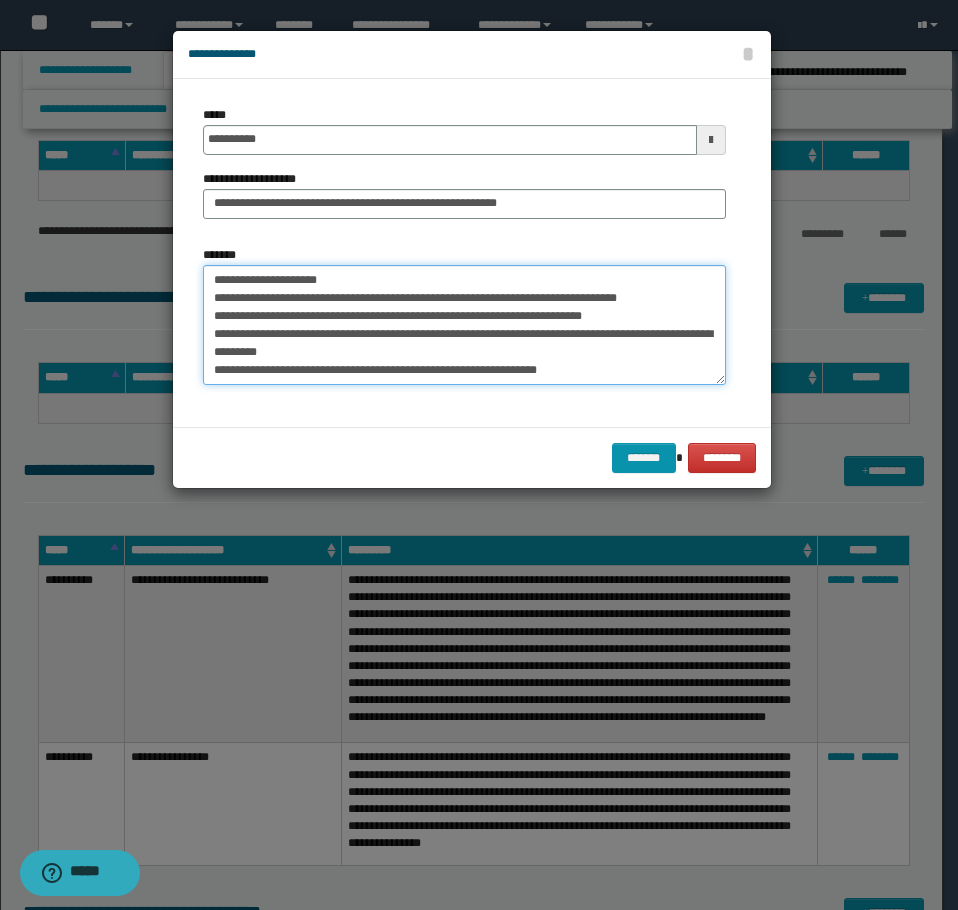 click on "*******" at bounding box center (464, 325) 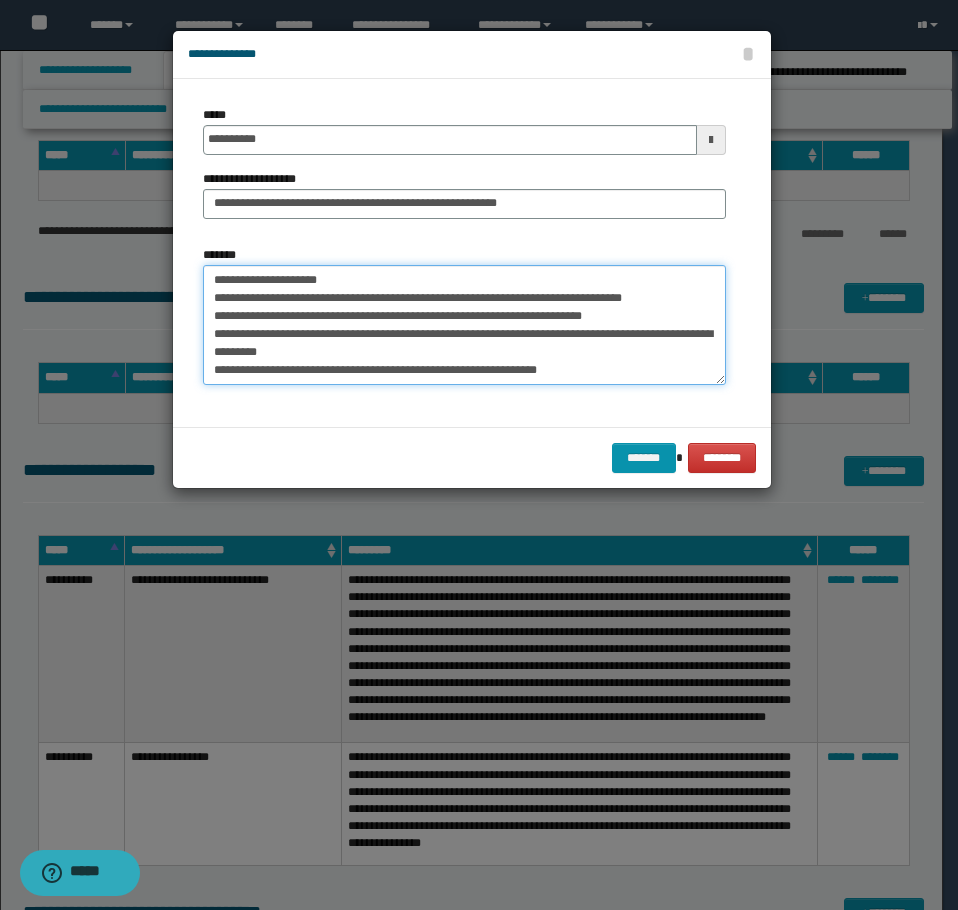 click on "*******" at bounding box center (464, 325) 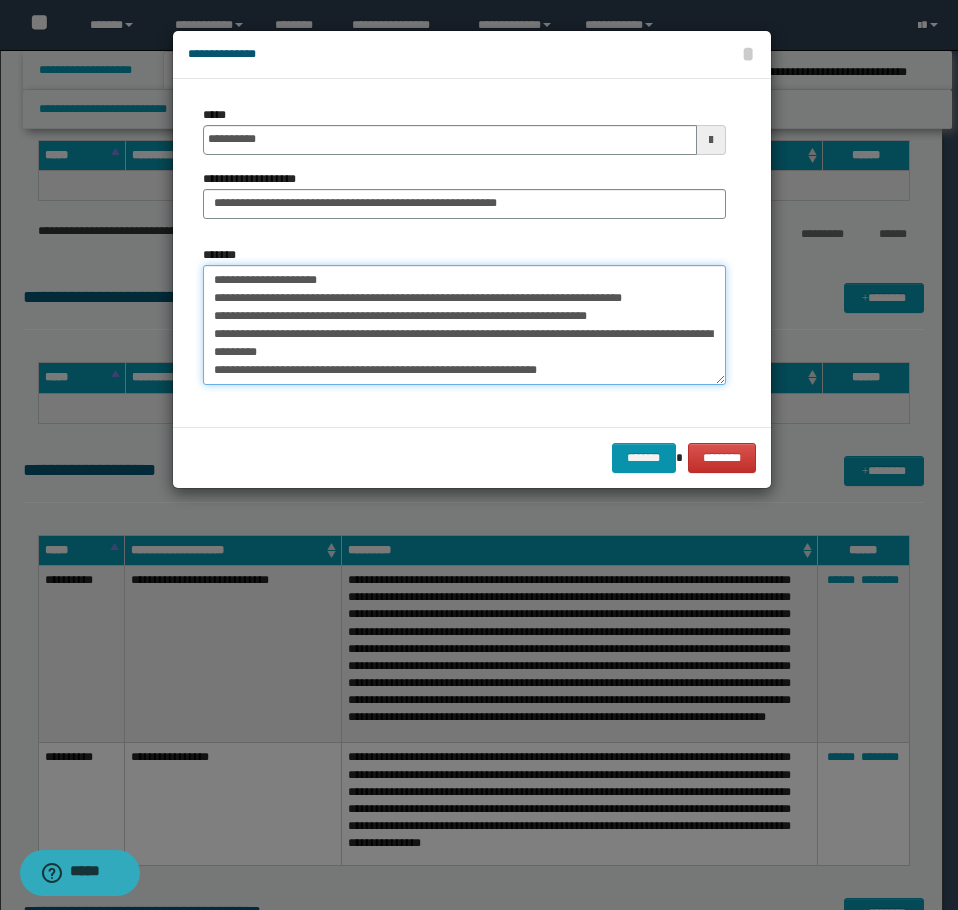 click on "*******" at bounding box center (464, 325) 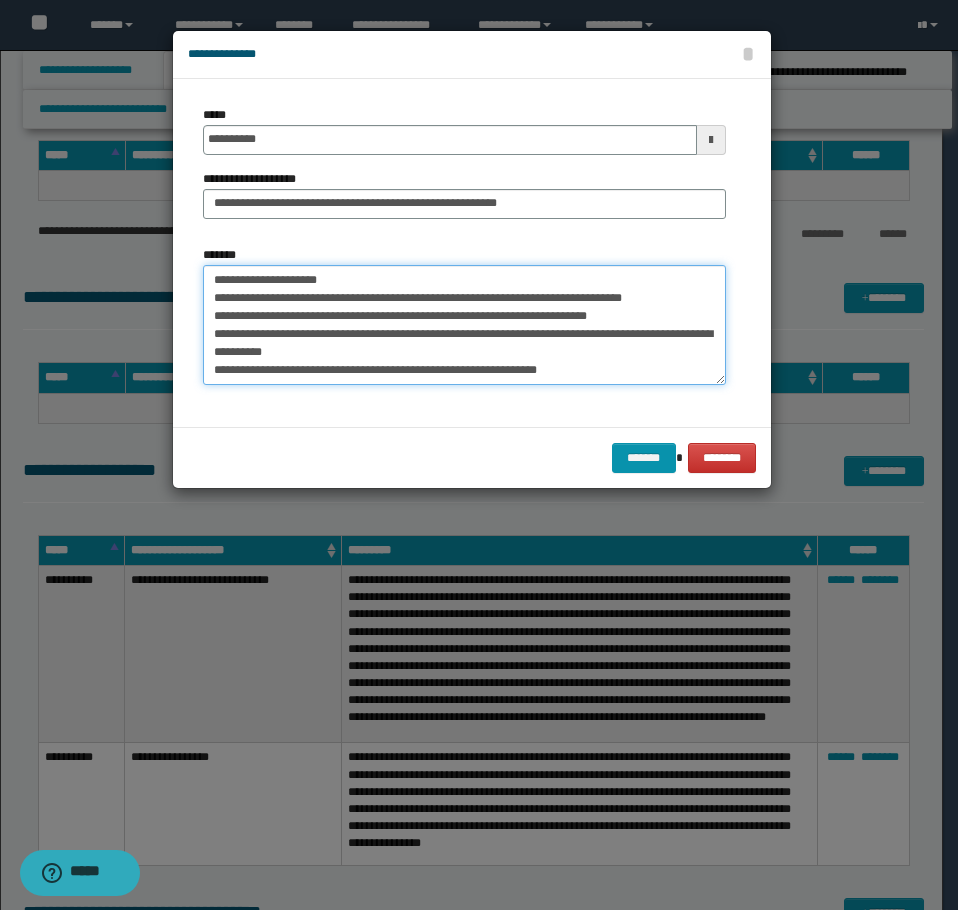 click on "*******" at bounding box center [464, 325] 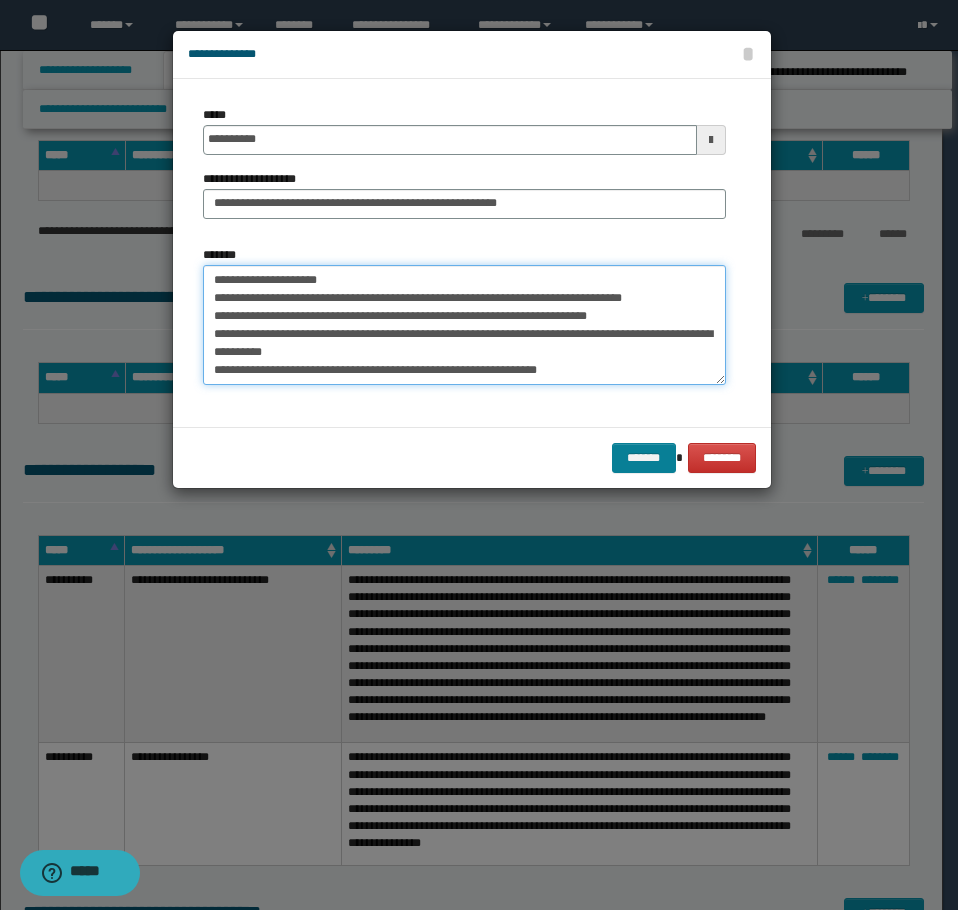 type on "**********" 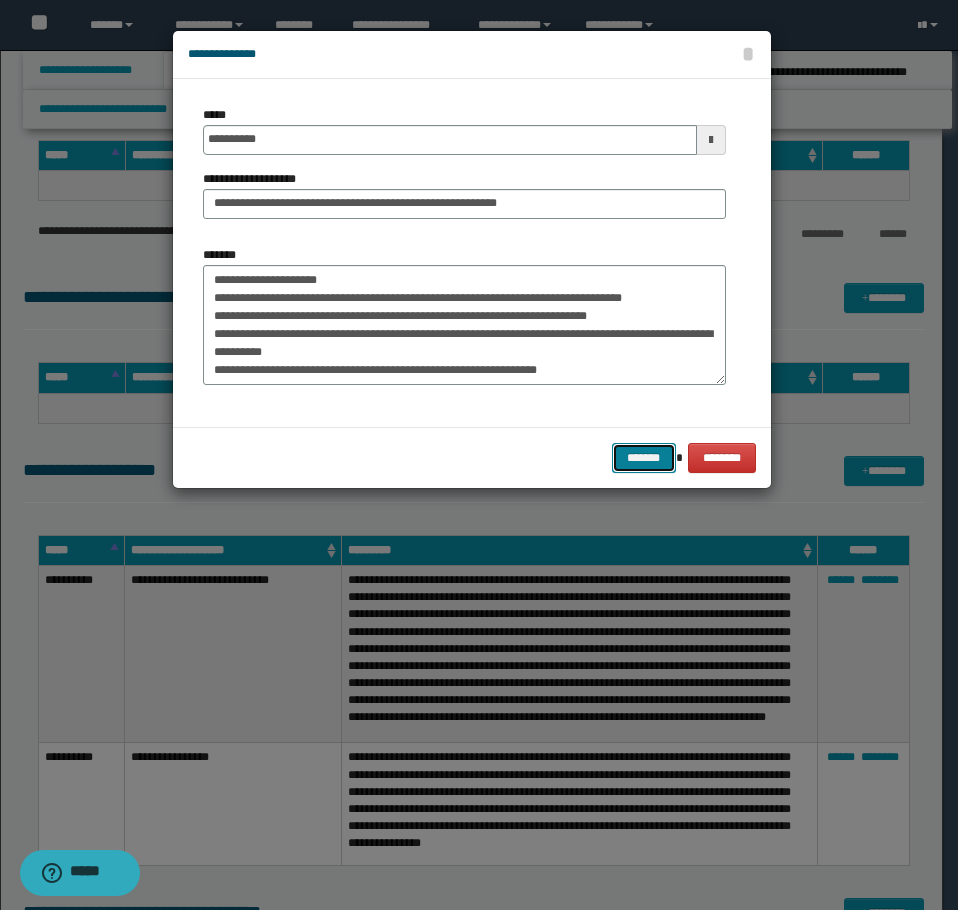 click on "*******" at bounding box center [644, 458] 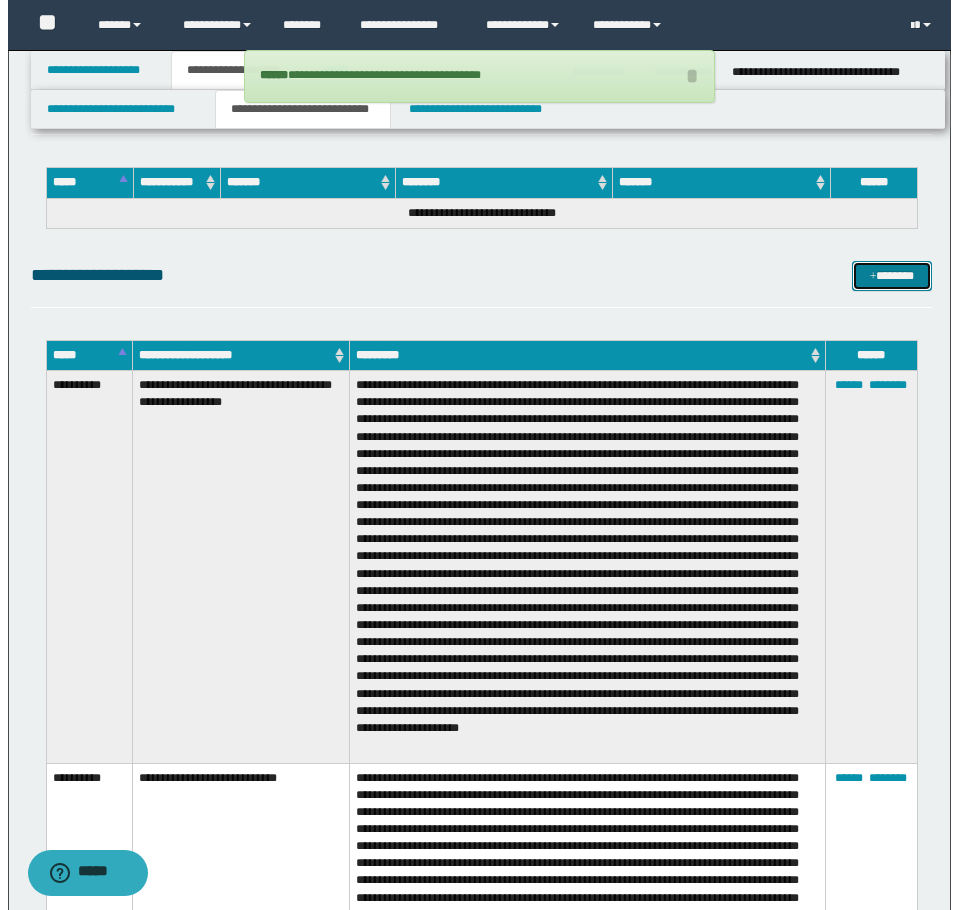 scroll, scrollTop: 2940, scrollLeft: 0, axis: vertical 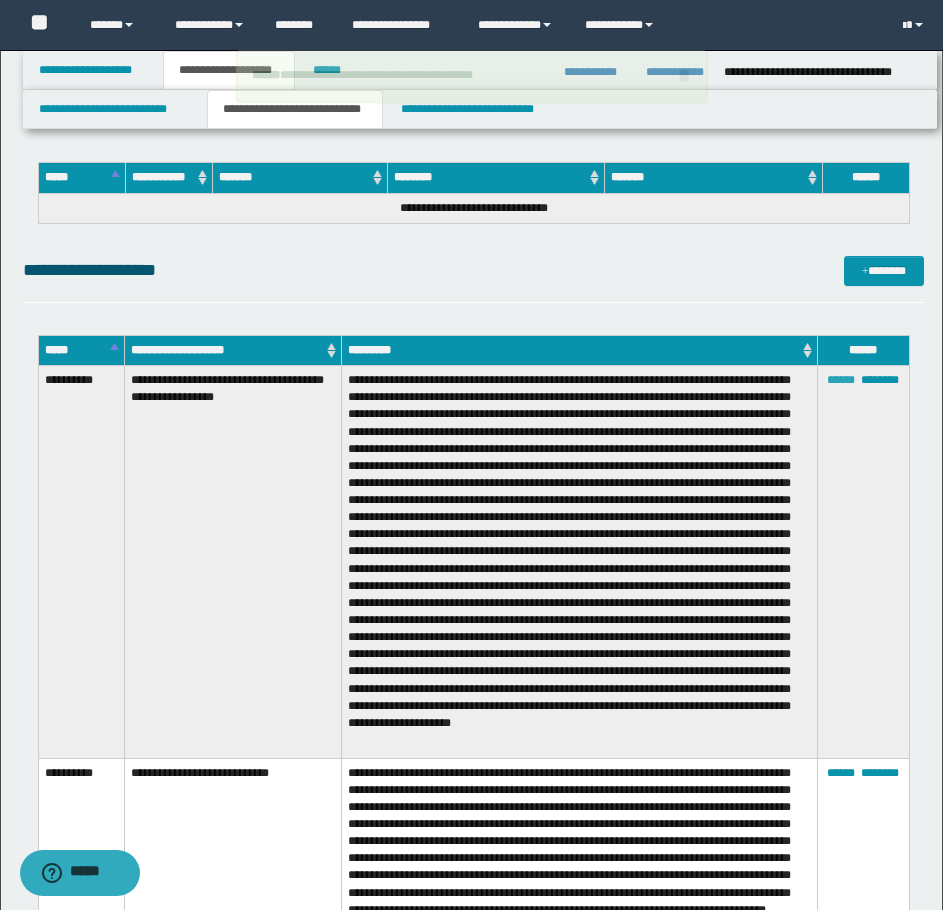 click on "******" at bounding box center [841, 380] 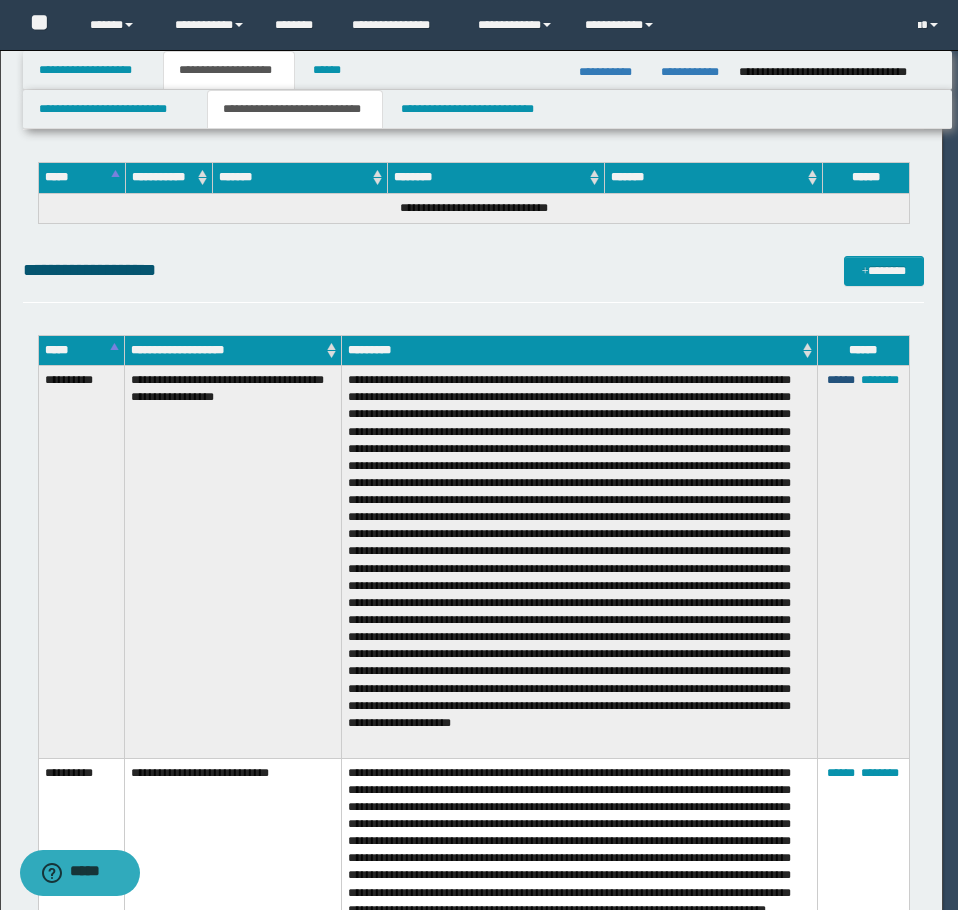 scroll, scrollTop: 270, scrollLeft: 0, axis: vertical 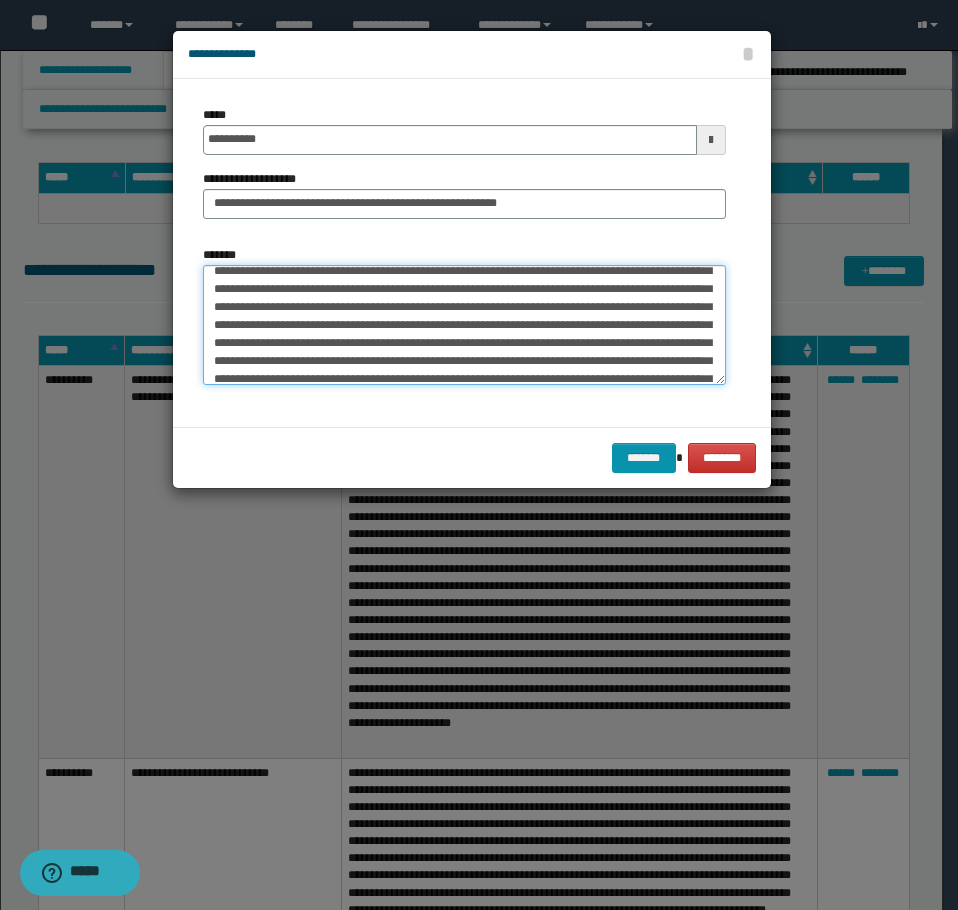 drag, startPoint x: 519, startPoint y: 277, endPoint x: 466, endPoint y: 277, distance: 53 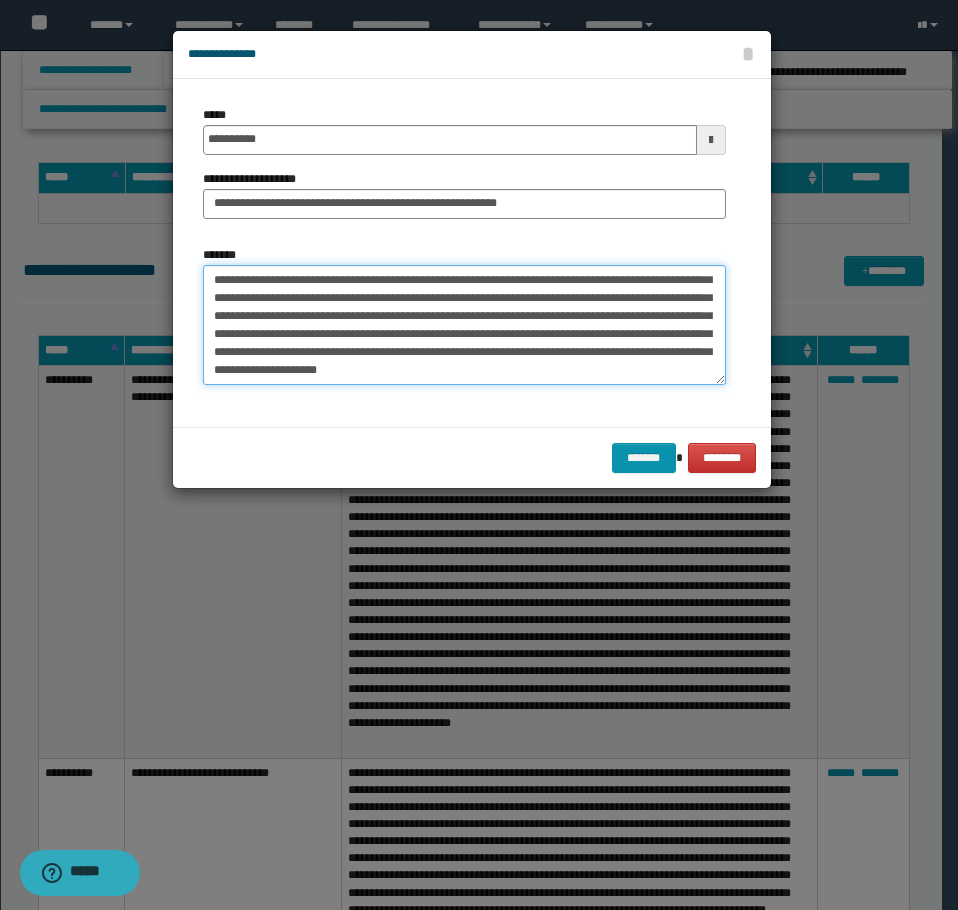 scroll, scrollTop: 270, scrollLeft: 0, axis: vertical 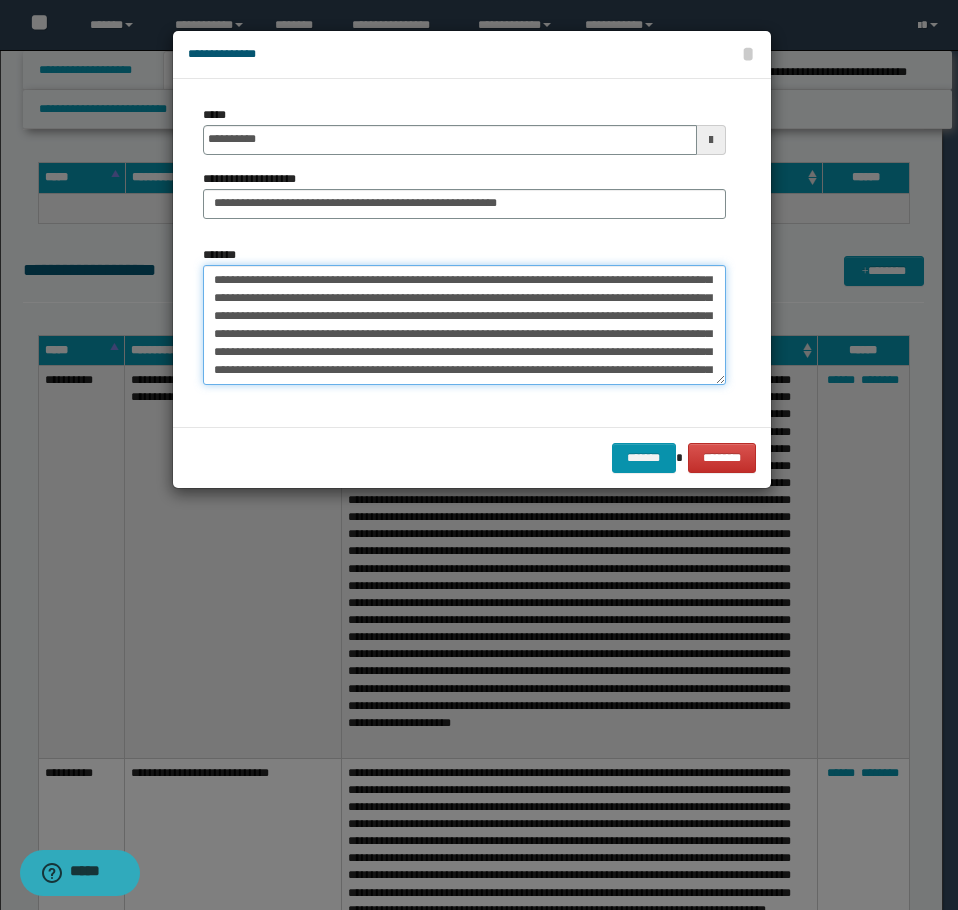 drag, startPoint x: 436, startPoint y: 277, endPoint x: 391, endPoint y: 279, distance: 45.044422 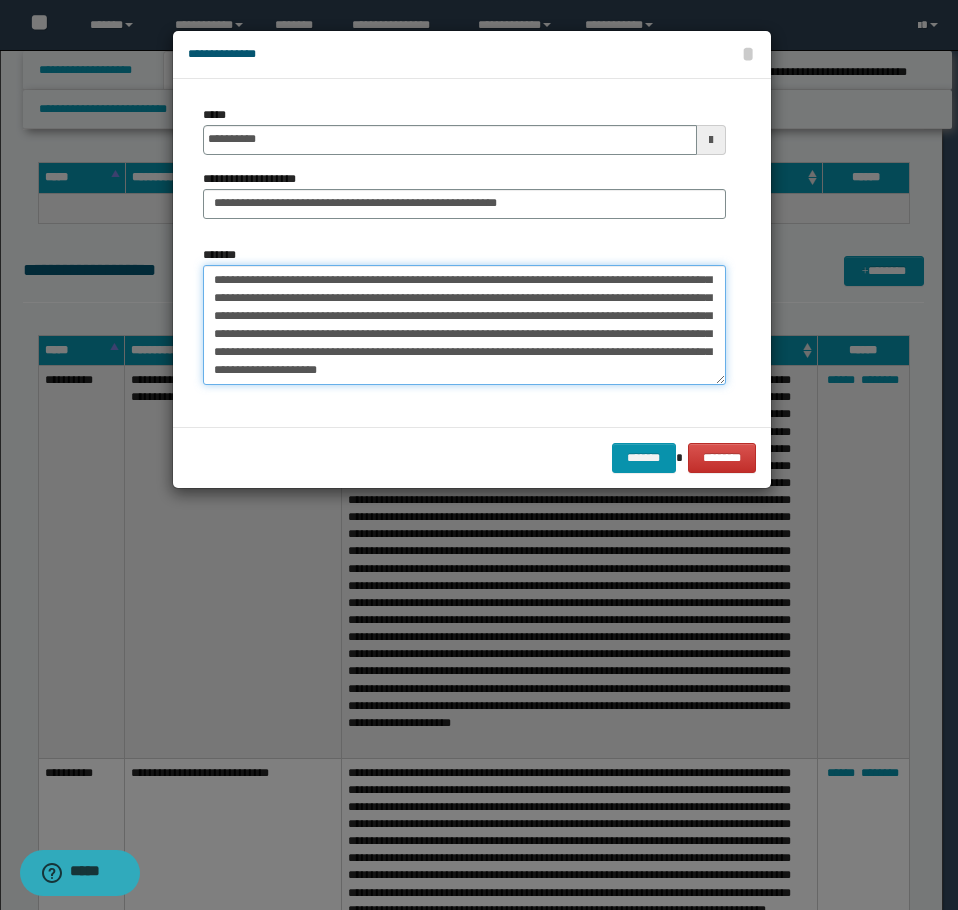 scroll, scrollTop: 270, scrollLeft: 0, axis: vertical 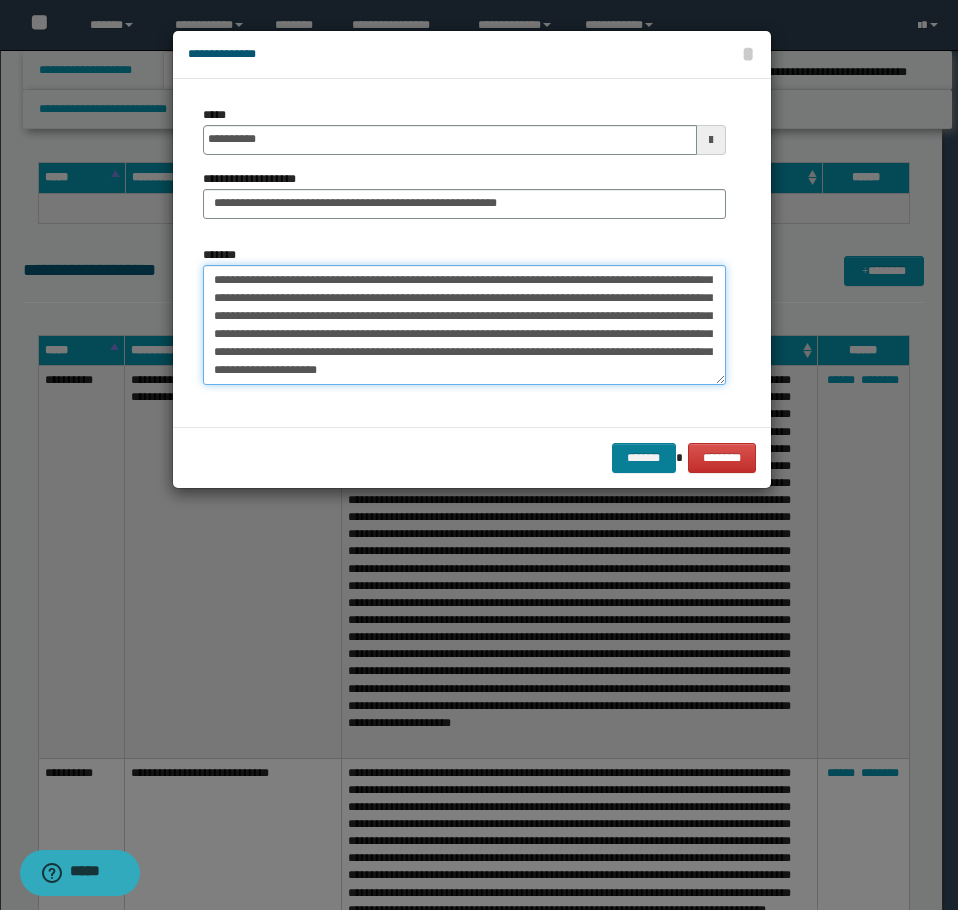type on "**********" 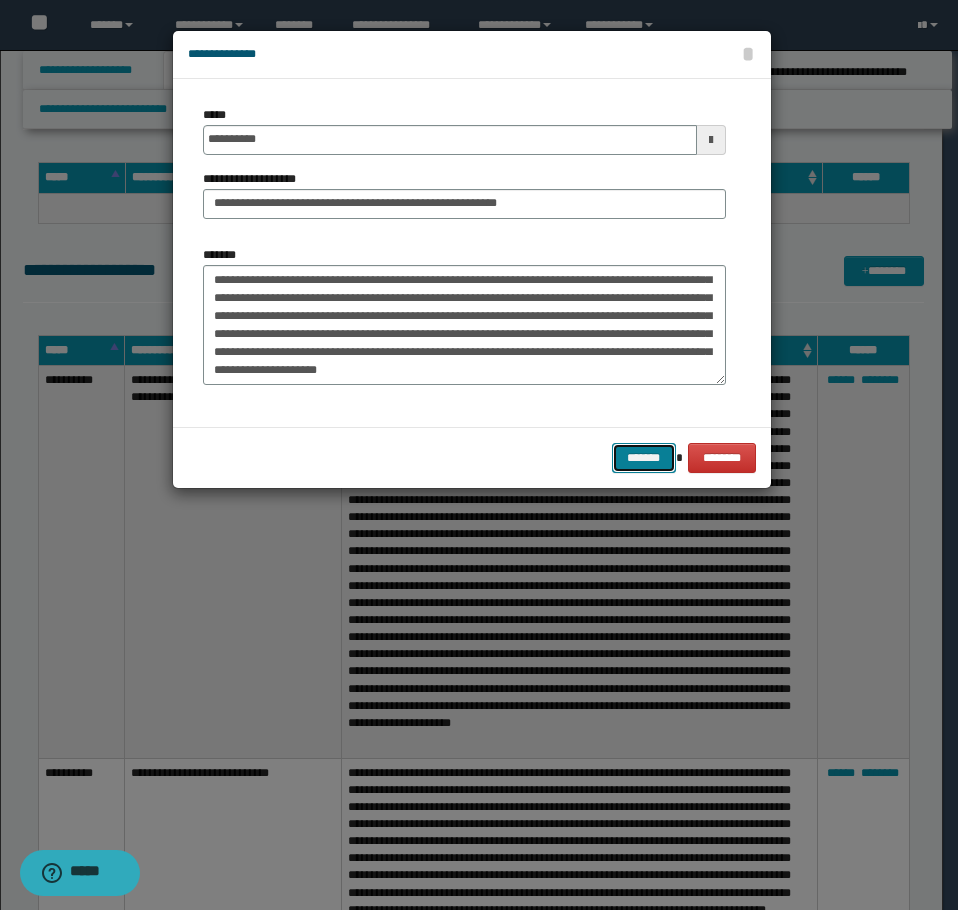 click on "*******" at bounding box center (644, 458) 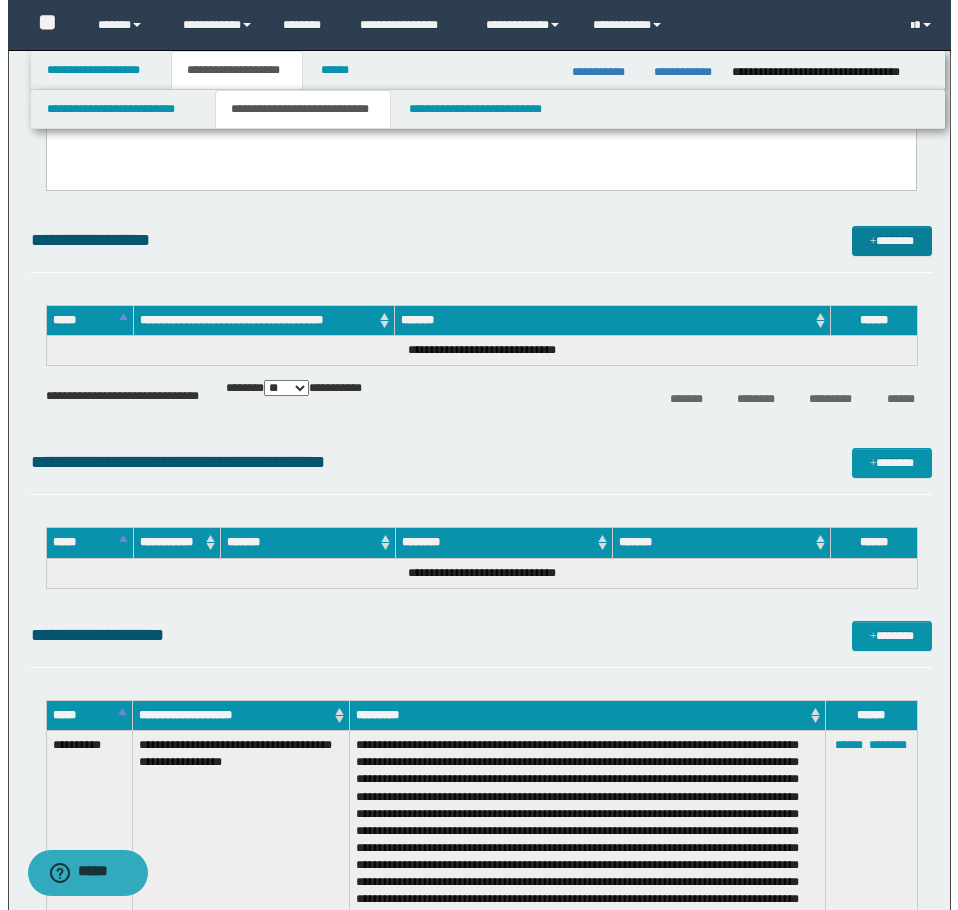 scroll, scrollTop: 2540, scrollLeft: 0, axis: vertical 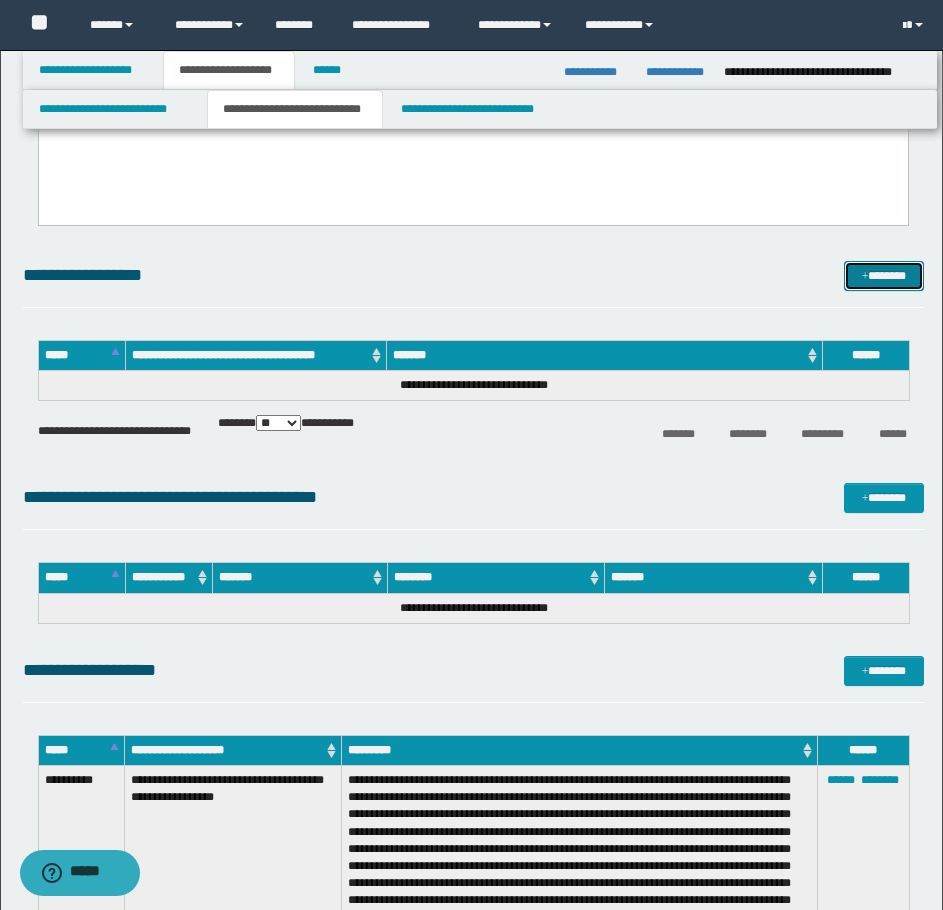 click on "*******" at bounding box center (884, 276) 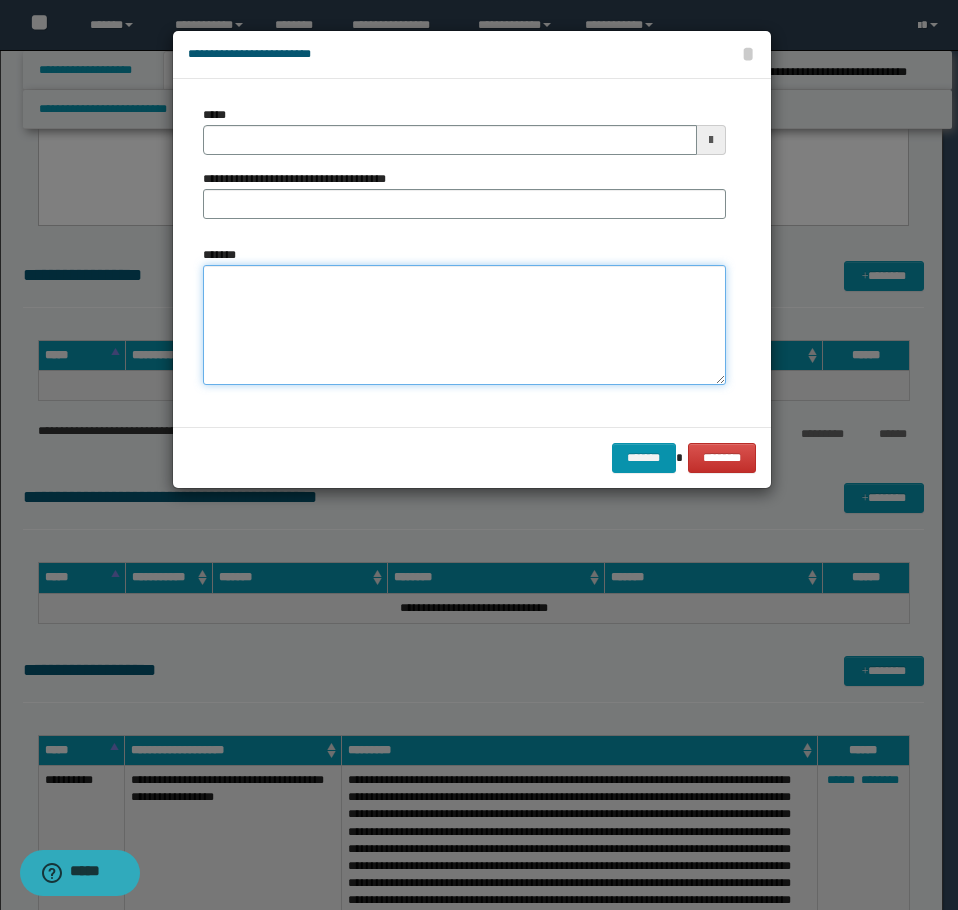 click on "*******" at bounding box center (464, 325) 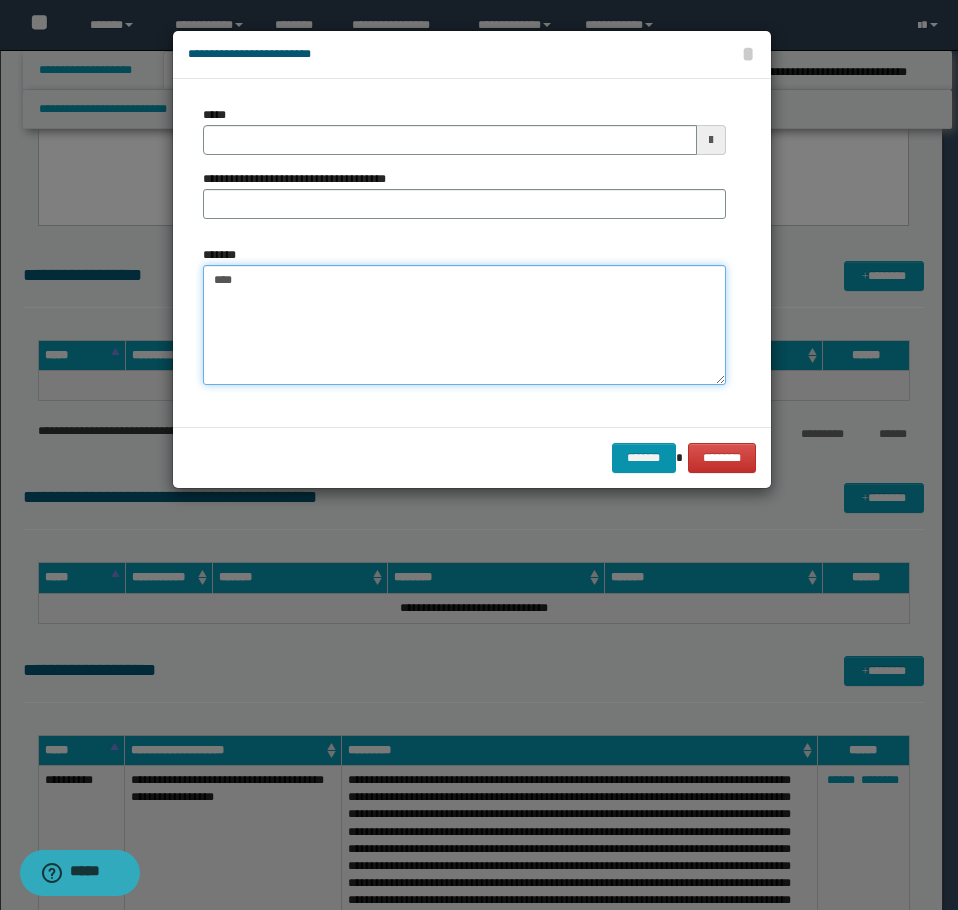 paste on "**********" 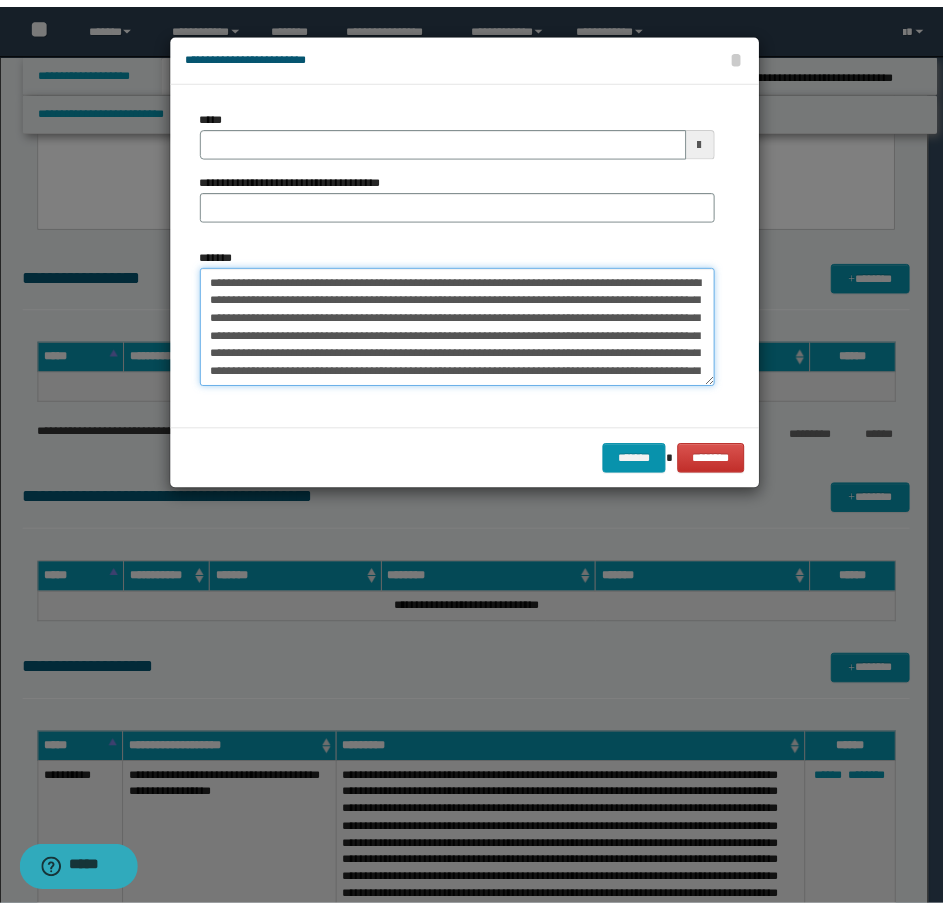 scroll, scrollTop: 48, scrollLeft: 0, axis: vertical 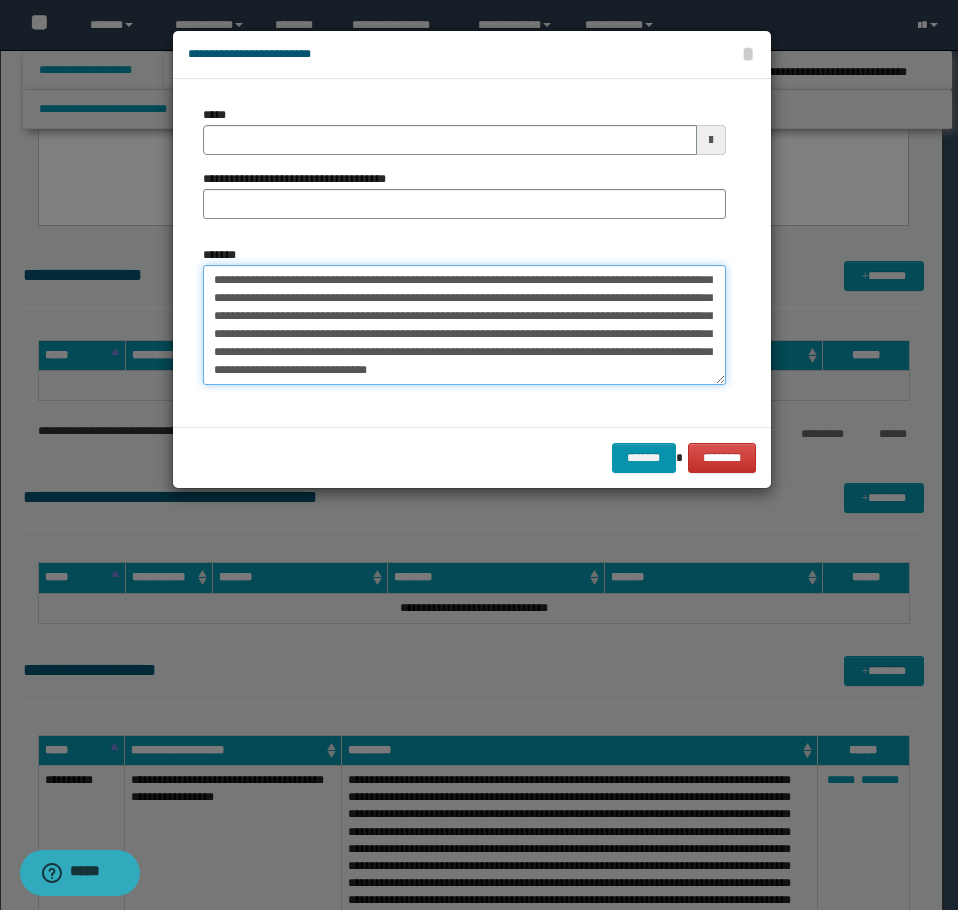 type on "**********" 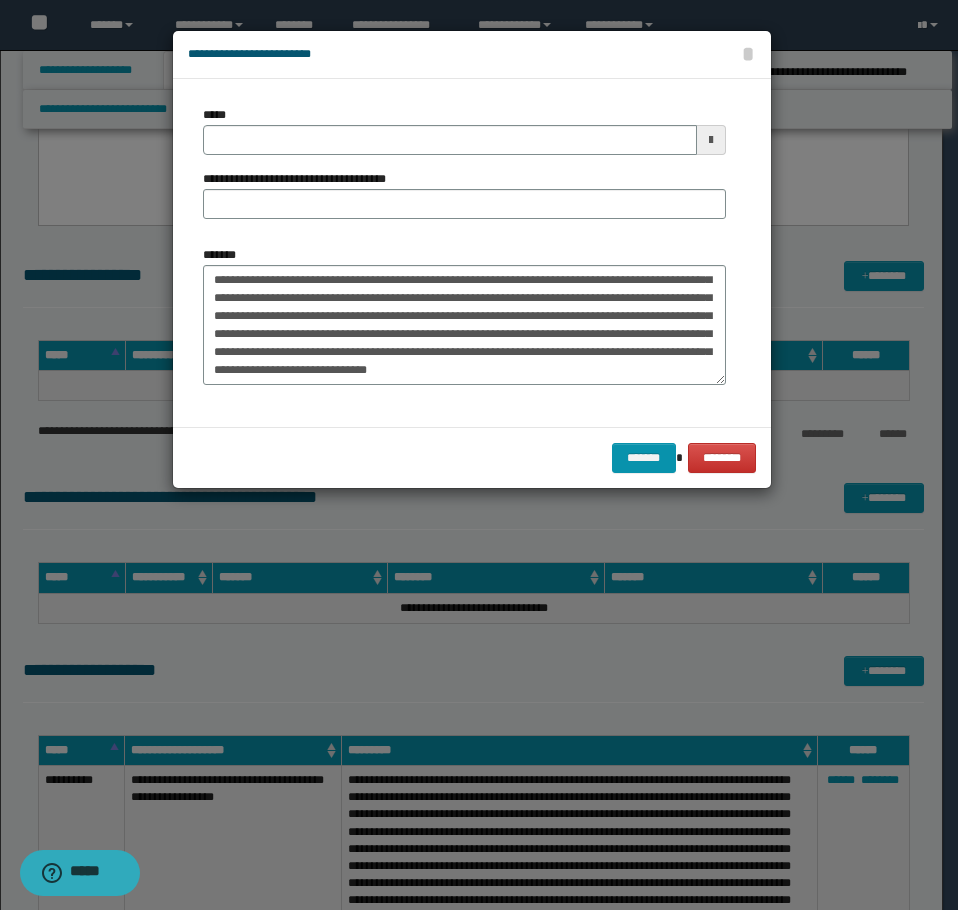 type 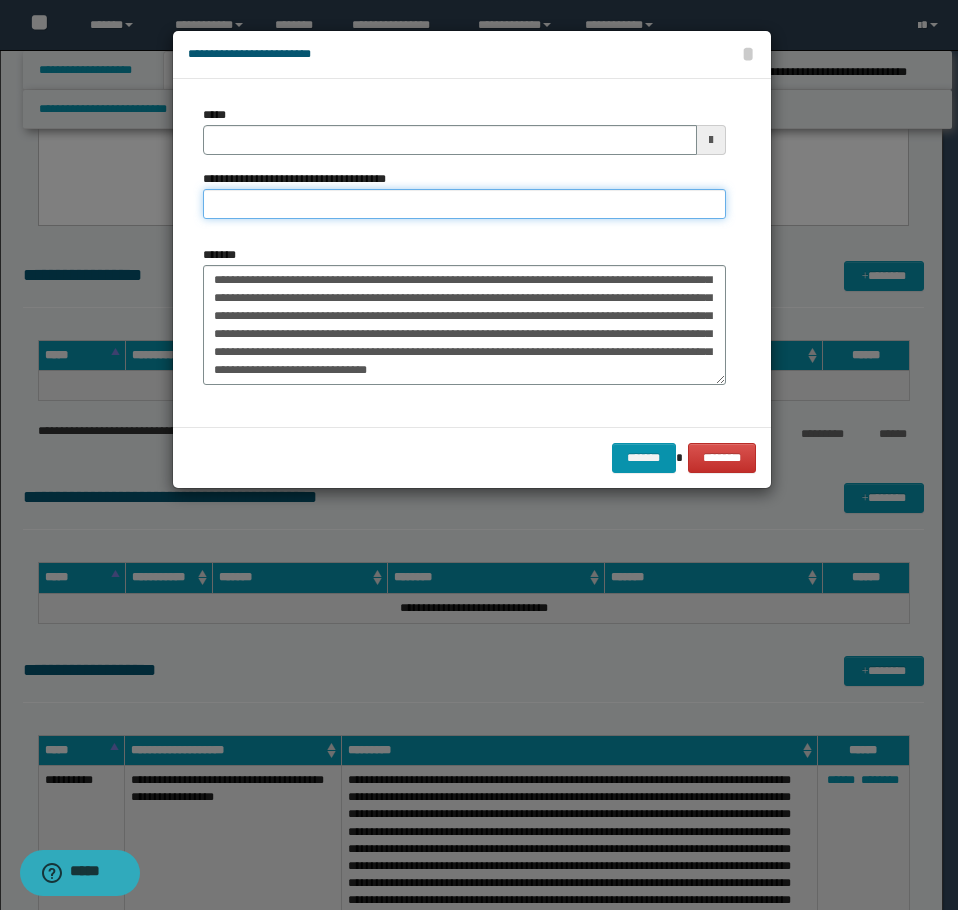 click on "**********" at bounding box center (464, 204) 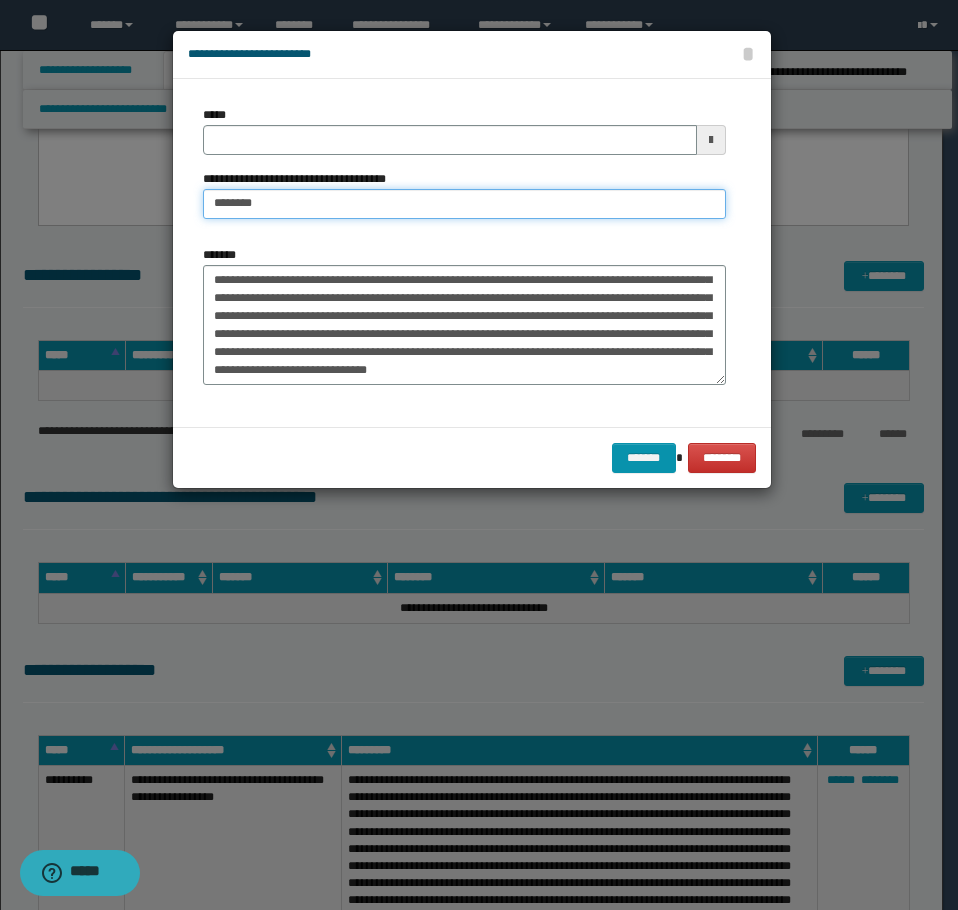 type on "**********" 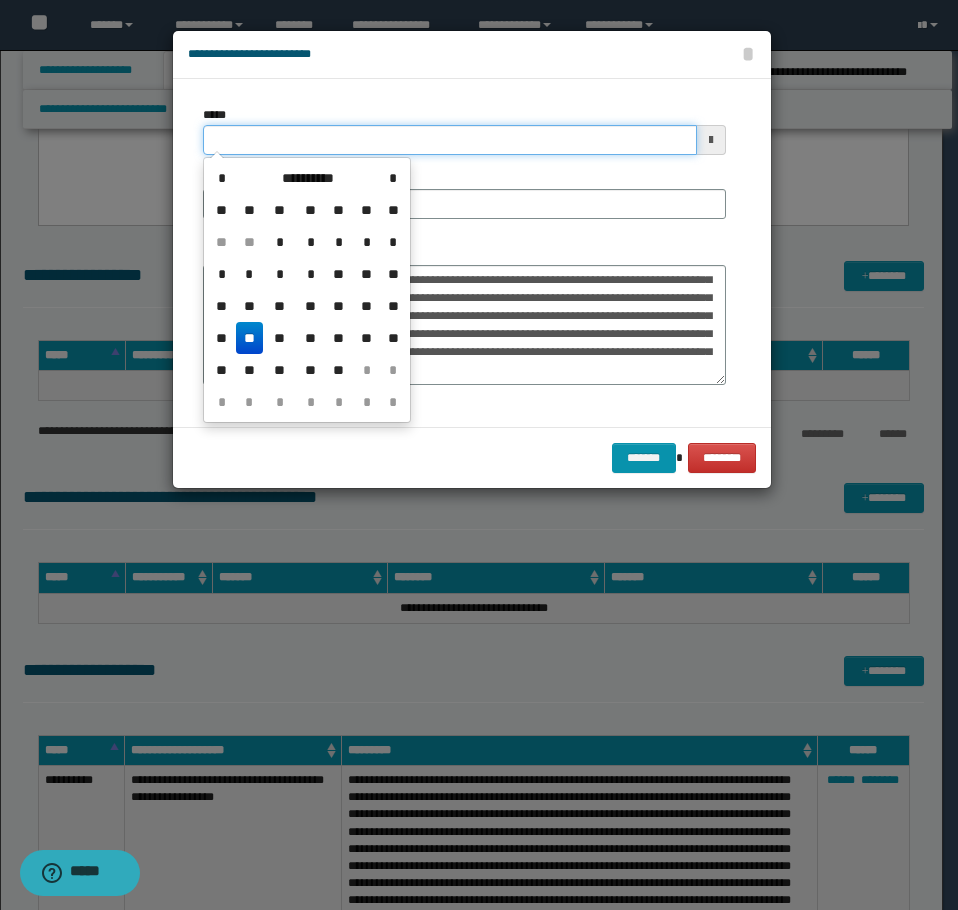 click on "*****" at bounding box center (450, 140) 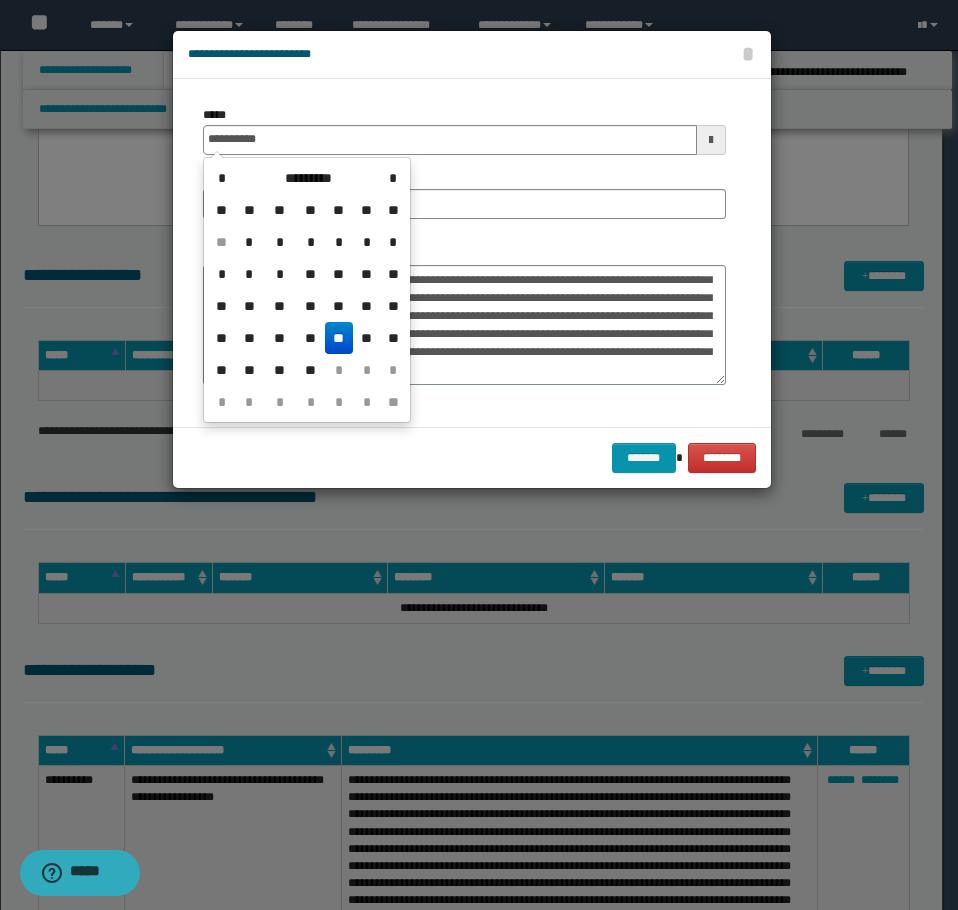 type on "**********" 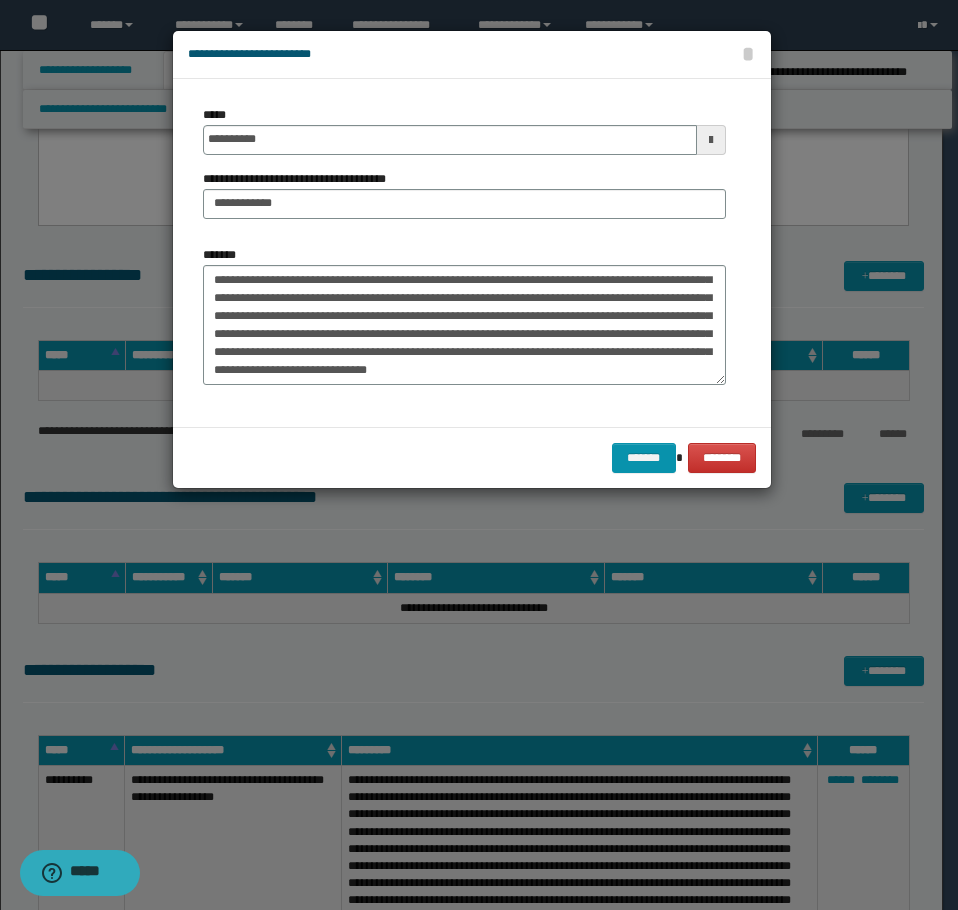 click on "**********" at bounding box center (472, 55) 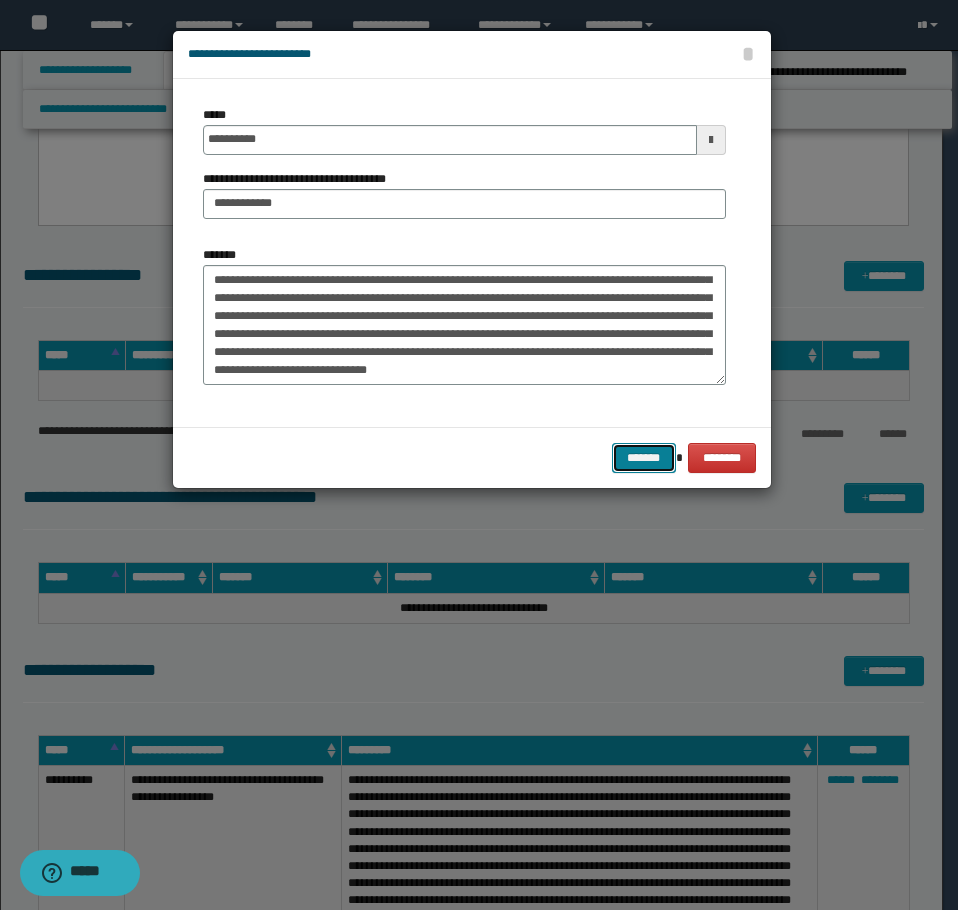 click on "*******" at bounding box center (644, 458) 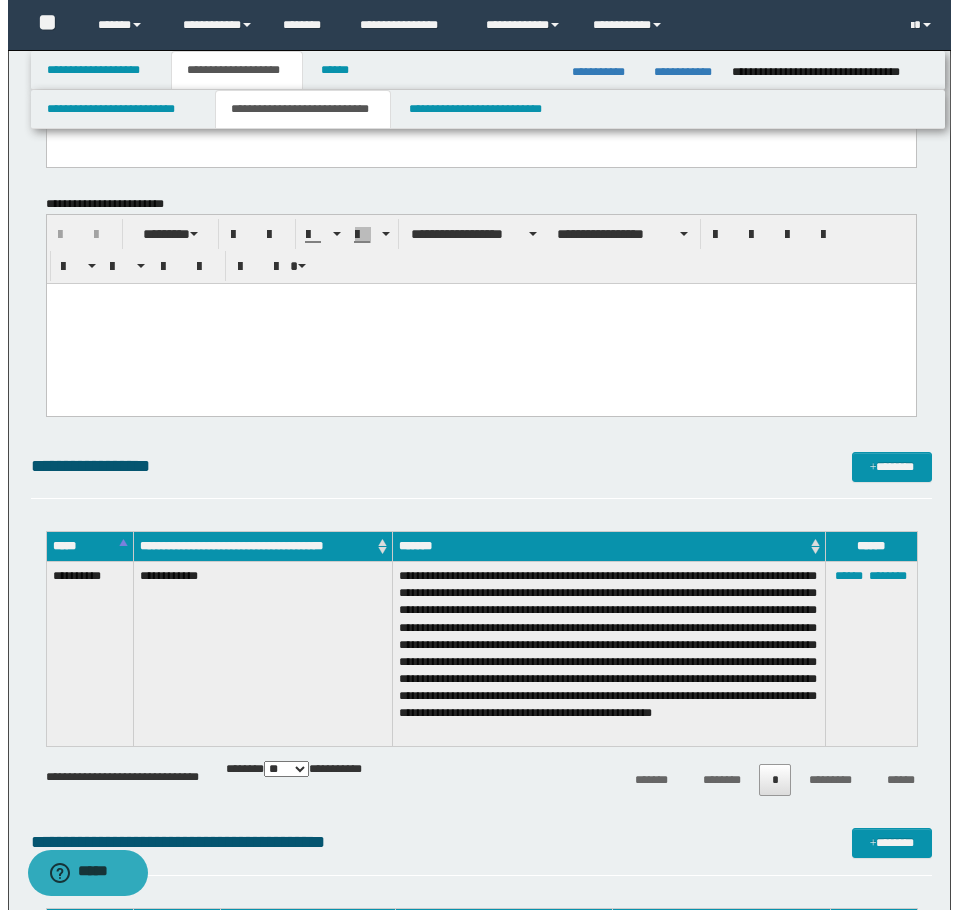 scroll, scrollTop: 2313, scrollLeft: 0, axis: vertical 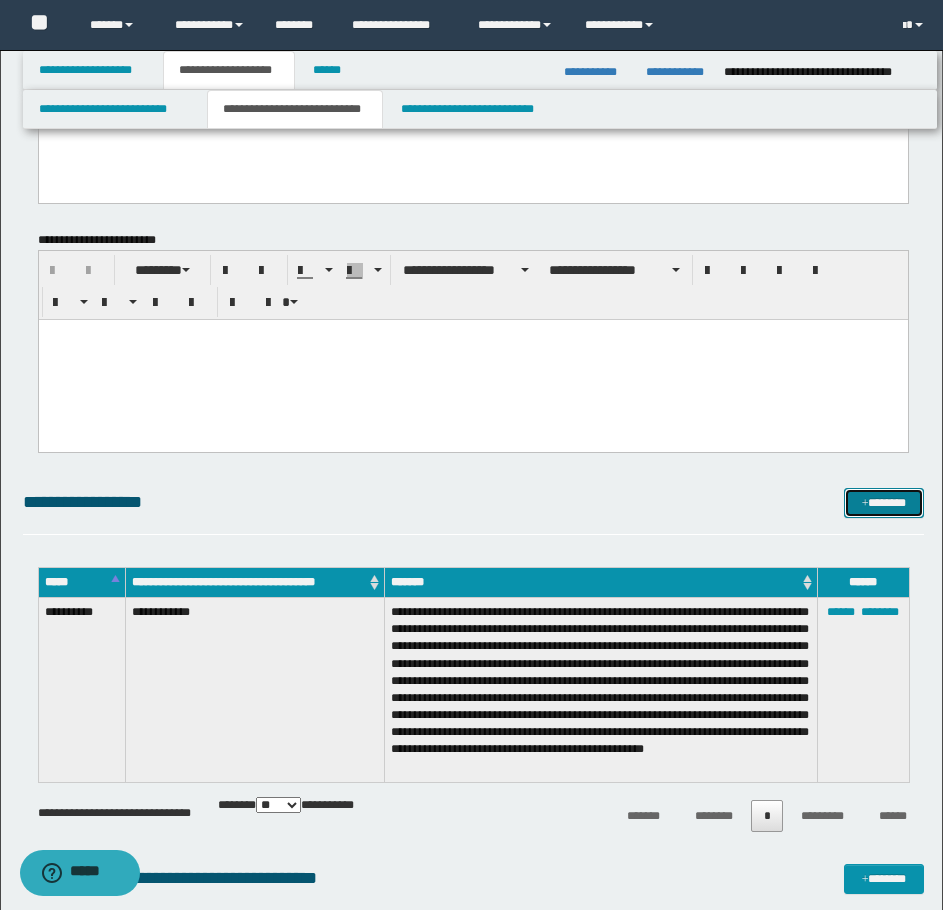 click on "*******" at bounding box center [884, 503] 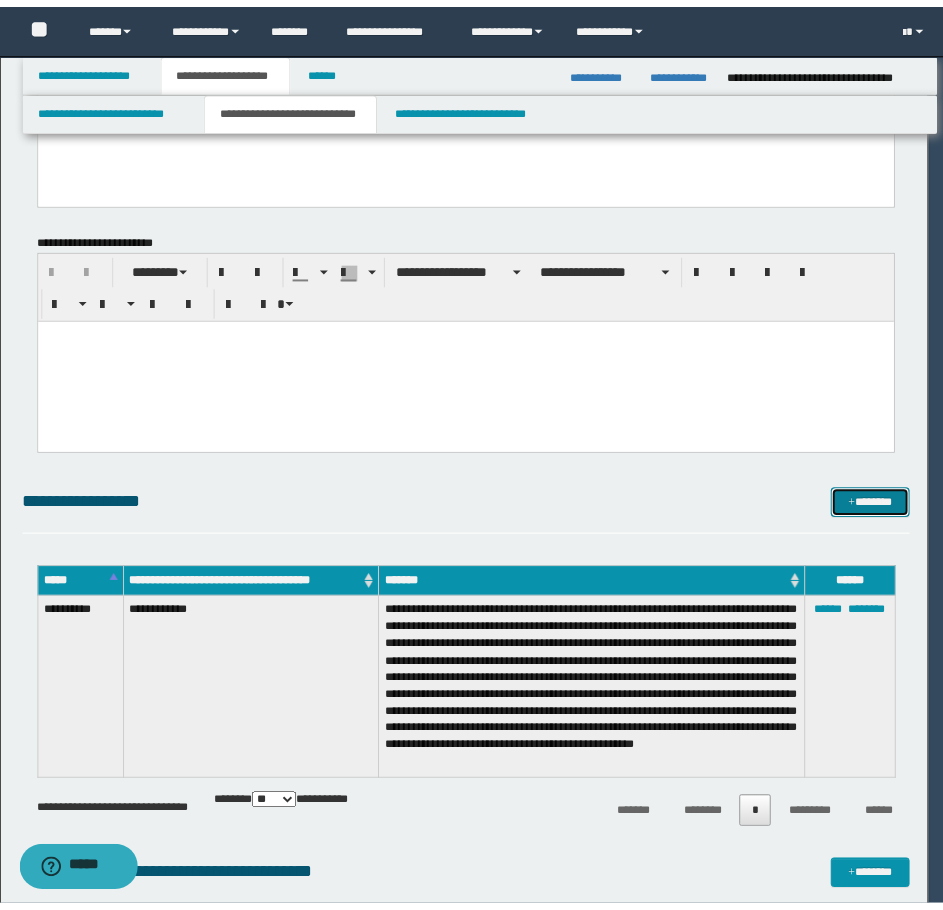 scroll, scrollTop: 0, scrollLeft: 0, axis: both 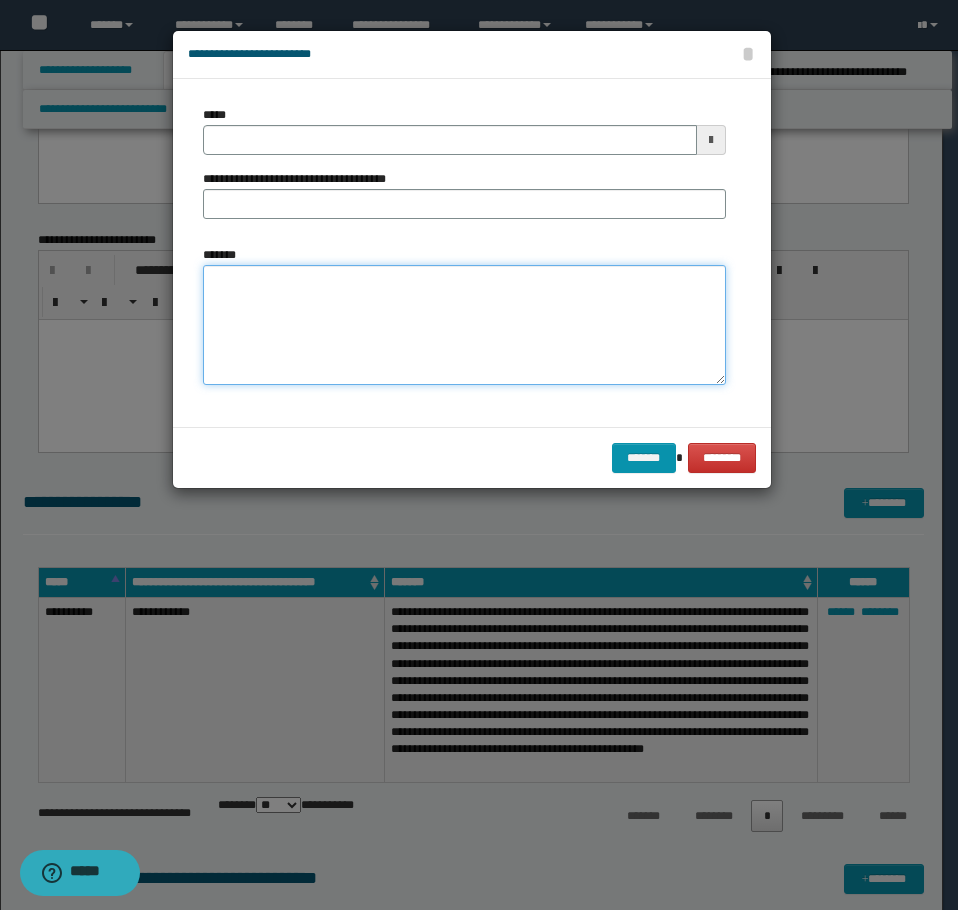 click on "*******" at bounding box center (464, 325) 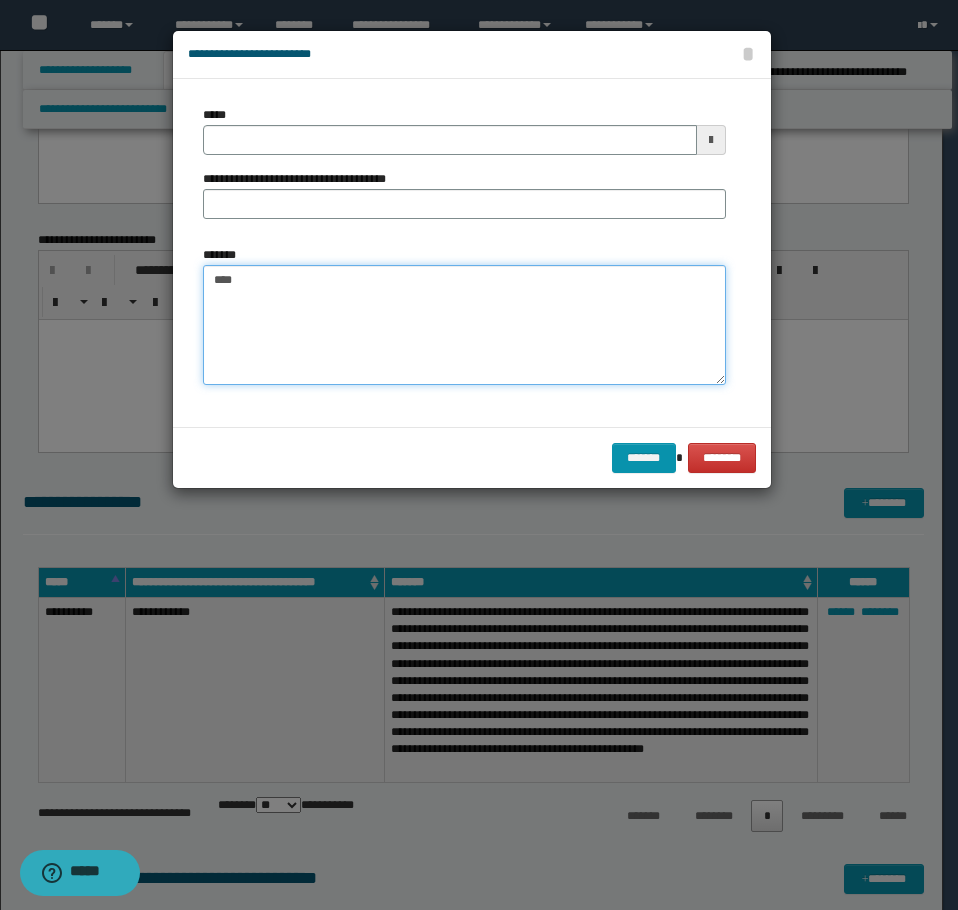 paste on "**********" 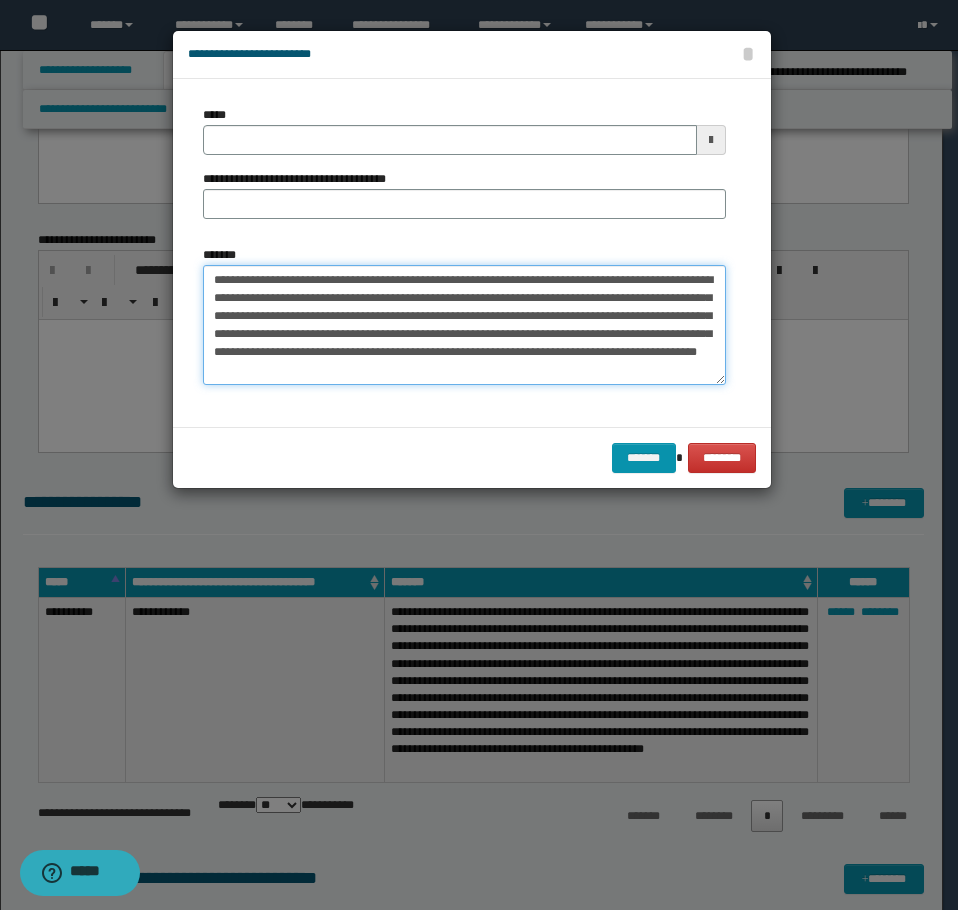 type on "**********" 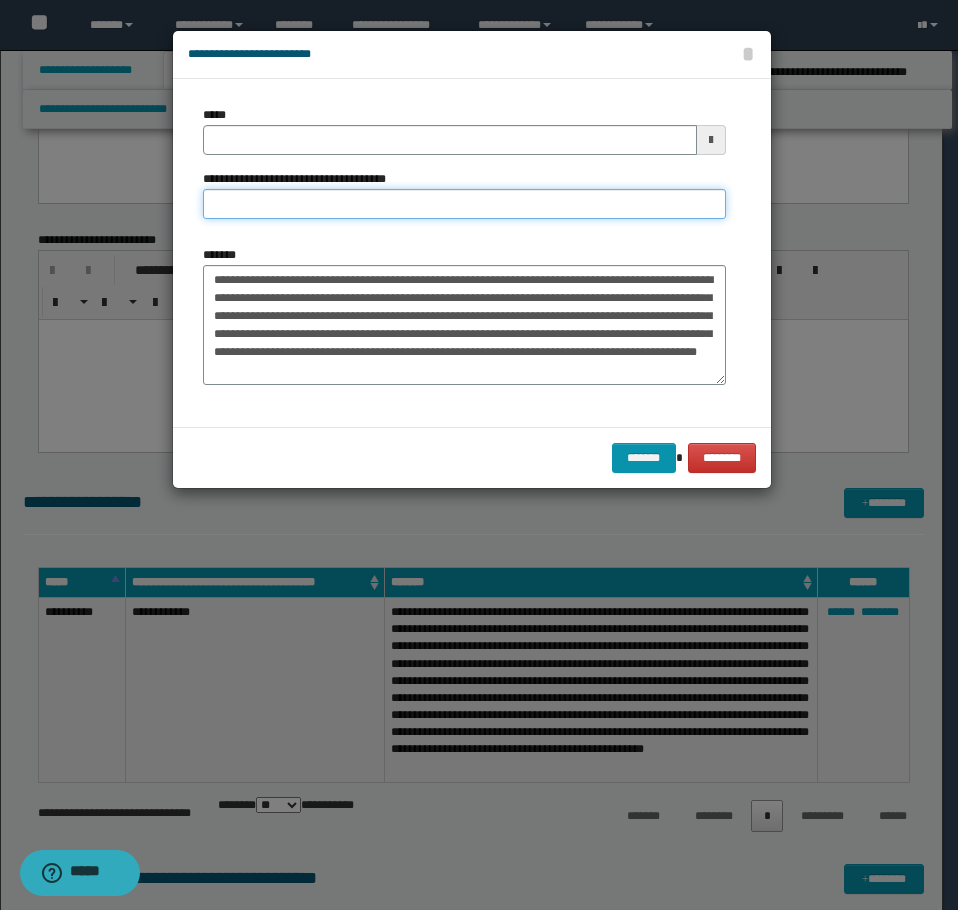click on "**********" at bounding box center (464, 204) 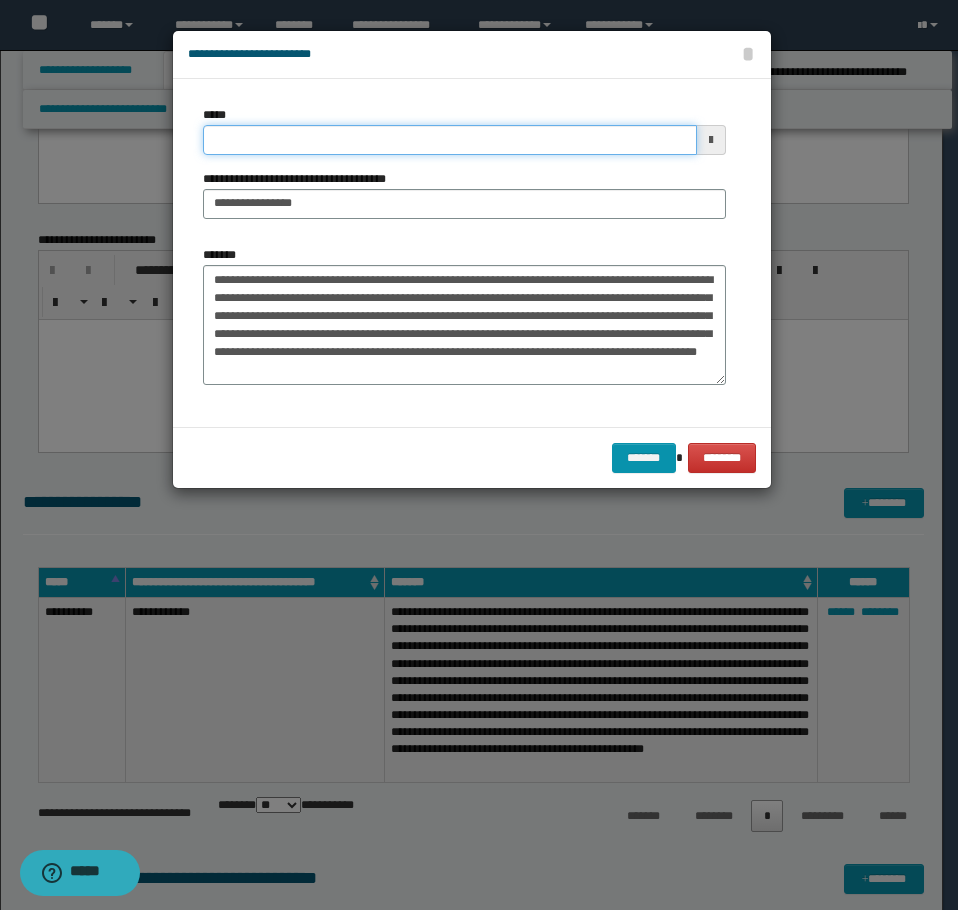 click on "*****" at bounding box center [450, 140] 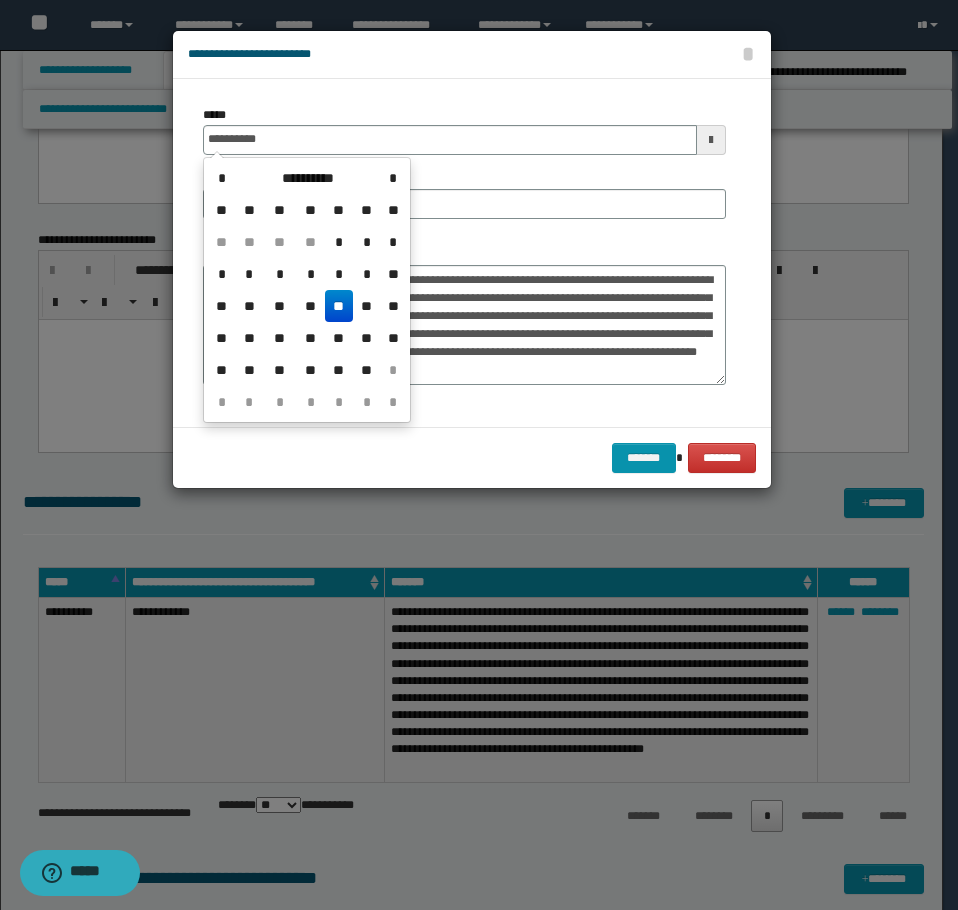 type on "**********" 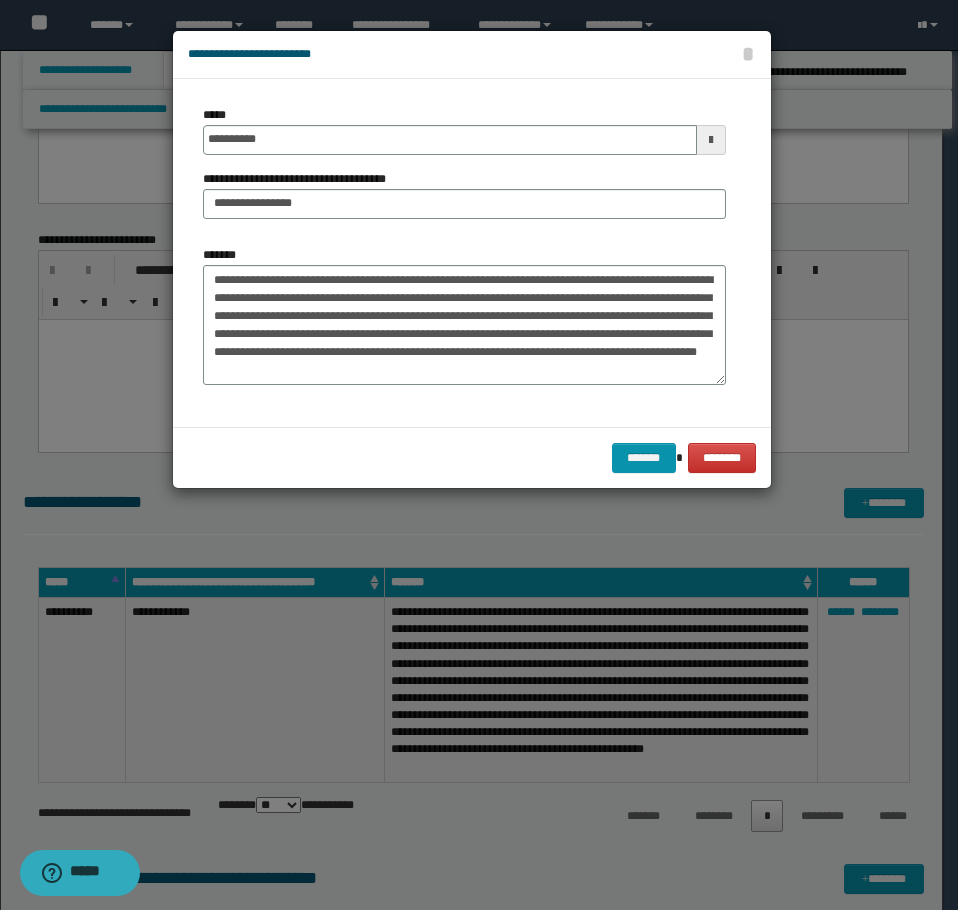 click on "**********" at bounding box center (464, 194) 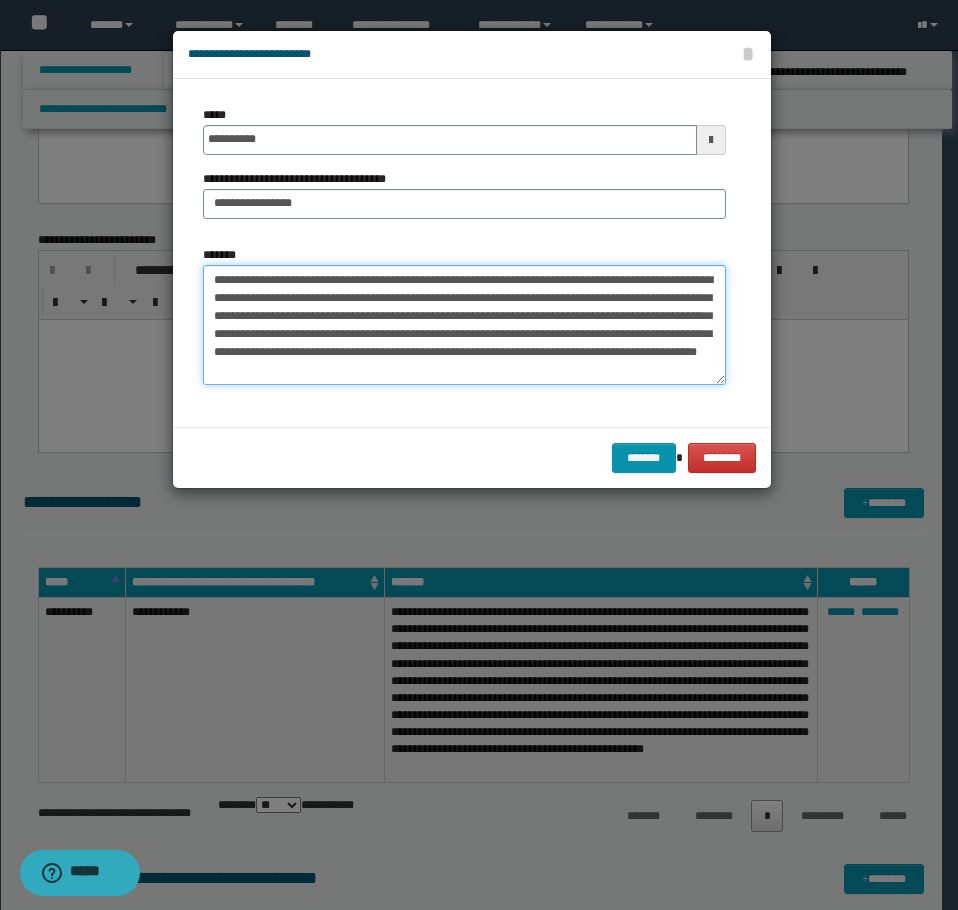 click on "**********" at bounding box center [464, 325] 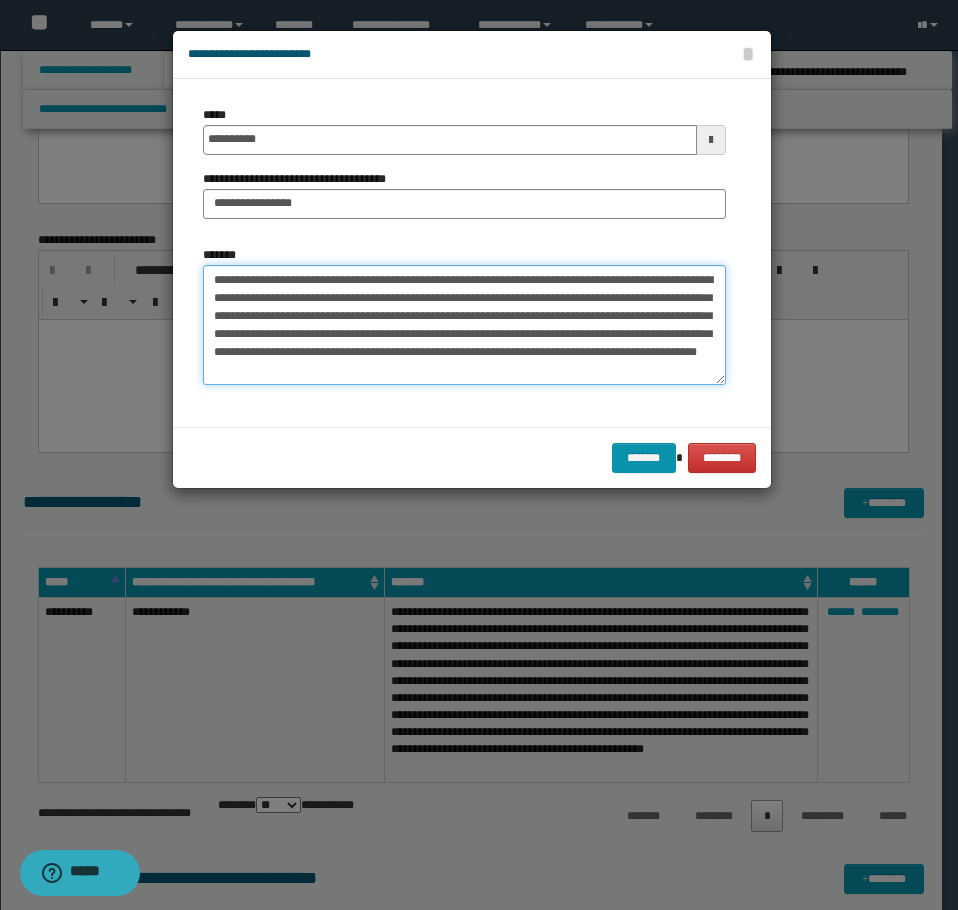 click on "**********" at bounding box center [464, 325] 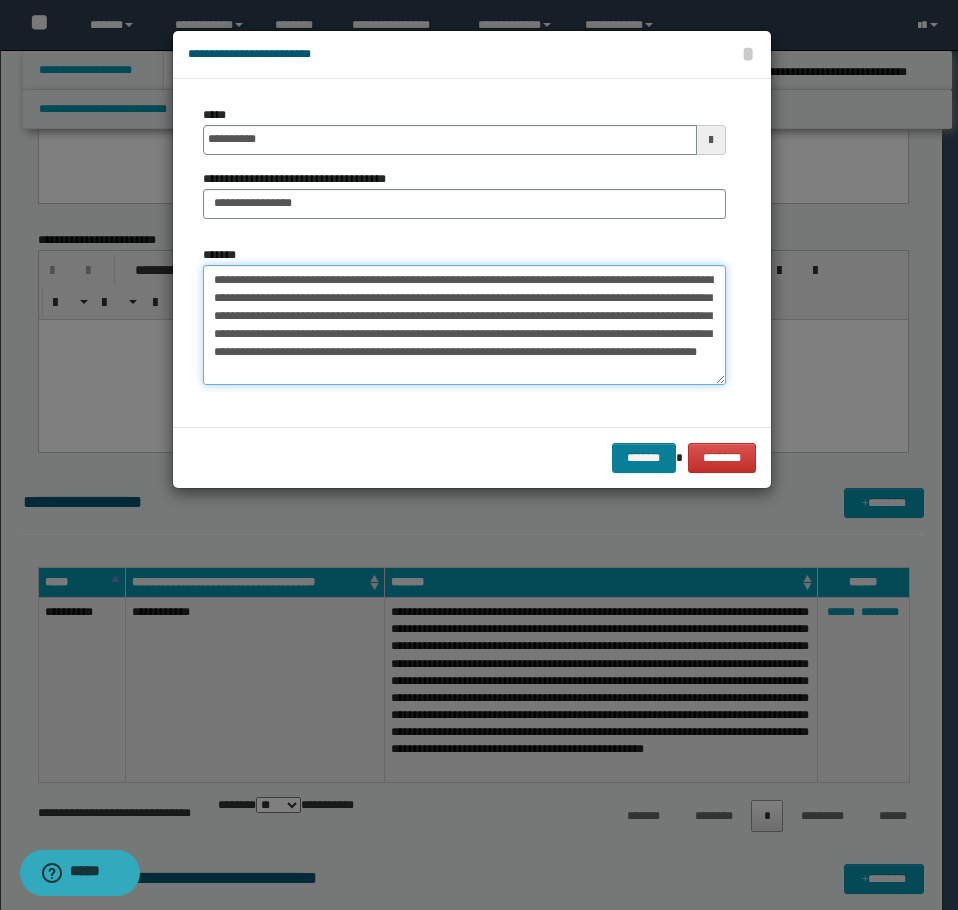 type on "**********" 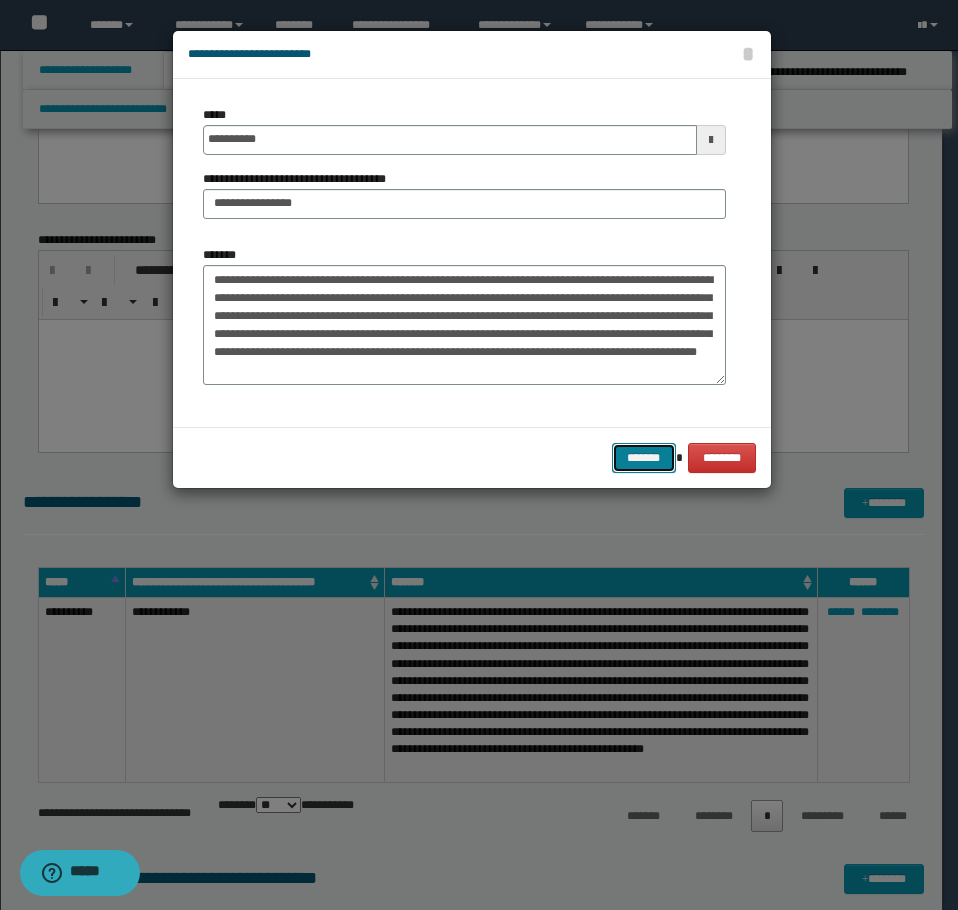 click on "*******" at bounding box center (644, 458) 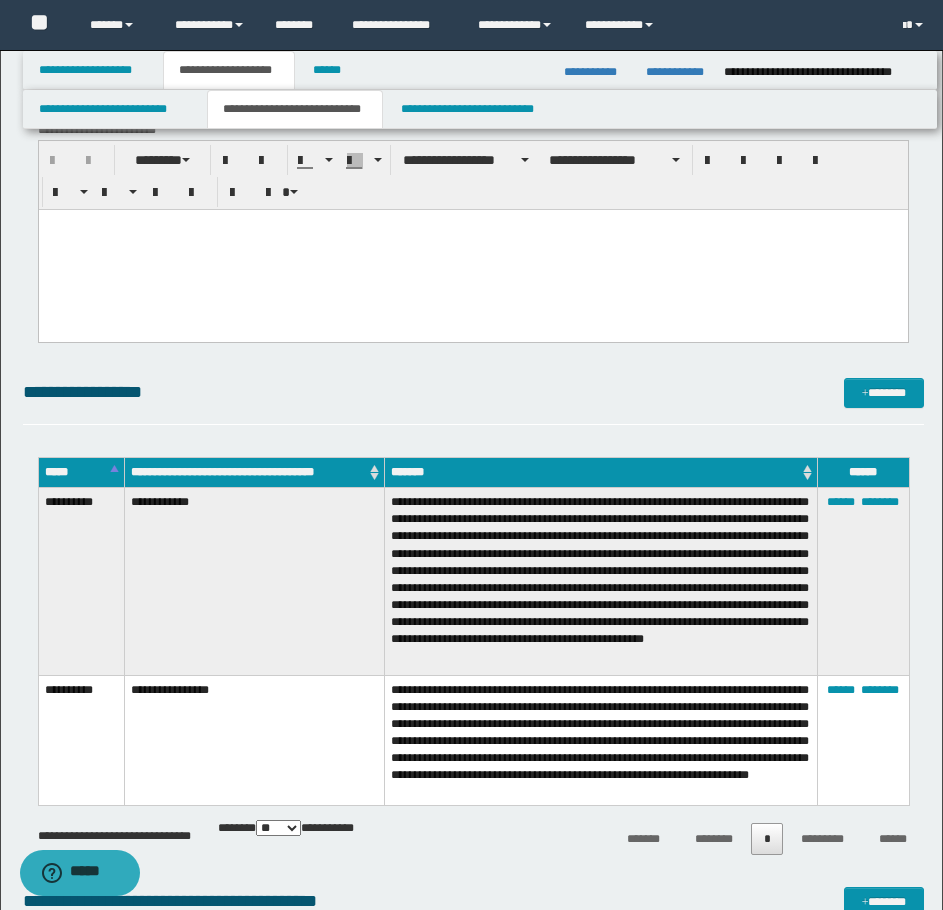 scroll, scrollTop: 2413, scrollLeft: 0, axis: vertical 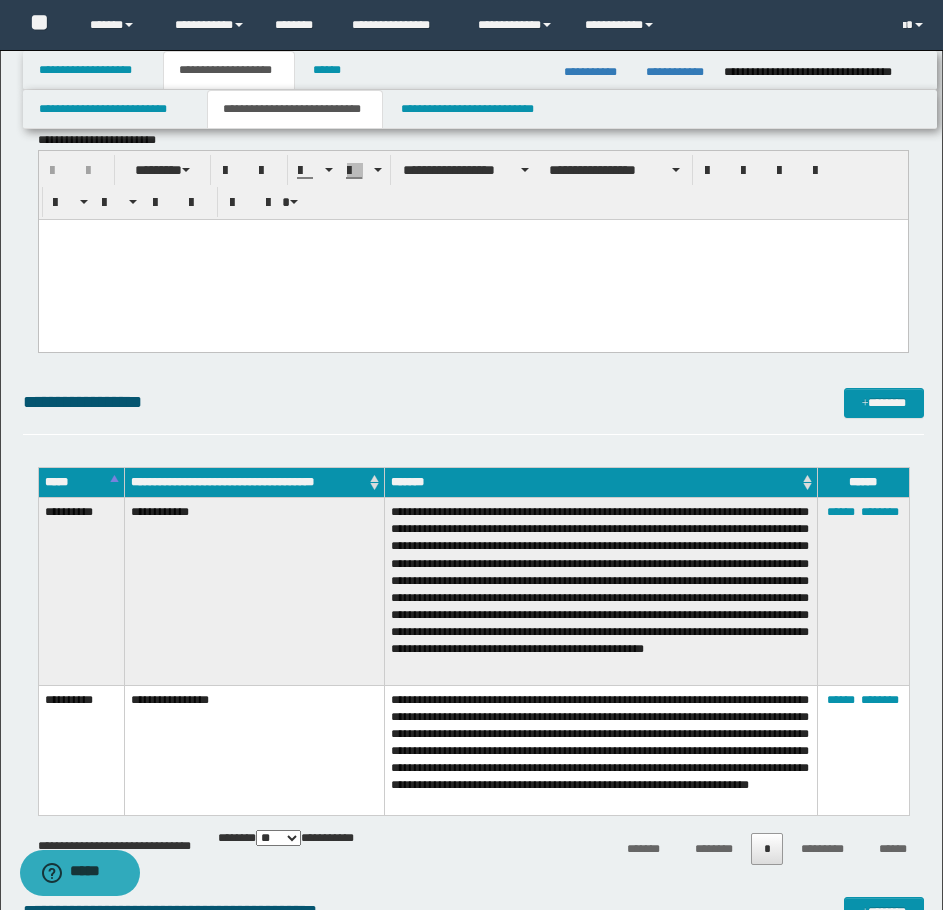 click on "**********" at bounding box center (473, 90) 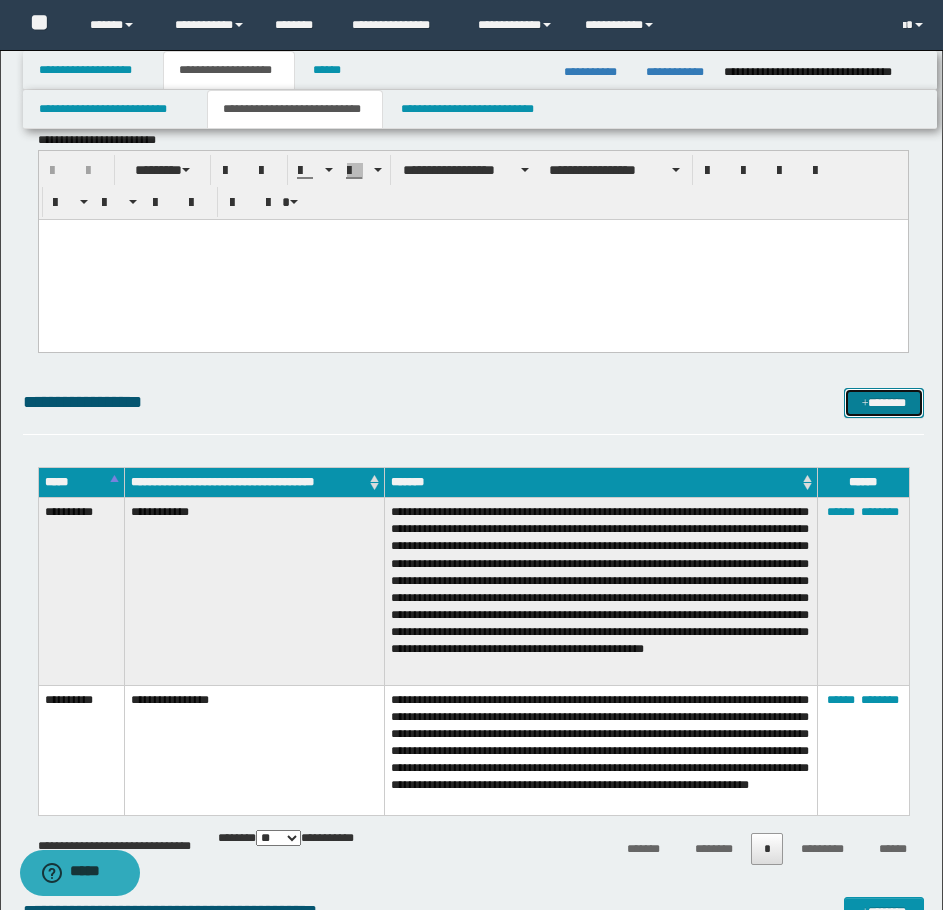 click on "*******" at bounding box center (884, 403) 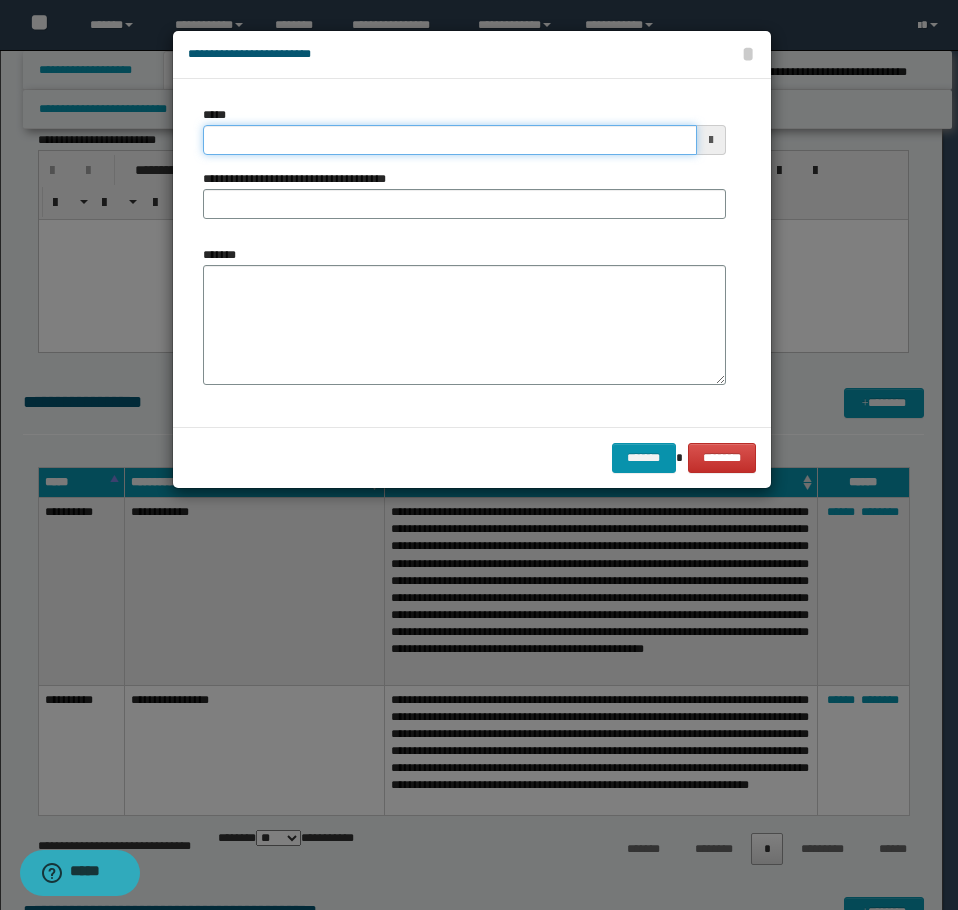 click on "*****" at bounding box center [450, 140] 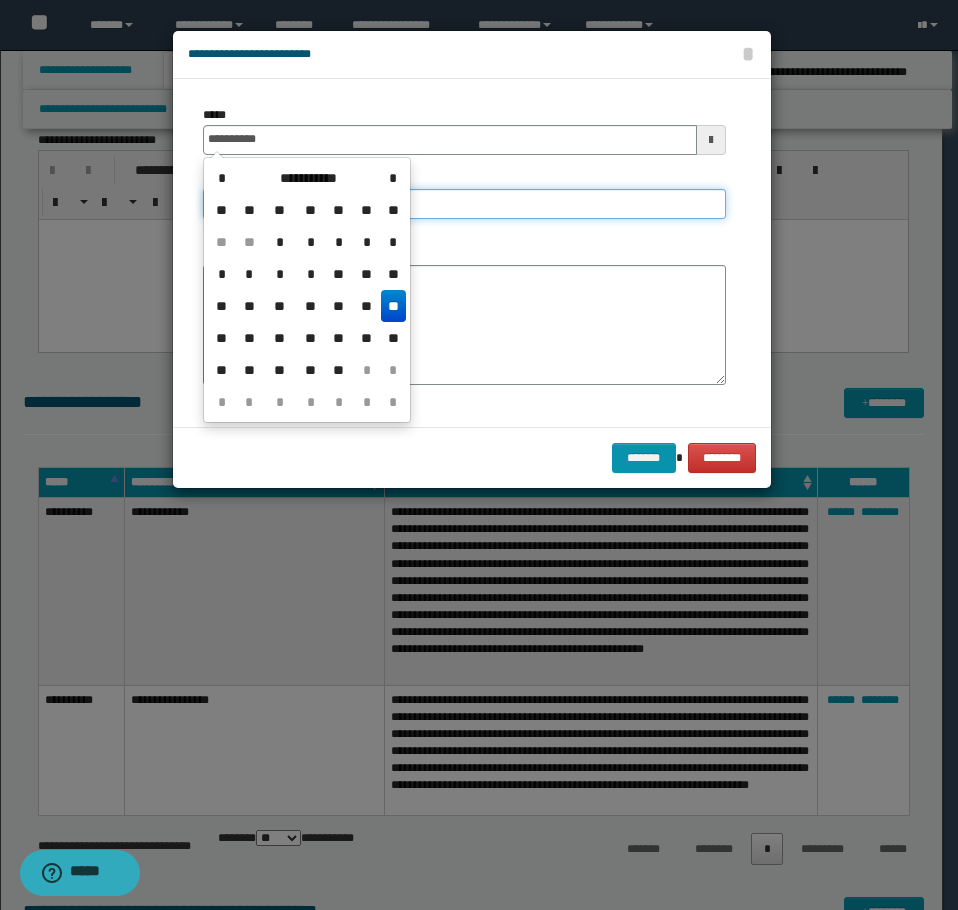 type on "**********" 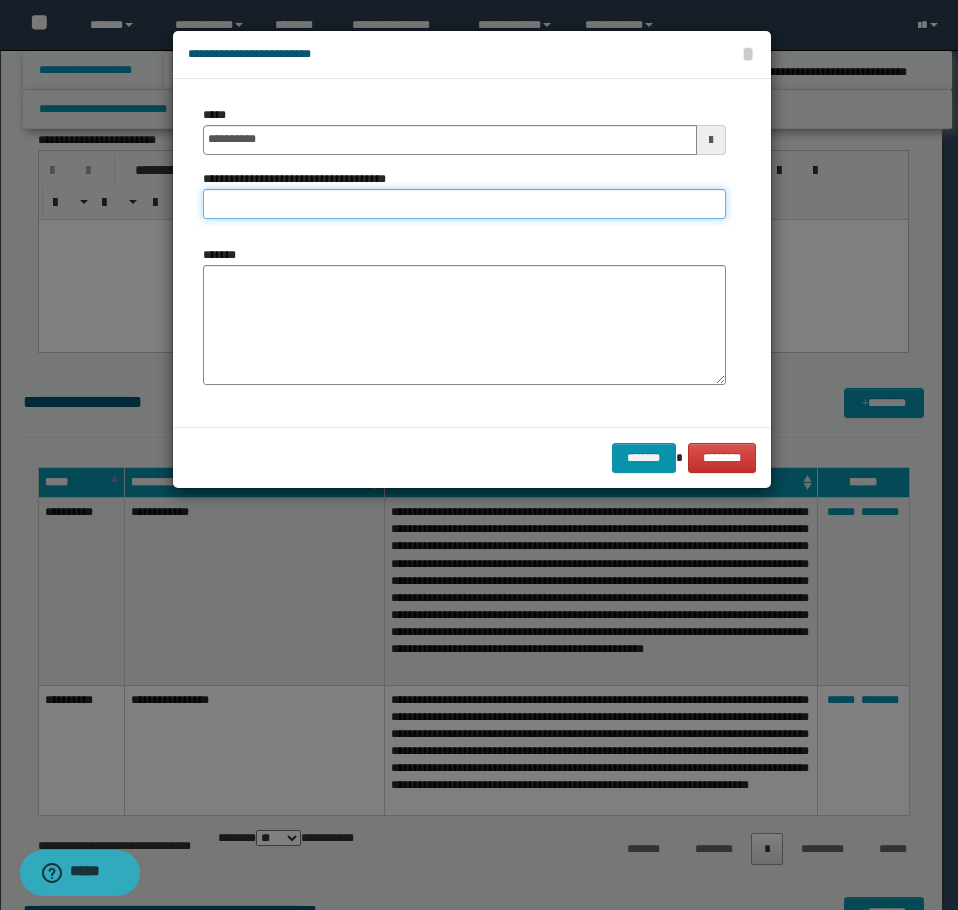 click on "**********" at bounding box center (464, 204) 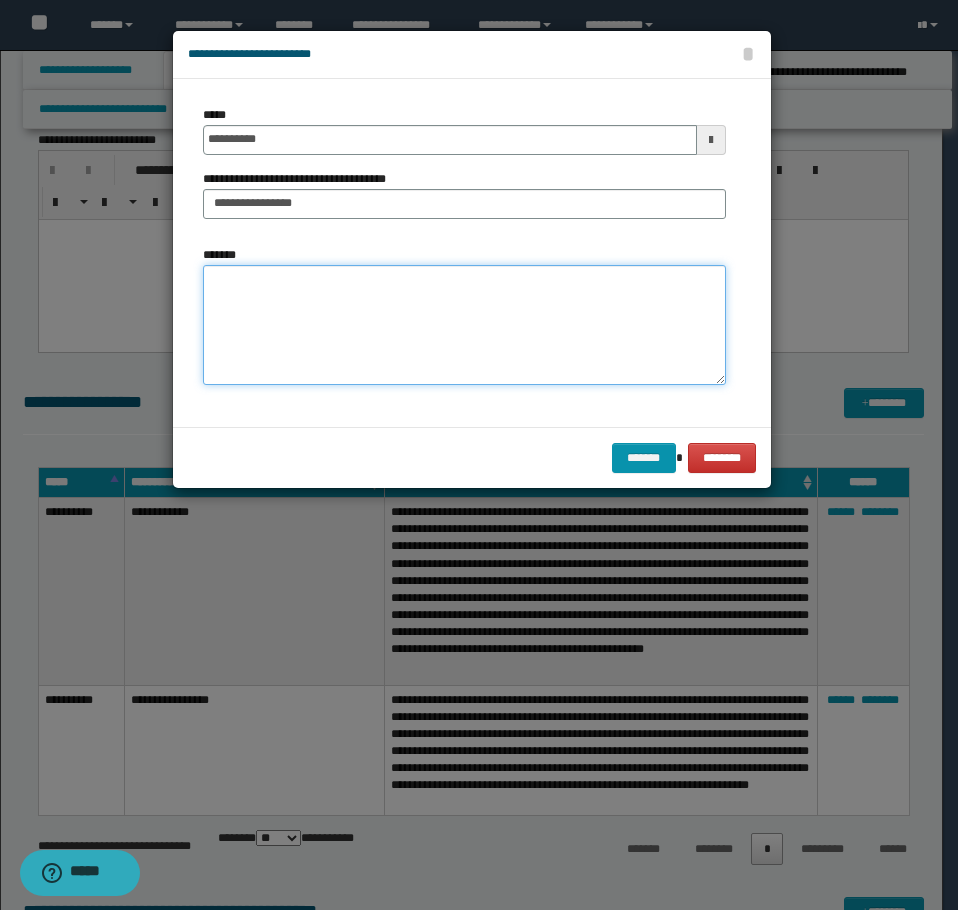 click on "*******" at bounding box center [464, 325] 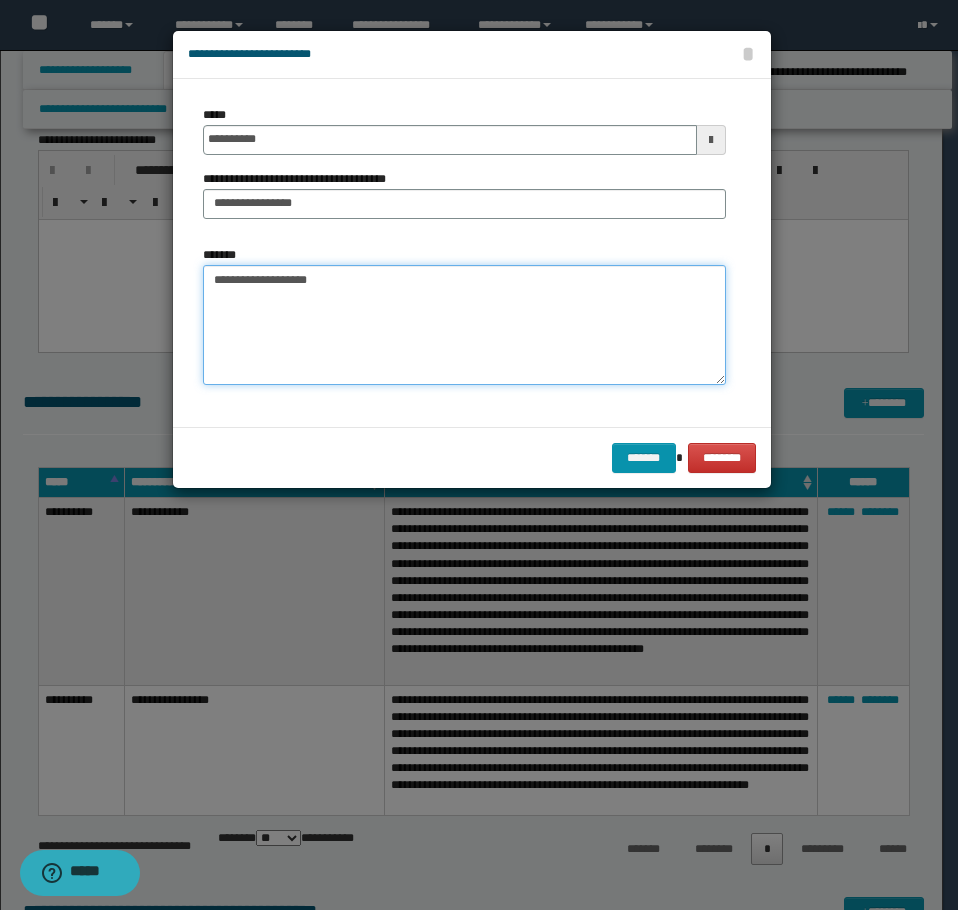 click on "**********" at bounding box center (464, 325) 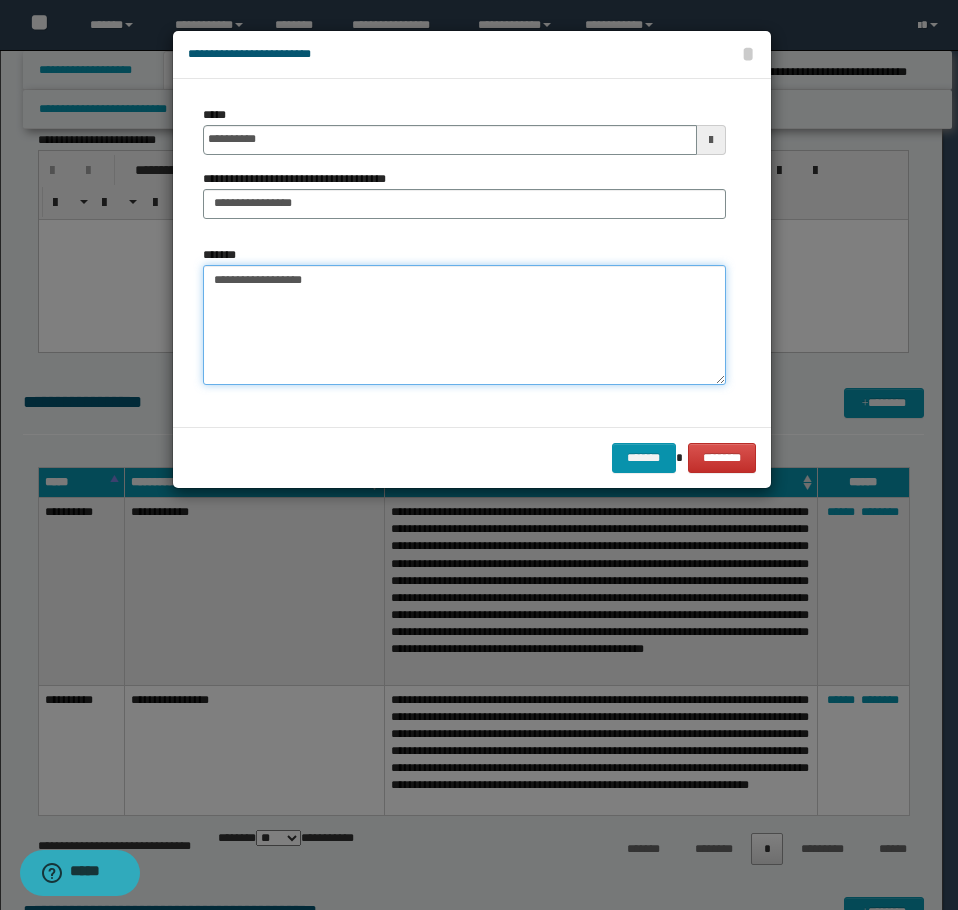 paste on "**********" 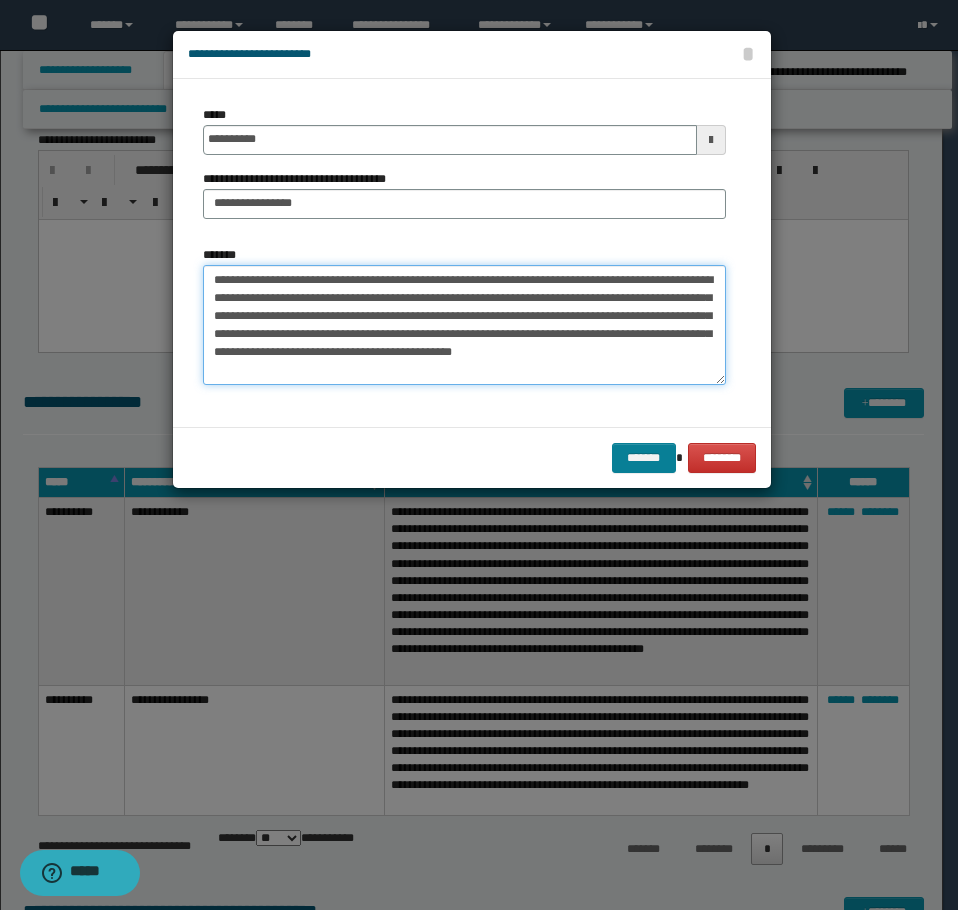 type on "**********" 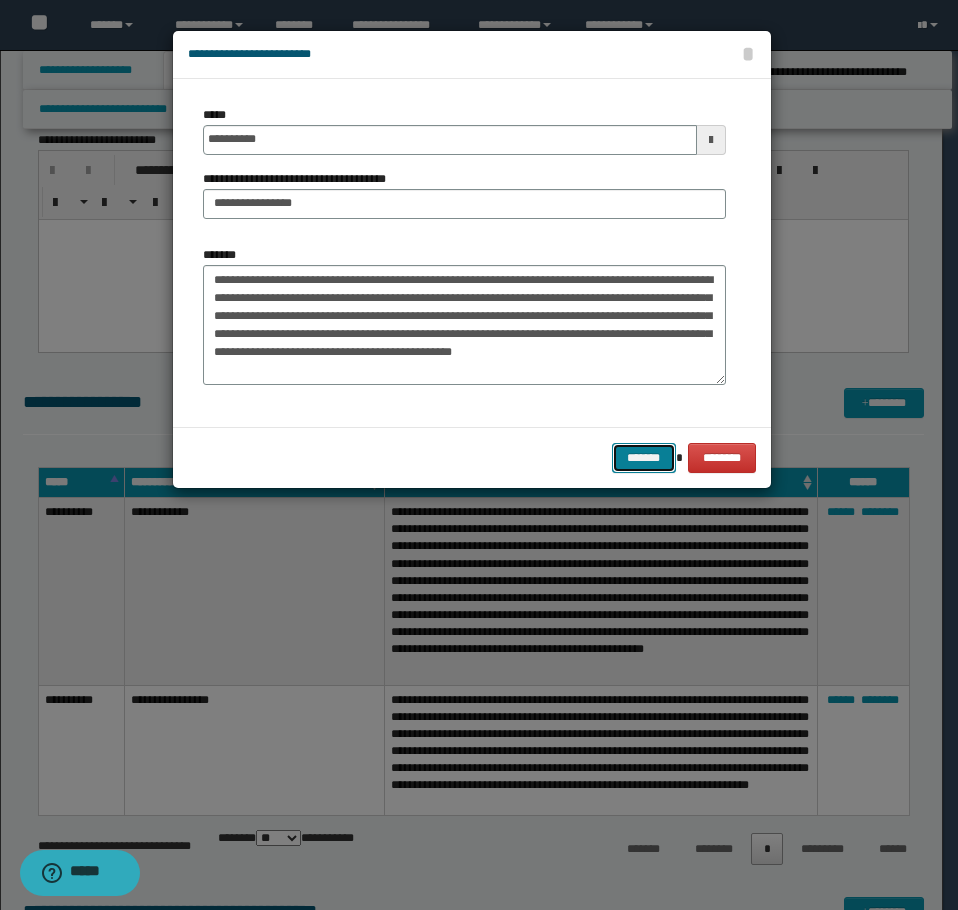 click on "*******" at bounding box center [644, 458] 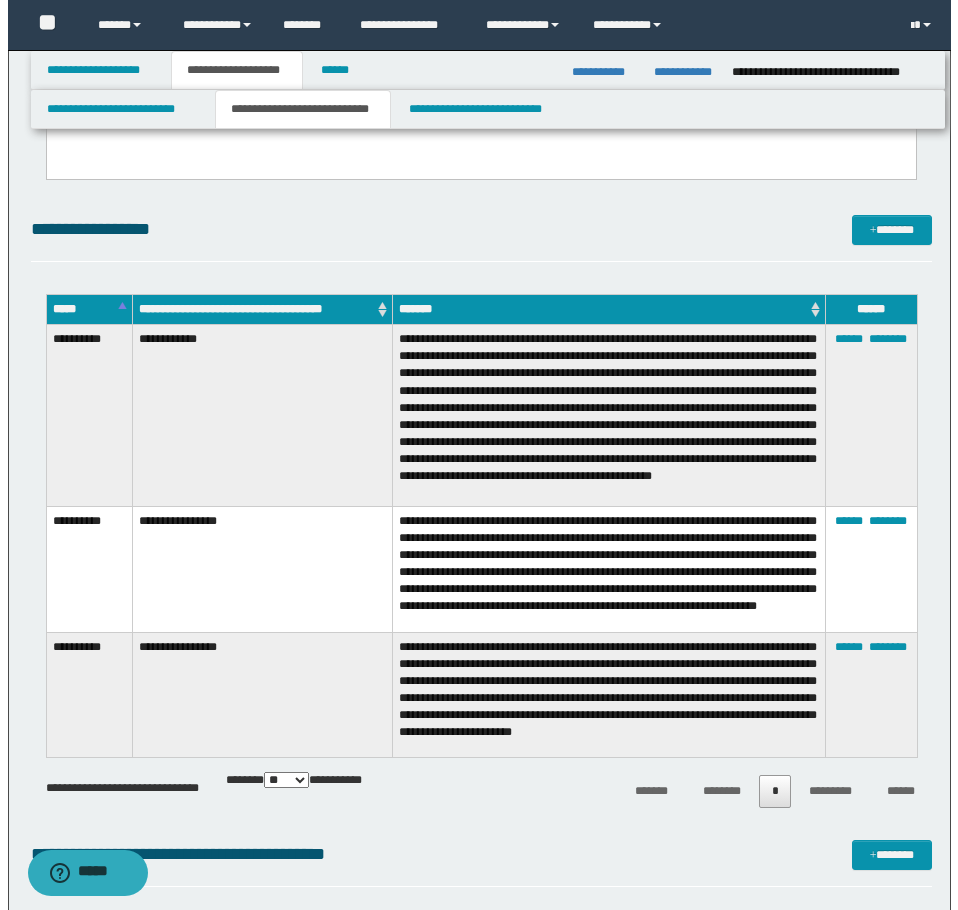scroll, scrollTop: 2613, scrollLeft: 0, axis: vertical 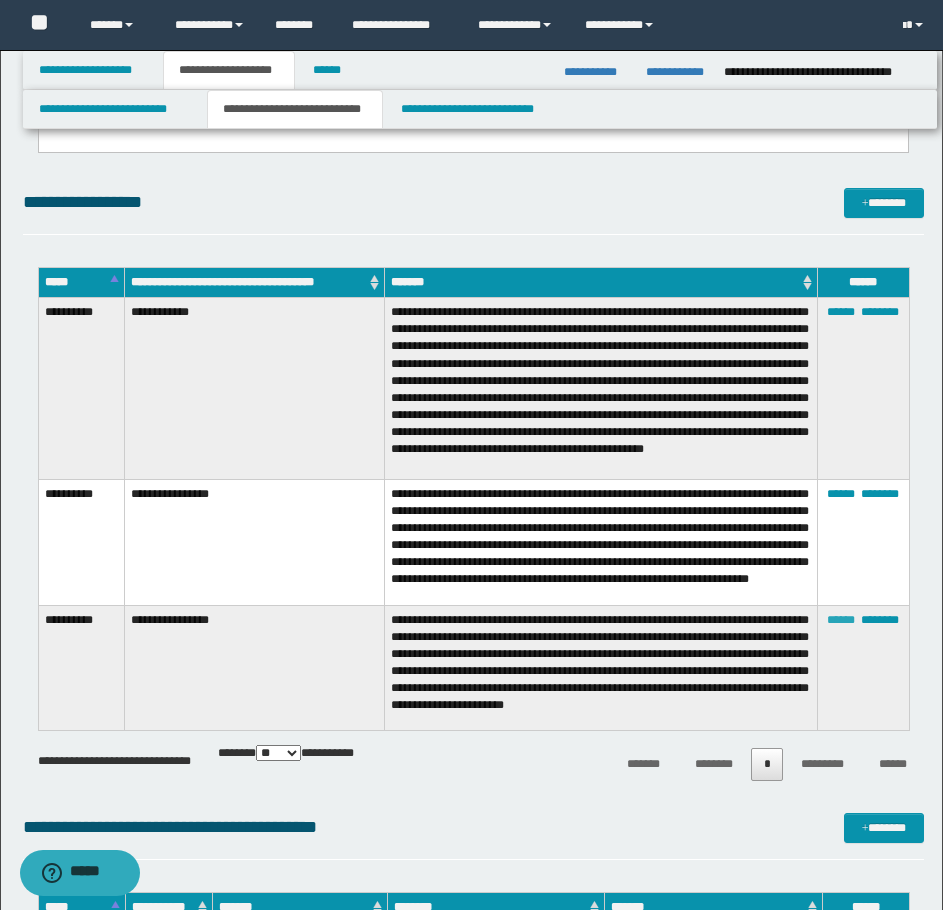 click on "******" at bounding box center (841, 620) 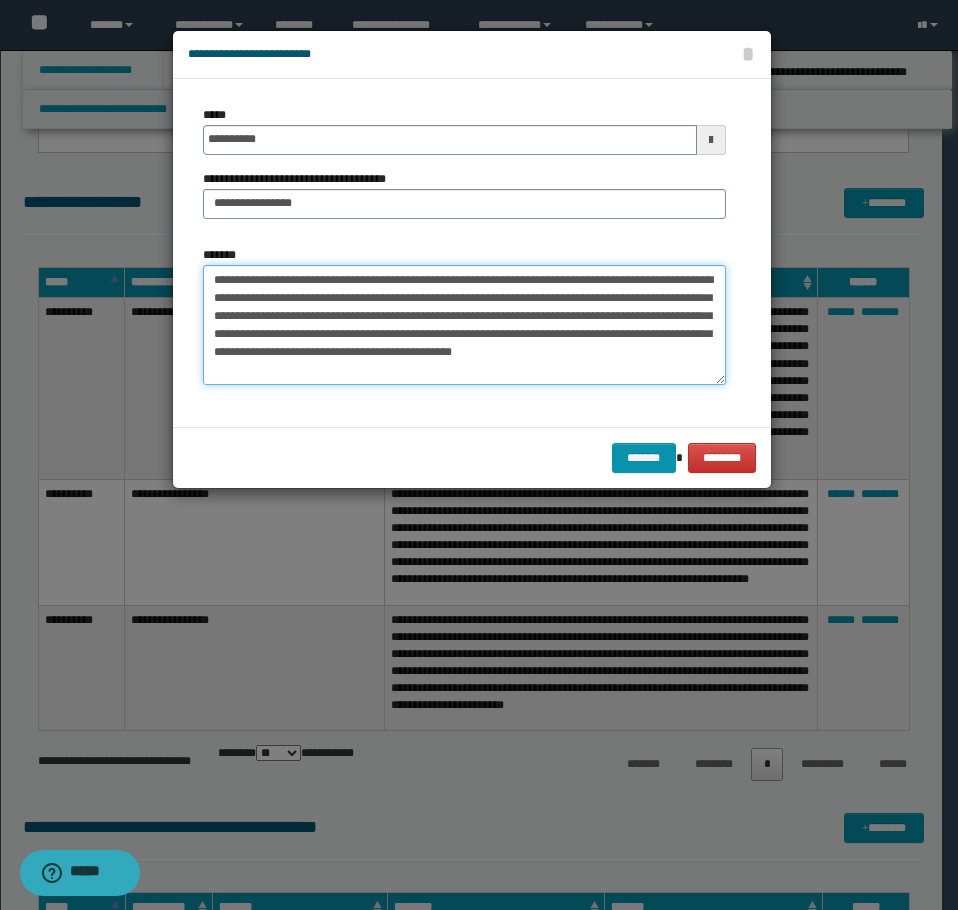 click on "**********" at bounding box center (464, 325) 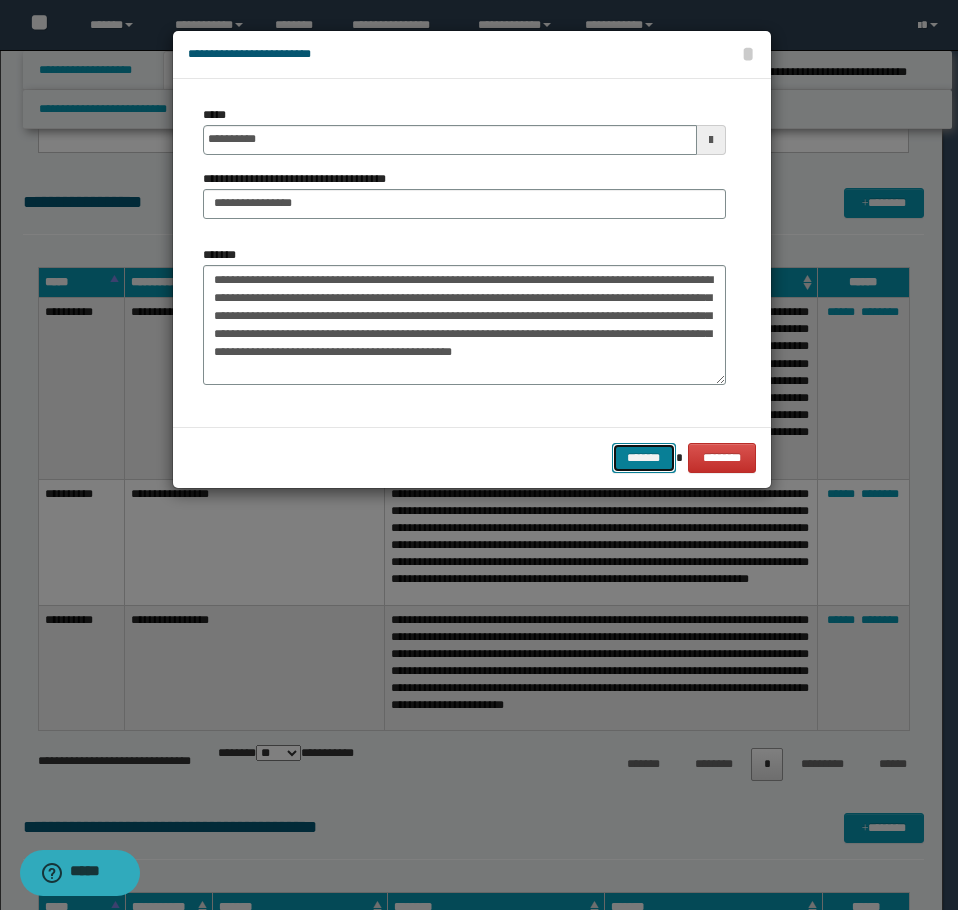 click on "*******" at bounding box center [644, 458] 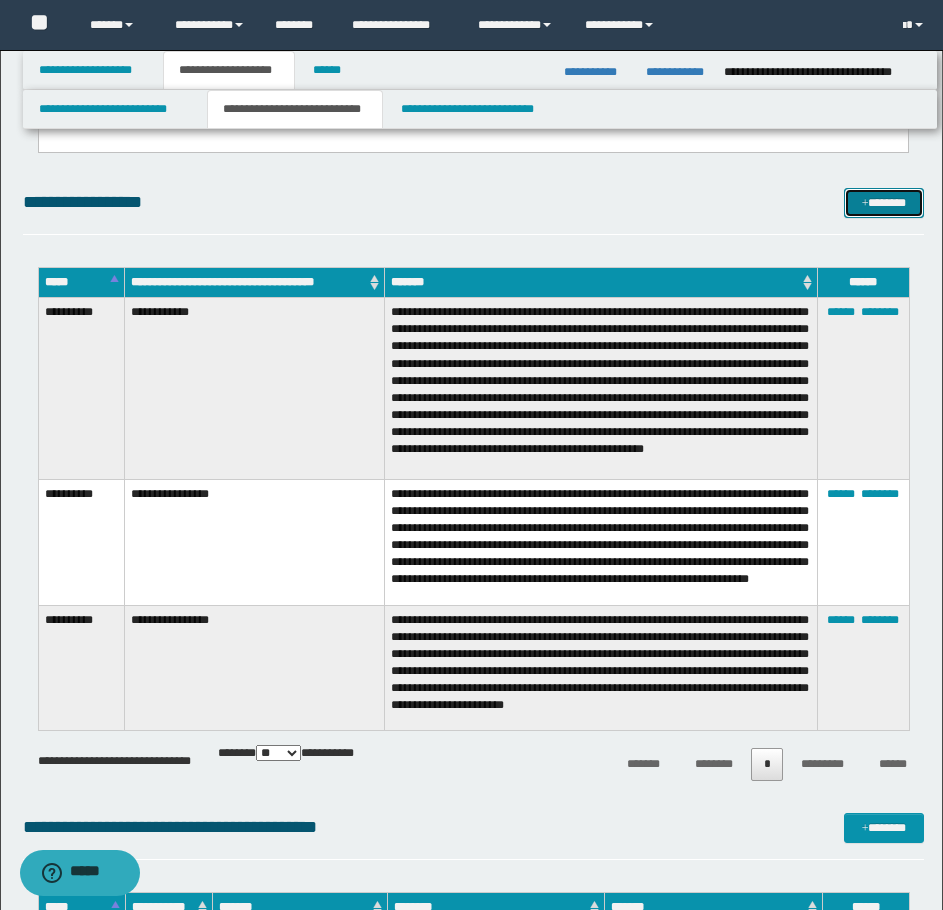 click on "*******" at bounding box center [884, 203] 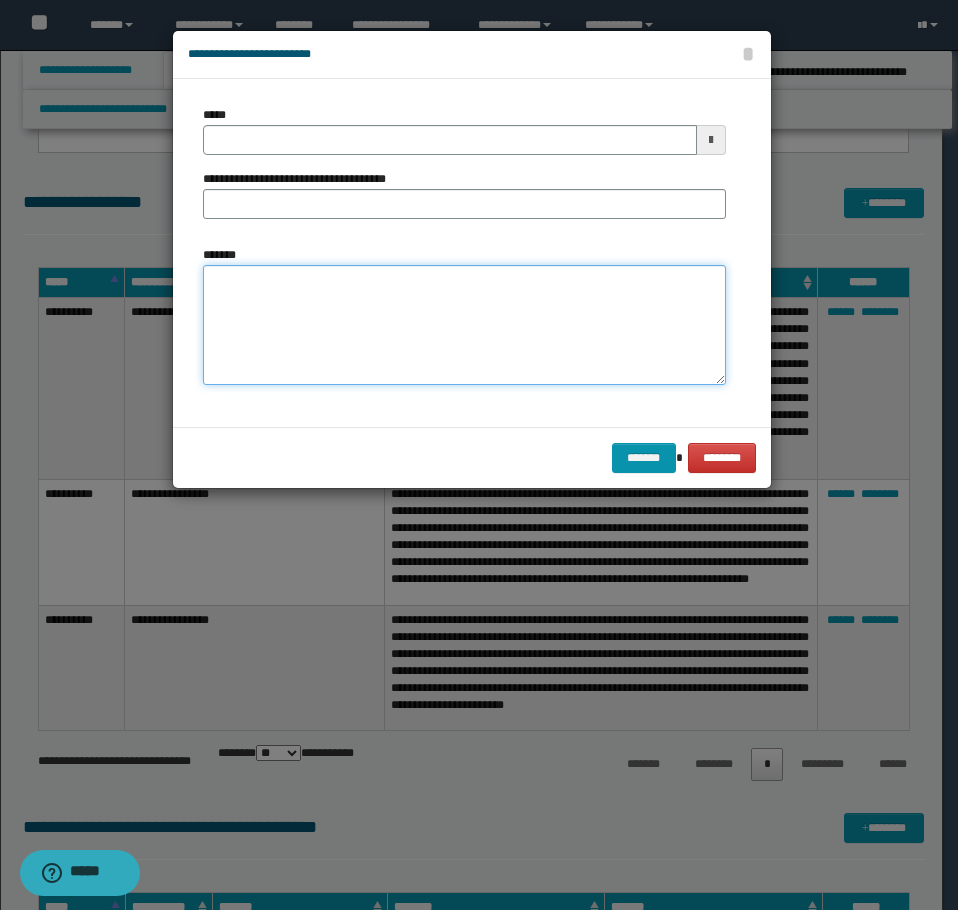 click on "*******" at bounding box center (464, 325) 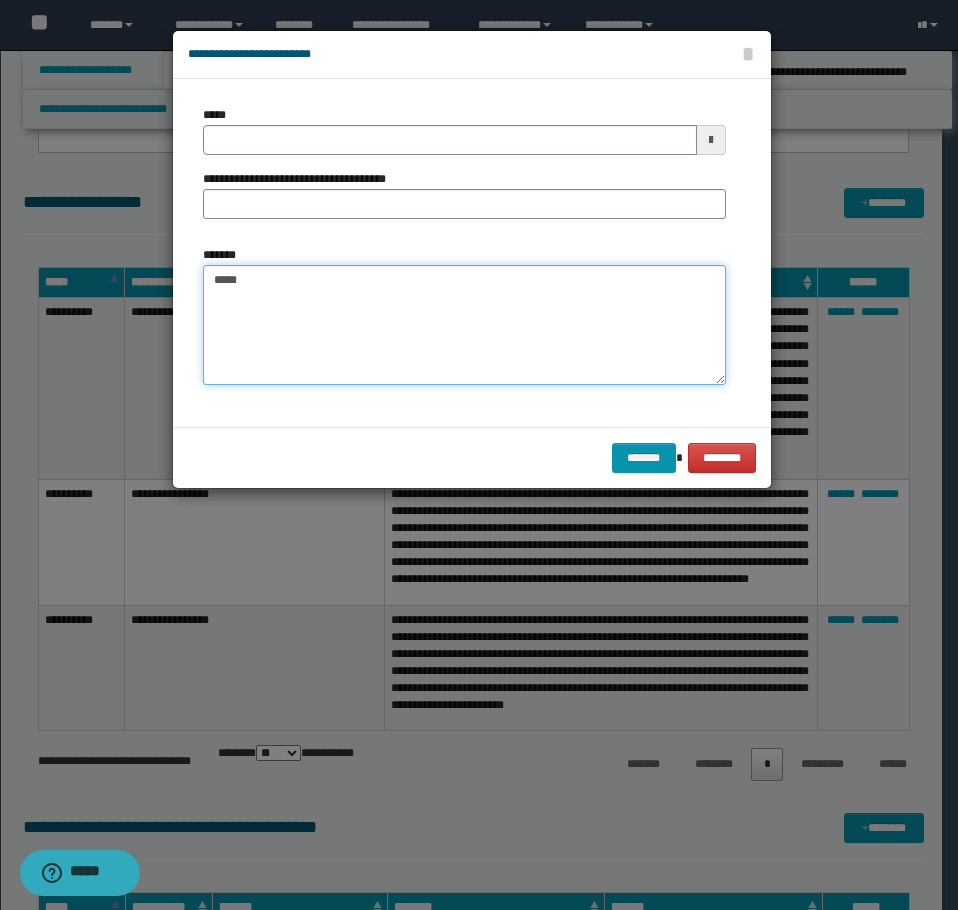 paste on "**********" 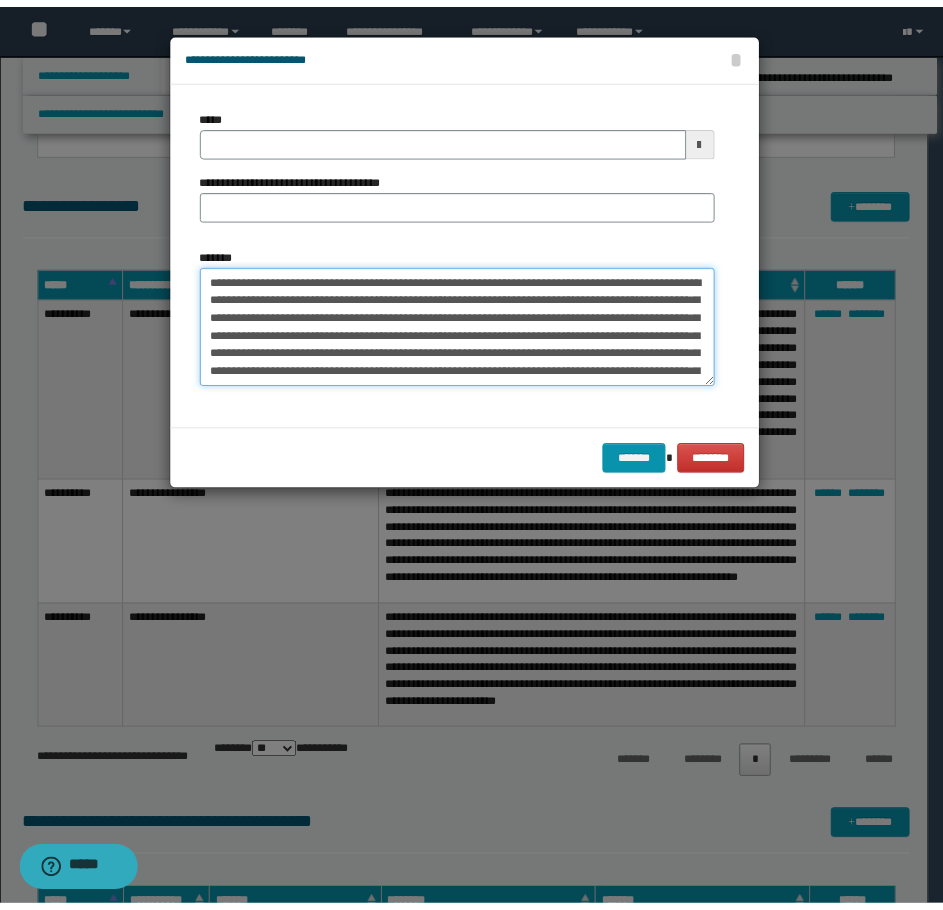 scroll, scrollTop: 48, scrollLeft: 0, axis: vertical 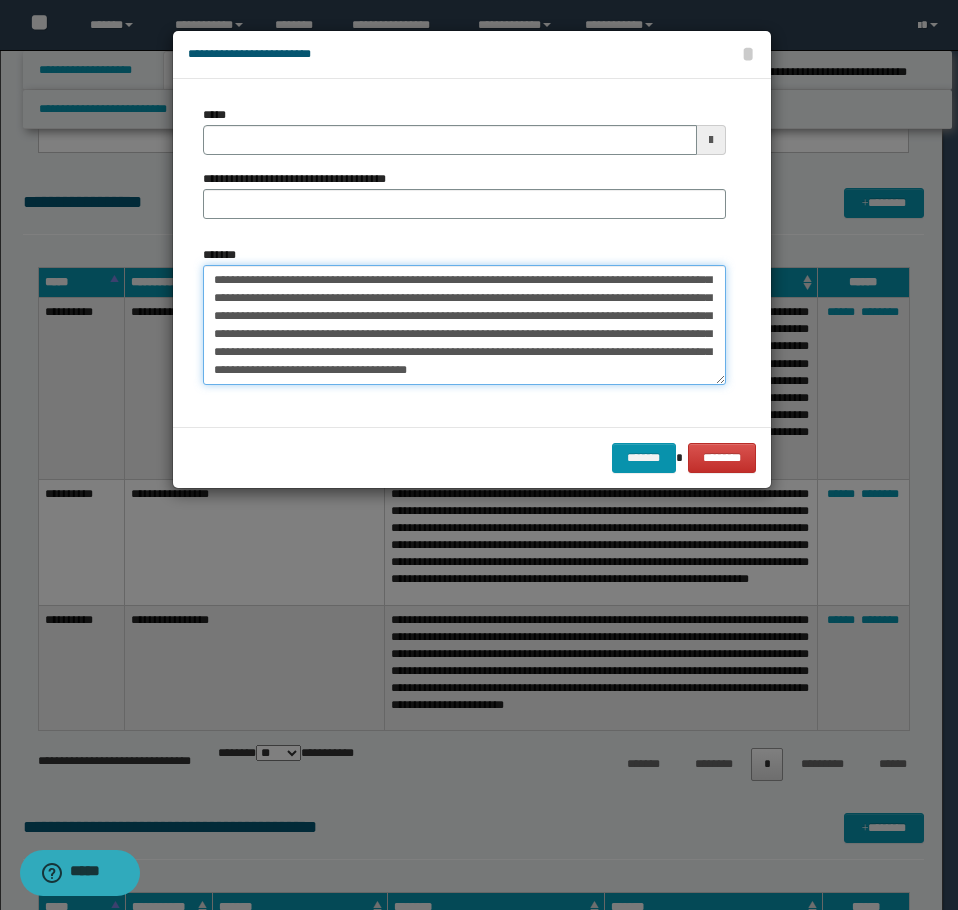 type on "**********" 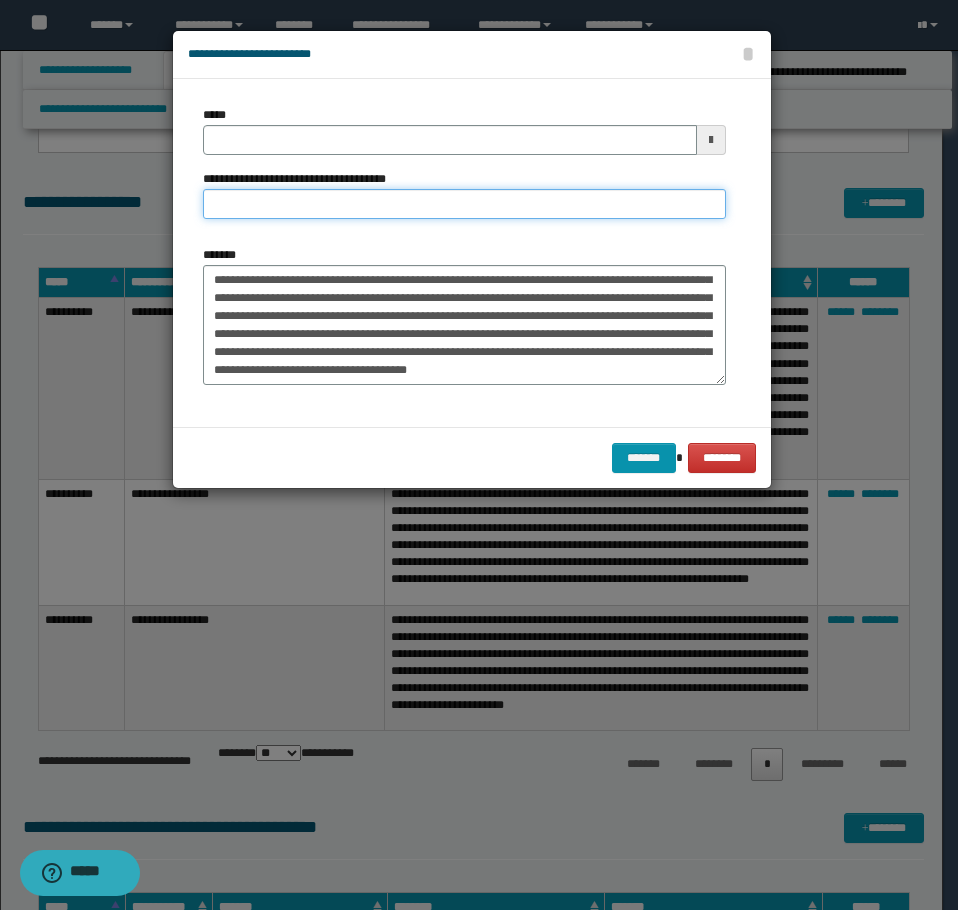 click on "**********" at bounding box center (464, 204) 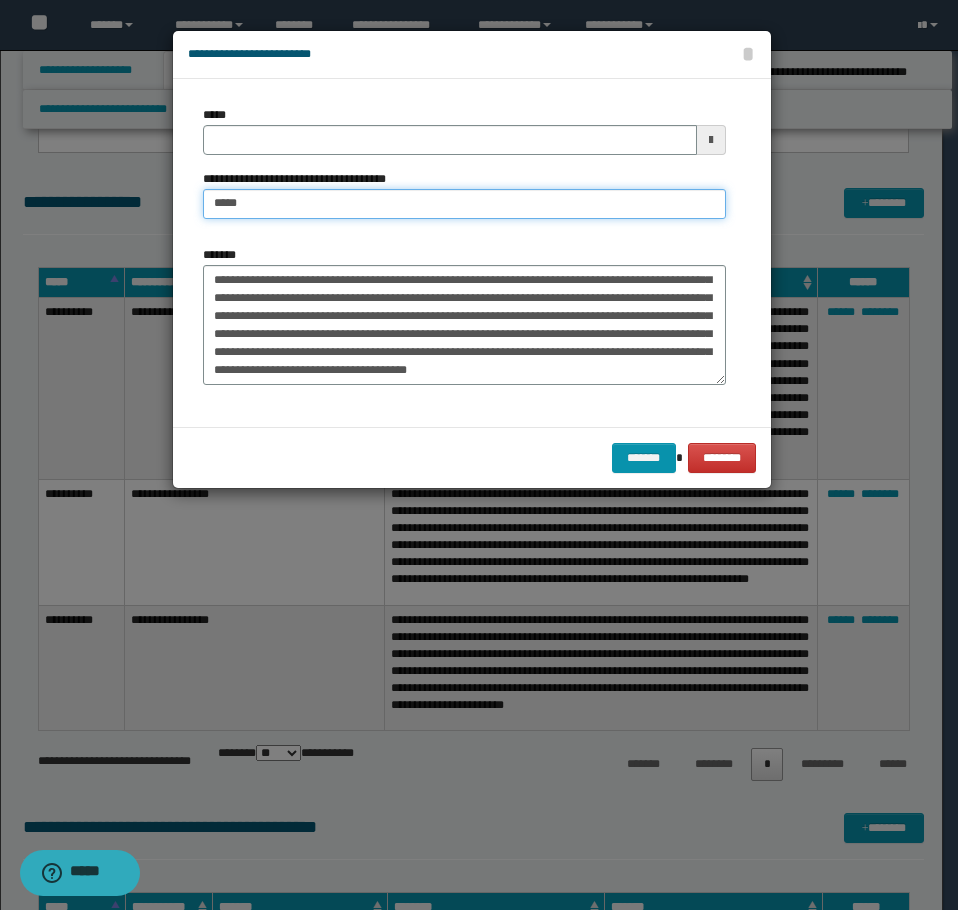 type on "**********" 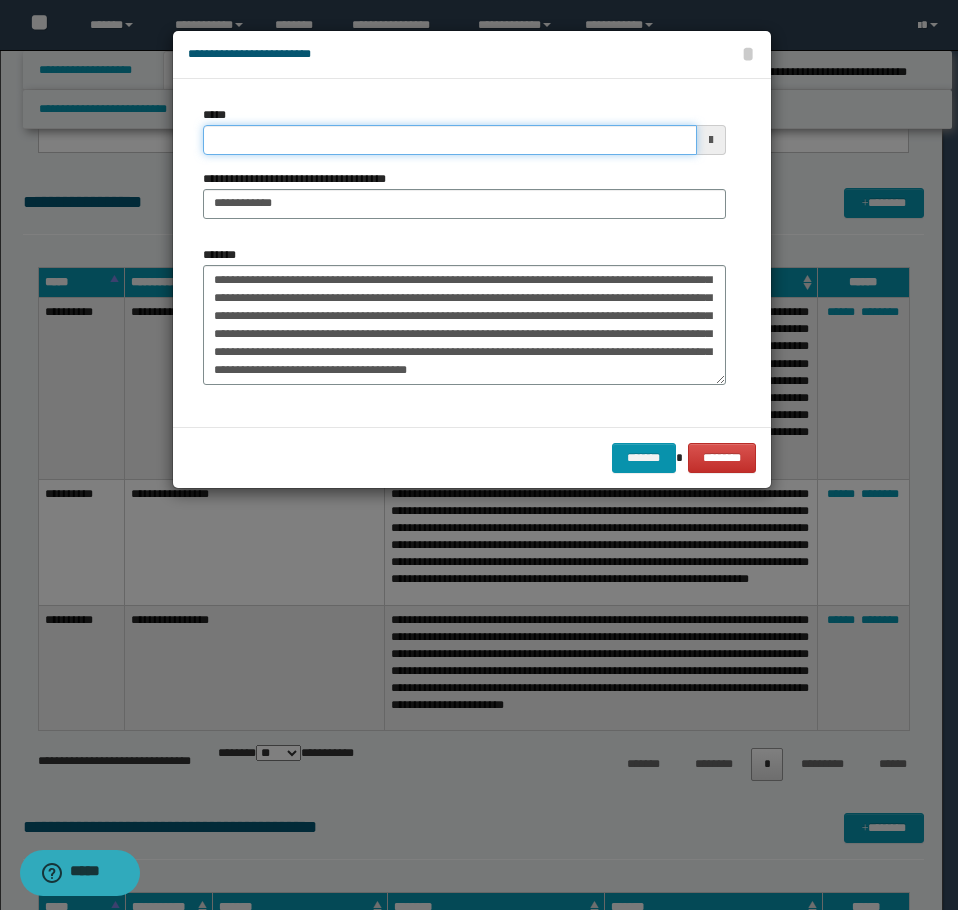 click on "*****" at bounding box center [450, 140] 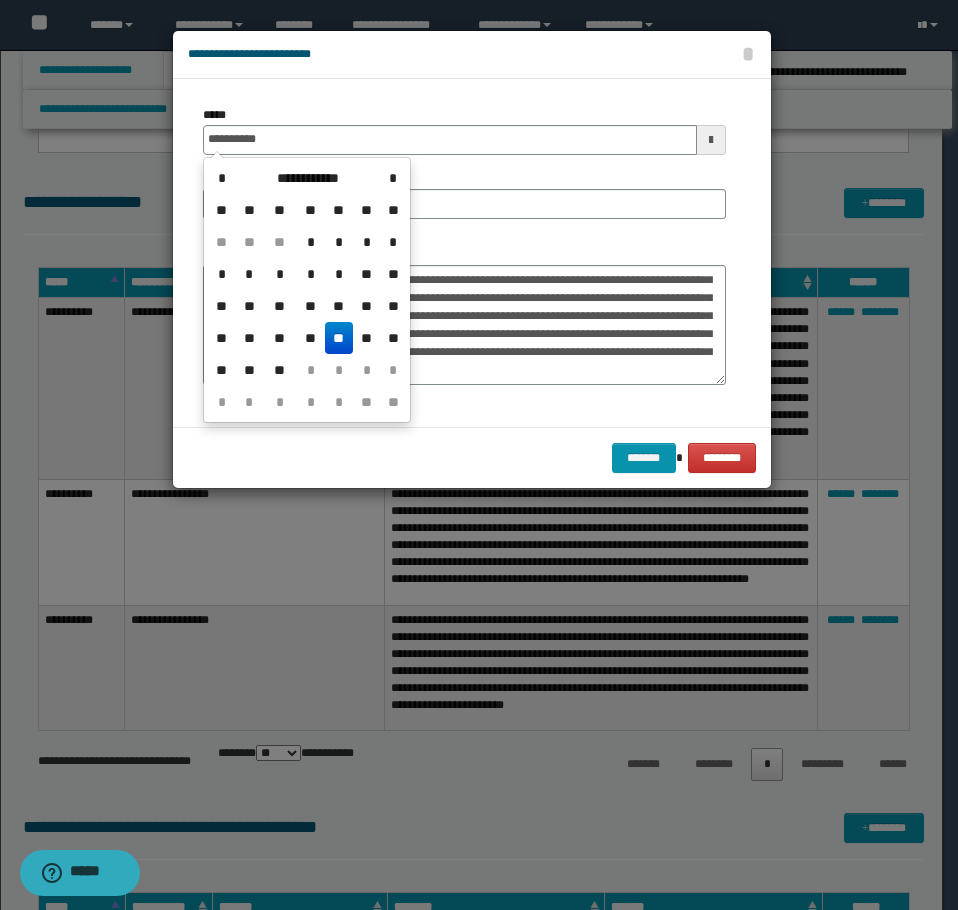 type on "**********" 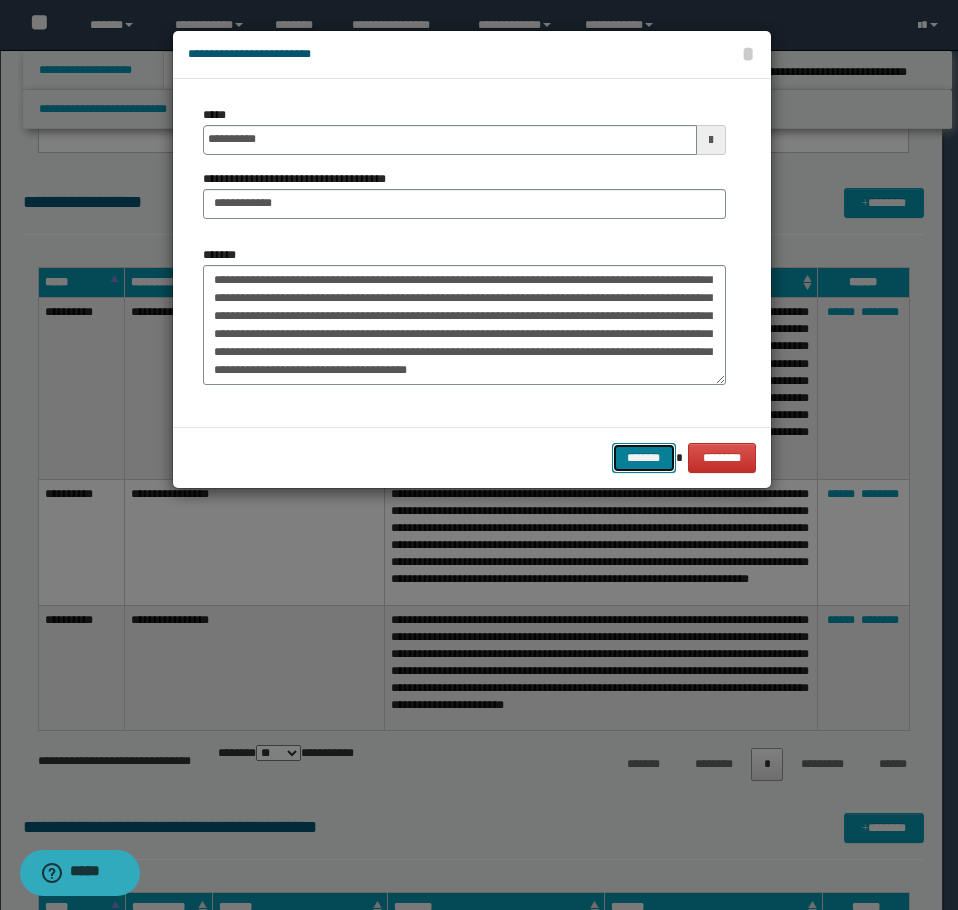 click on "*******" at bounding box center [644, 458] 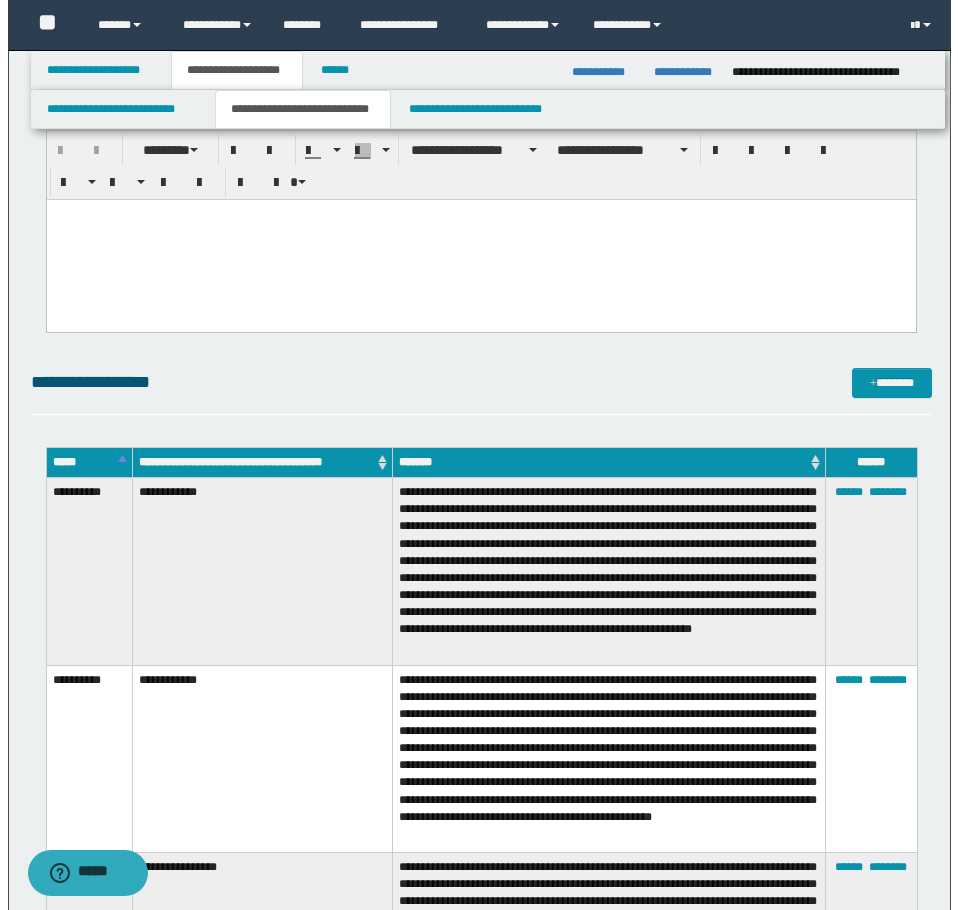 scroll, scrollTop: 2413, scrollLeft: 0, axis: vertical 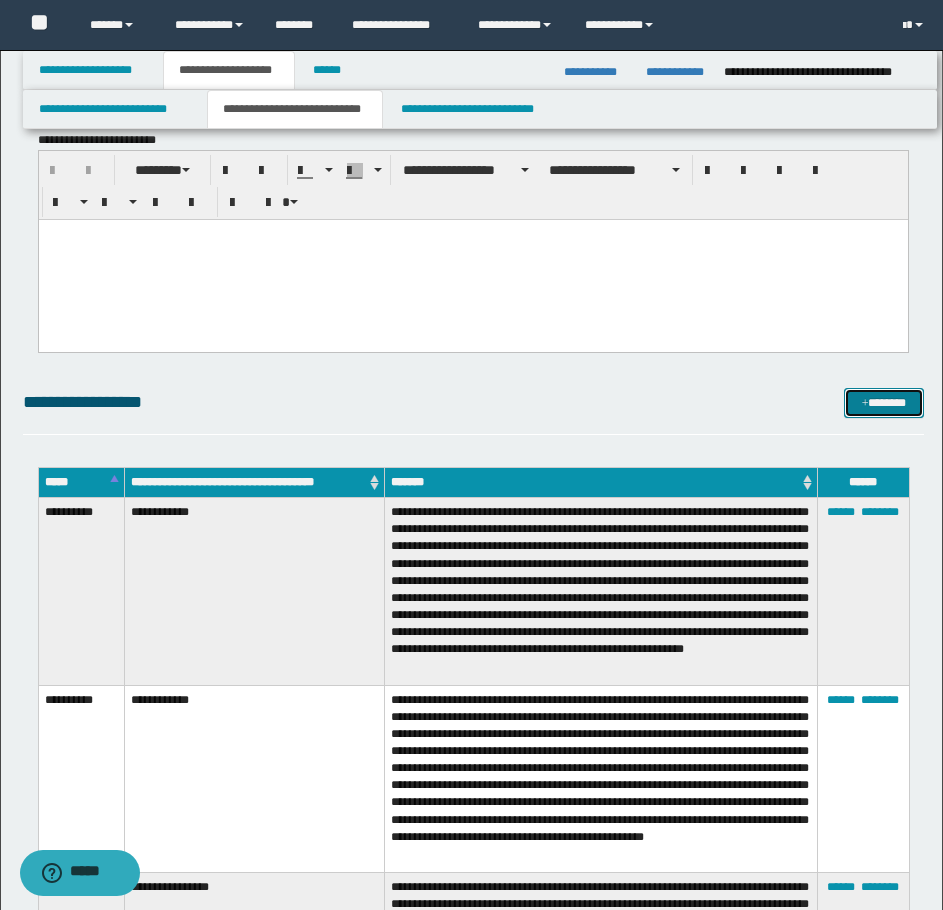 click on "*******" at bounding box center (884, 403) 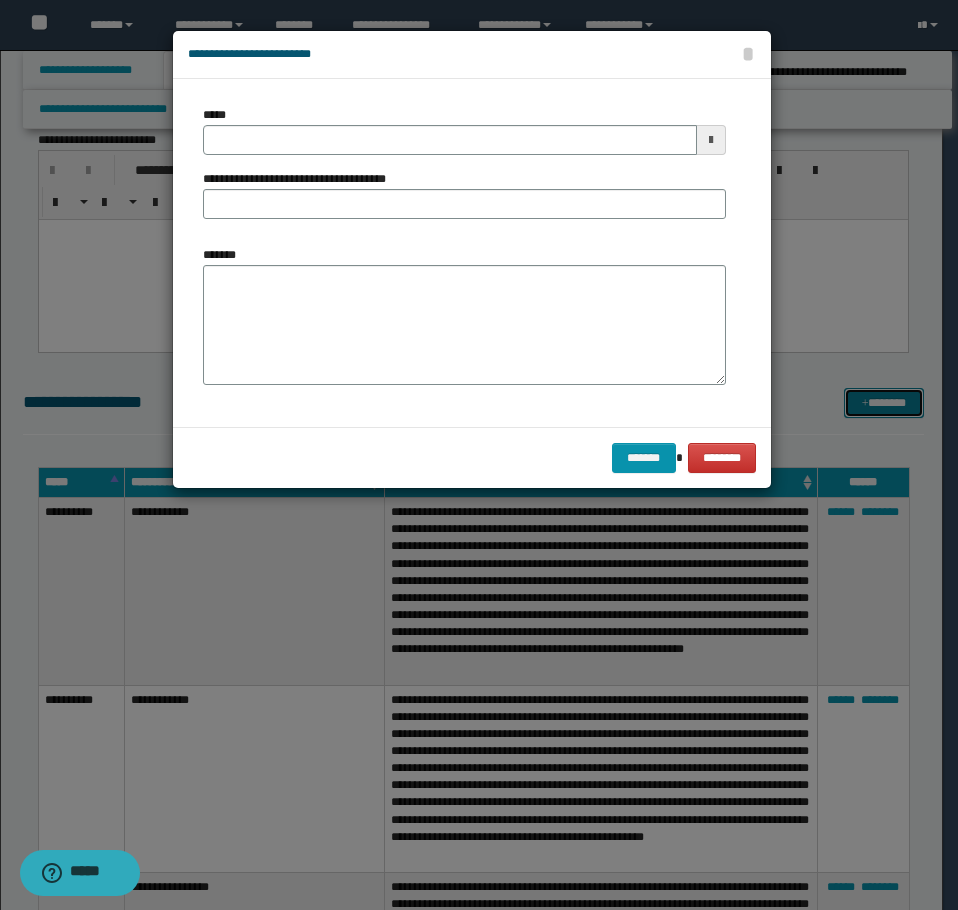 scroll, scrollTop: 0, scrollLeft: 0, axis: both 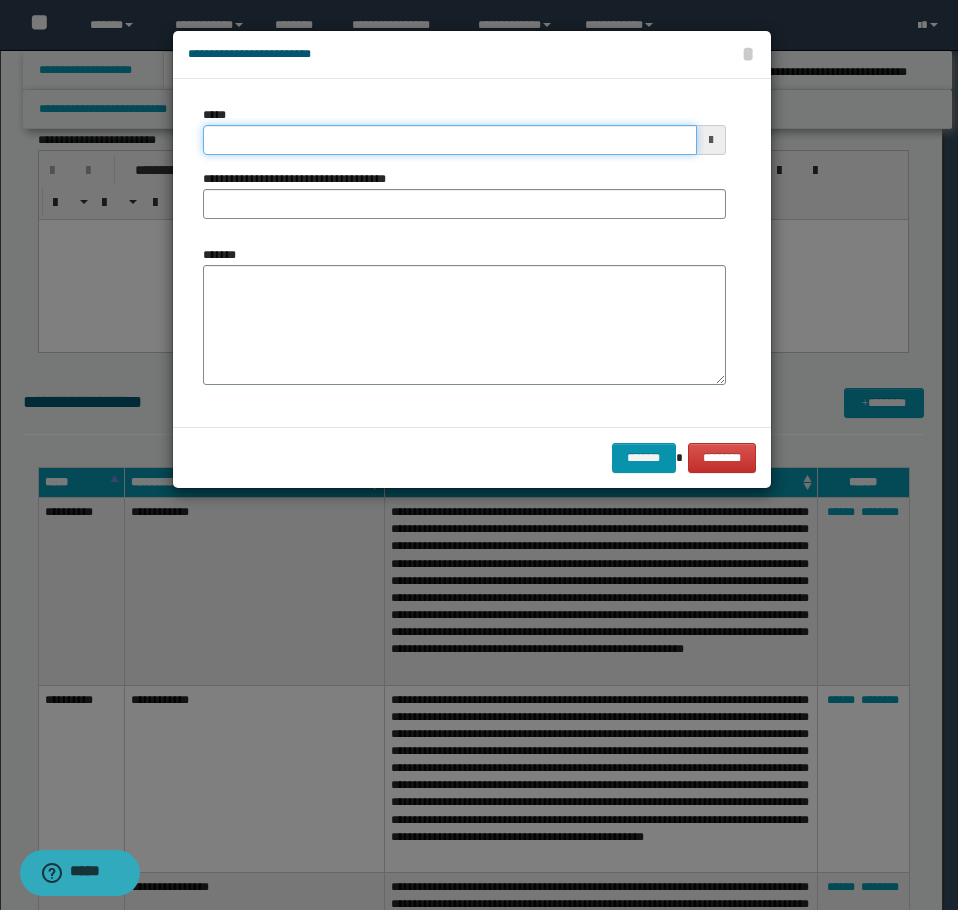 click on "*****" at bounding box center [450, 140] 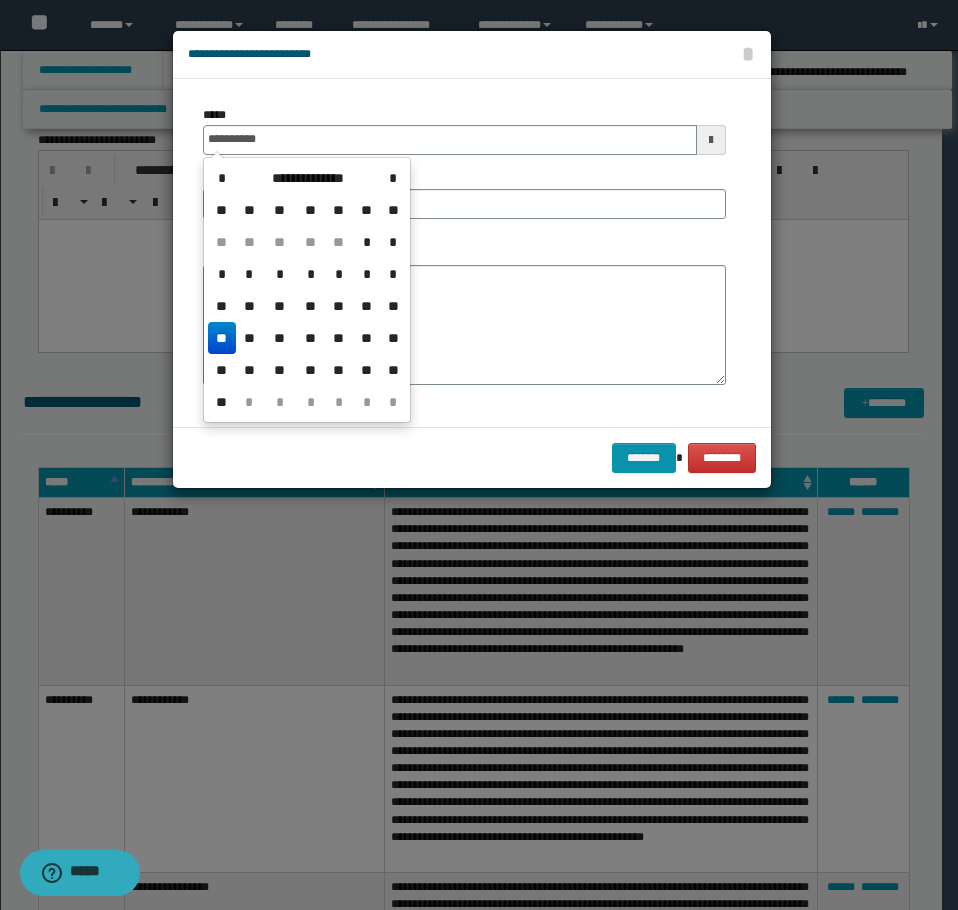 type on "**********" 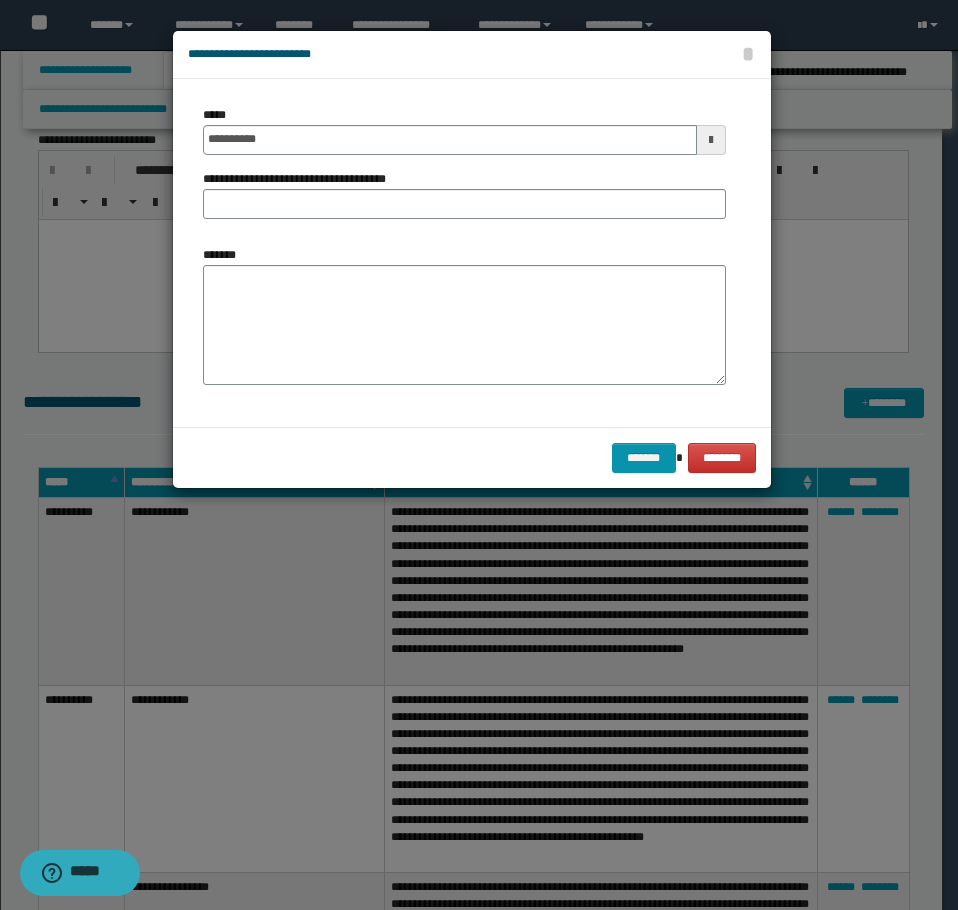 click on "**********" at bounding box center (464, 194) 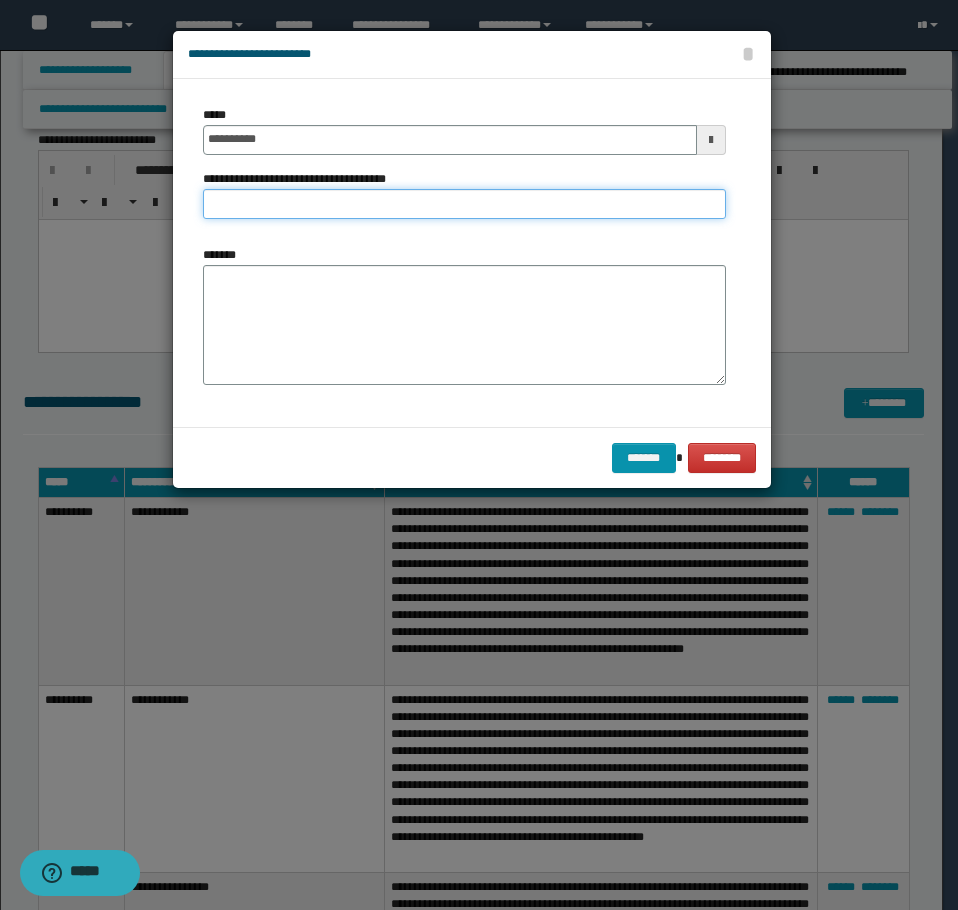 click on "**********" at bounding box center [464, 204] 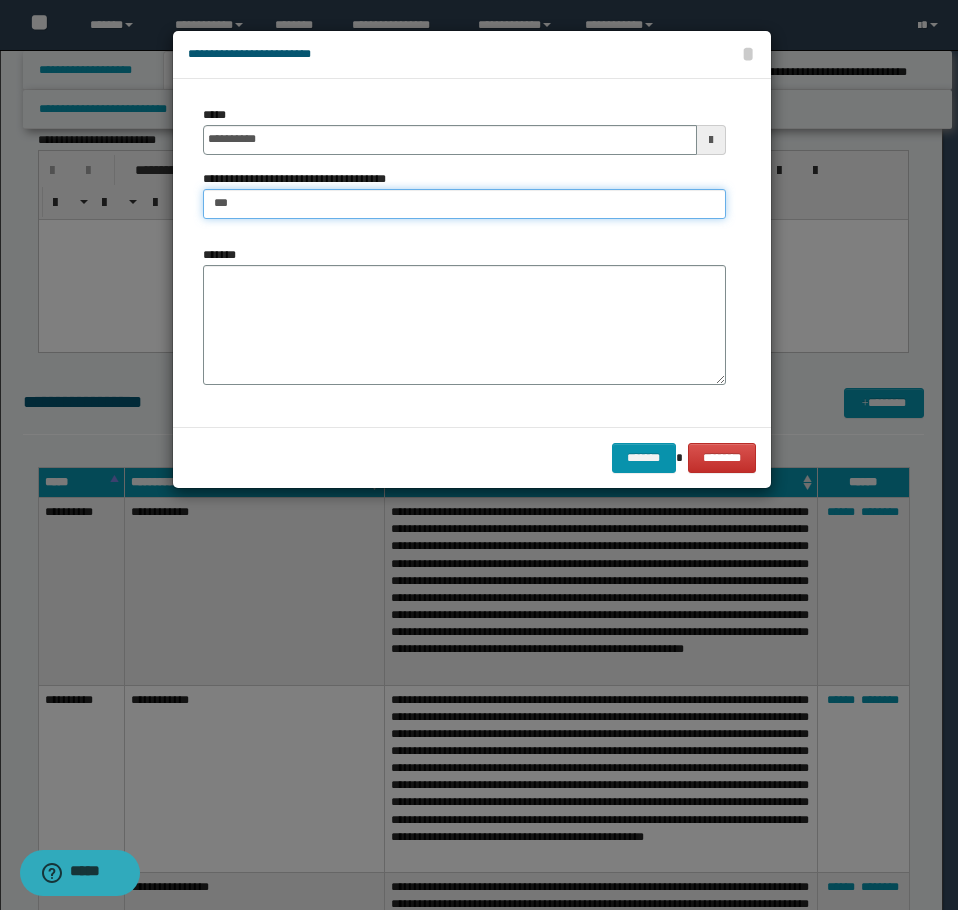 type on "**********" 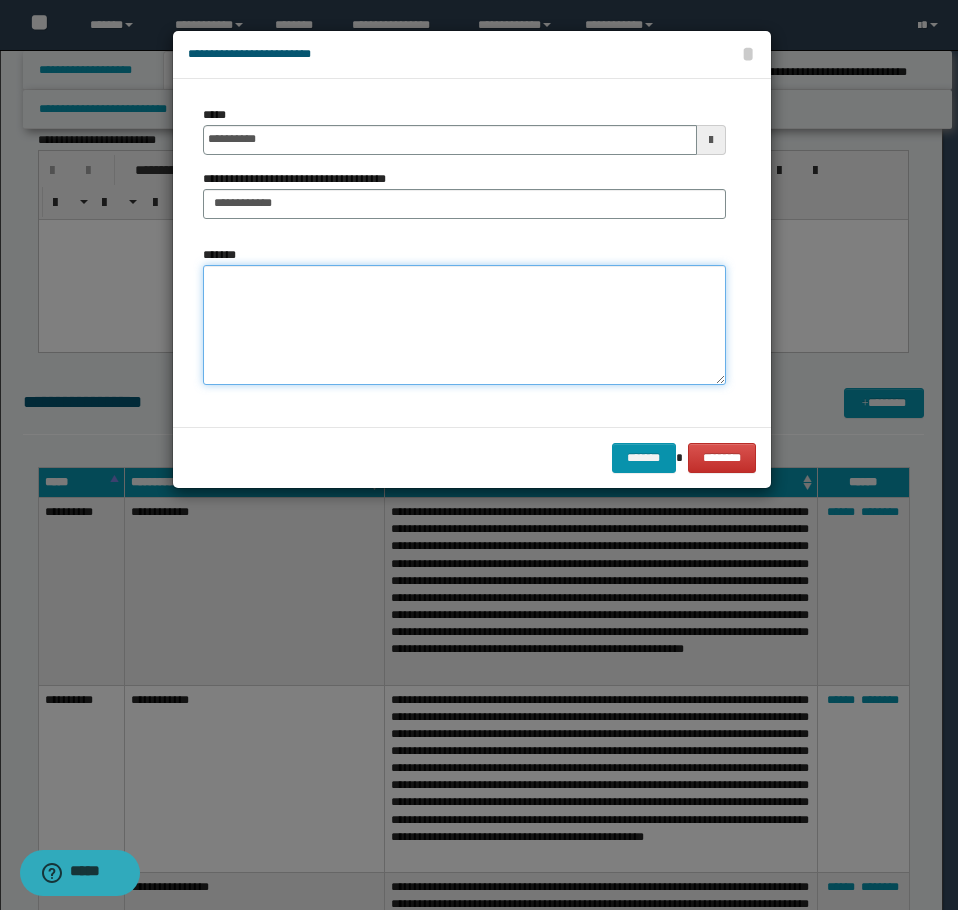 click on "*******" at bounding box center (464, 325) 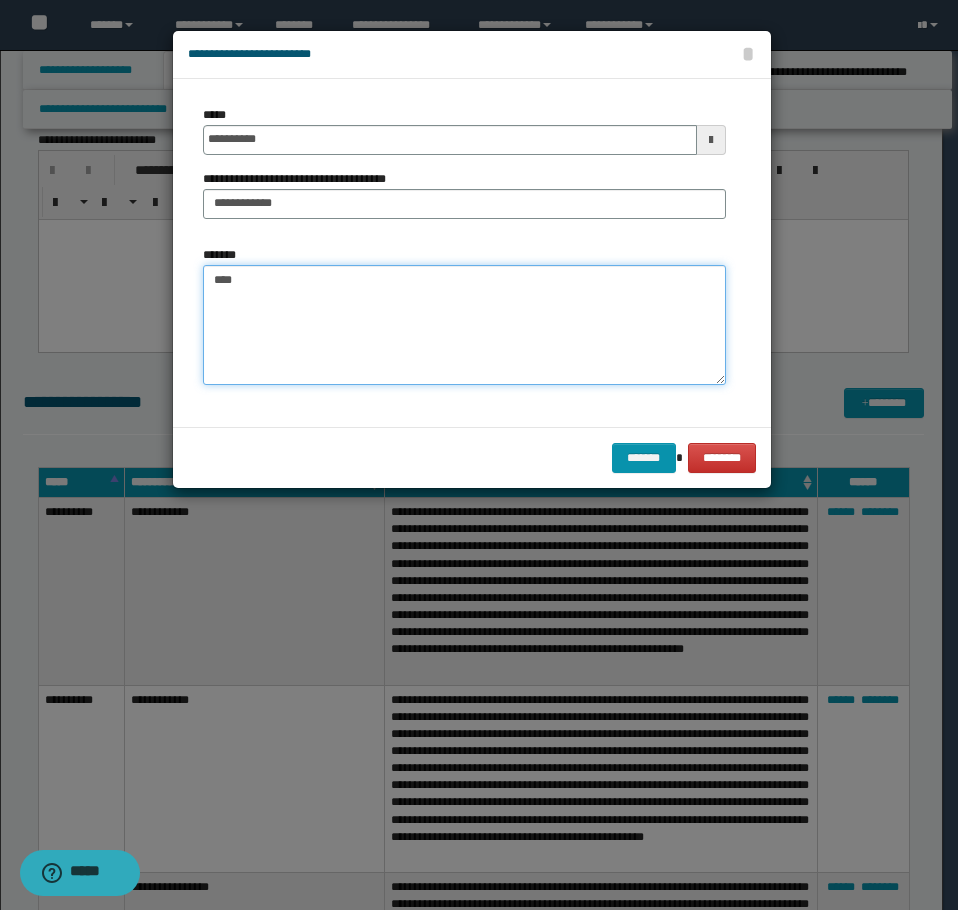 click on "****" at bounding box center [464, 325] 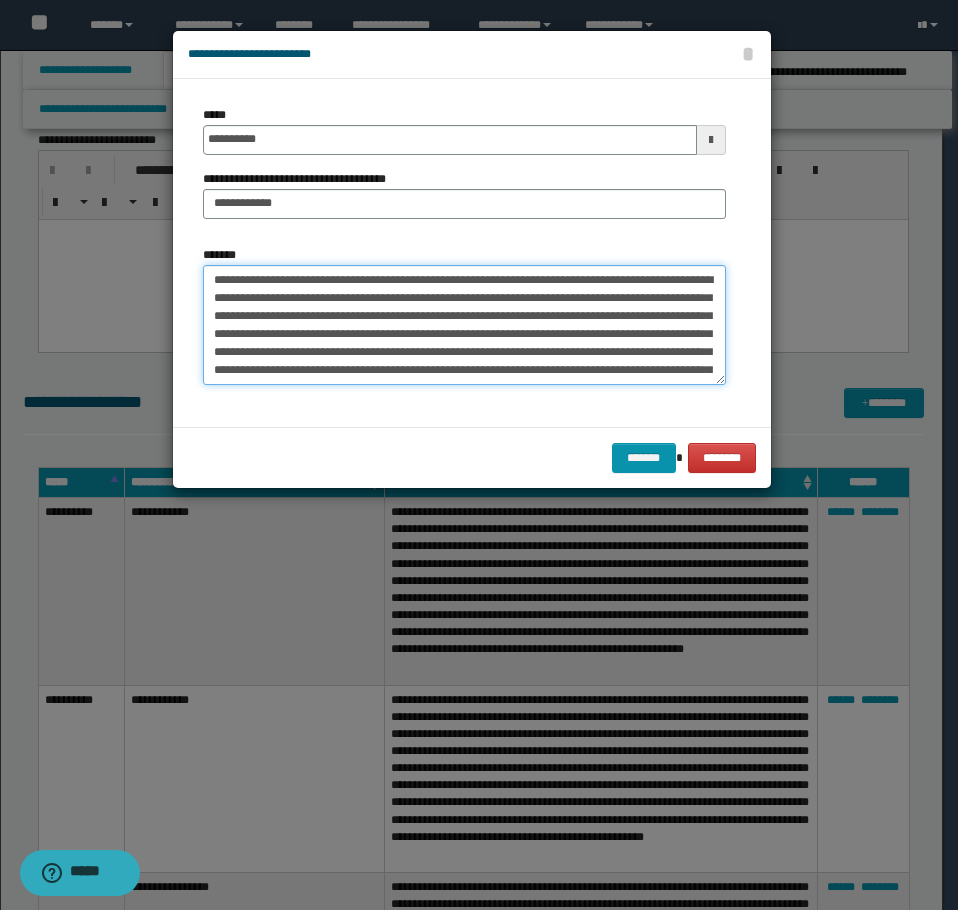 scroll, scrollTop: 30, scrollLeft: 0, axis: vertical 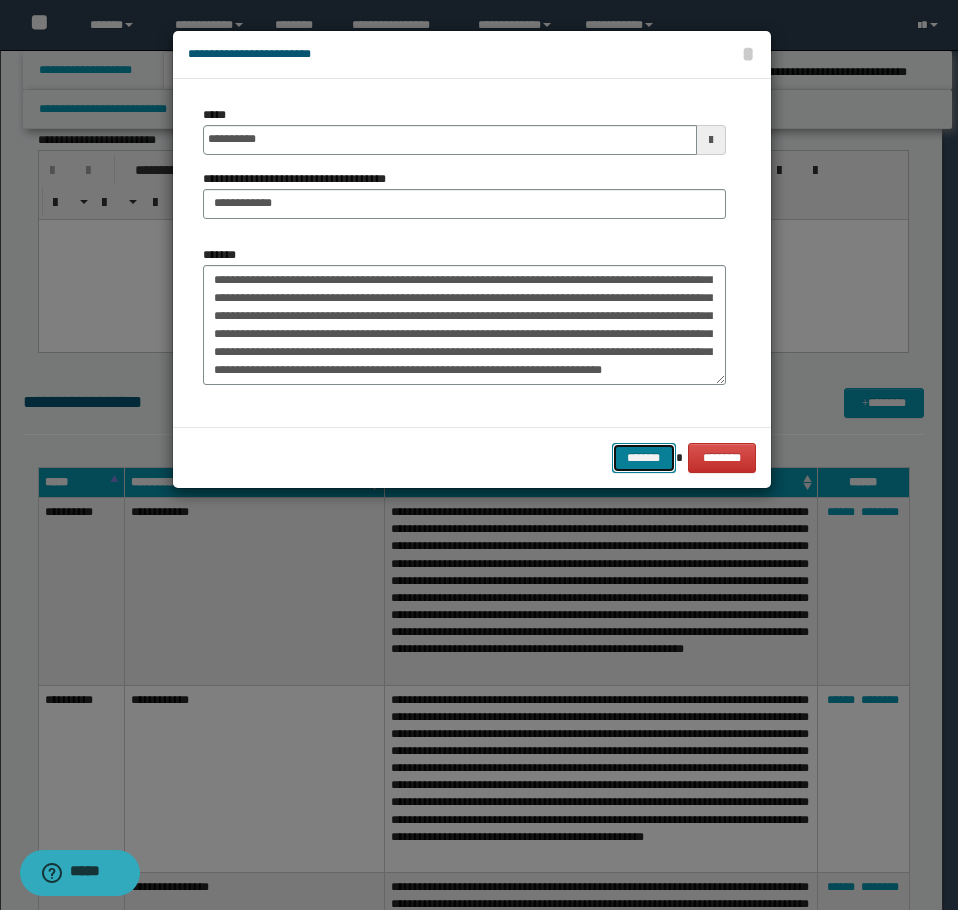 click on "*******" at bounding box center (644, 458) 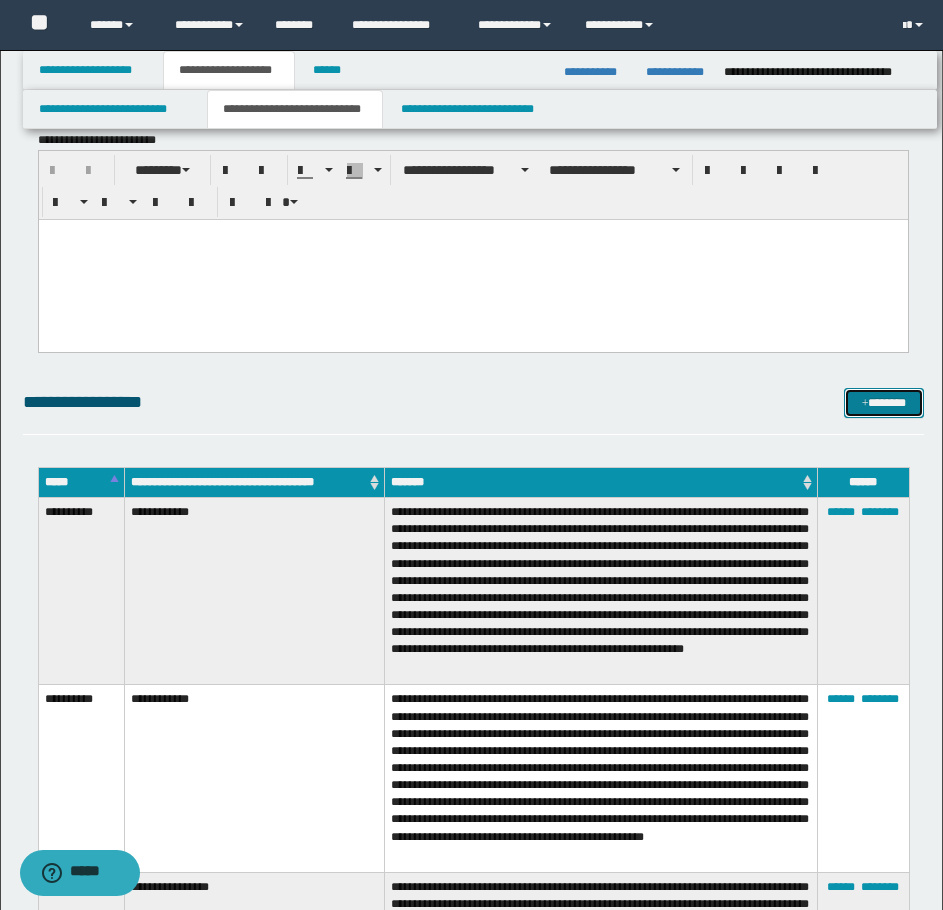 click on "*******" at bounding box center (884, 403) 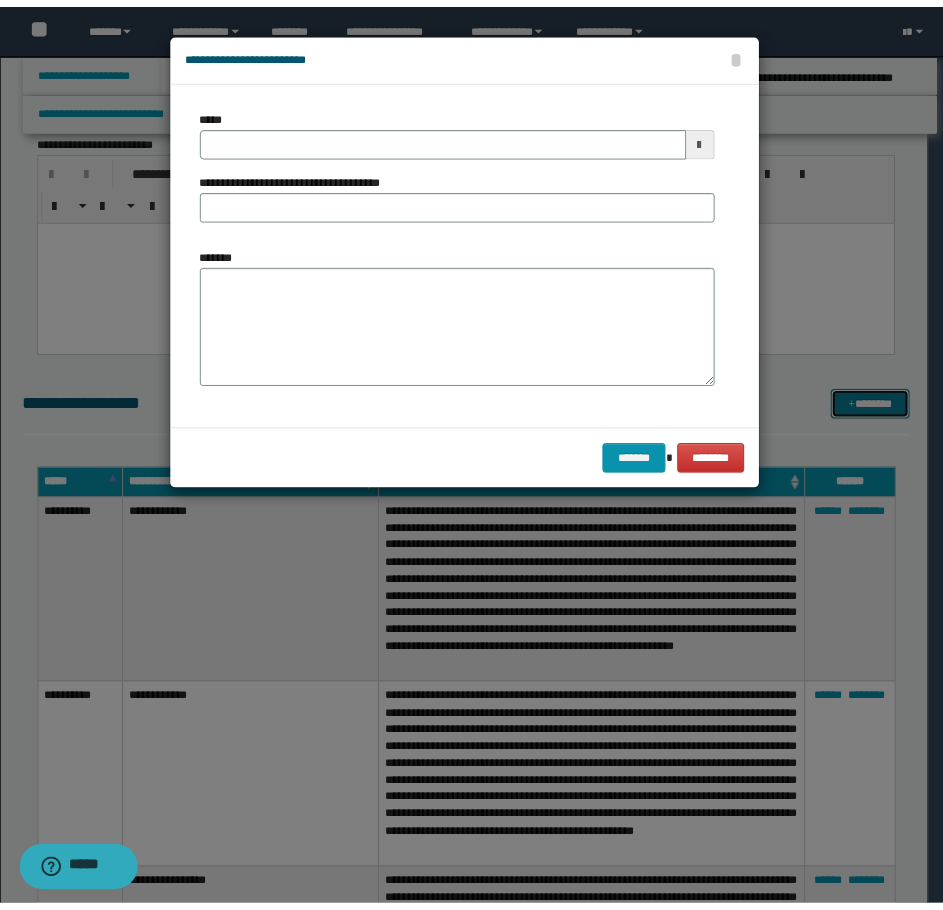 scroll, scrollTop: 0, scrollLeft: 0, axis: both 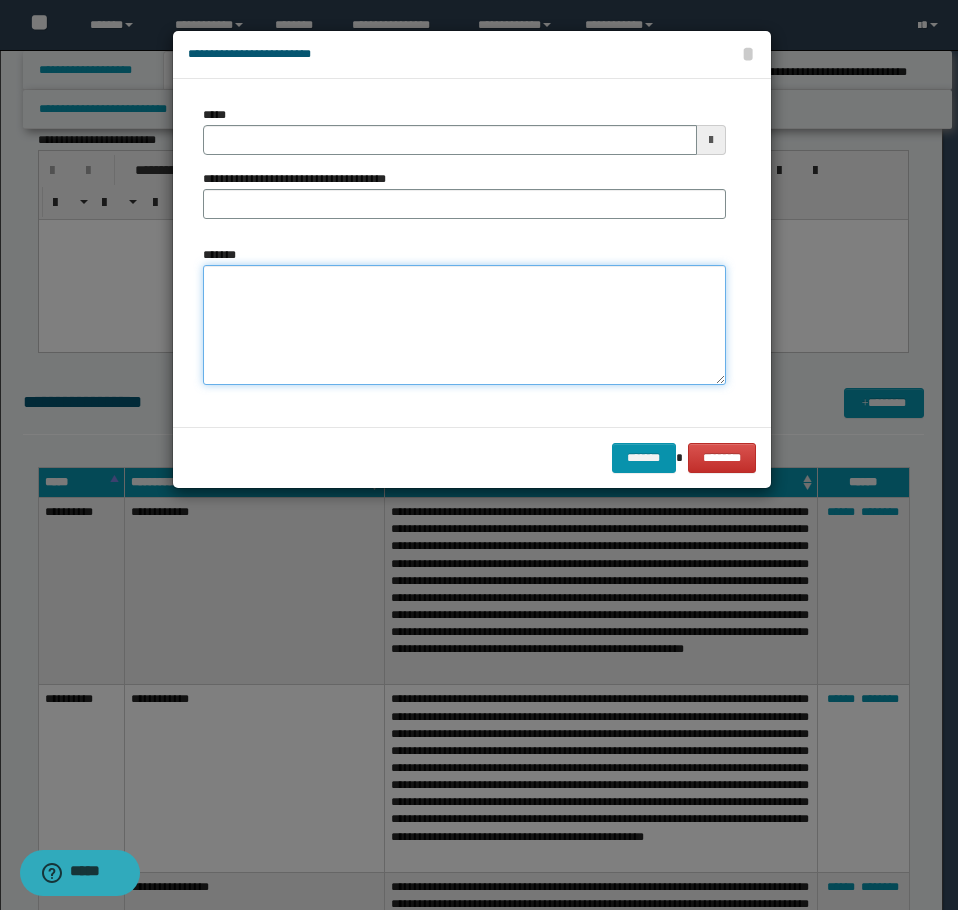 click on "*******" at bounding box center [464, 325] 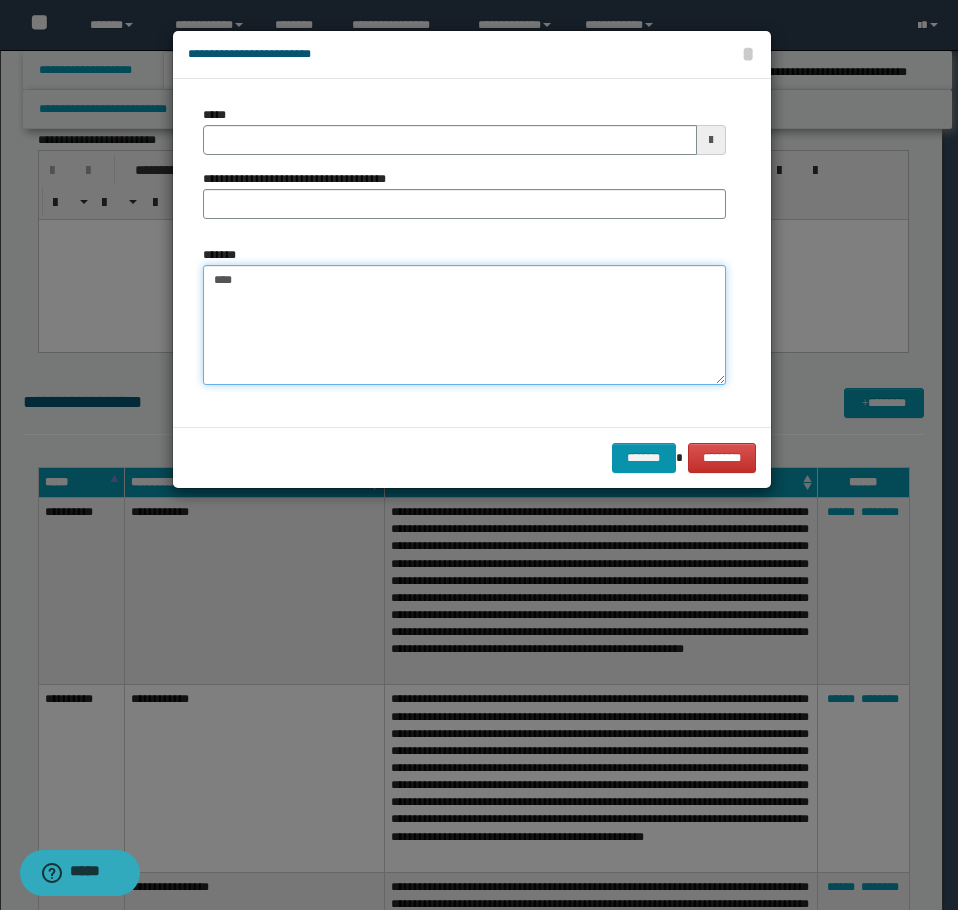 paste on "**********" 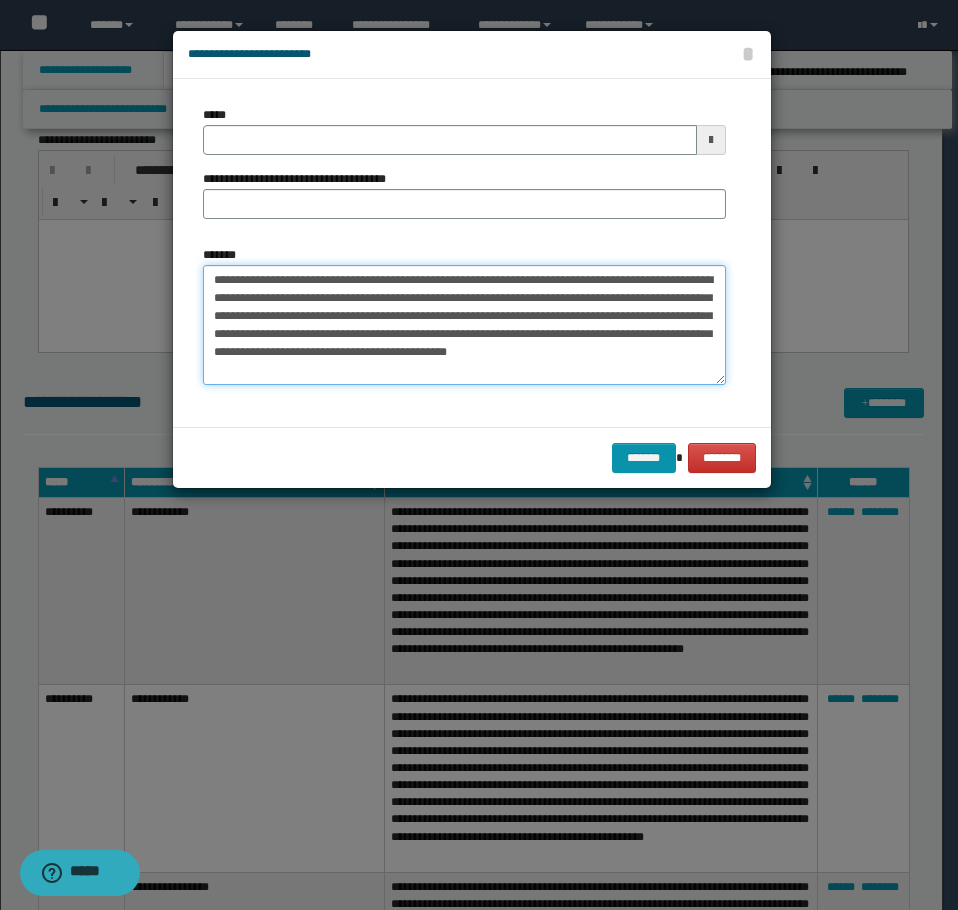 type on "**********" 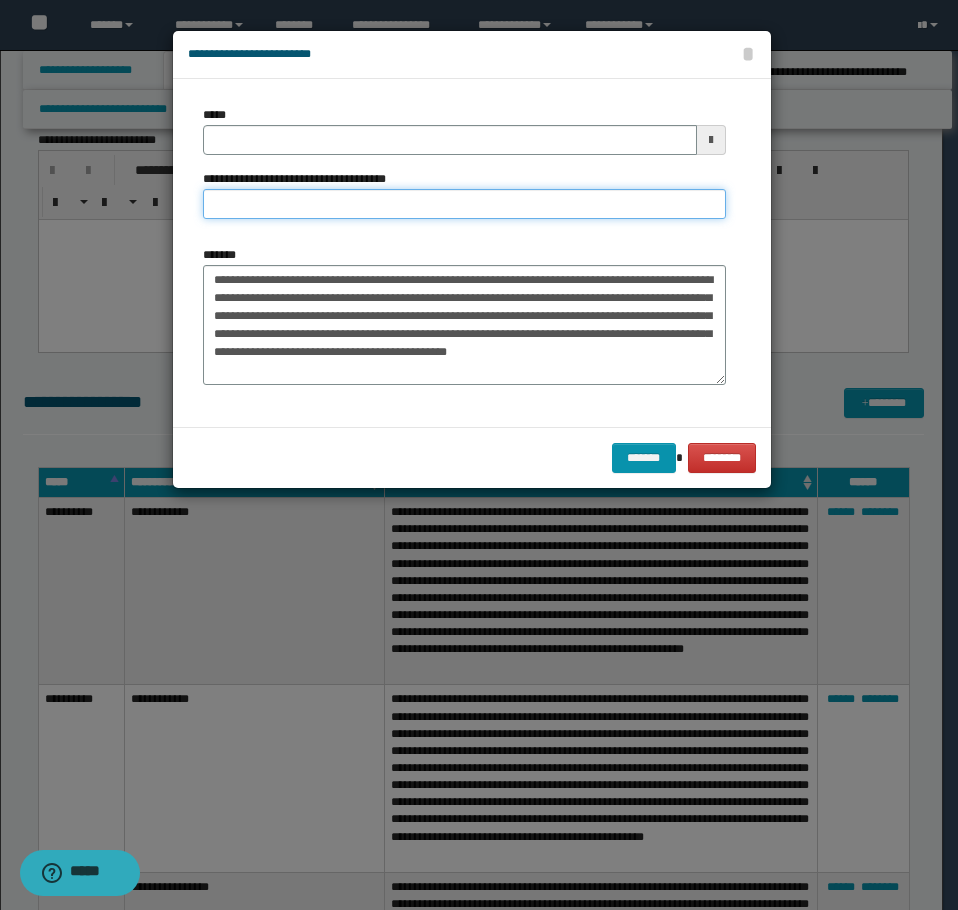 click on "**********" at bounding box center [464, 204] 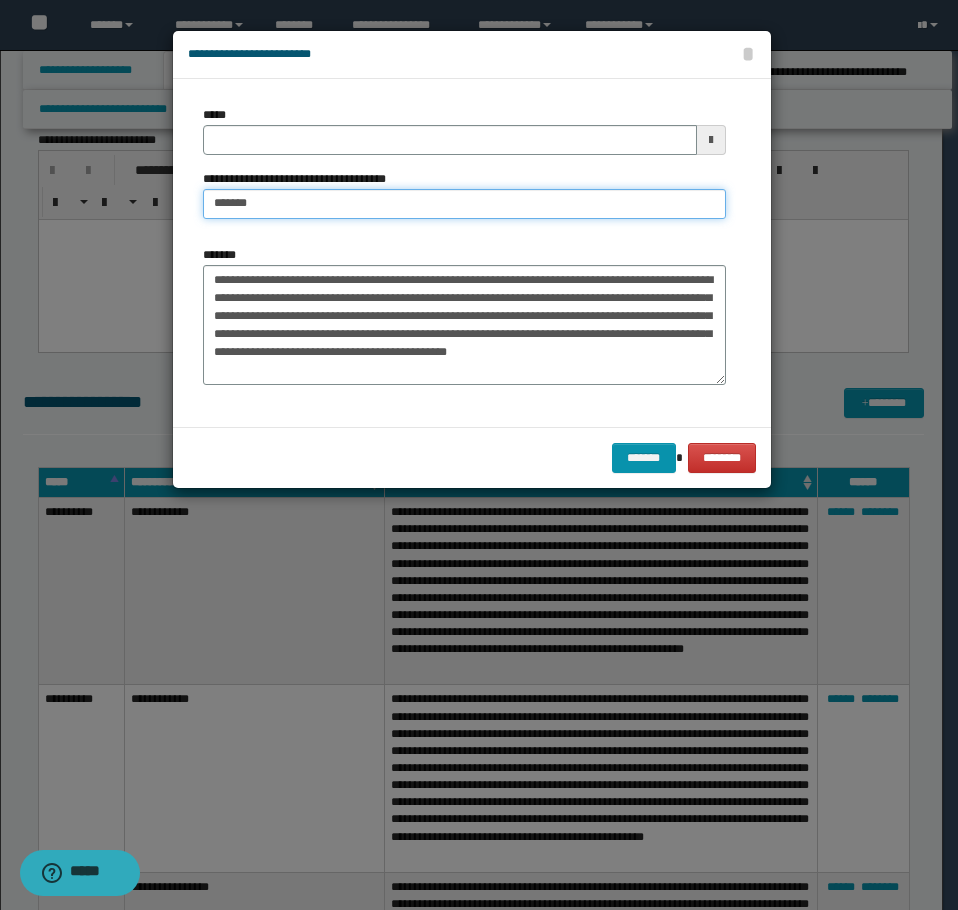 type on "**********" 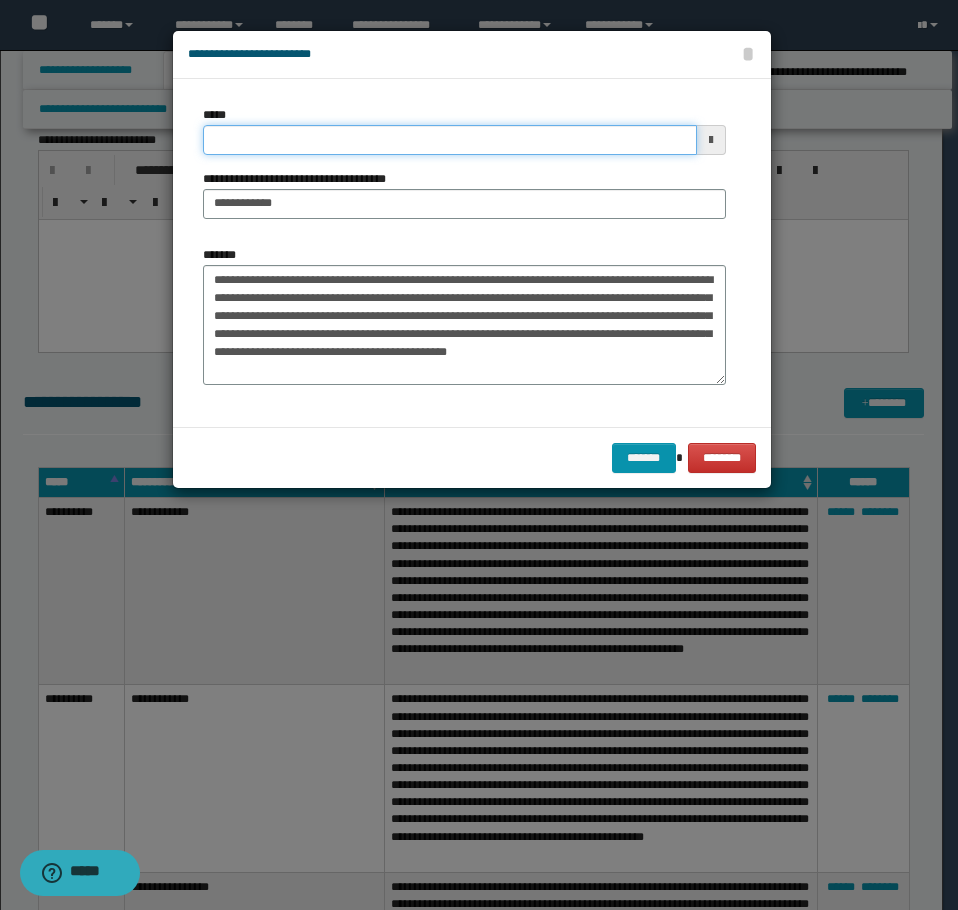 click on "*****" at bounding box center [450, 140] 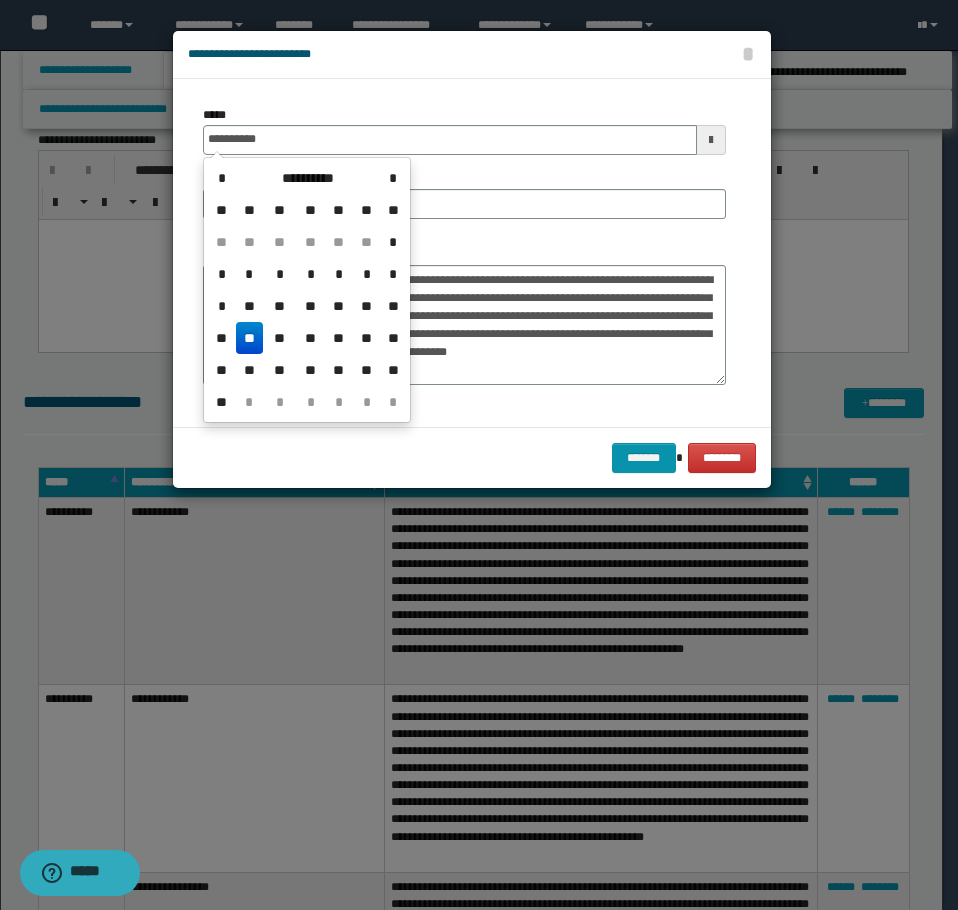 type on "**********" 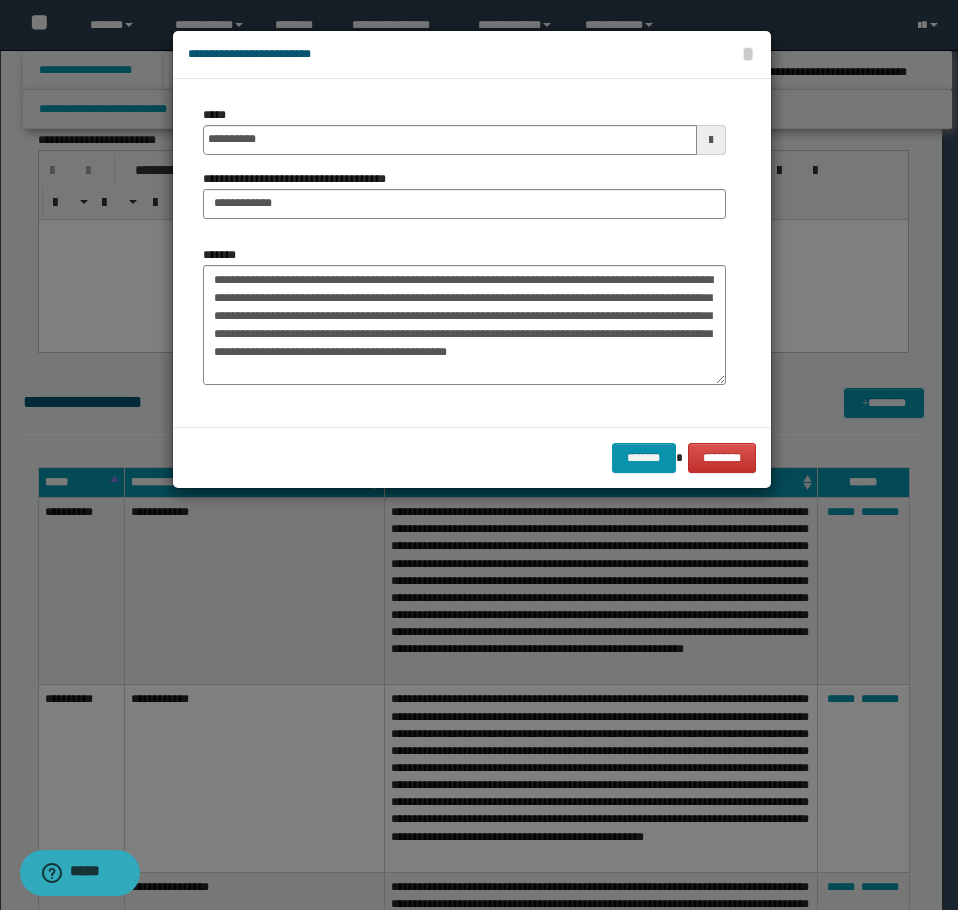 click on "**********" at bounding box center [464, 194] 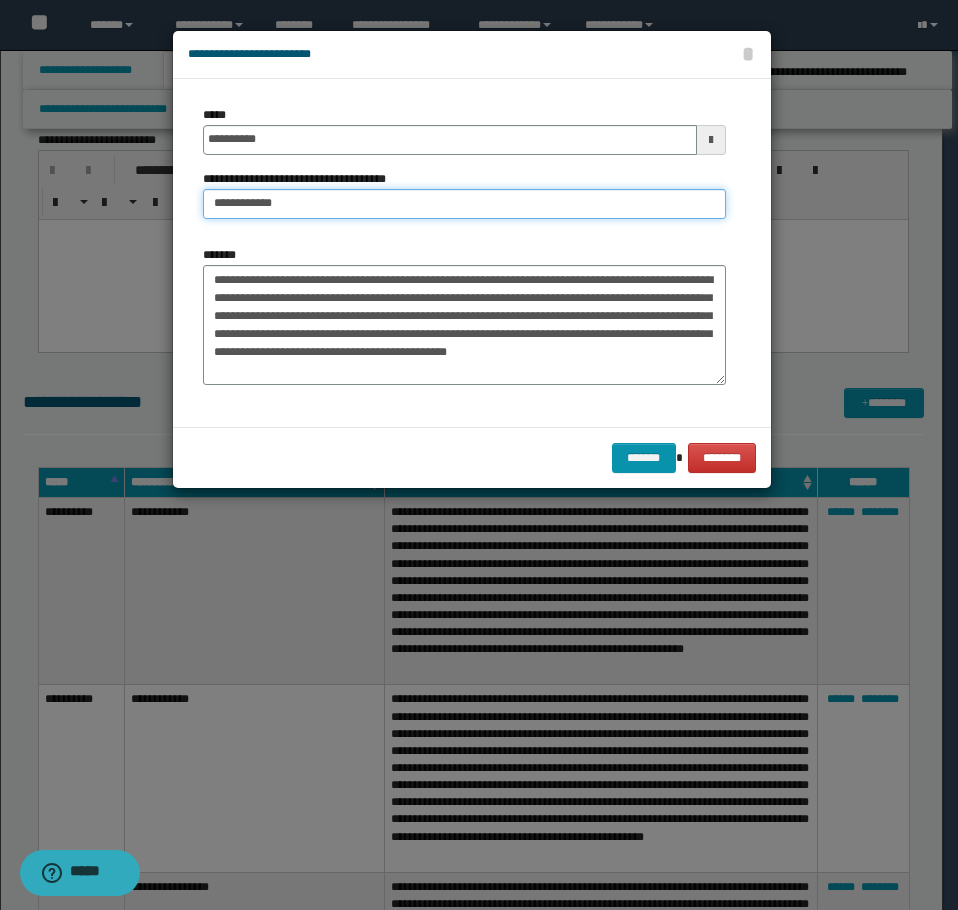 click on "**********" at bounding box center (464, 204) 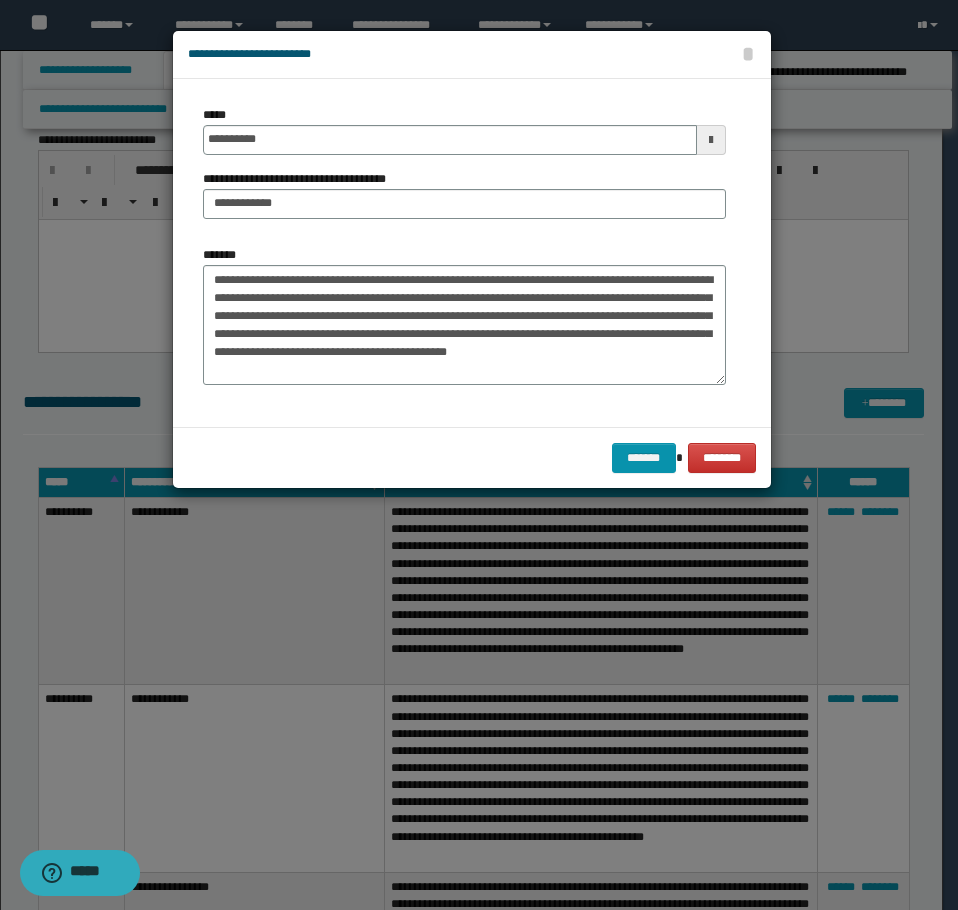 click on "**********" at bounding box center (464, 253) 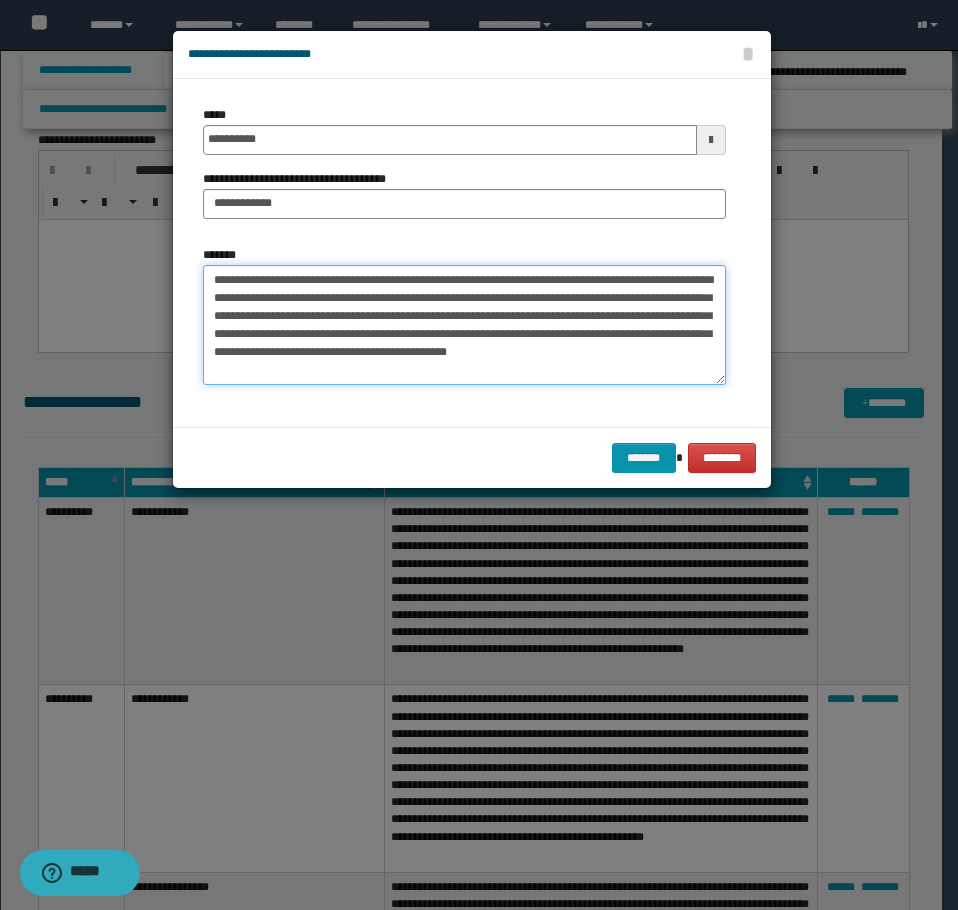 drag, startPoint x: 667, startPoint y: 271, endPoint x: 609, endPoint y: 314, distance: 72.20111 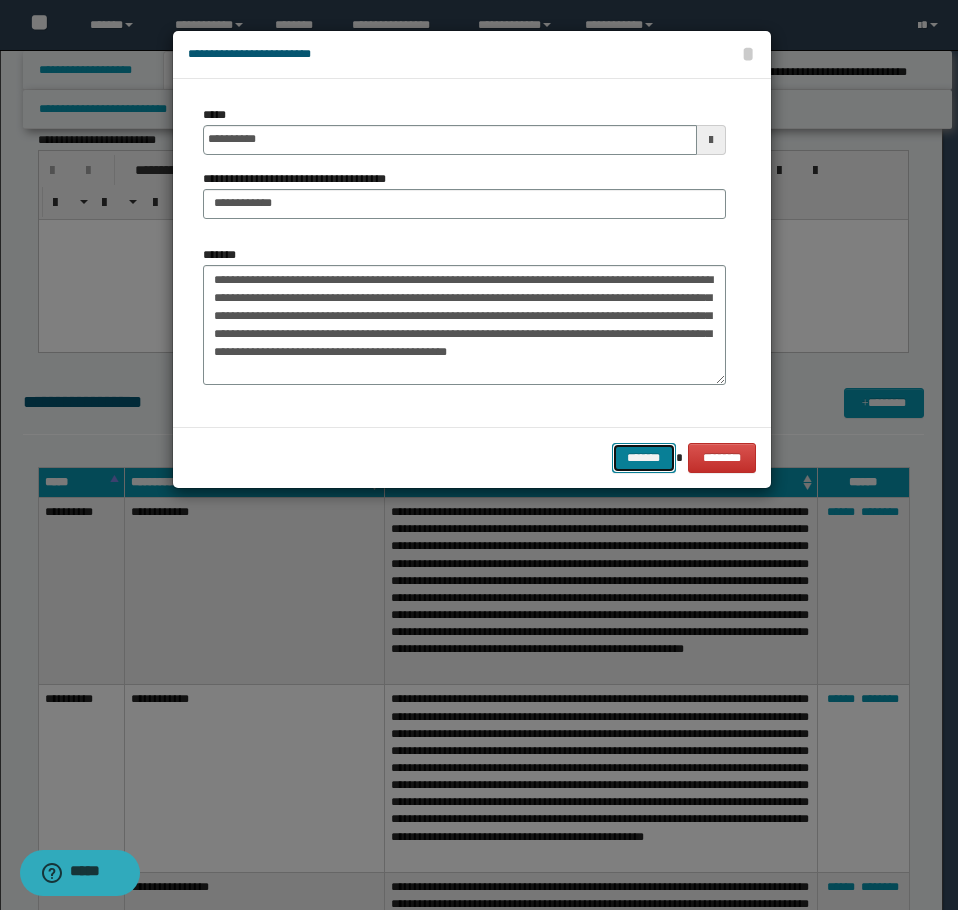 click on "*******" at bounding box center [644, 458] 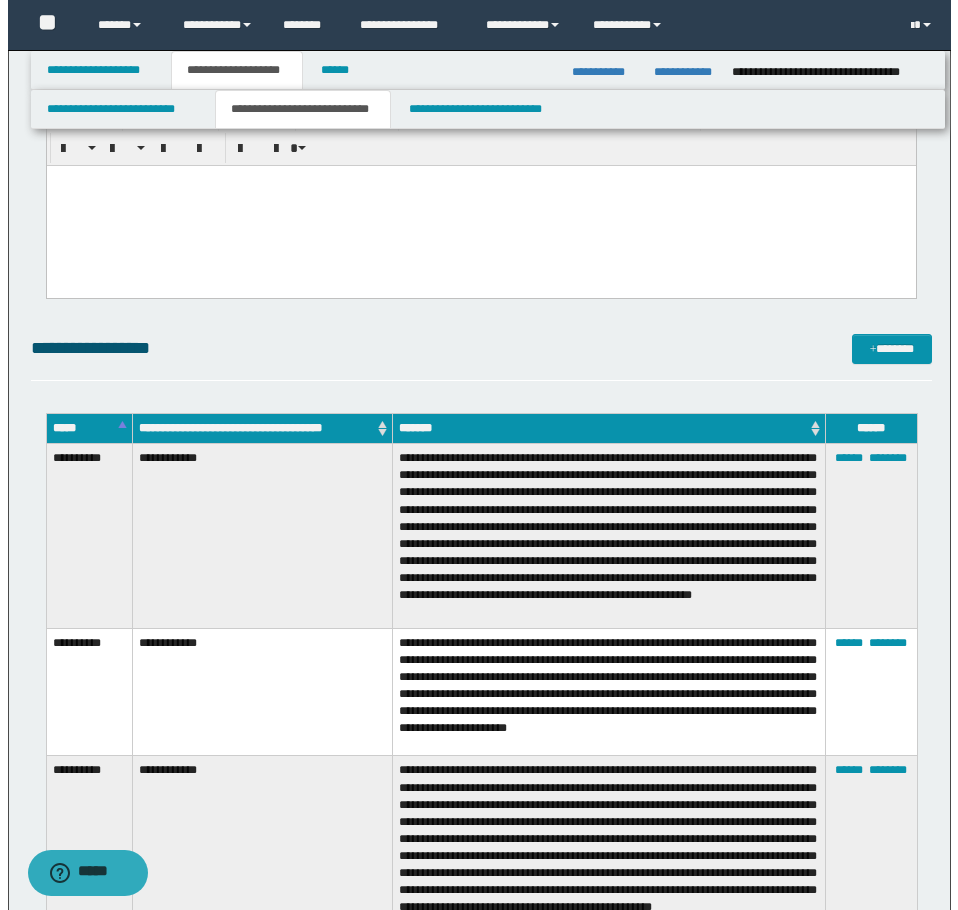 scroll, scrollTop: 2513, scrollLeft: 0, axis: vertical 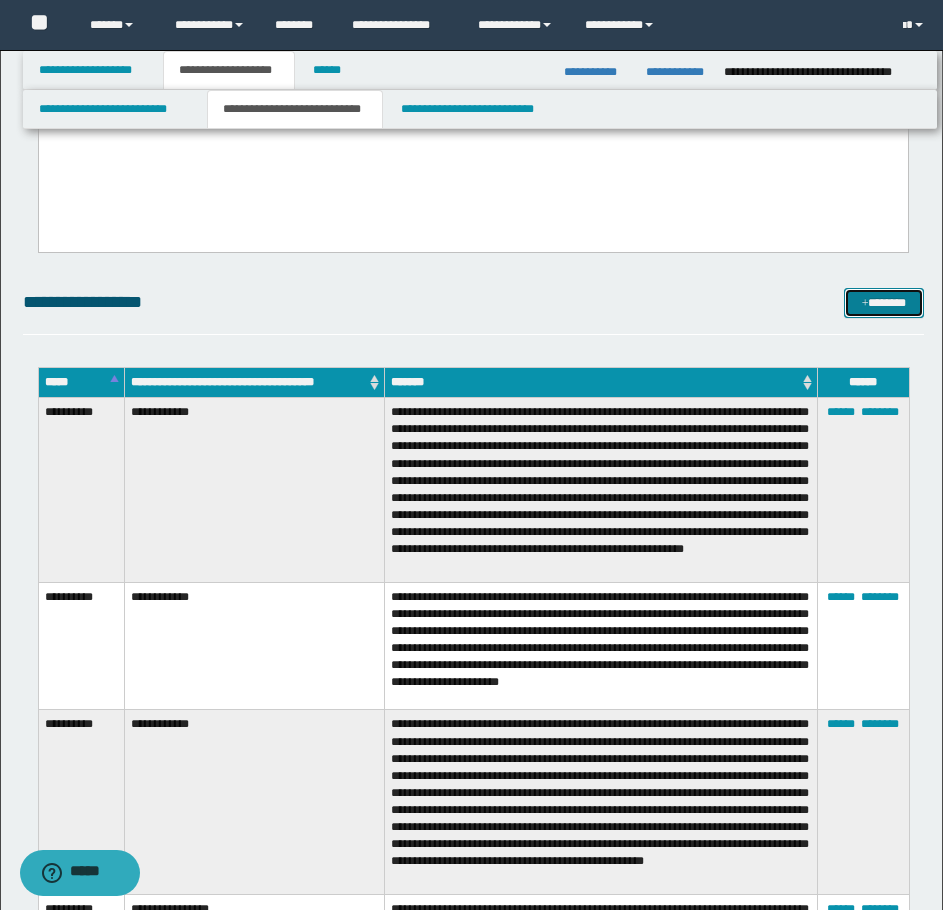 click on "*******" at bounding box center (884, 303) 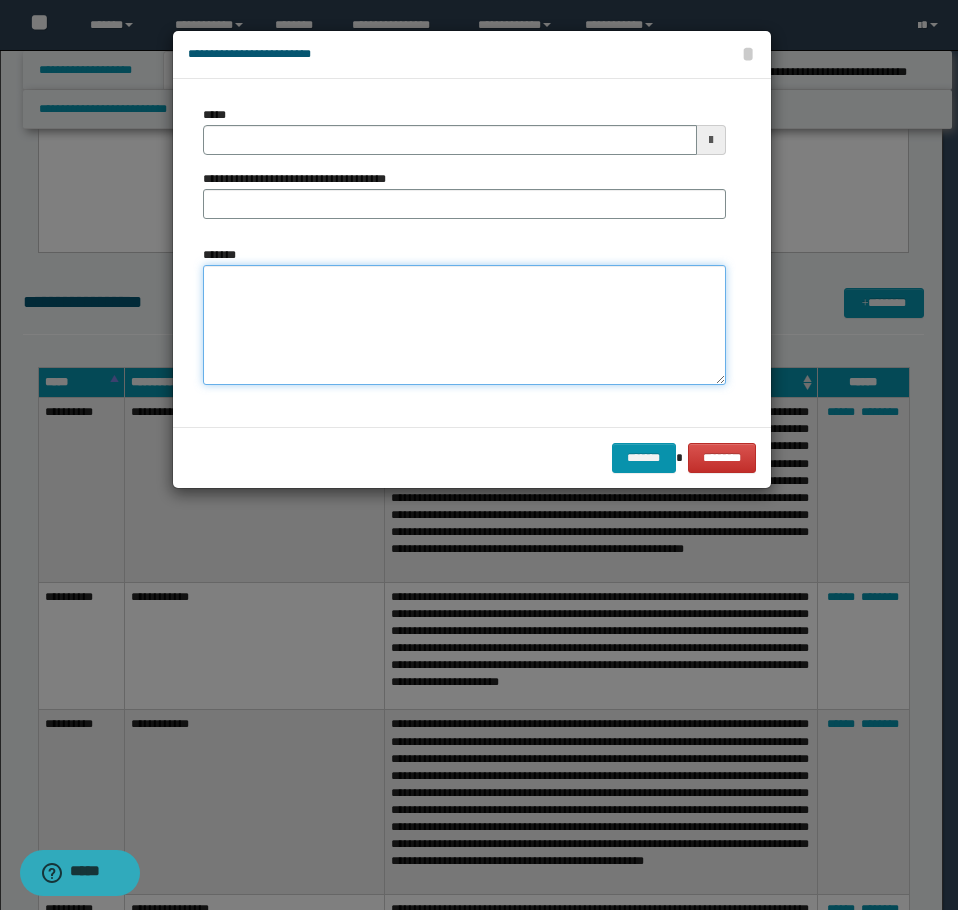 click on "*******" at bounding box center (464, 325) 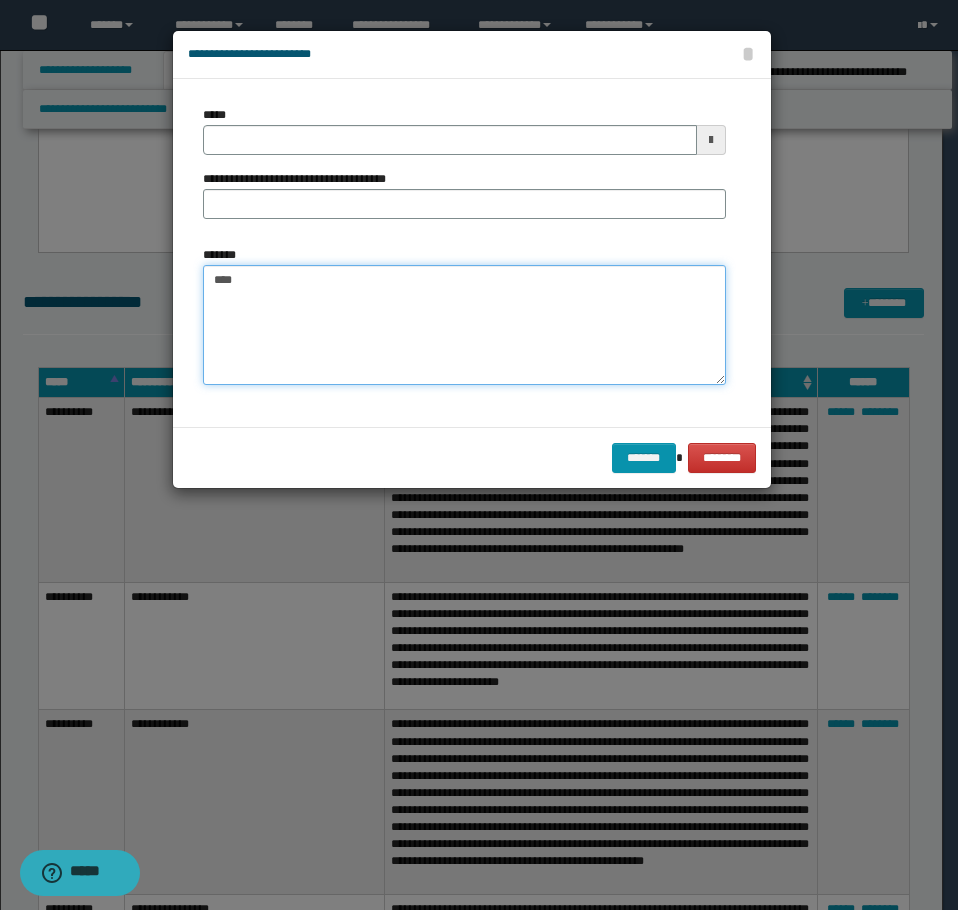 paste on "**********" 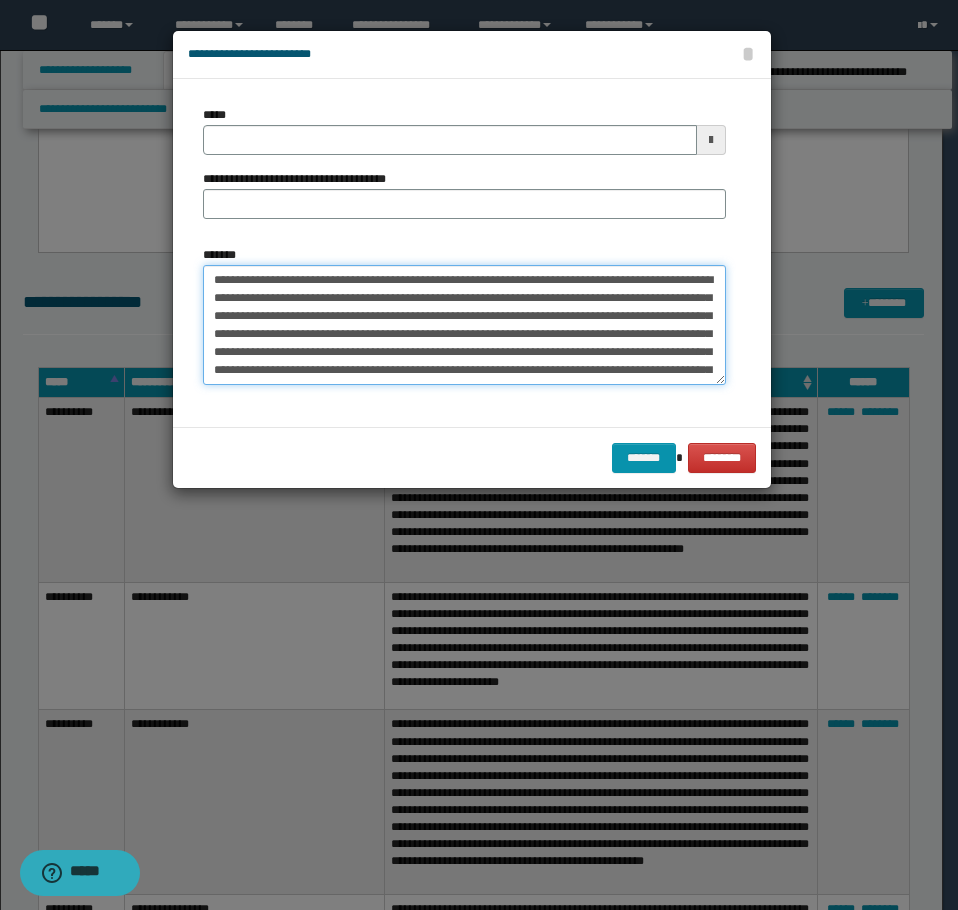 scroll, scrollTop: 102, scrollLeft: 0, axis: vertical 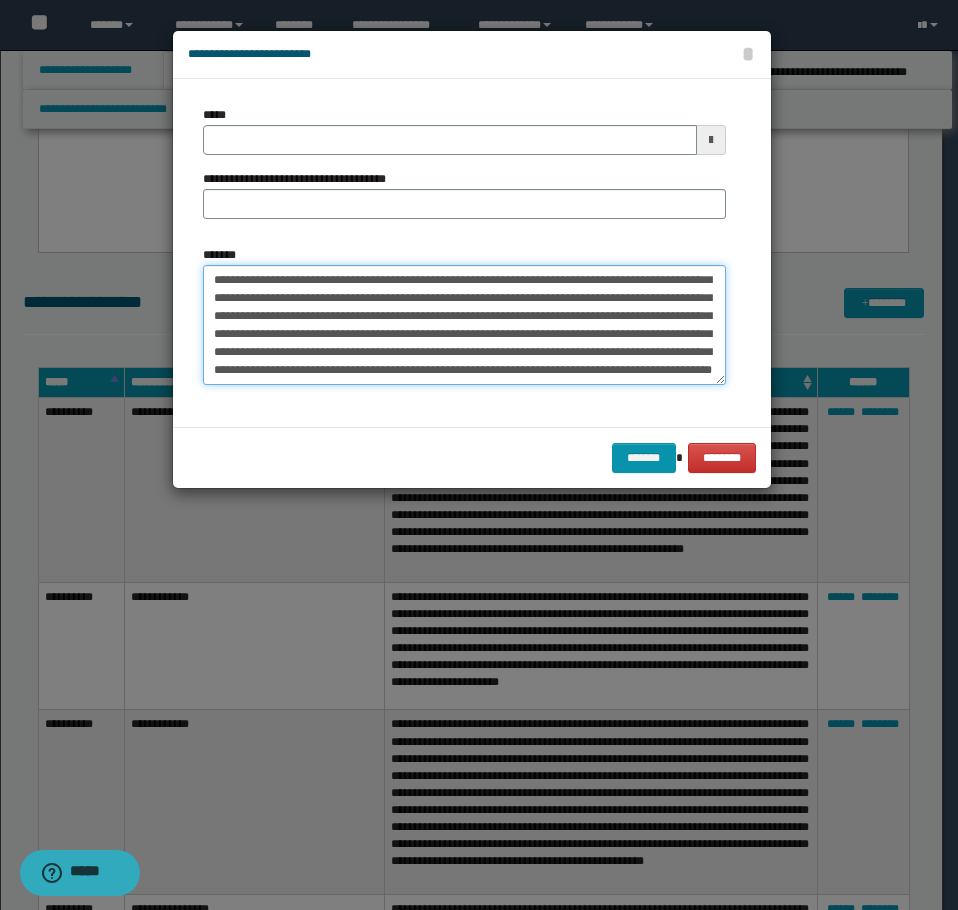 type on "**********" 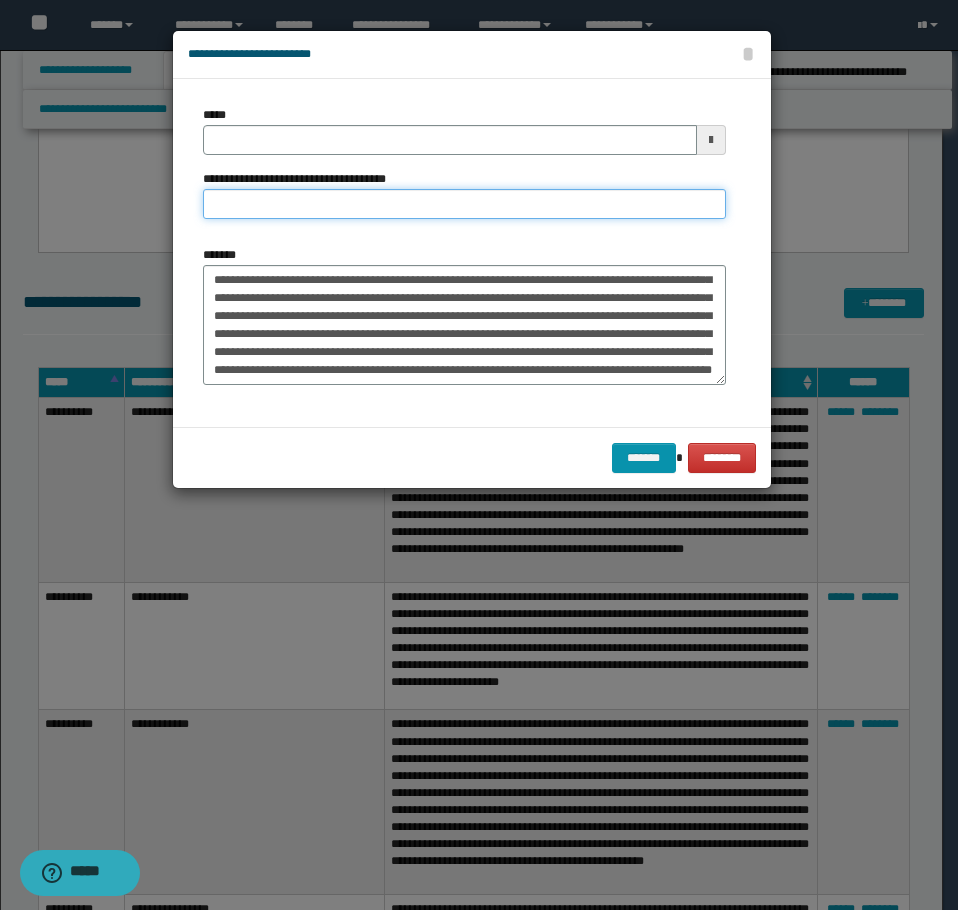 click on "**********" at bounding box center [464, 204] 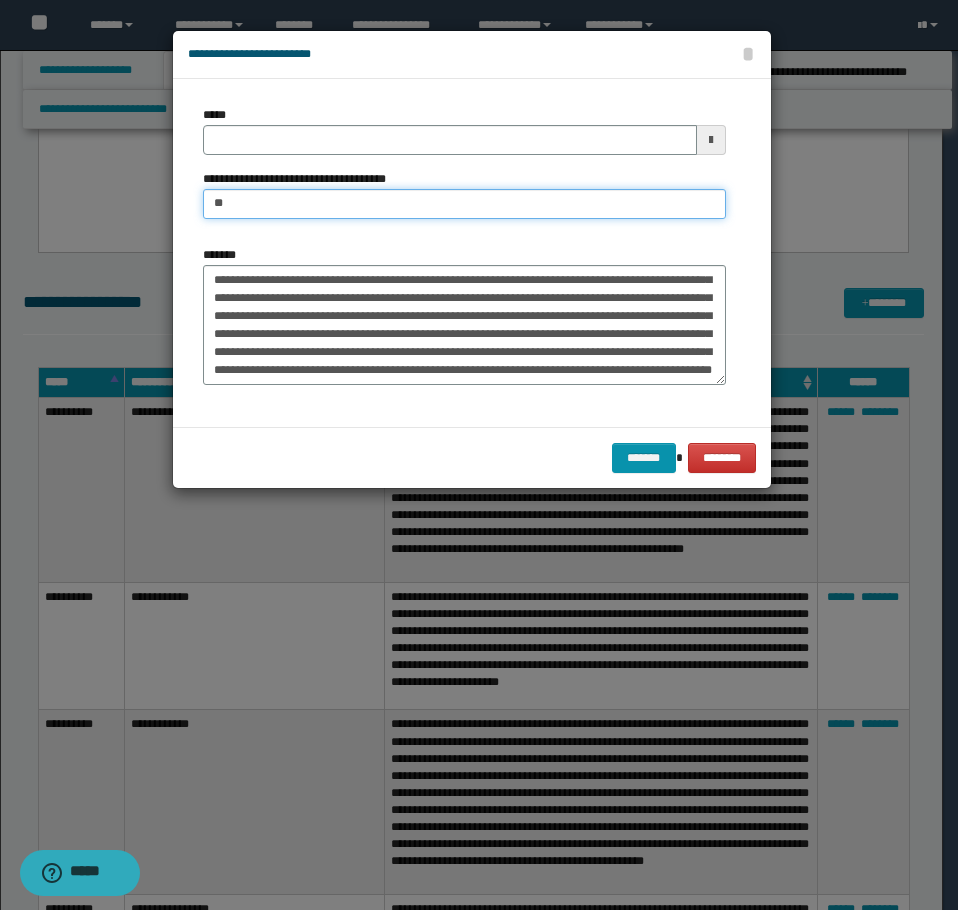type on "*" 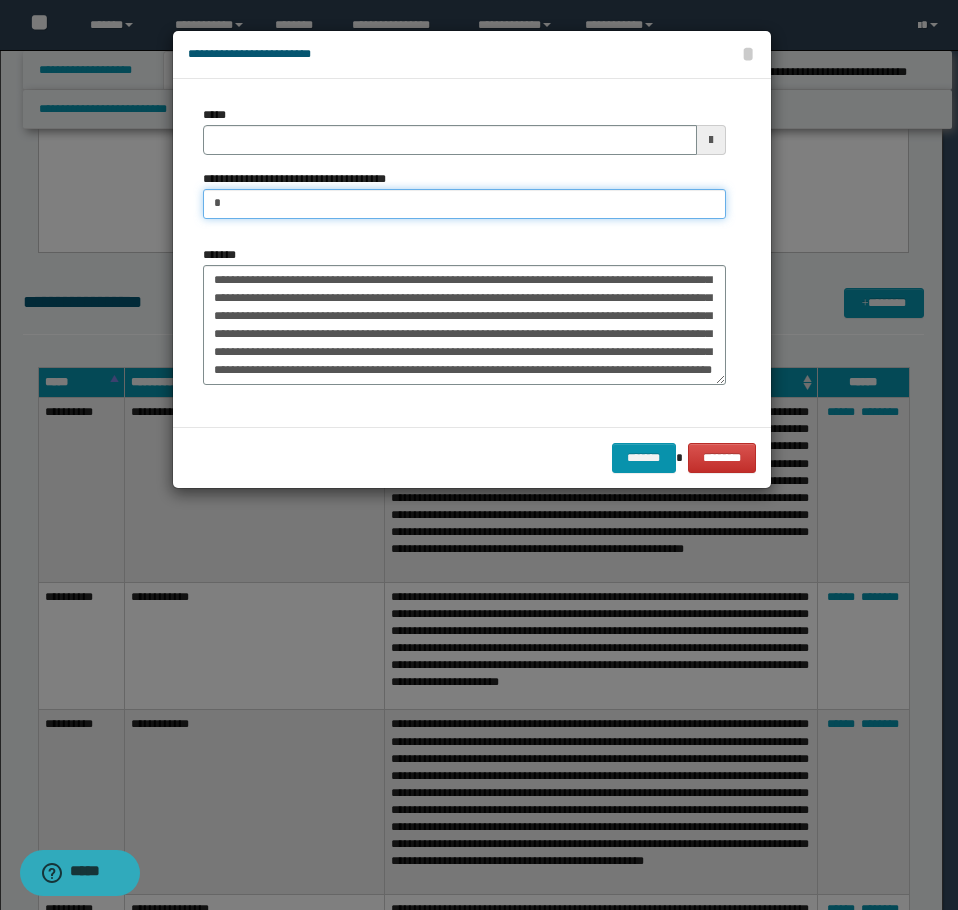 type on "**********" 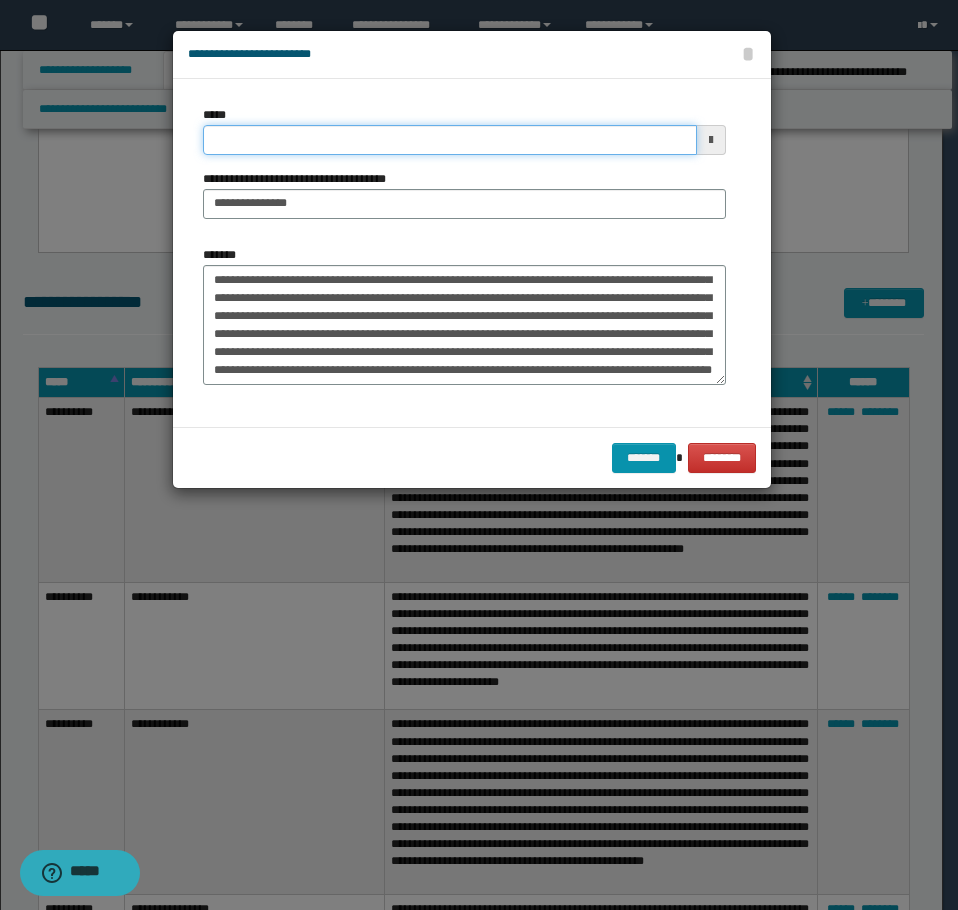 click on "*****" at bounding box center (450, 140) 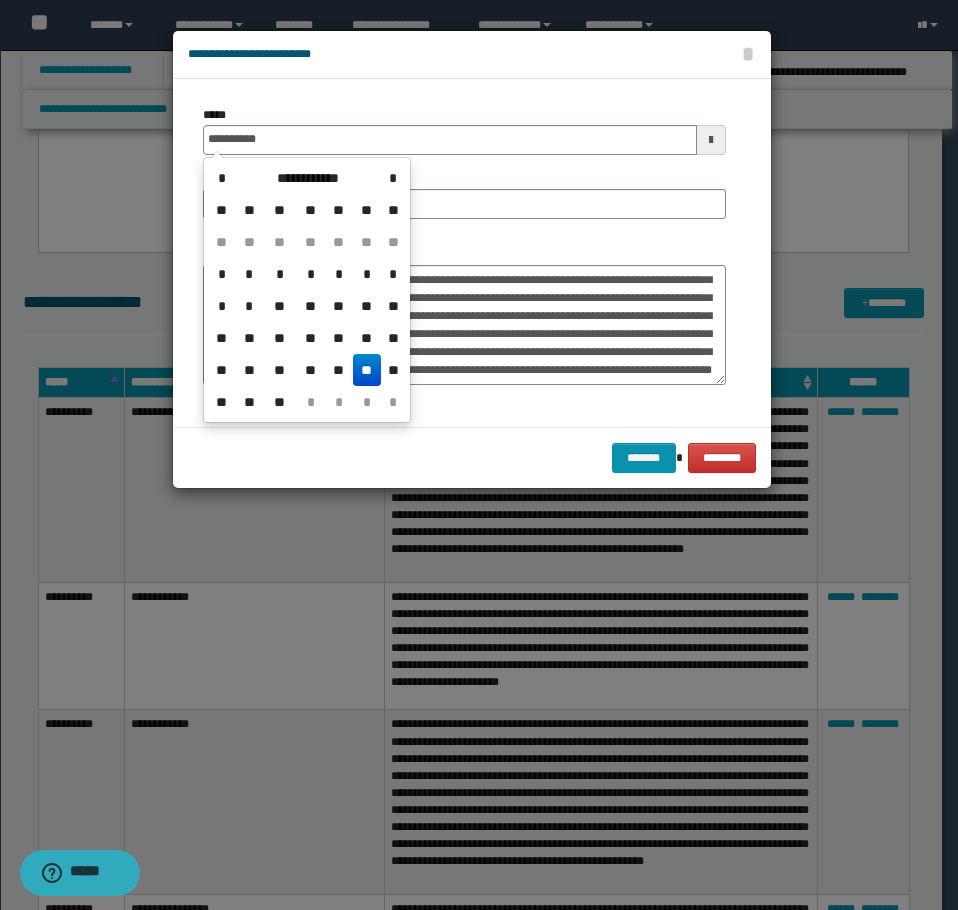 type on "**********" 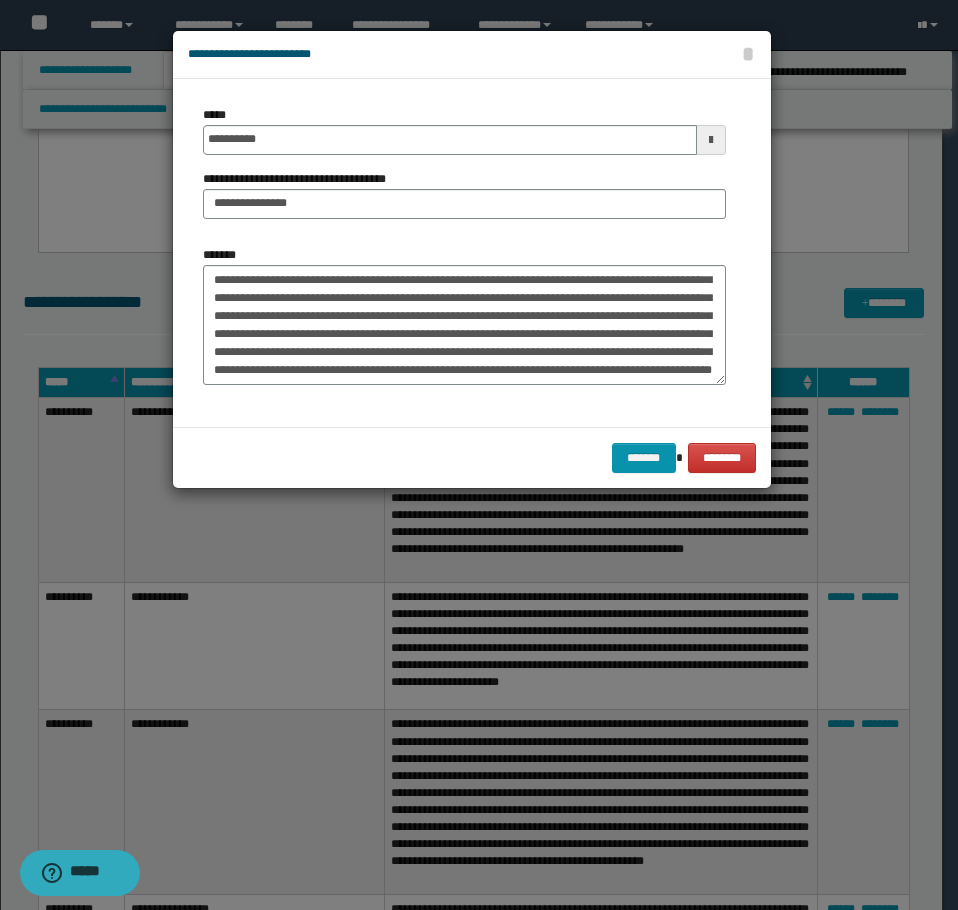 click on "**********" at bounding box center [464, 130] 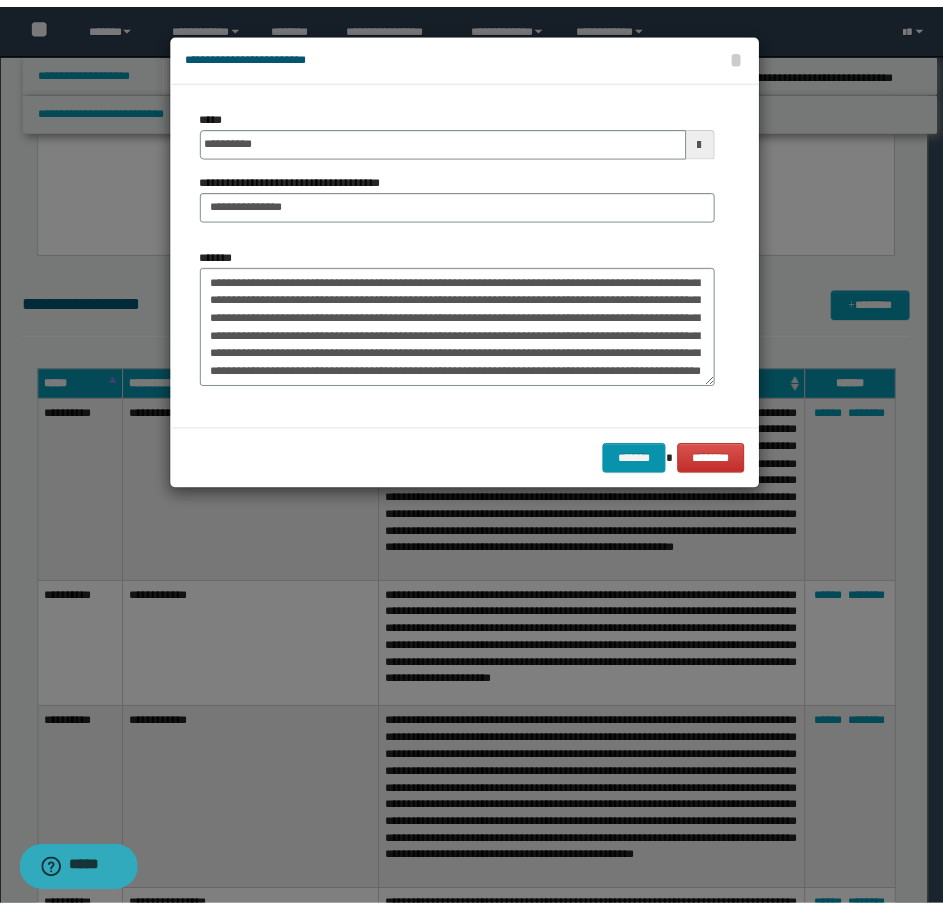 scroll, scrollTop: 108, scrollLeft: 0, axis: vertical 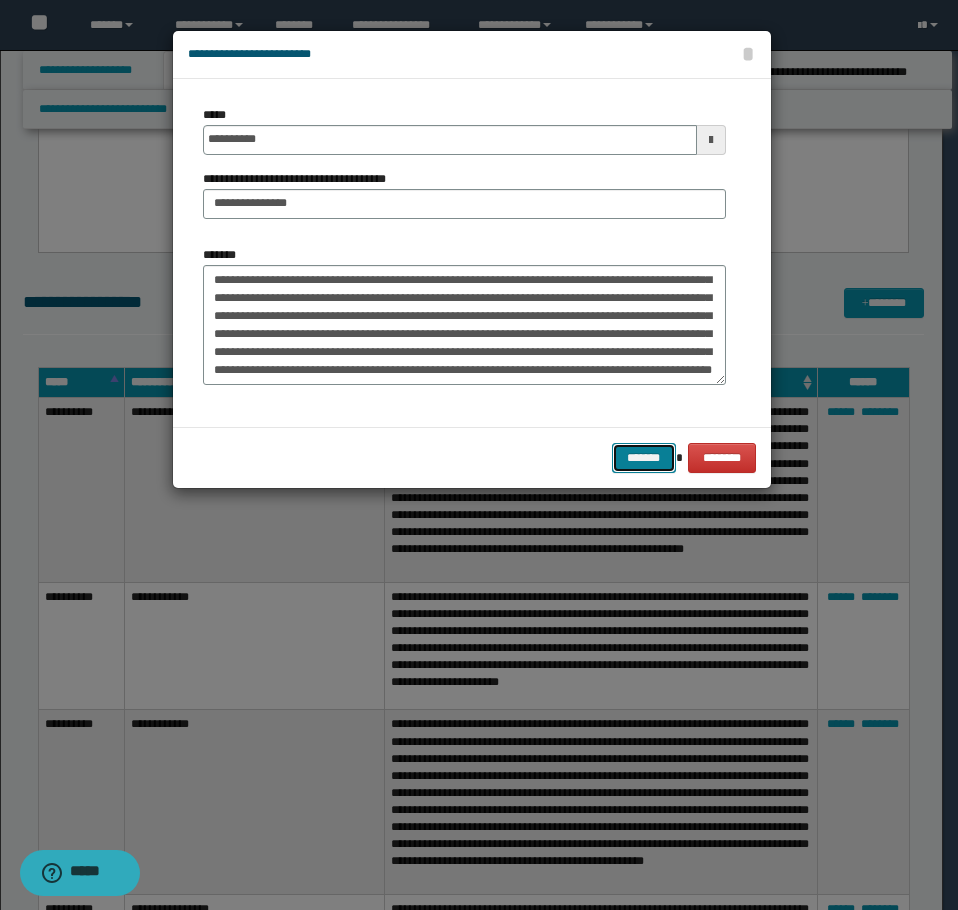 click on "*******" at bounding box center [644, 458] 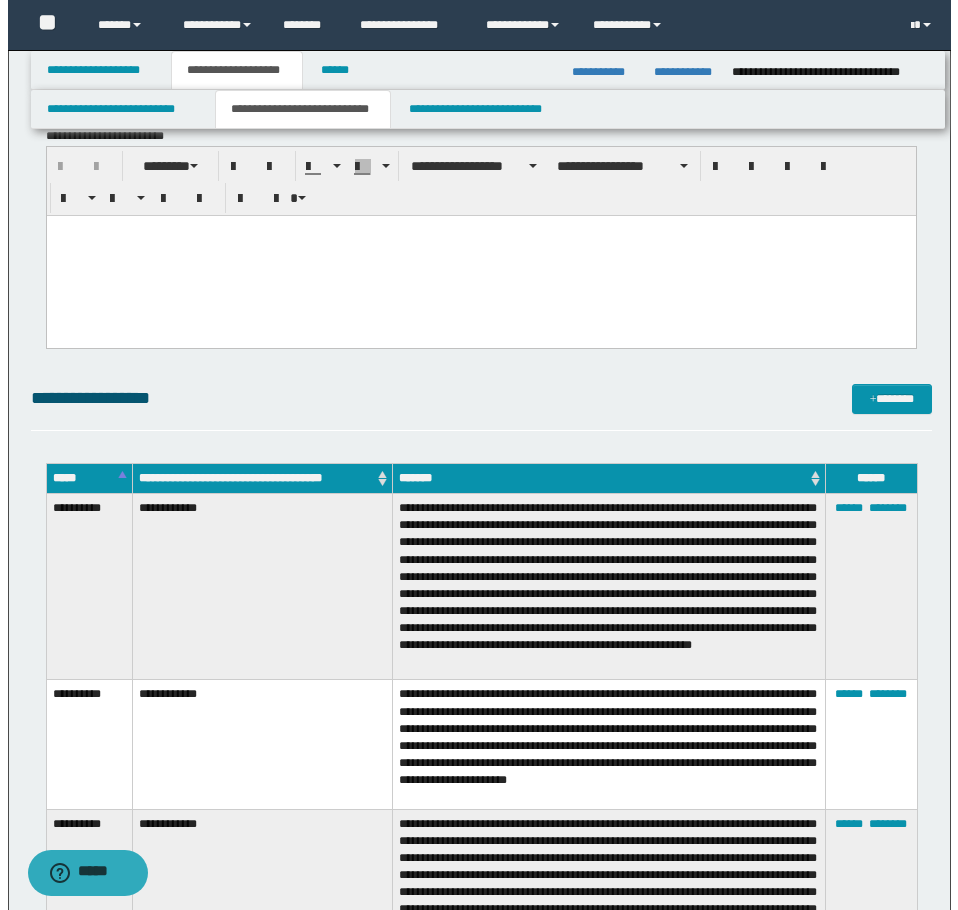 scroll, scrollTop: 2313, scrollLeft: 0, axis: vertical 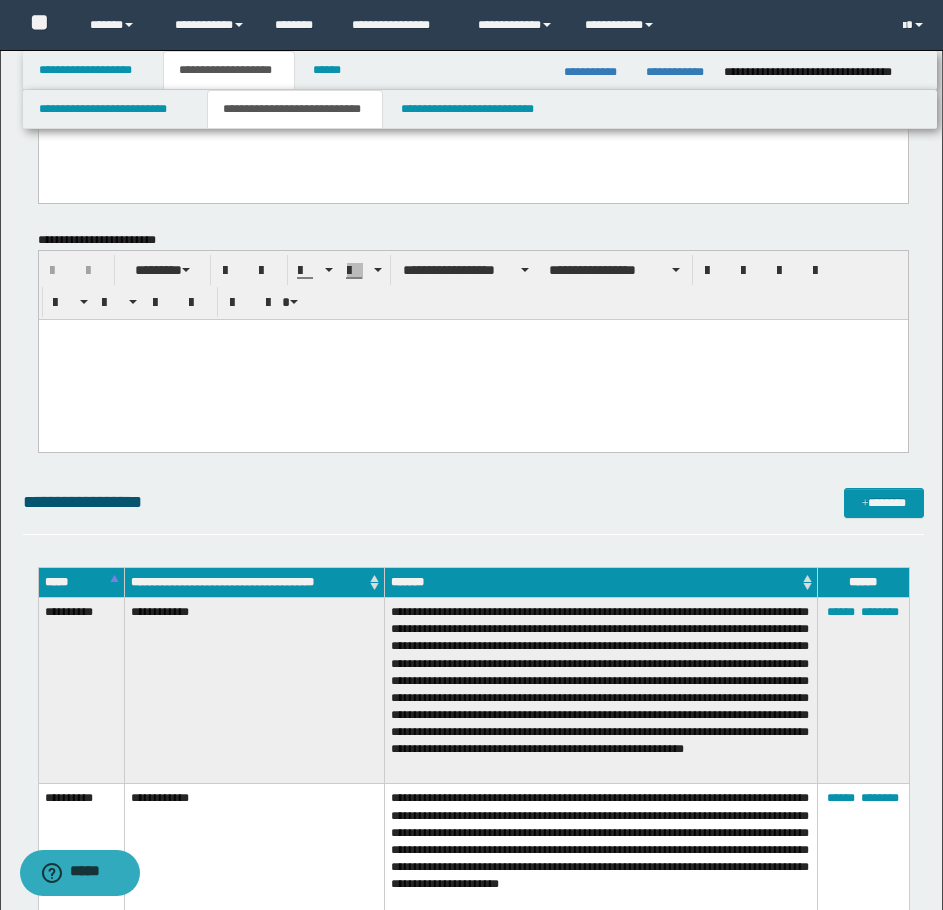 click on "**********" at bounding box center [473, 511] 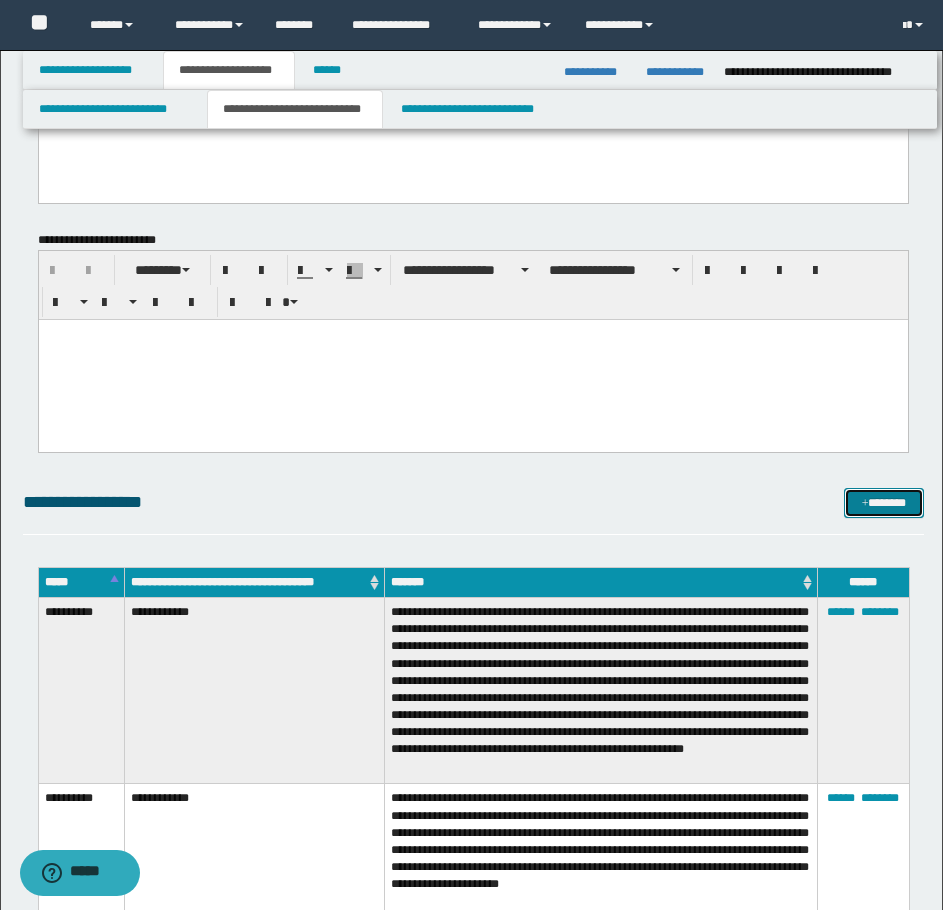 click on "*******" at bounding box center (884, 503) 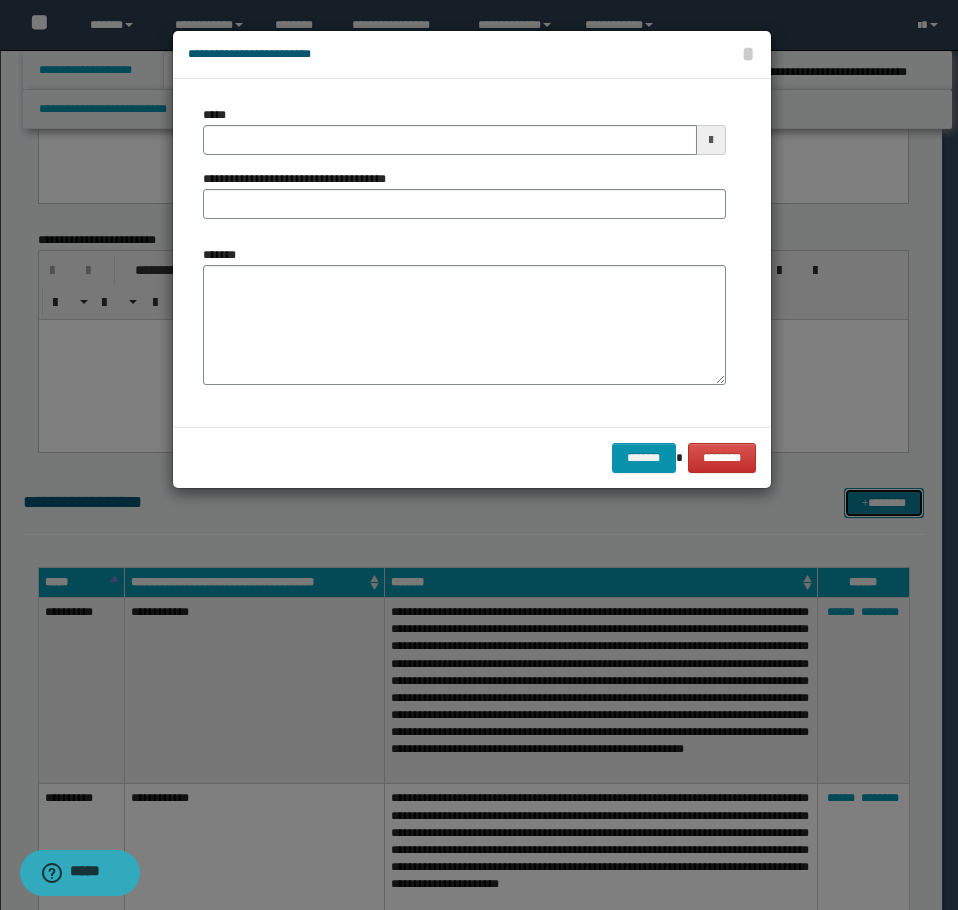 scroll, scrollTop: 0, scrollLeft: 0, axis: both 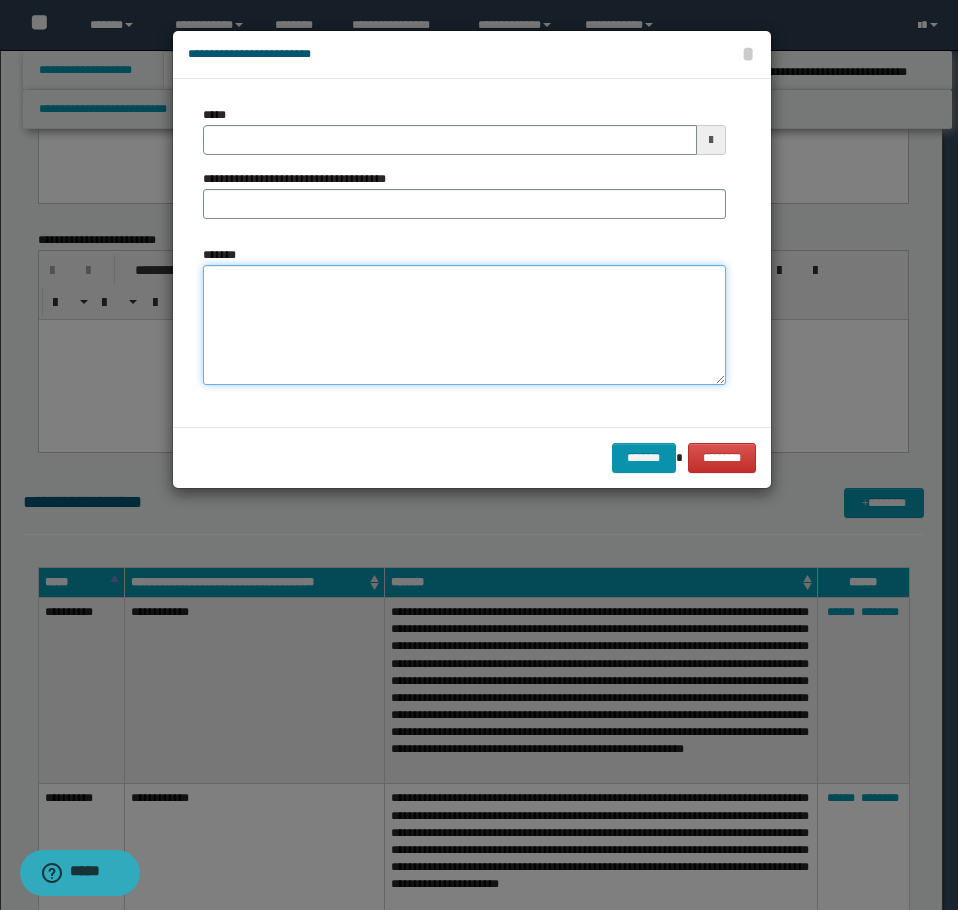 click on "*******" at bounding box center (464, 325) 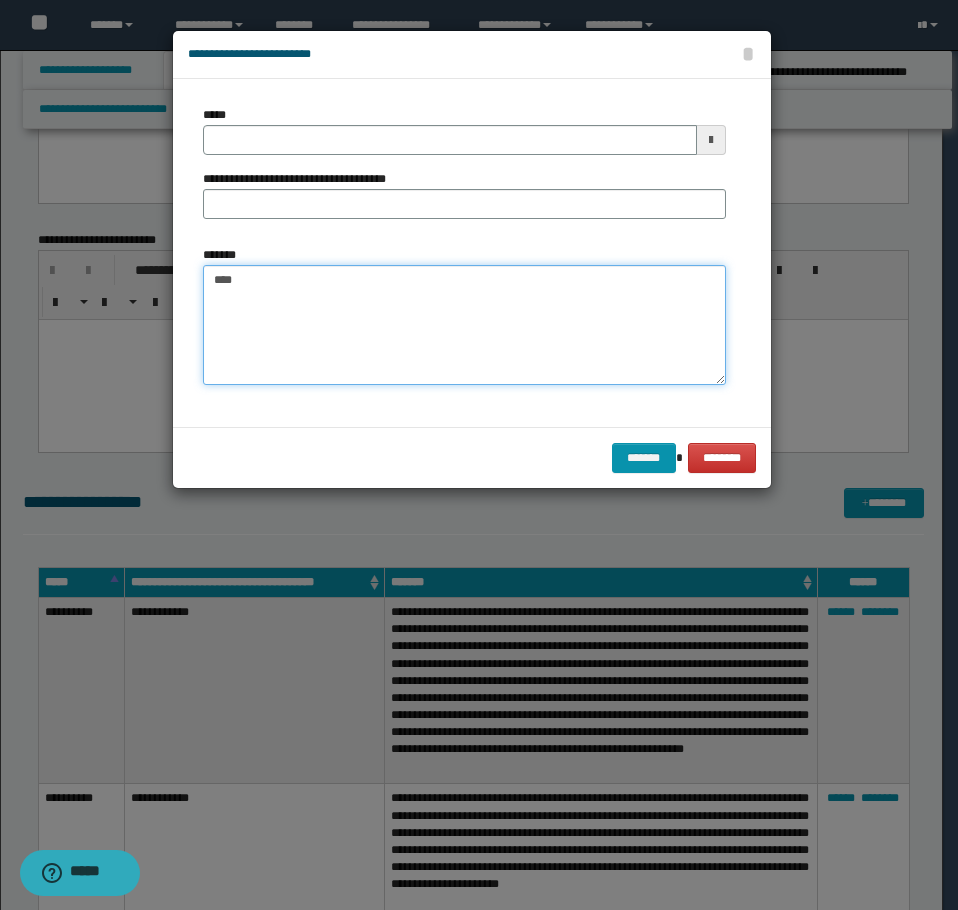 paste on "**********" 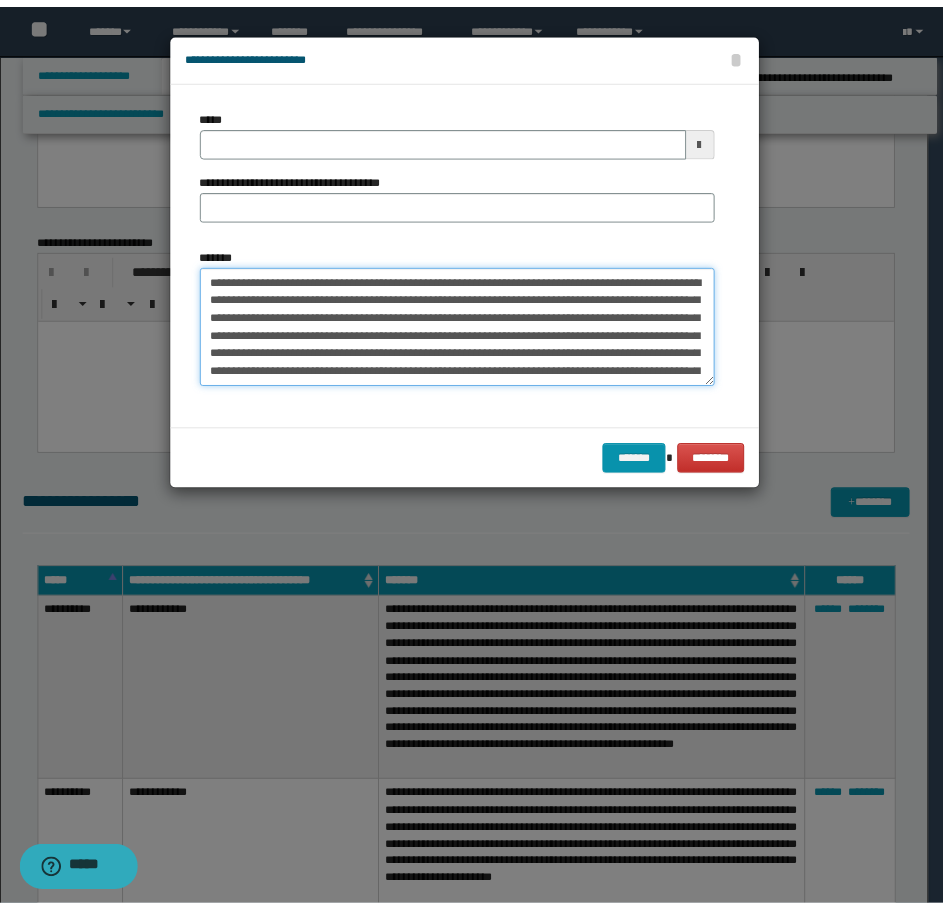 scroll, scrollTop: 156, scrollLeft: 0, axis: vertical 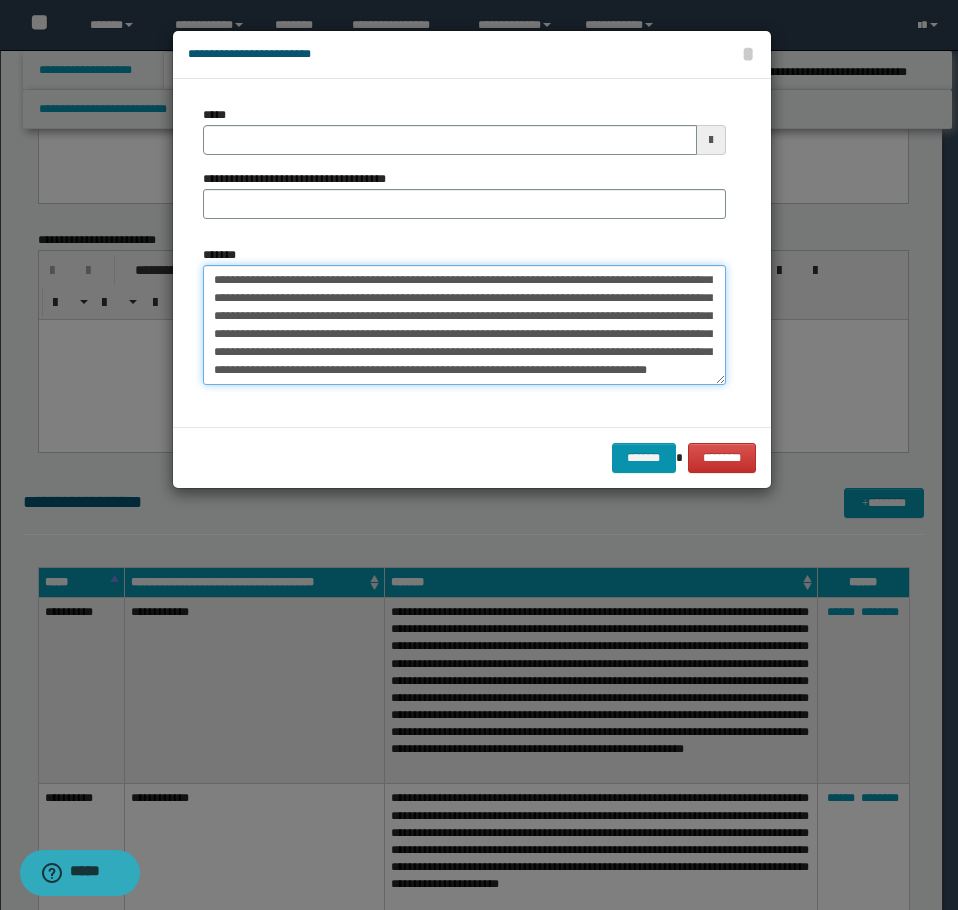 type on "**********" 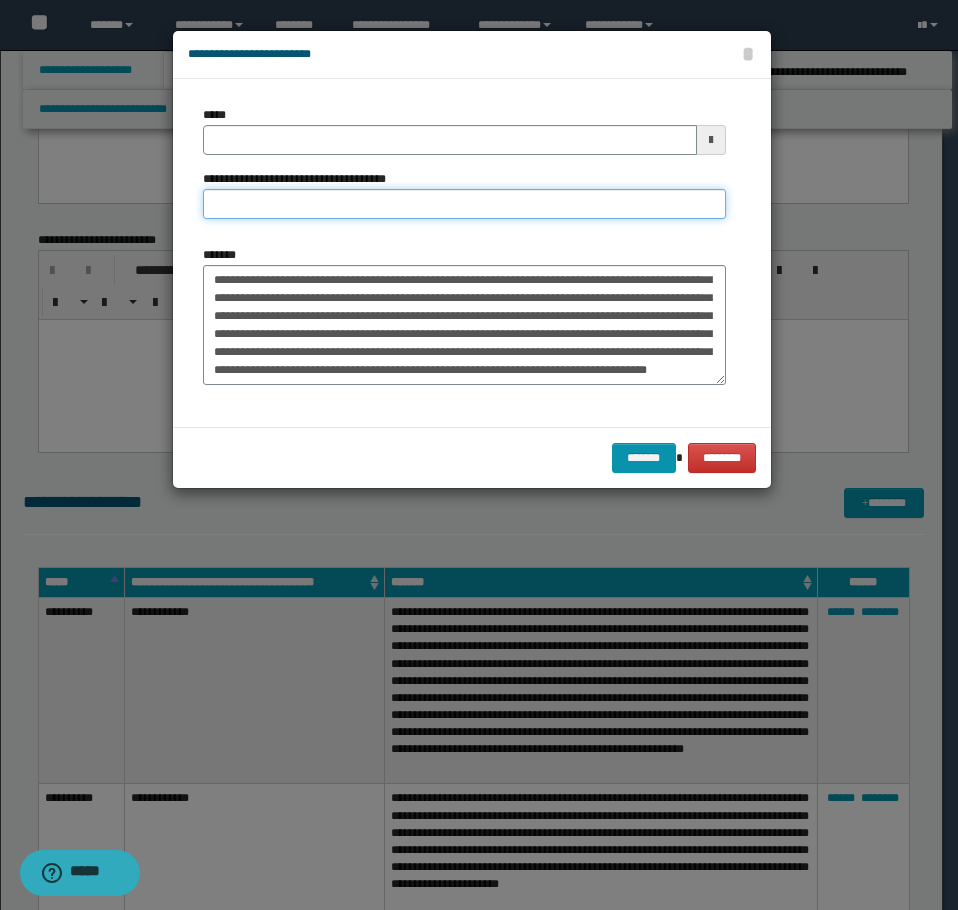click on "**********" at bounding box center [464, 204] 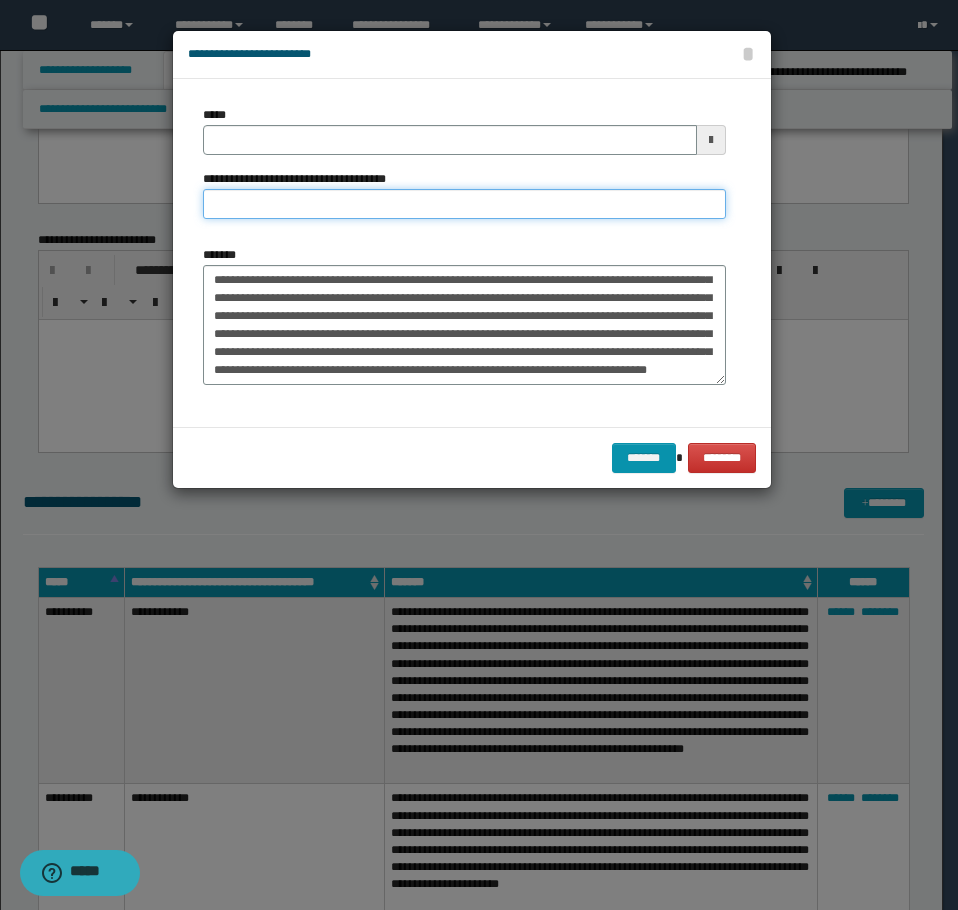type on "*********" 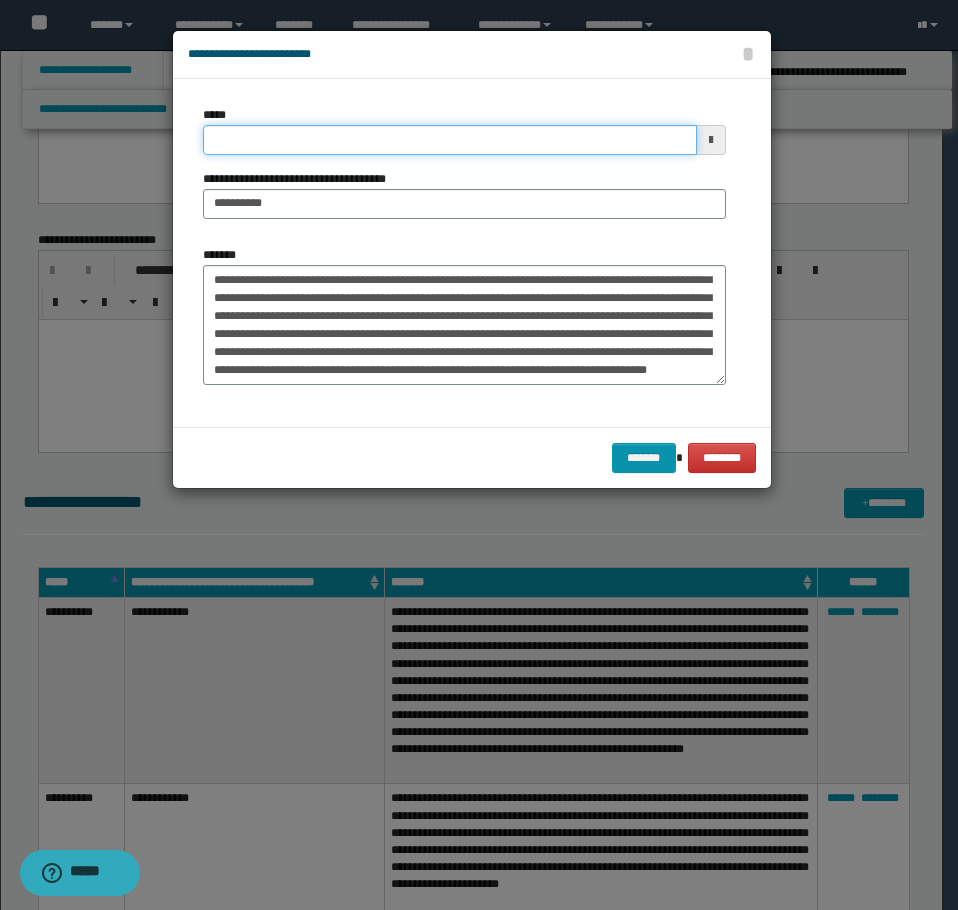 click on "*****" at bounding box center (450, 140) 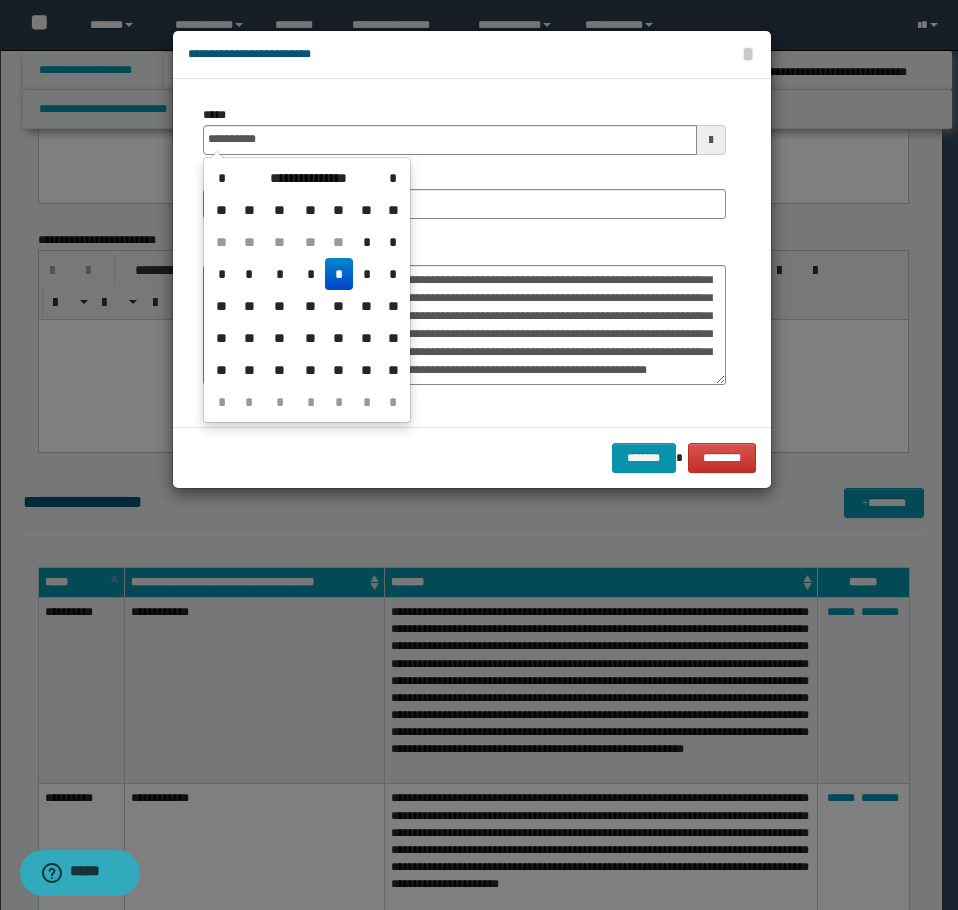 type on "**********" 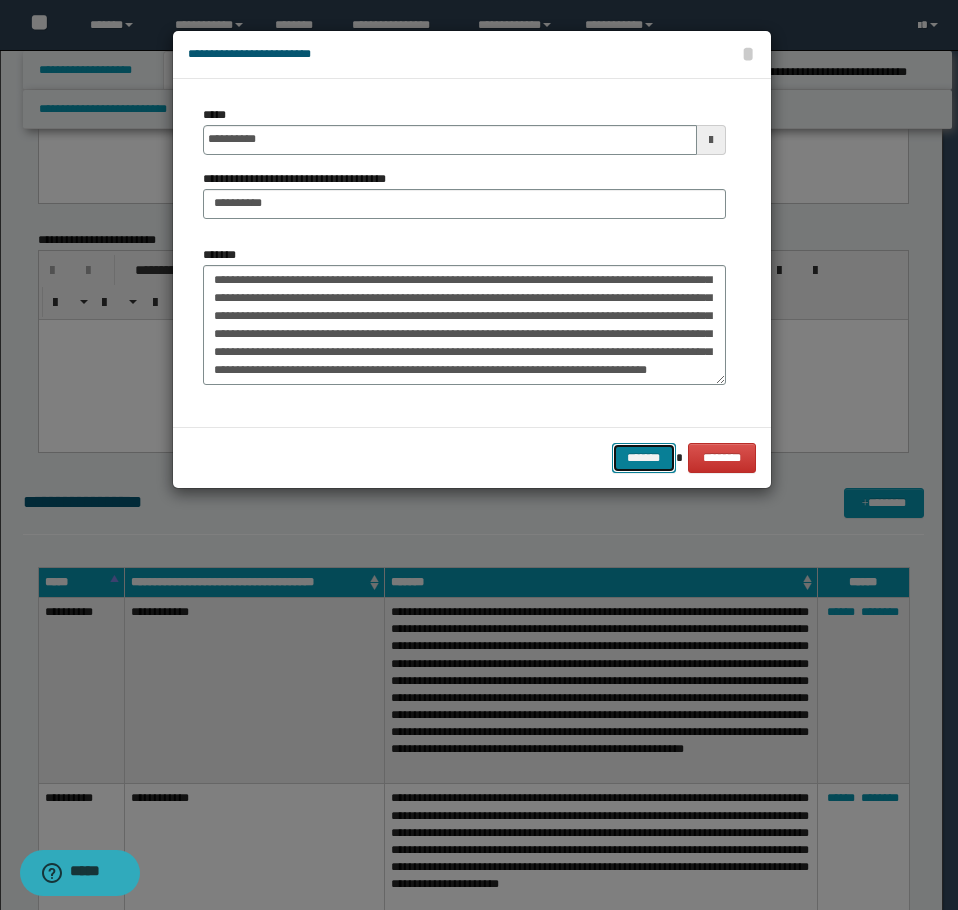 click on "*******" at bounding box center [644, 458] 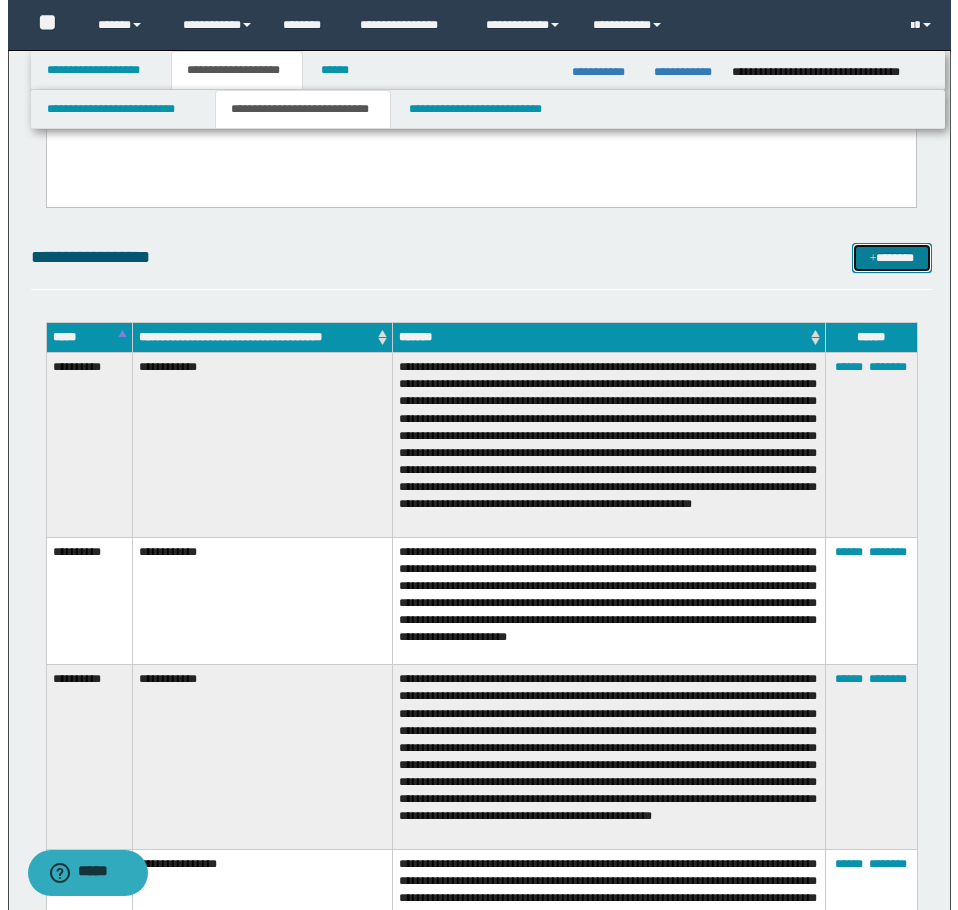 scroll, scrollTop: 2513, scrollLeft: 0, axis: vertical 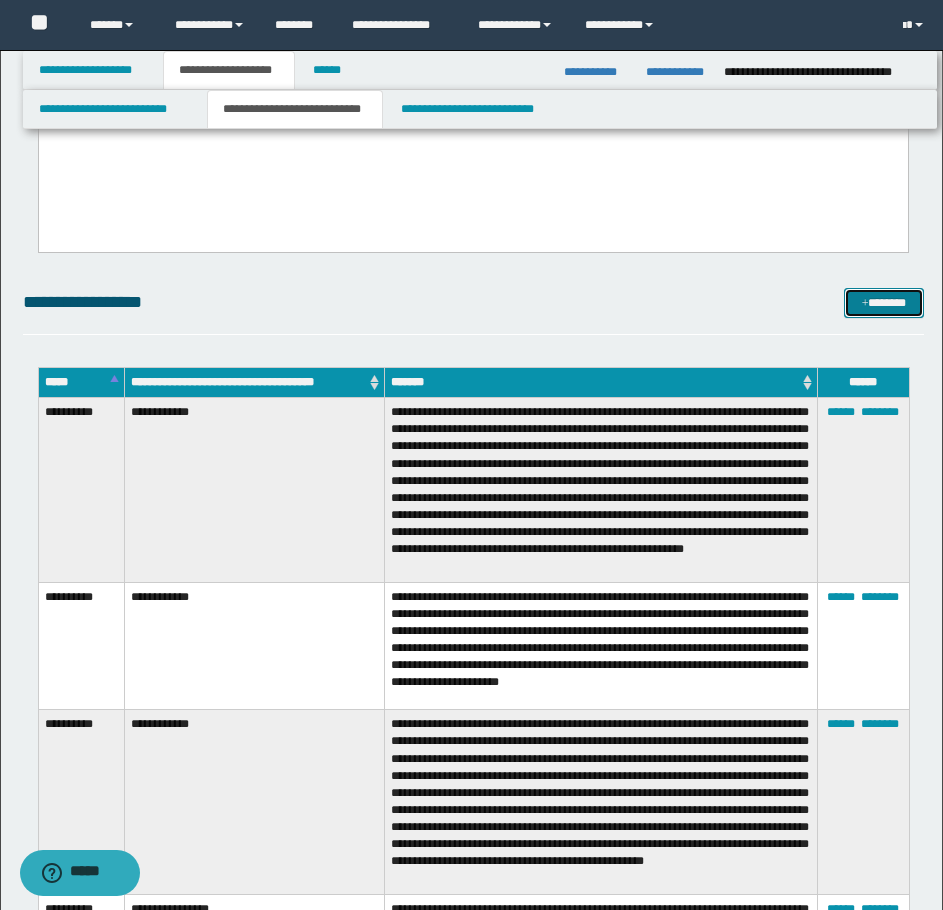 click on "*******" at bounding box center (884, 303) 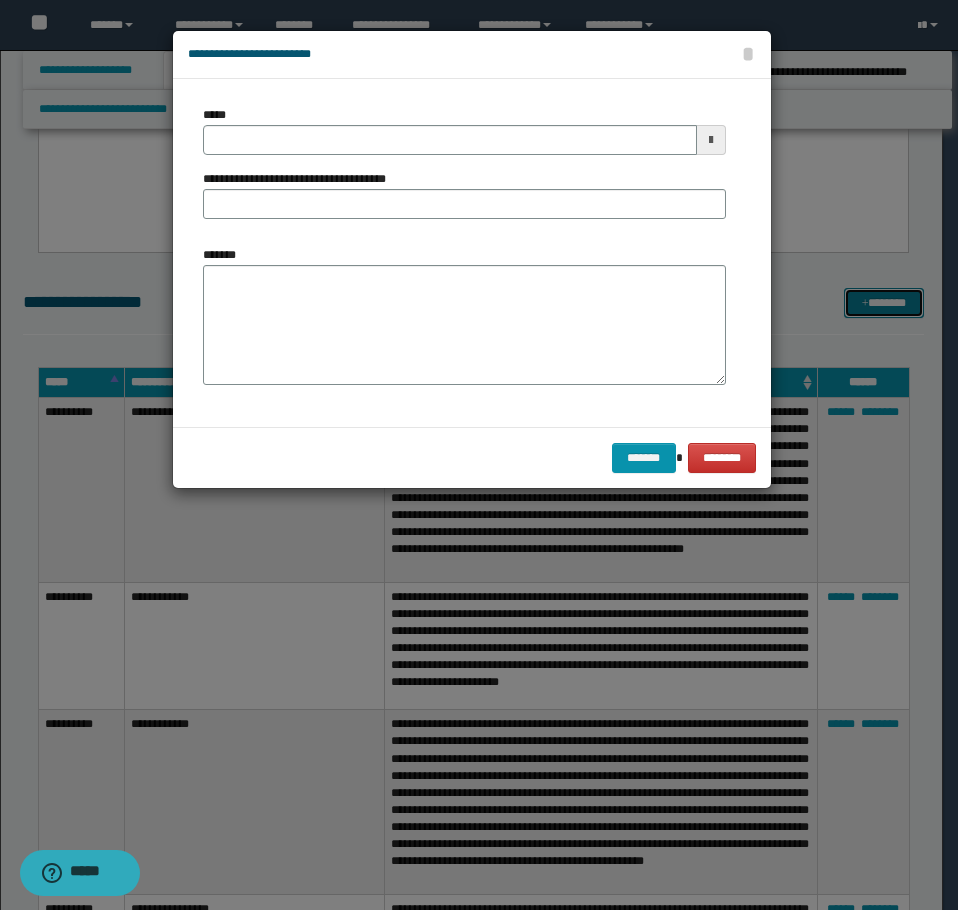 scroll, scrollTop: 0, scrollLeft: 0, axis: both 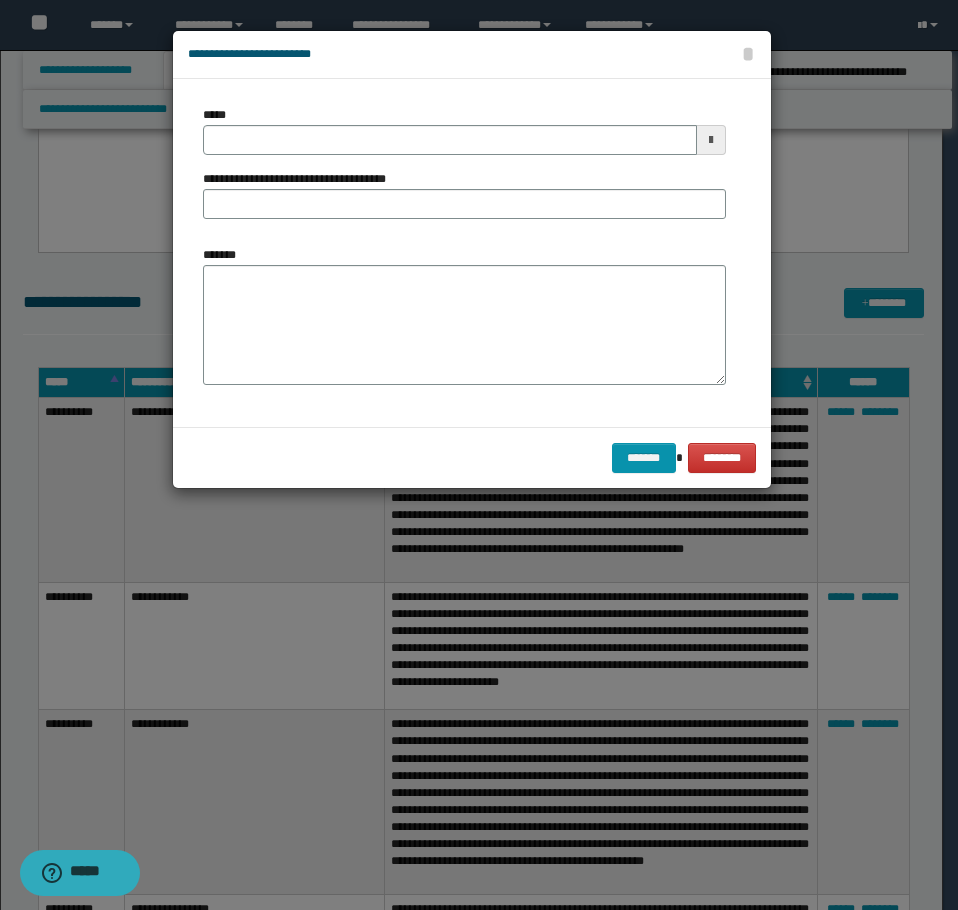 type 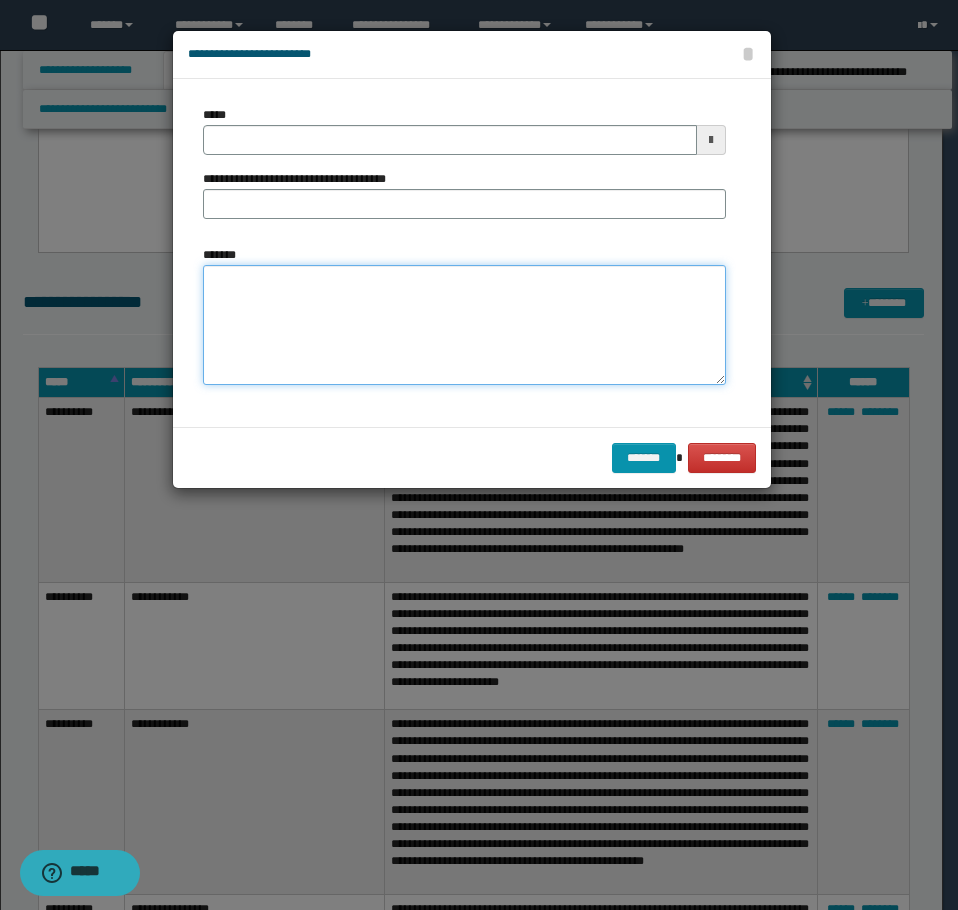 click on "*******" at bounding box center [464, 325] 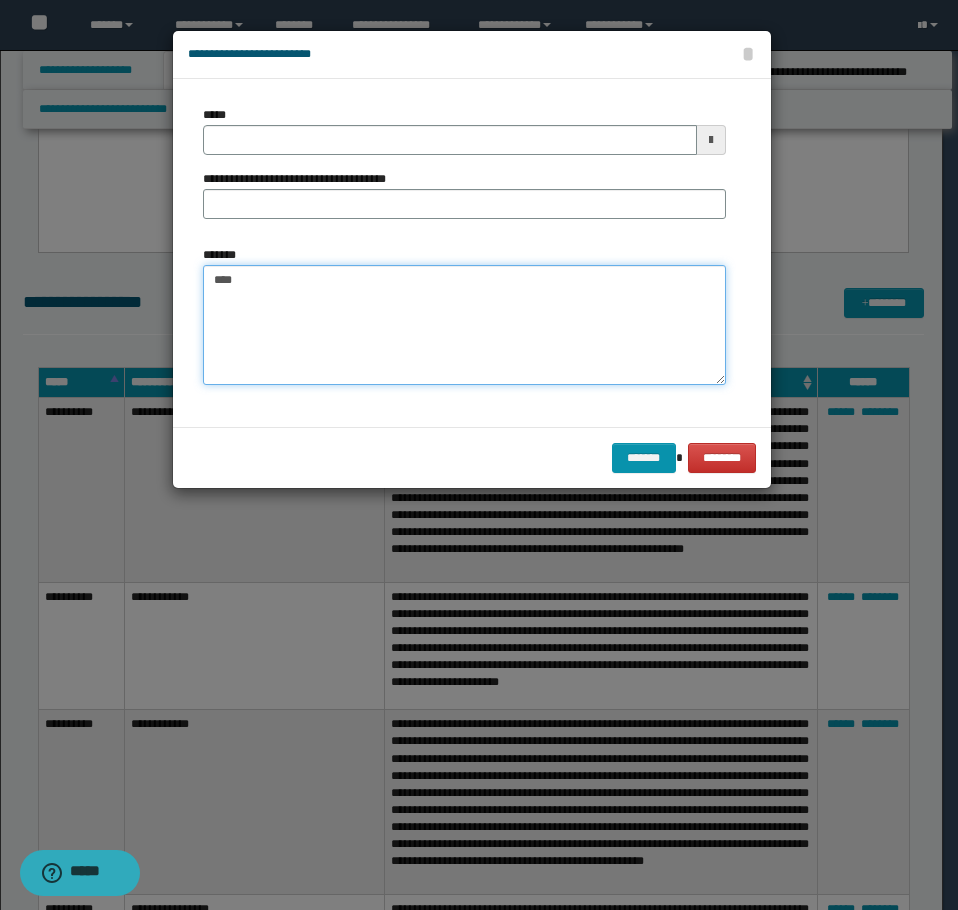 paste on "**********" 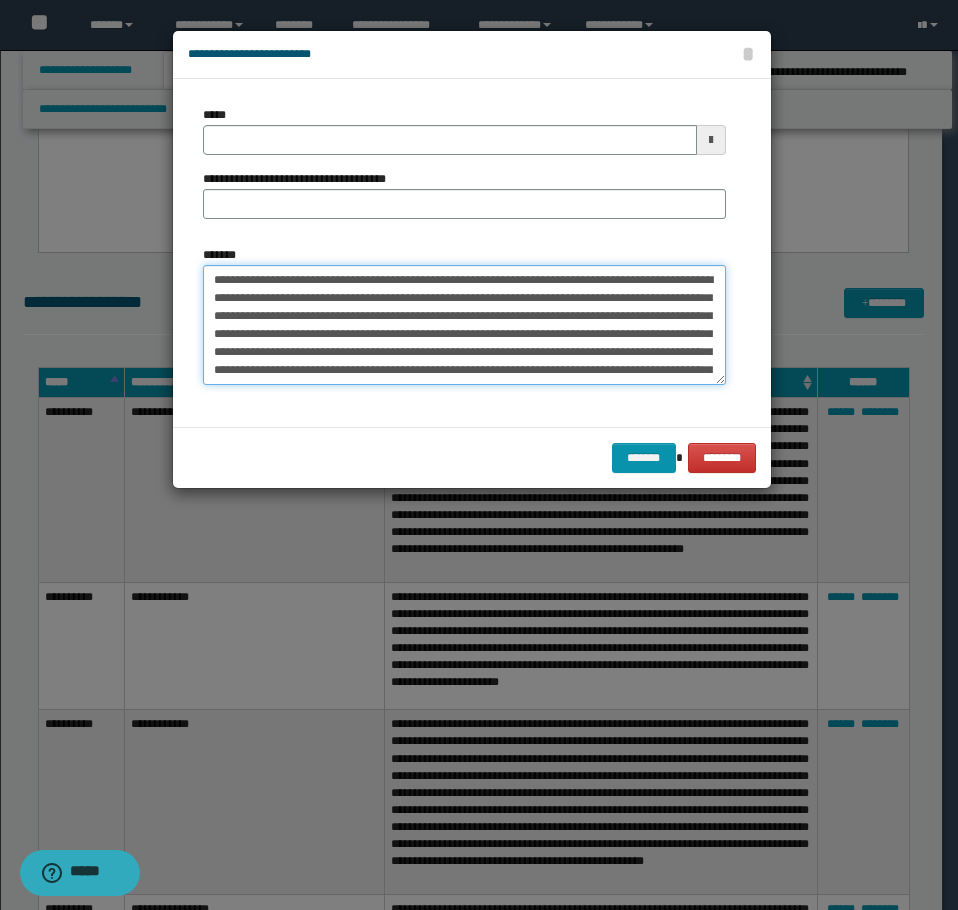scroll, scrollTop: 66, scrollLeft: 0, axis: vertical 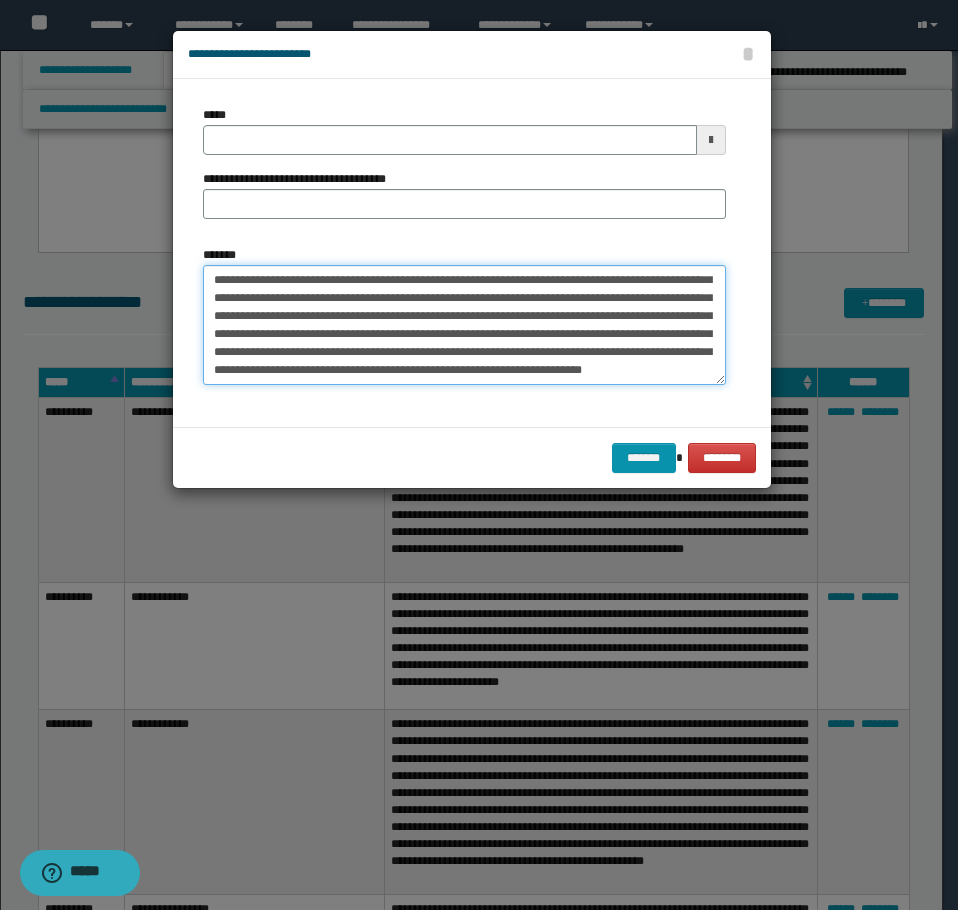 type on "**********" 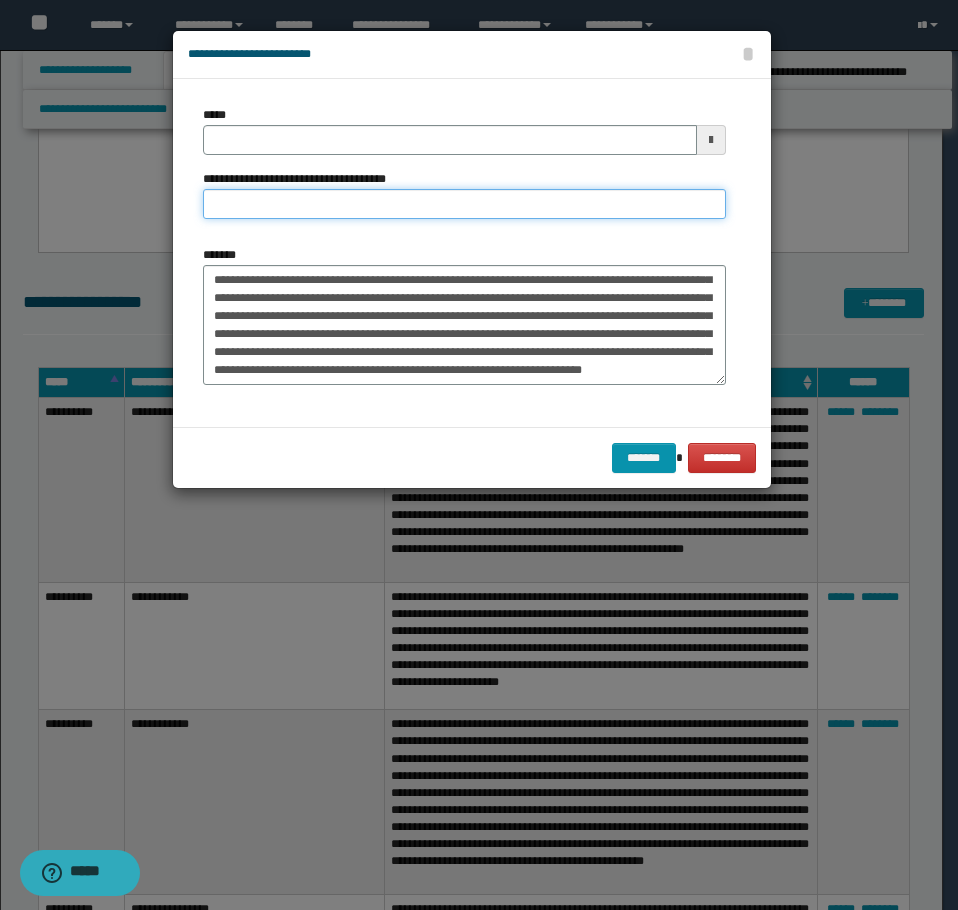 click on "**********" at bounding box center (464, 204) 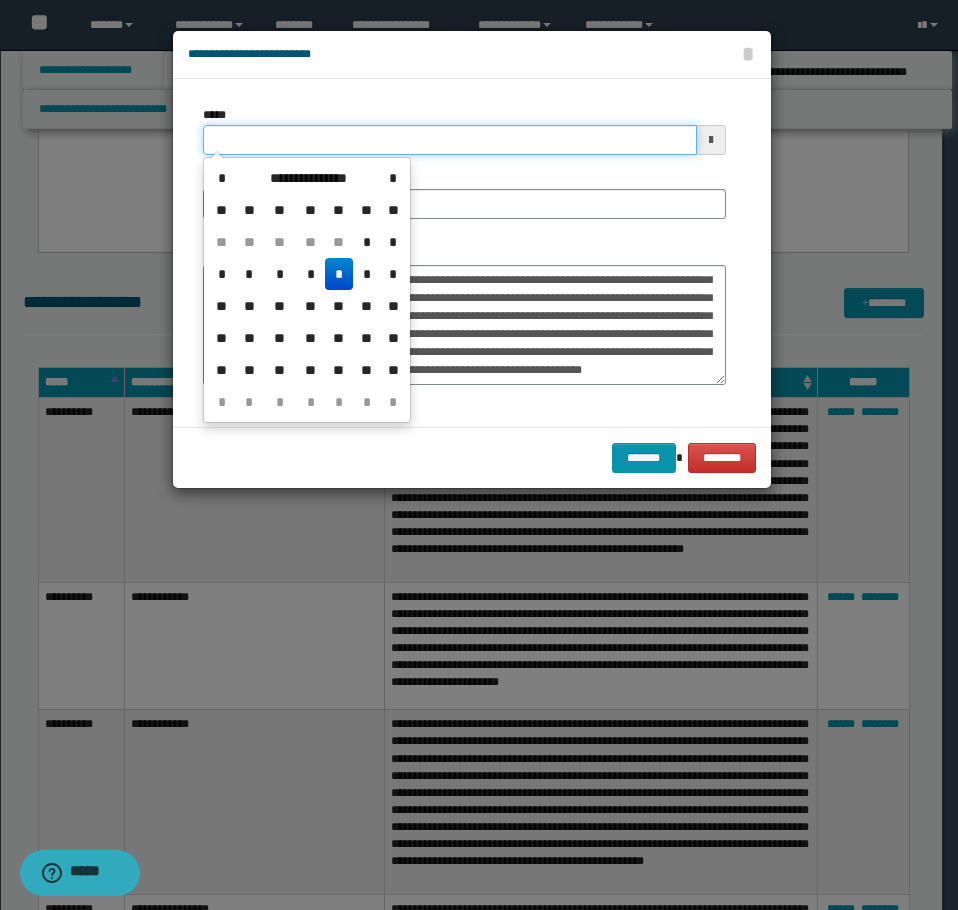click on "*****" at bounding box center [450, 140] 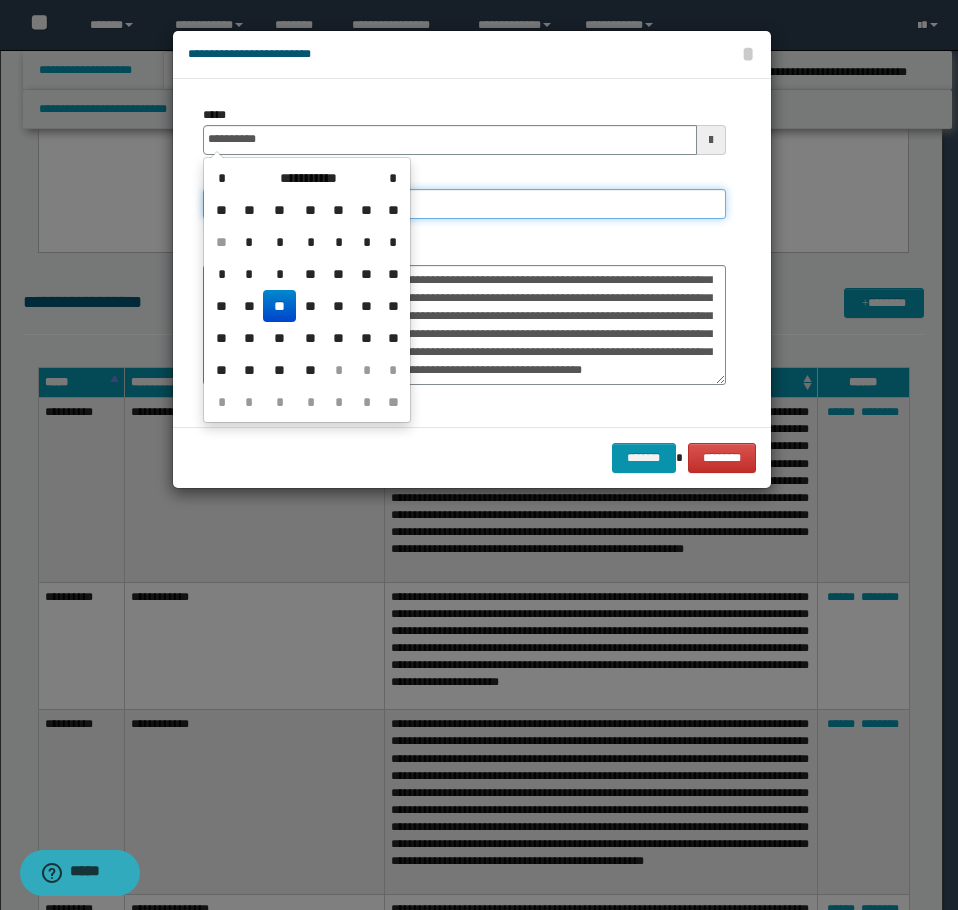 type on "**********" 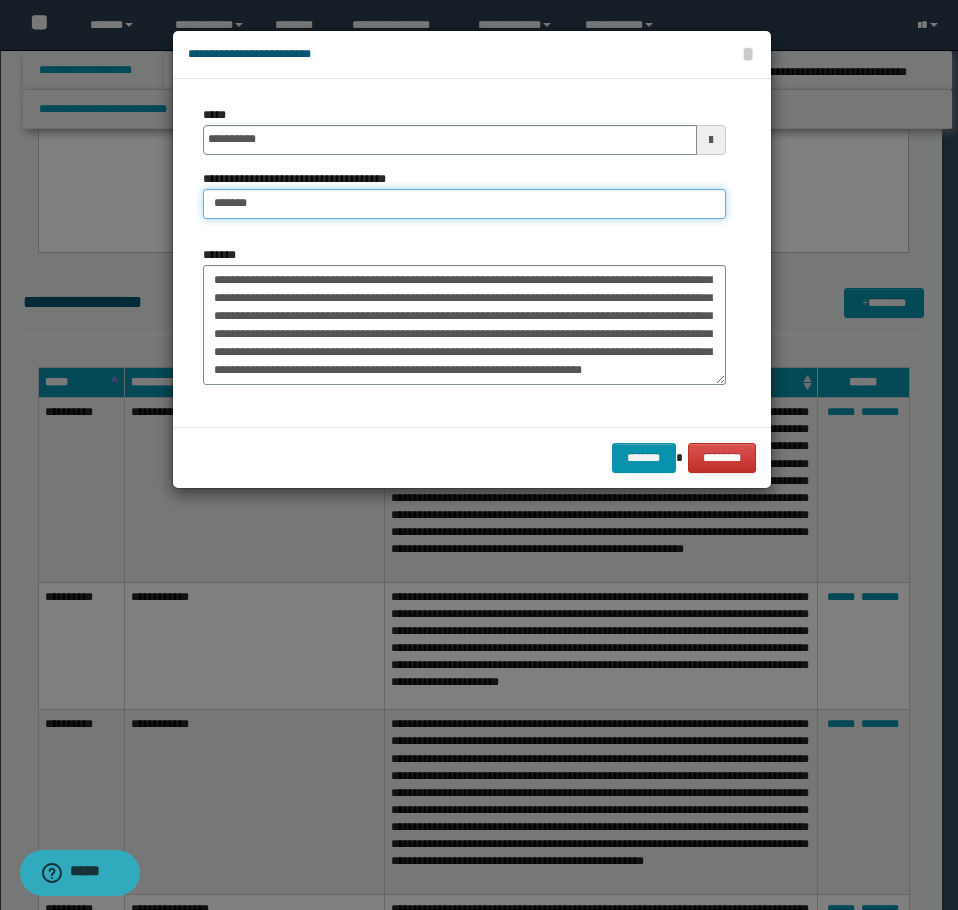 type on "**********" 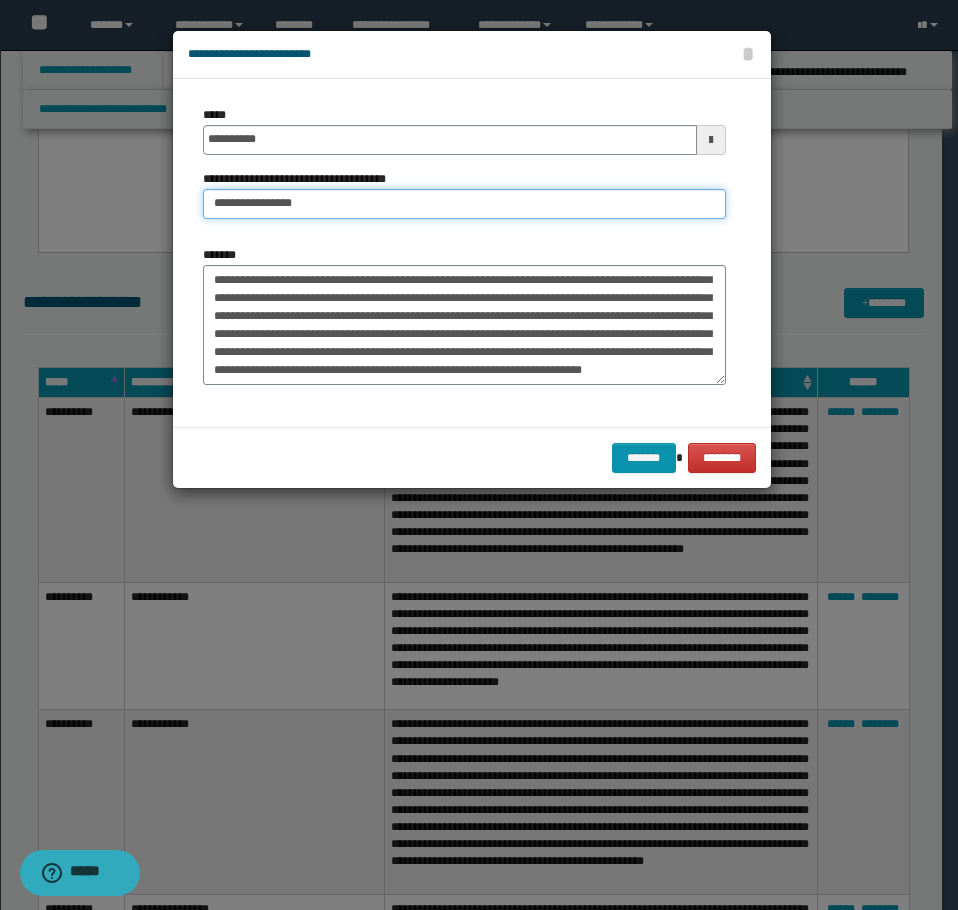 scroll, scrollTop: 72, scrollLeft: 0, axis: vertical 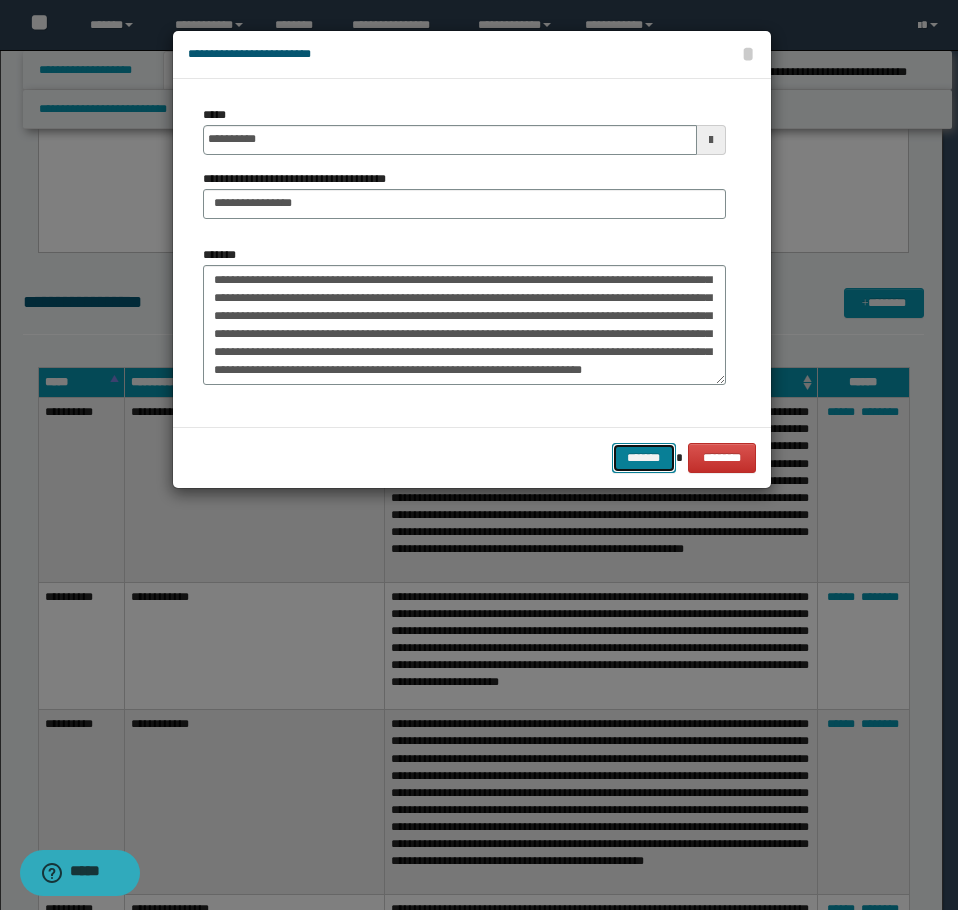 click on "*******" at bounding box center (644, 458) 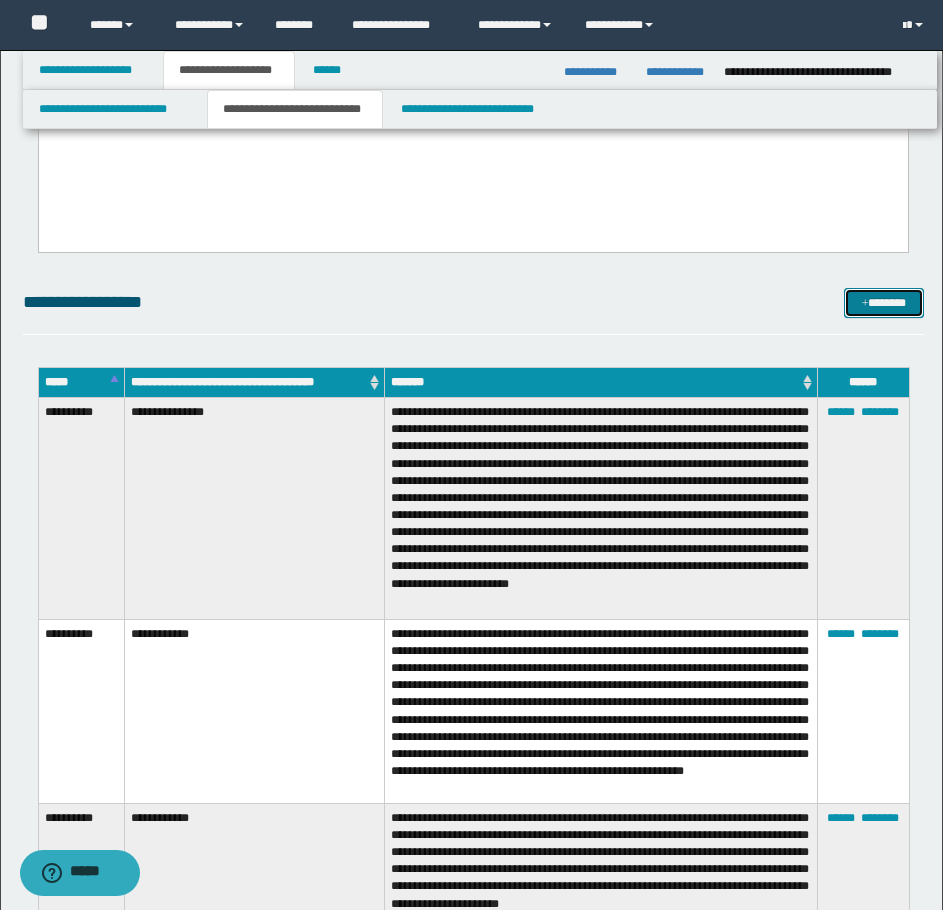 click on "*******" at bounding box center (884, 303) 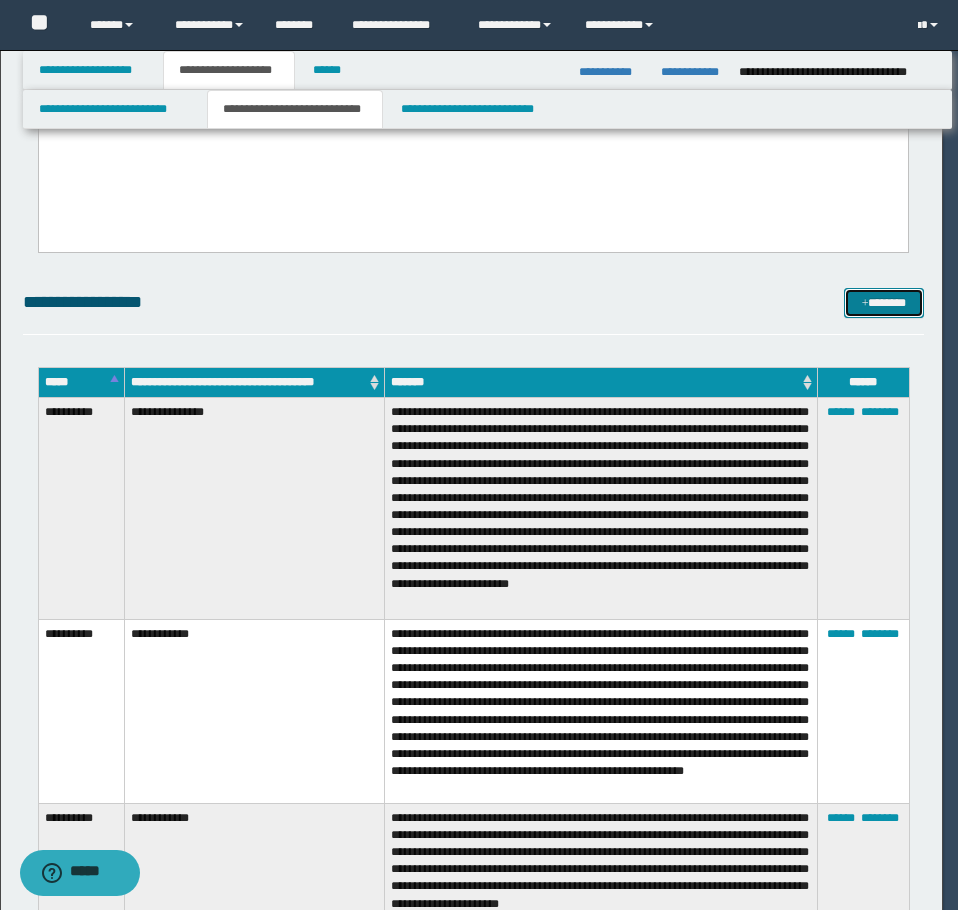 scroll, scrollTop: 0, scrollLeft: 0, axis: both 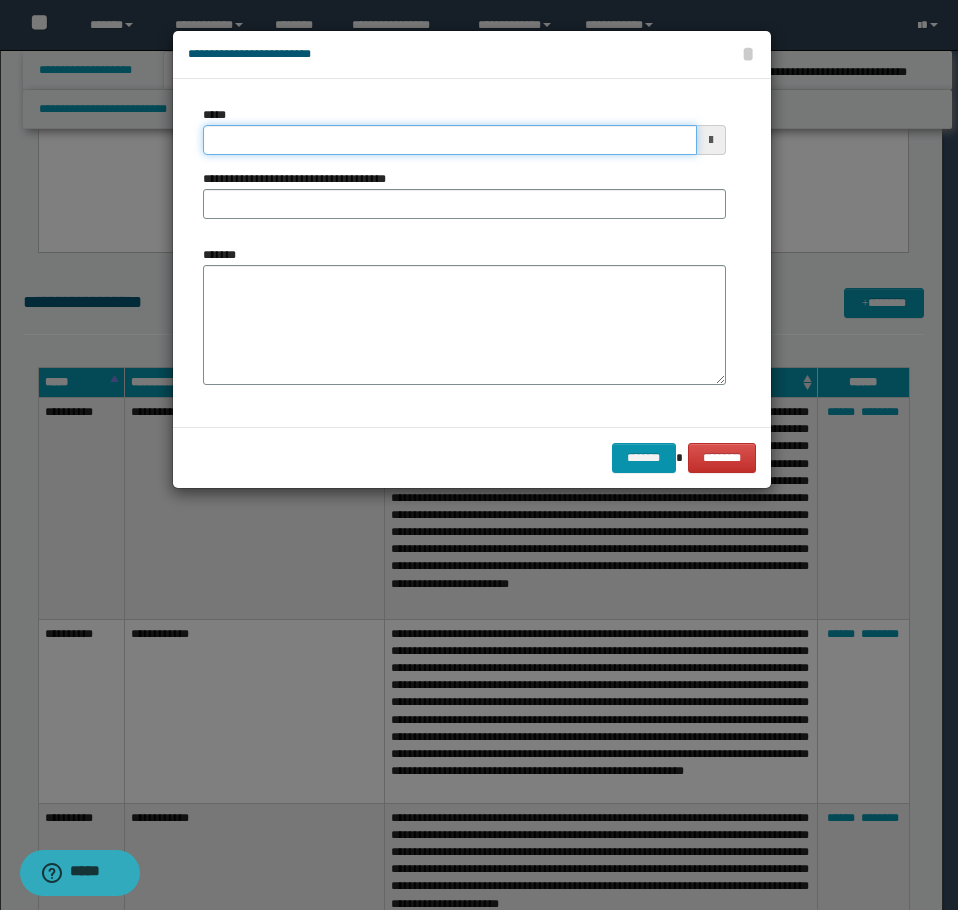 click on "*****" at bounding box center (450, 140) 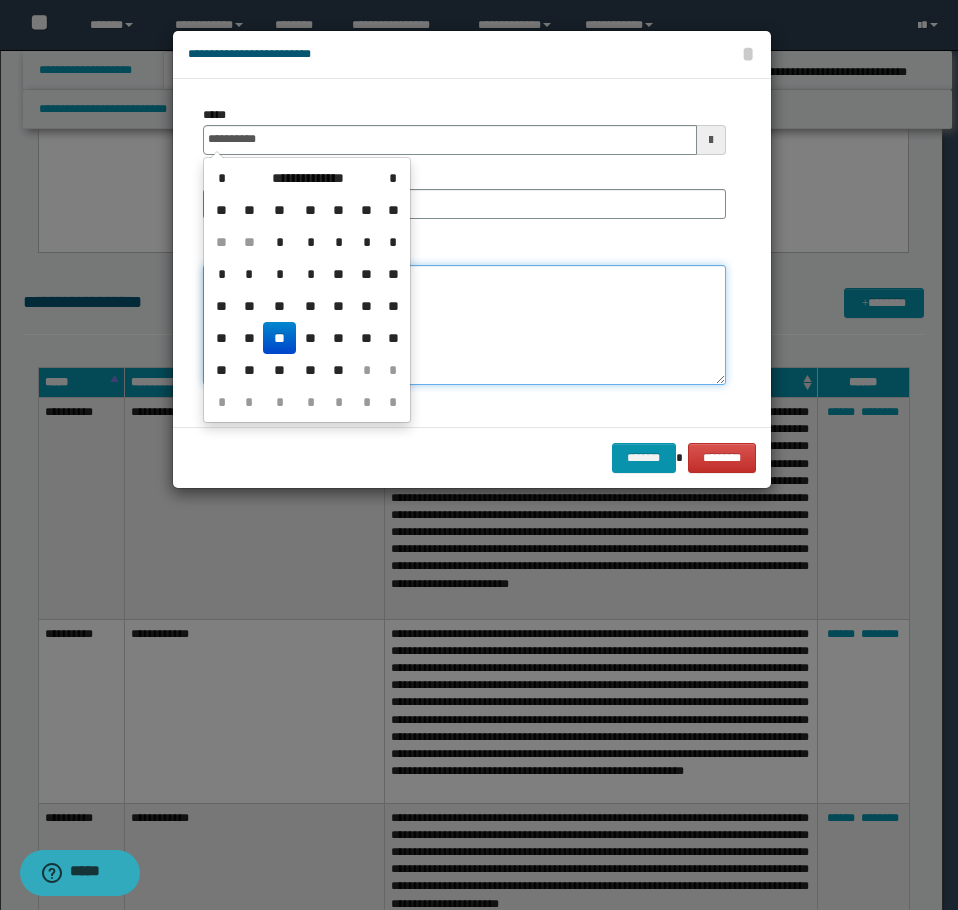 type on "**********" 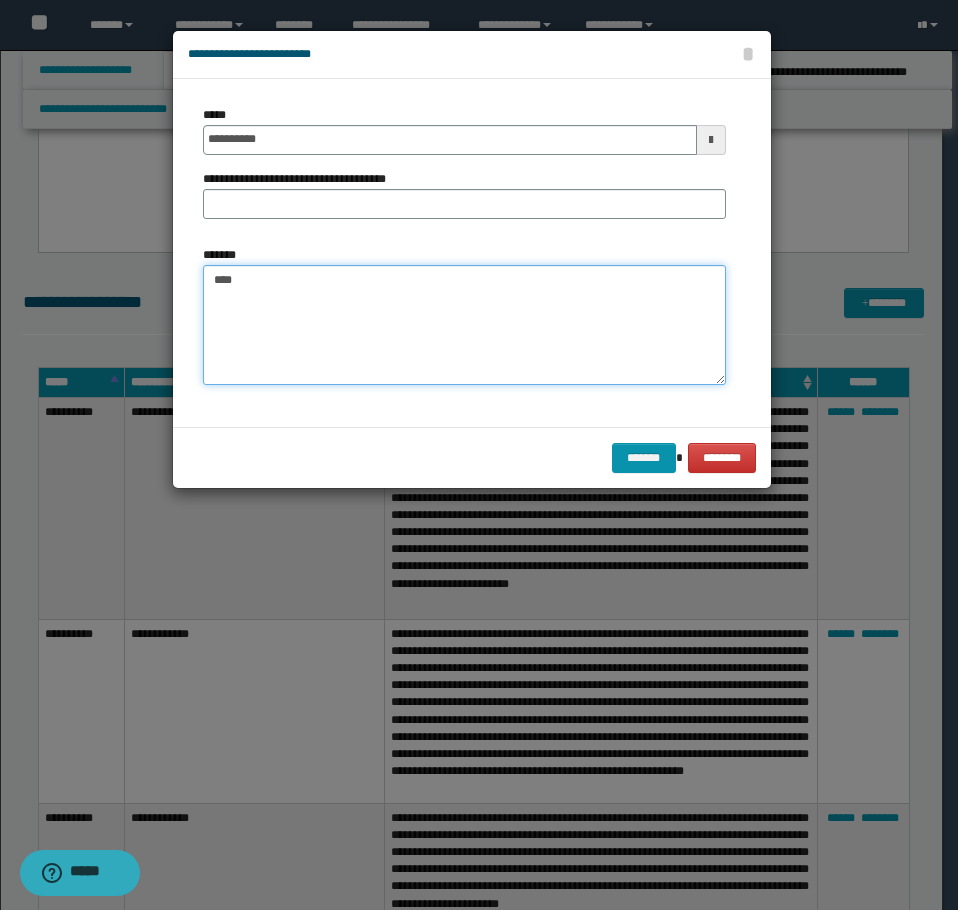 paste on "**********" 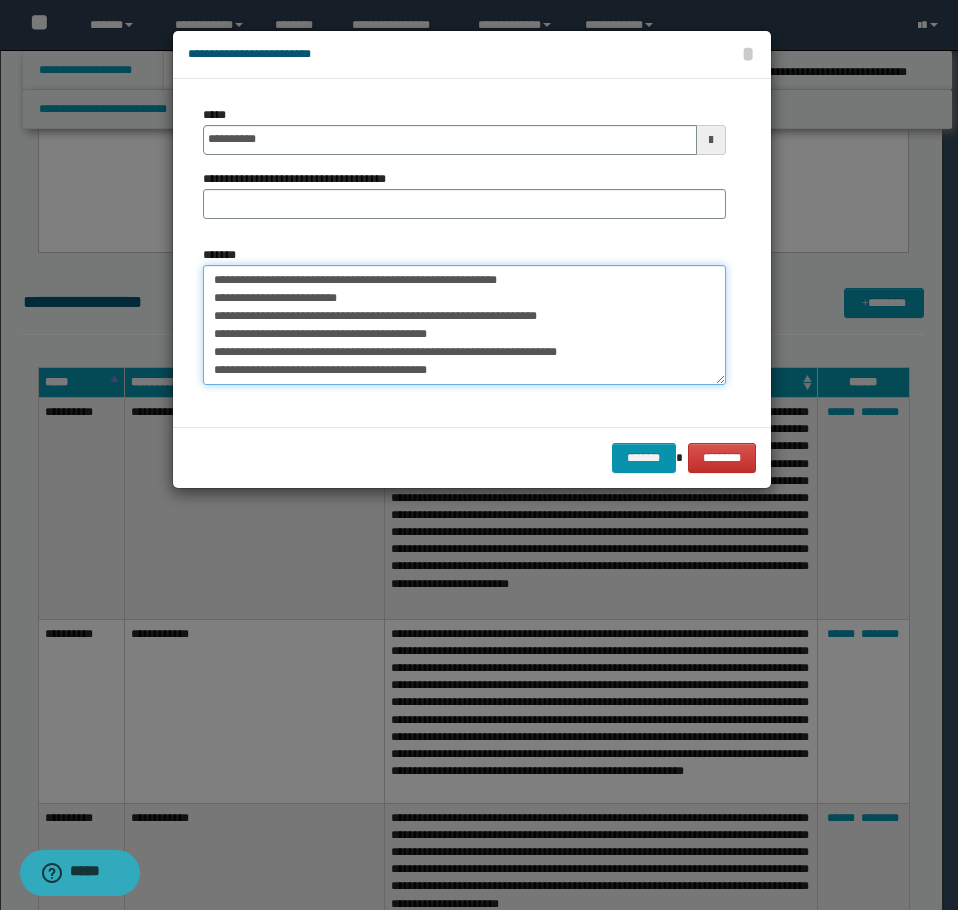 scroll, scrollTop: 72, scrollLeft: 0, axis: vertical 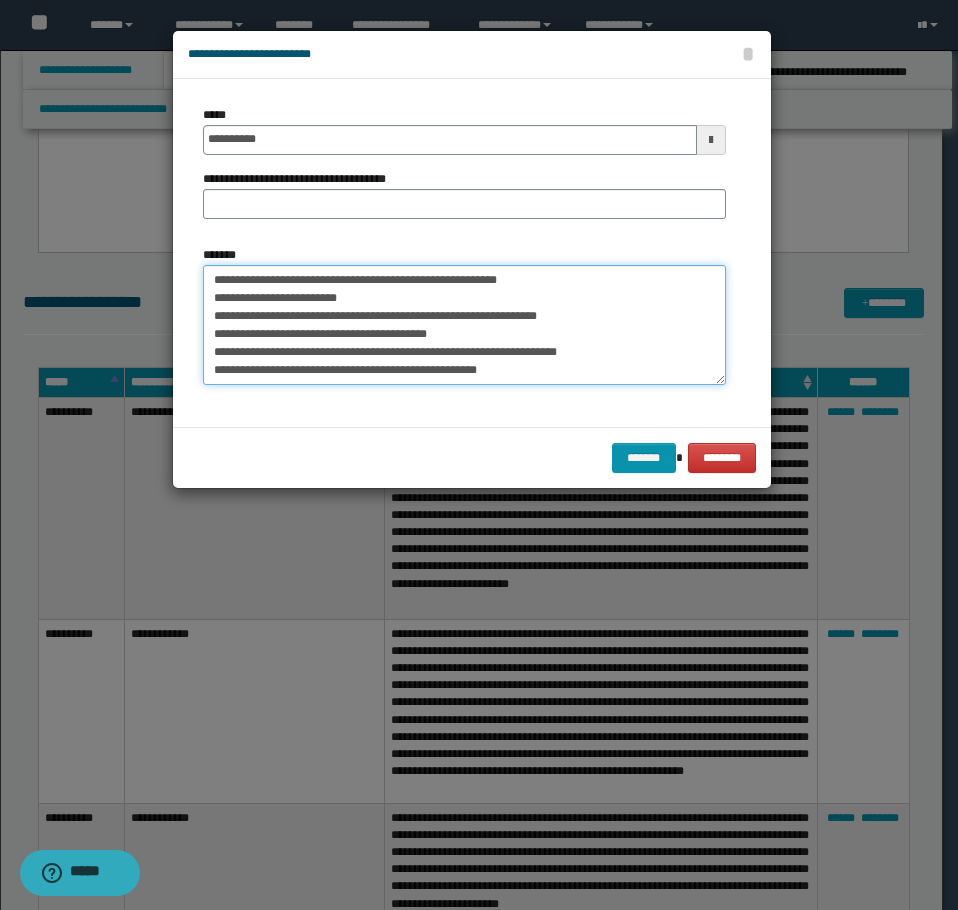 type on "**********" 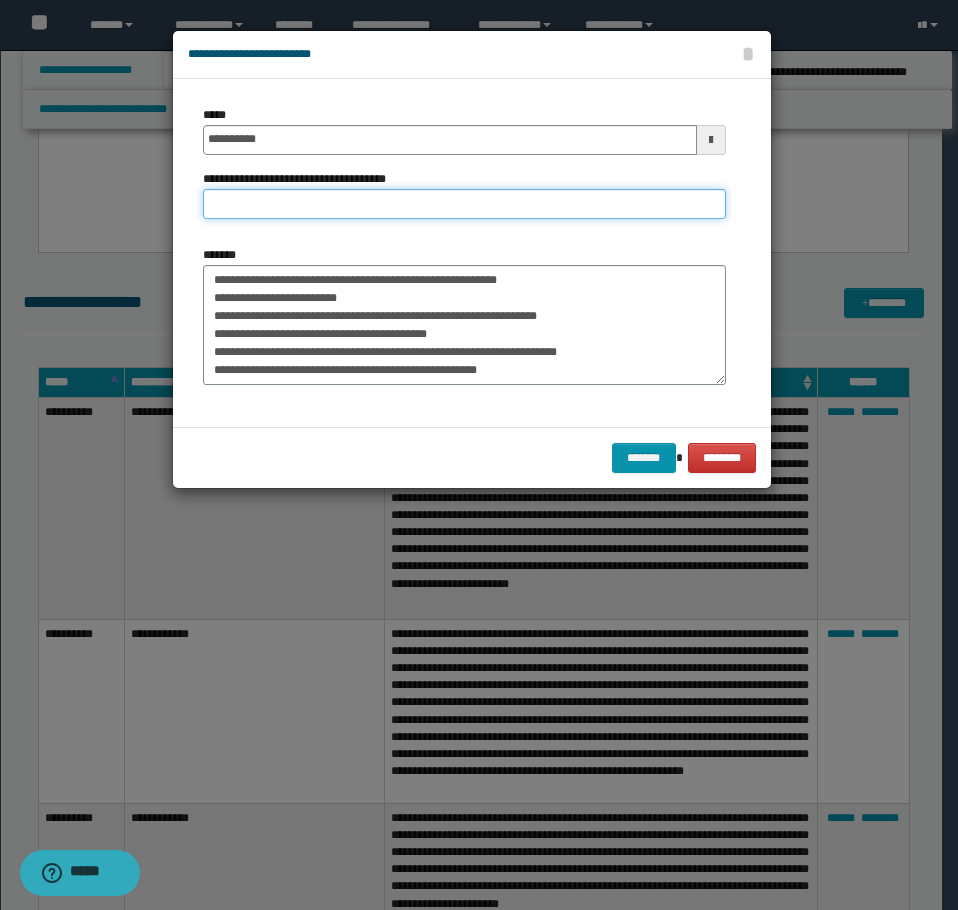 click on "**********" at bounding box center [464, 204] 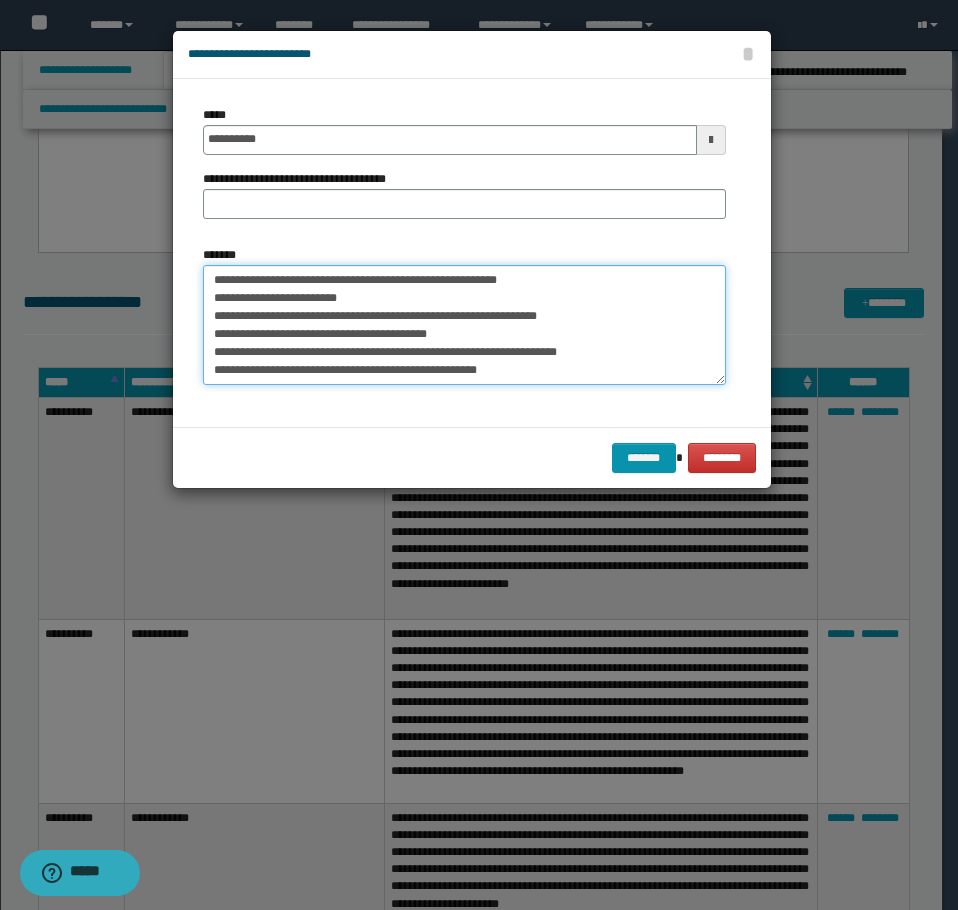 click on "**********" at bounding box center [464, 325] 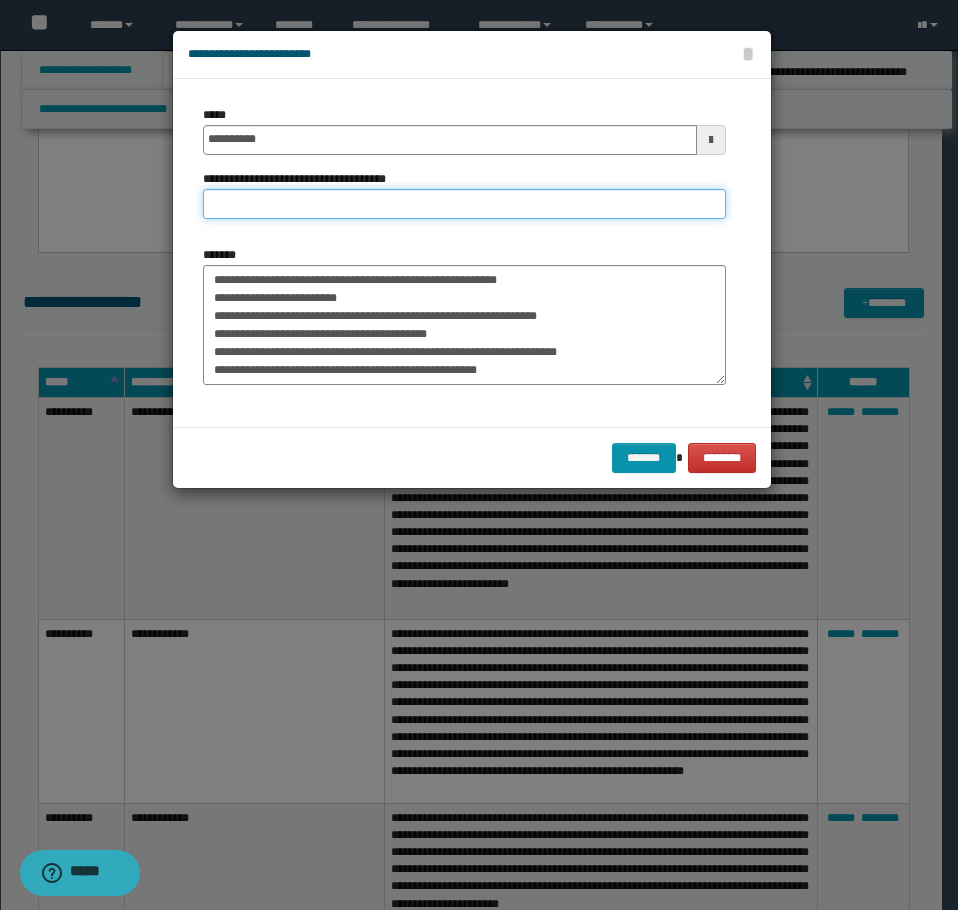 click on "**********" at bounding box center (464, 204) 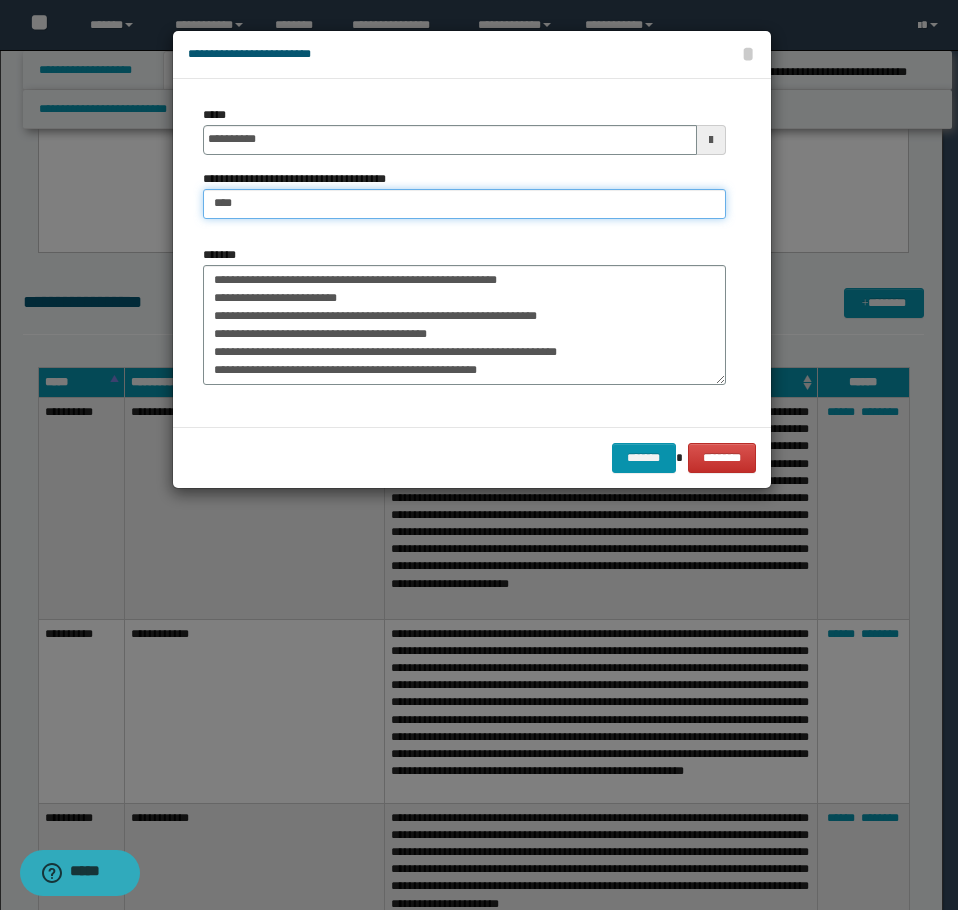 type on "**********" 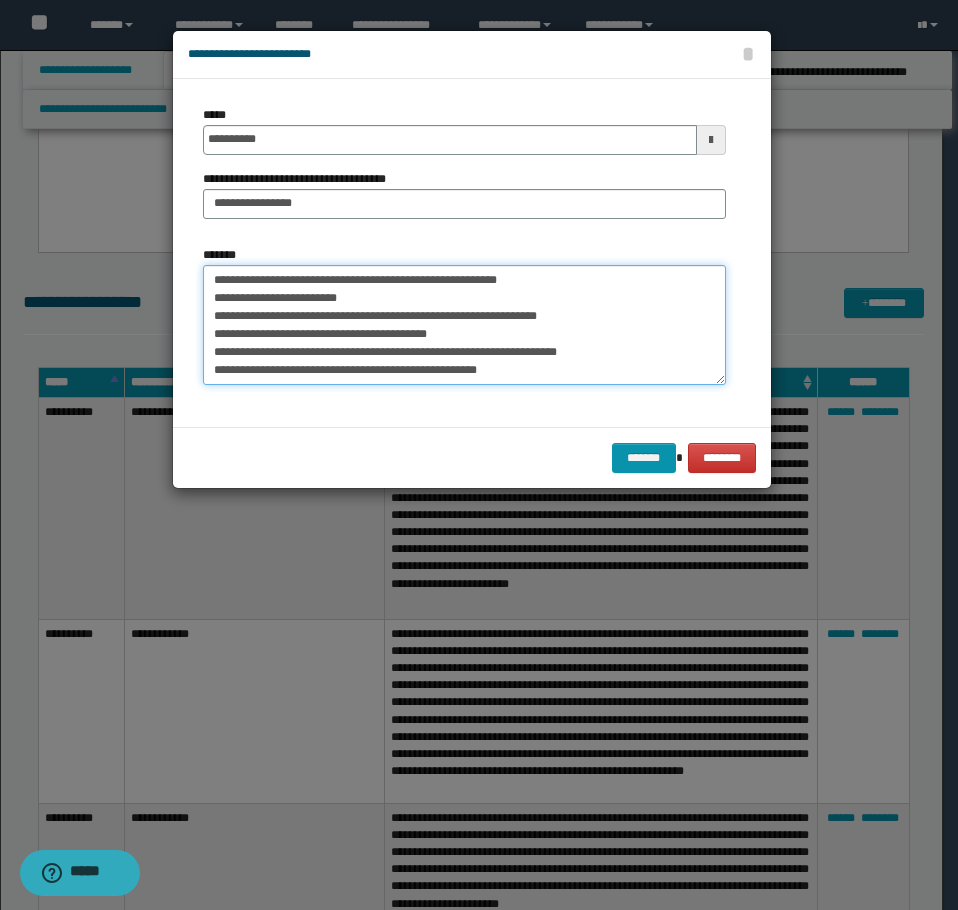 click on "**********" at bounding box center (464, 325) 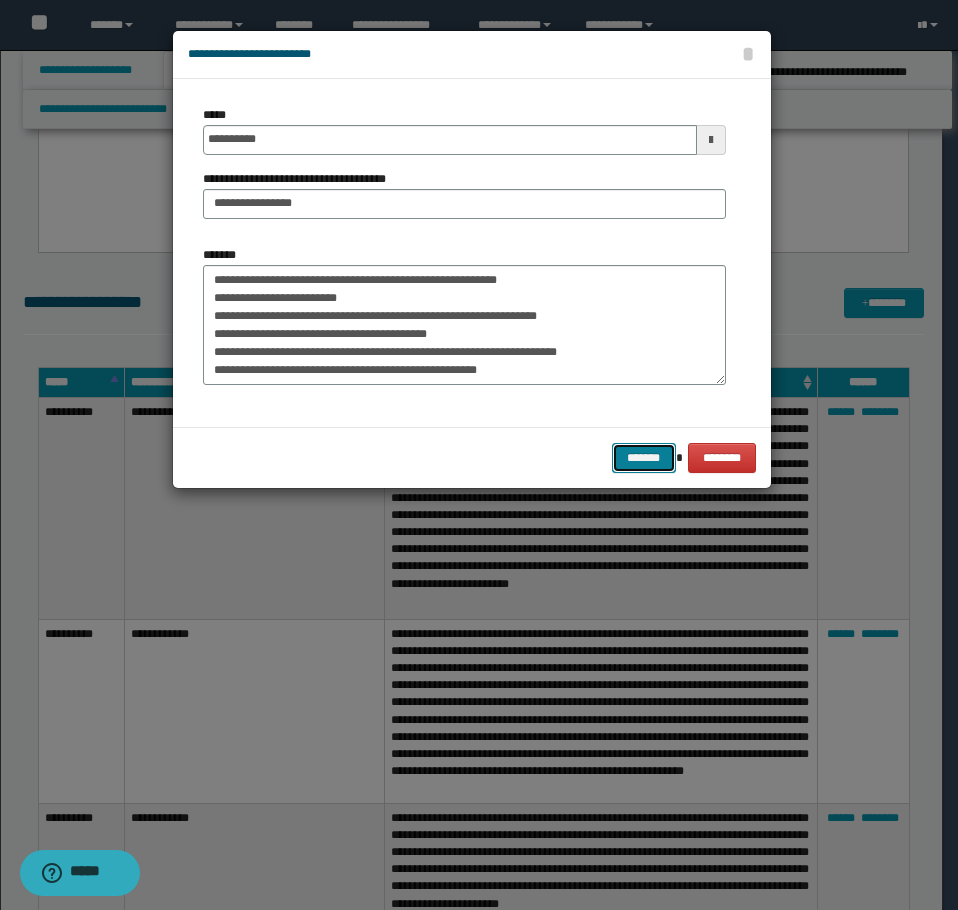 click on "*******" at bounding box center (644, 458) 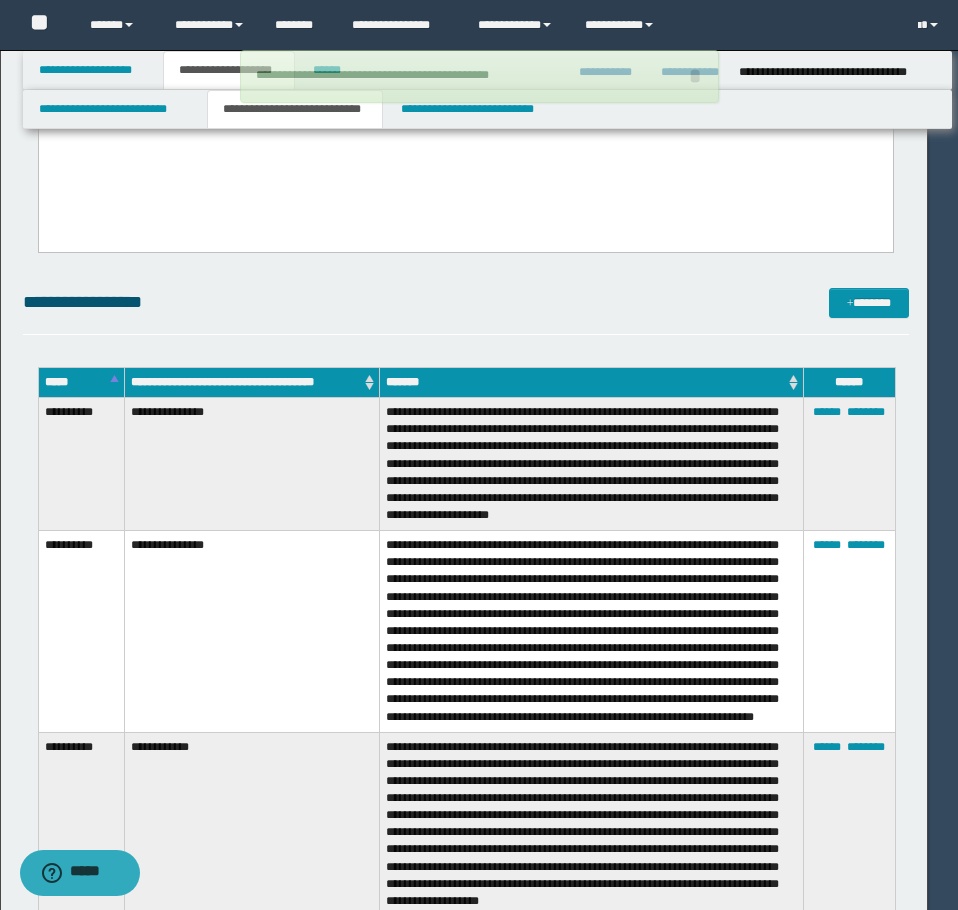 type 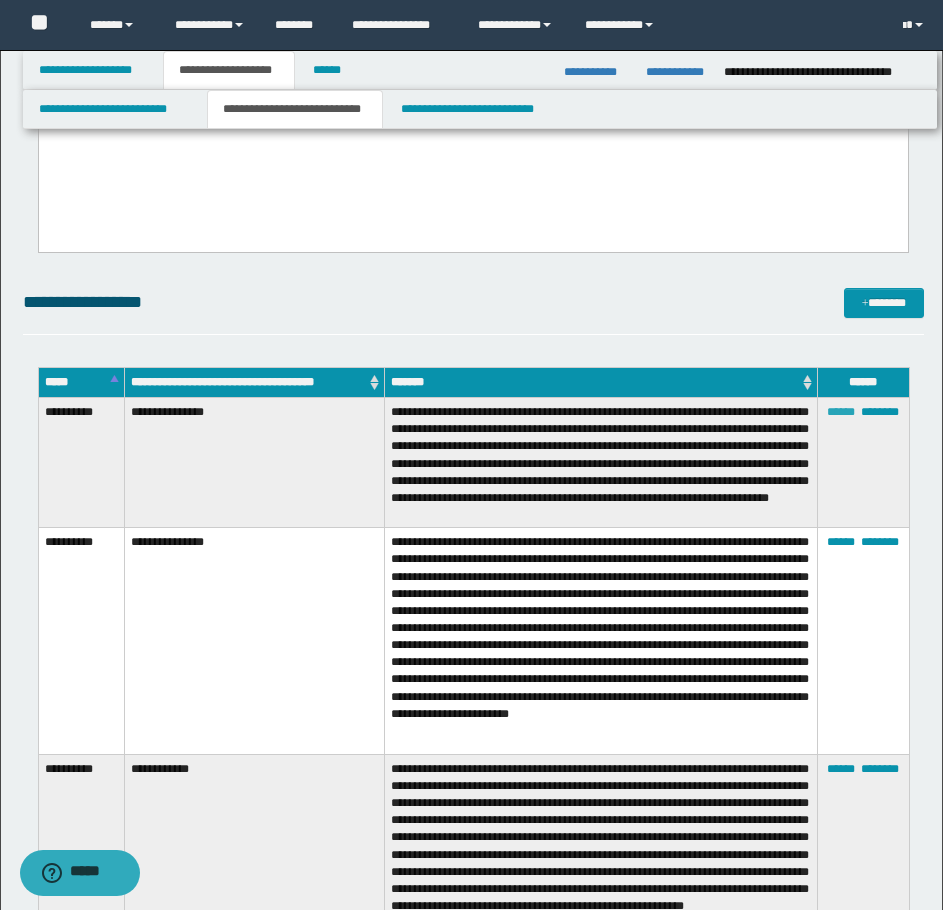 click on "******" at bounding box center [841, 412] 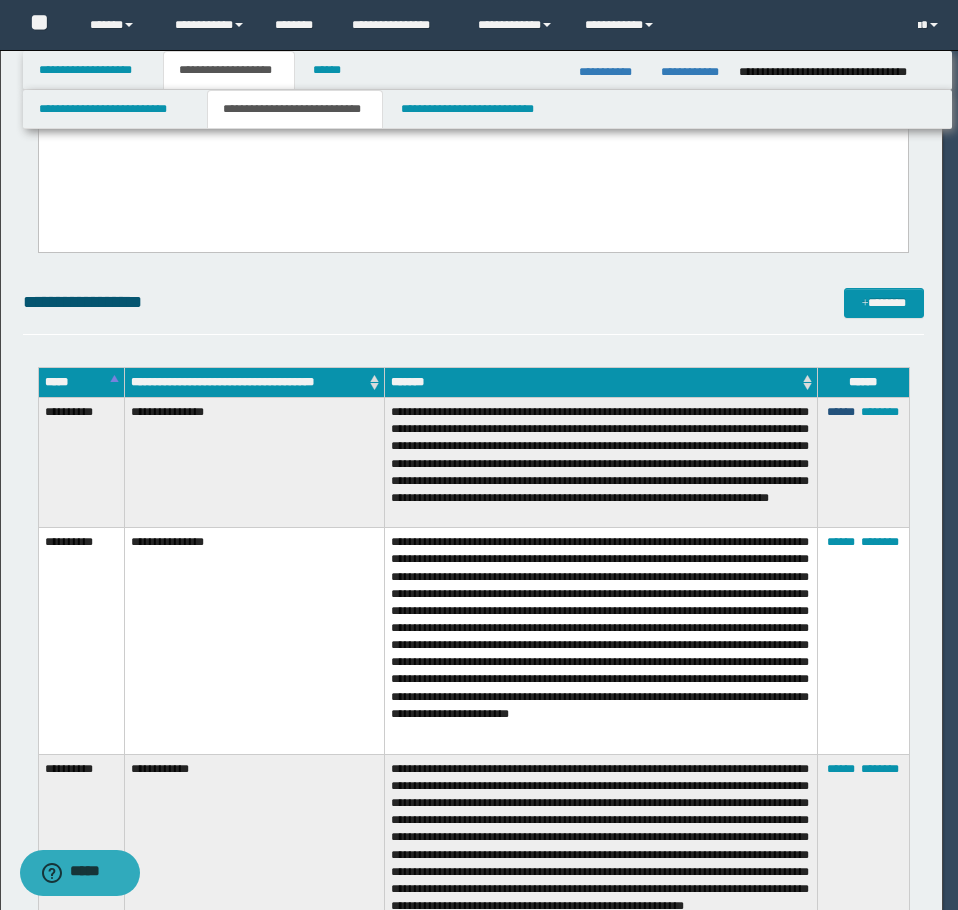 scroll, scrollTop: 18, scrollLeft: 0, axis: vertical 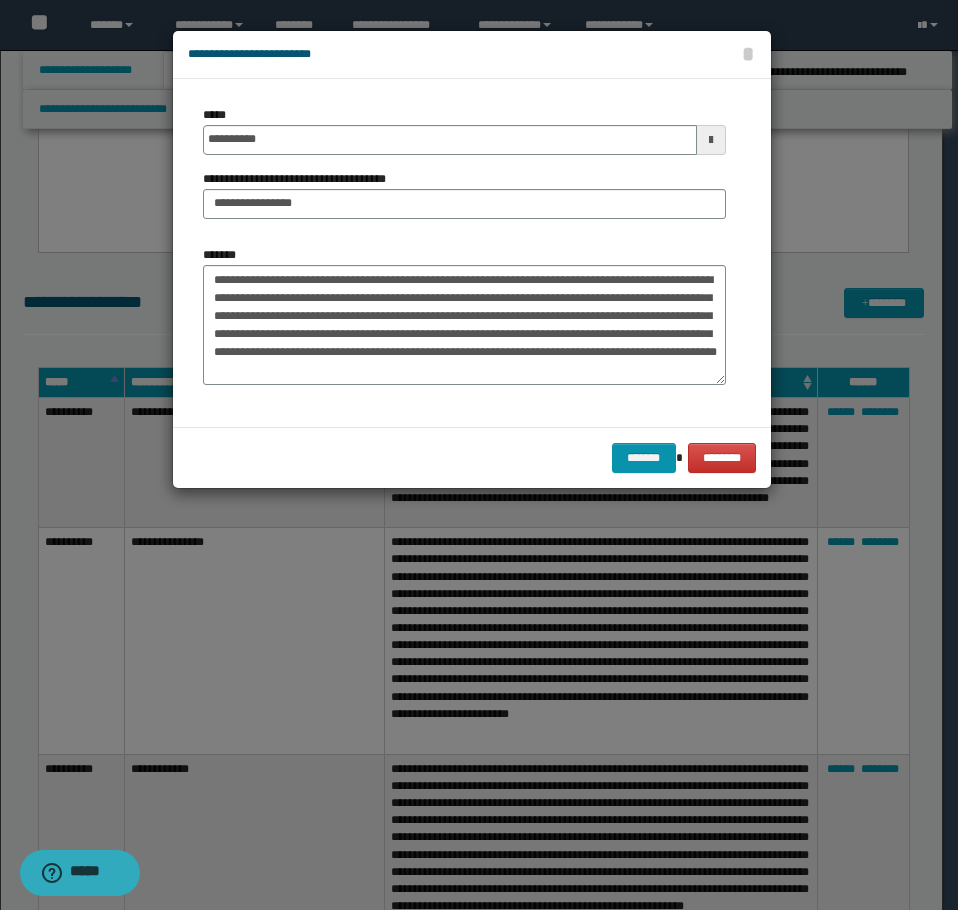 click on "**********" at bounding box center (464, 323) 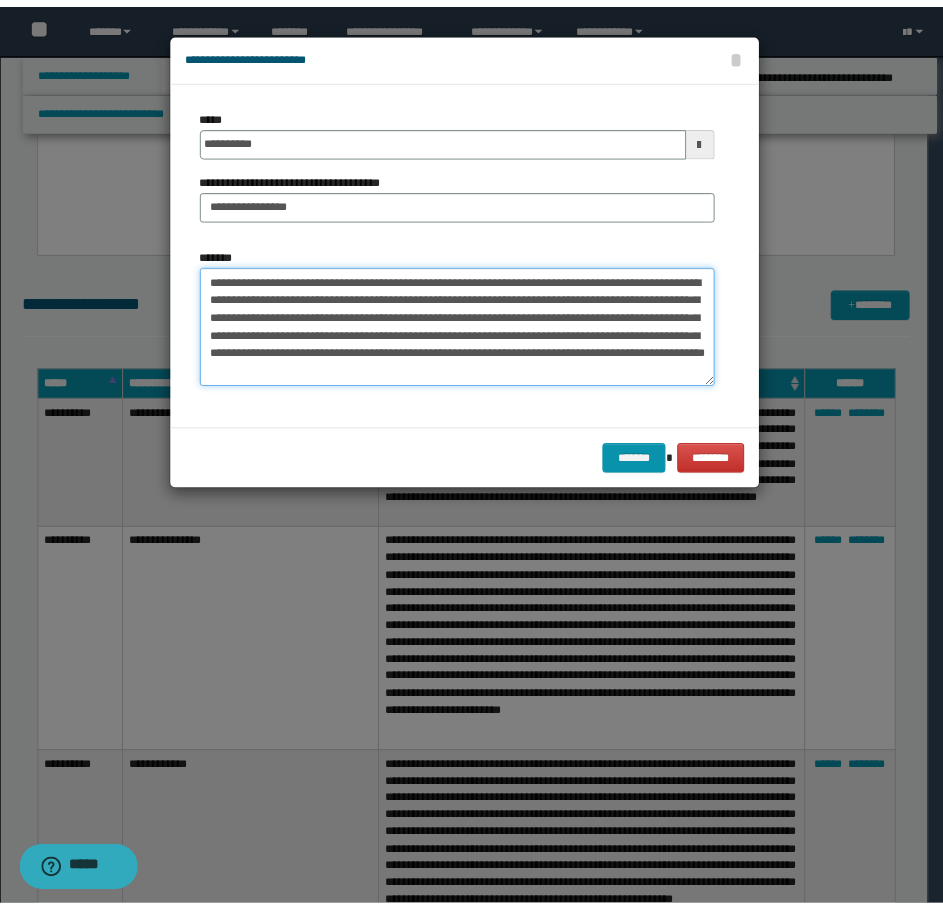 scroll, scrollTop: 0, scrollLeft: 0, axis: both 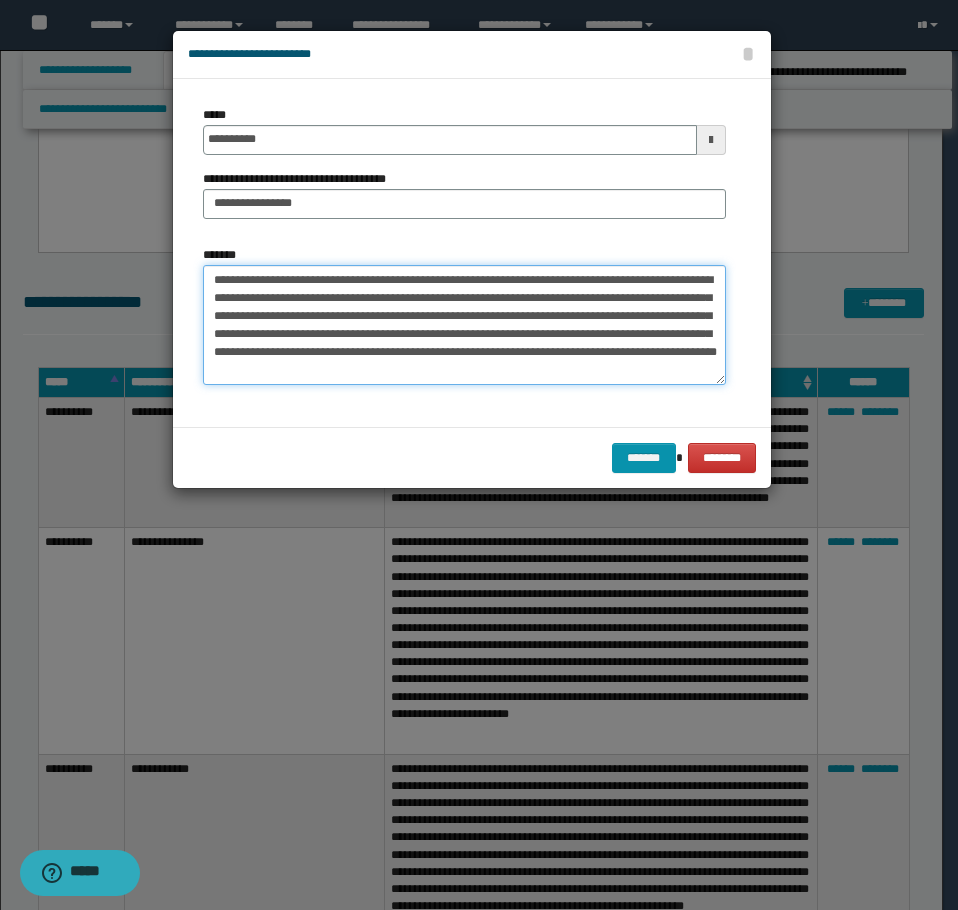 drag, startPoint x: 589, startPoint y: 372, endPoint x: 189, endPoint y: 264, distance: 414.32355 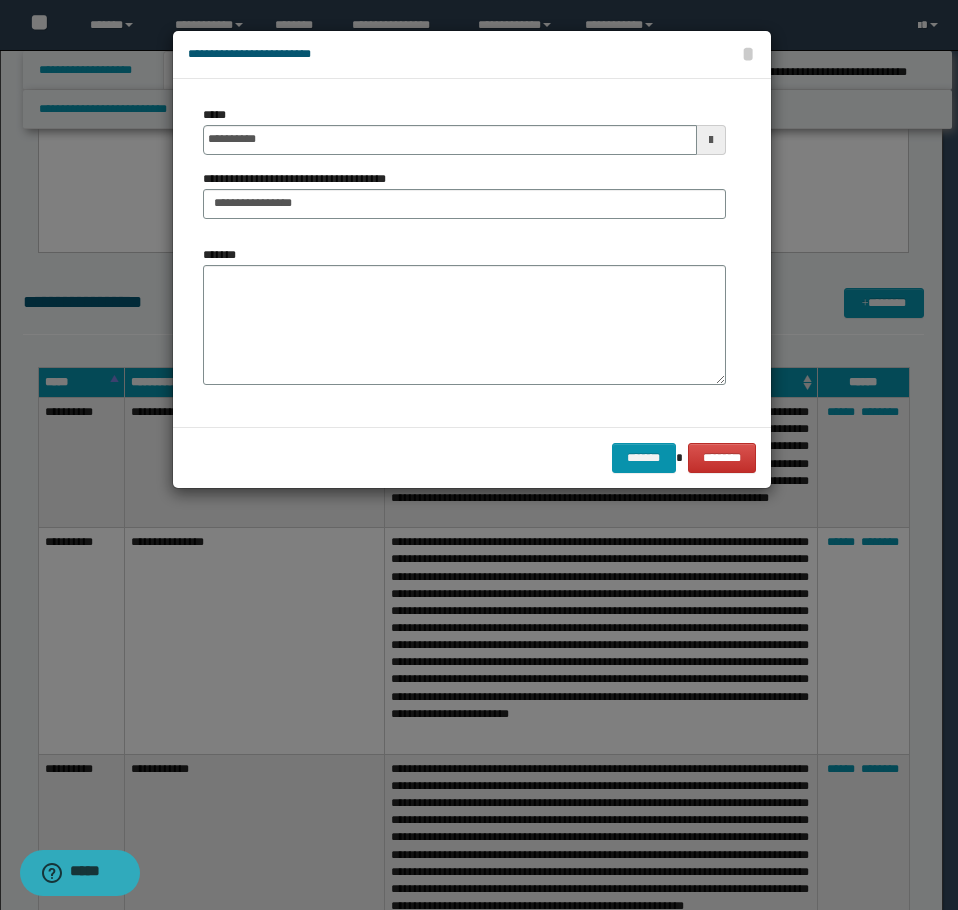 click on "*******" at bounding box center (464, 315) 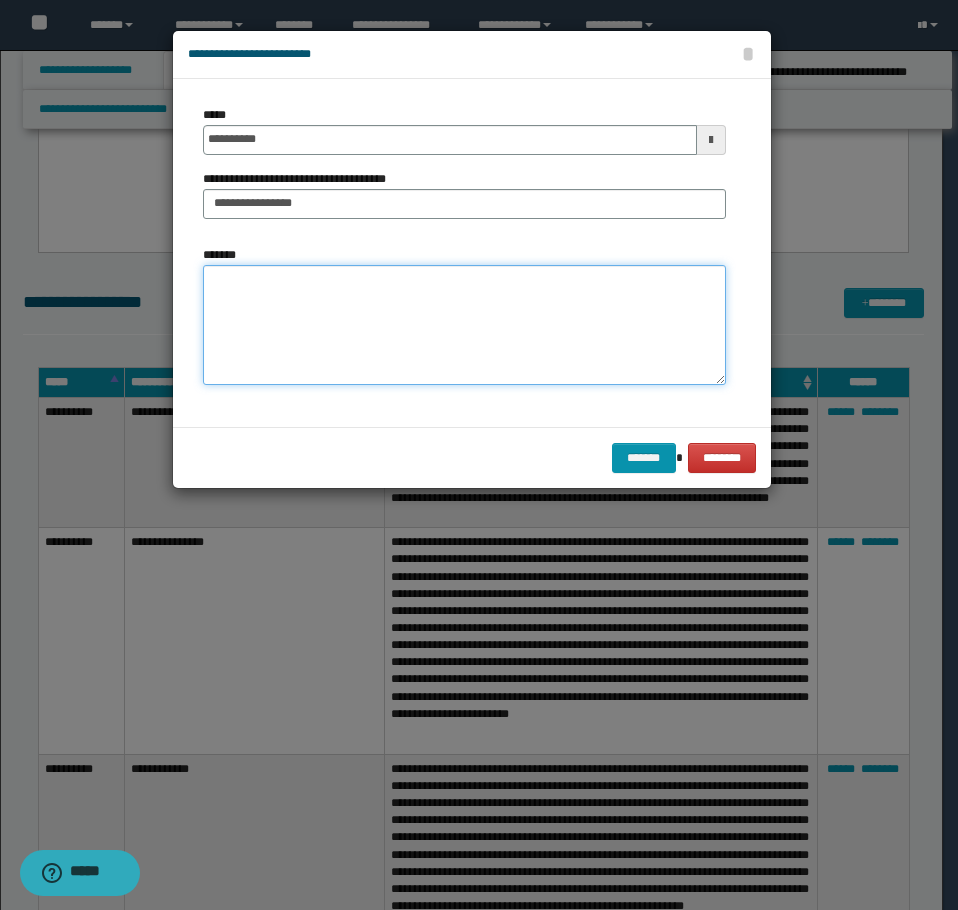click on "*******" at bounding box center (464, 325) 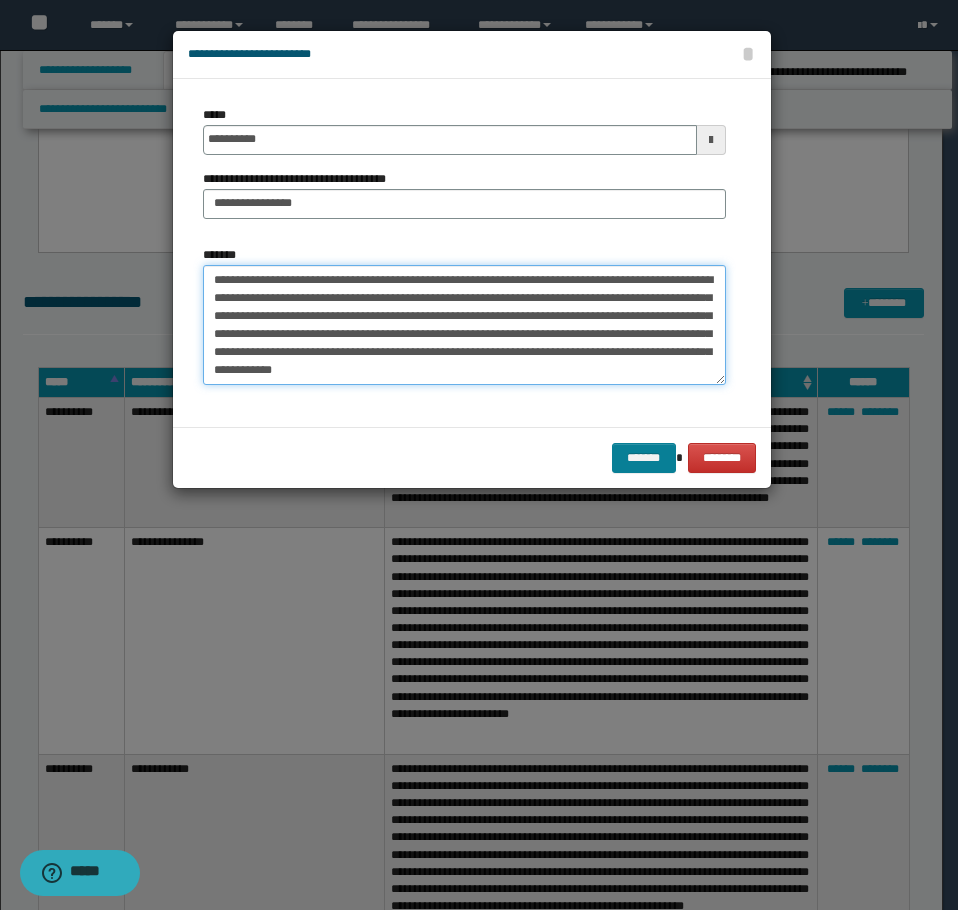 type on "**********" 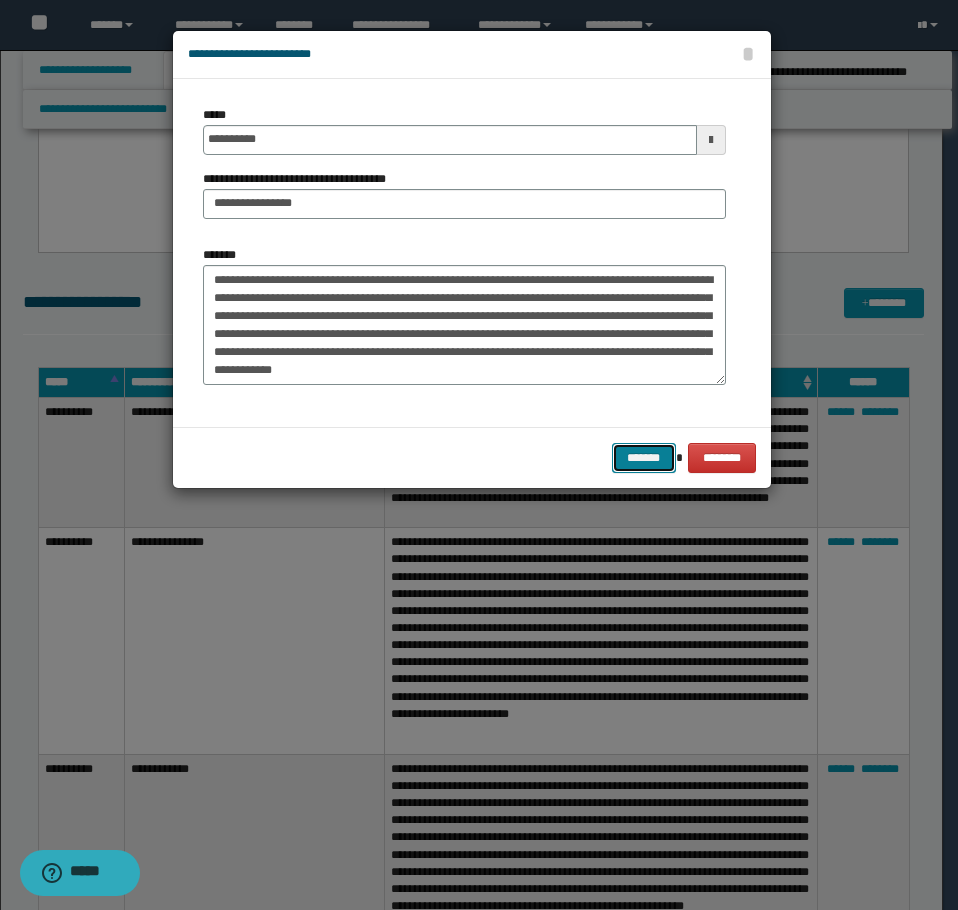 click on "*******" at bounding box center [644, 458] 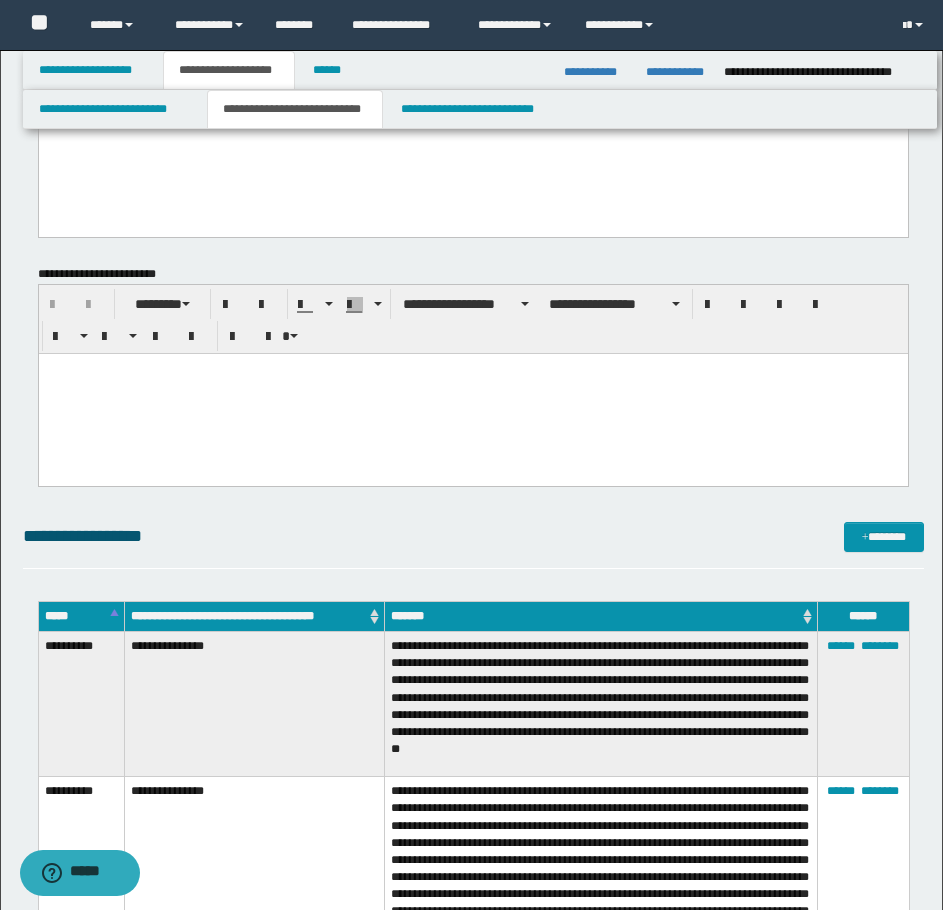 scroll, scrollTop: 2413, scrollLeft: 0, axis: vertical 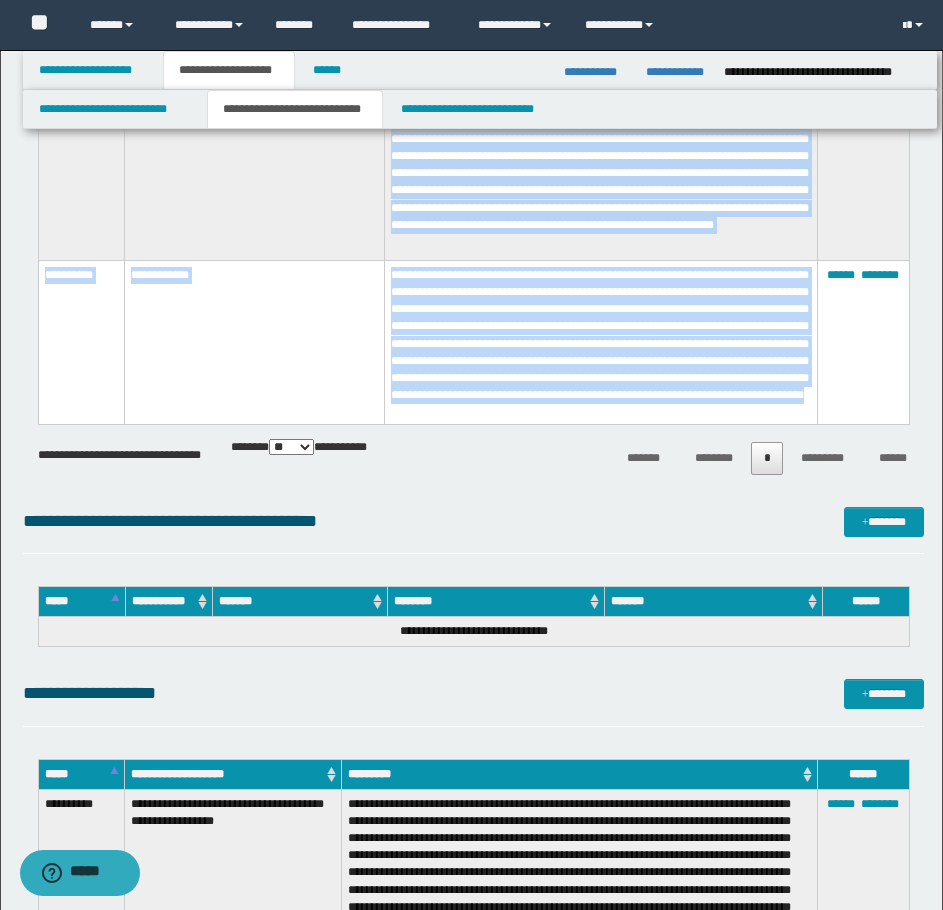 drag, startPoint x: 41, startPoint y: 506, endPoint x: 742, endPoint y: 408, distance: 707.8171 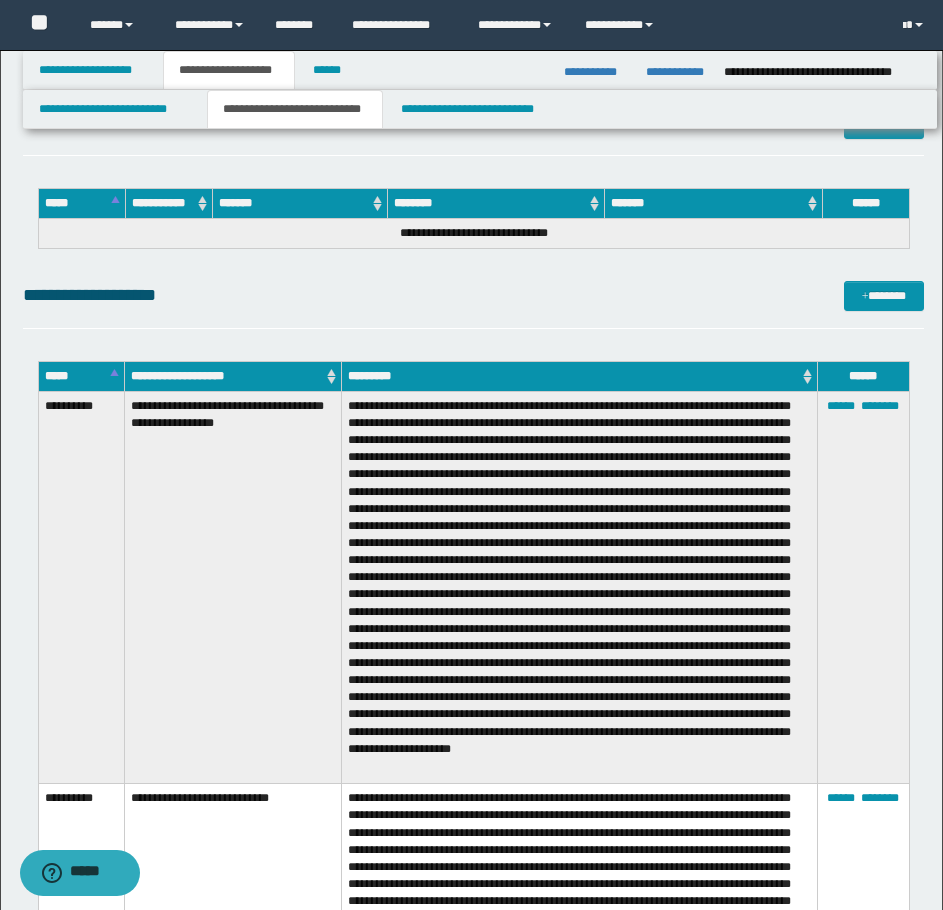 scroll, scrollTop: 4713, scrollLeft: 0, axis: vertical 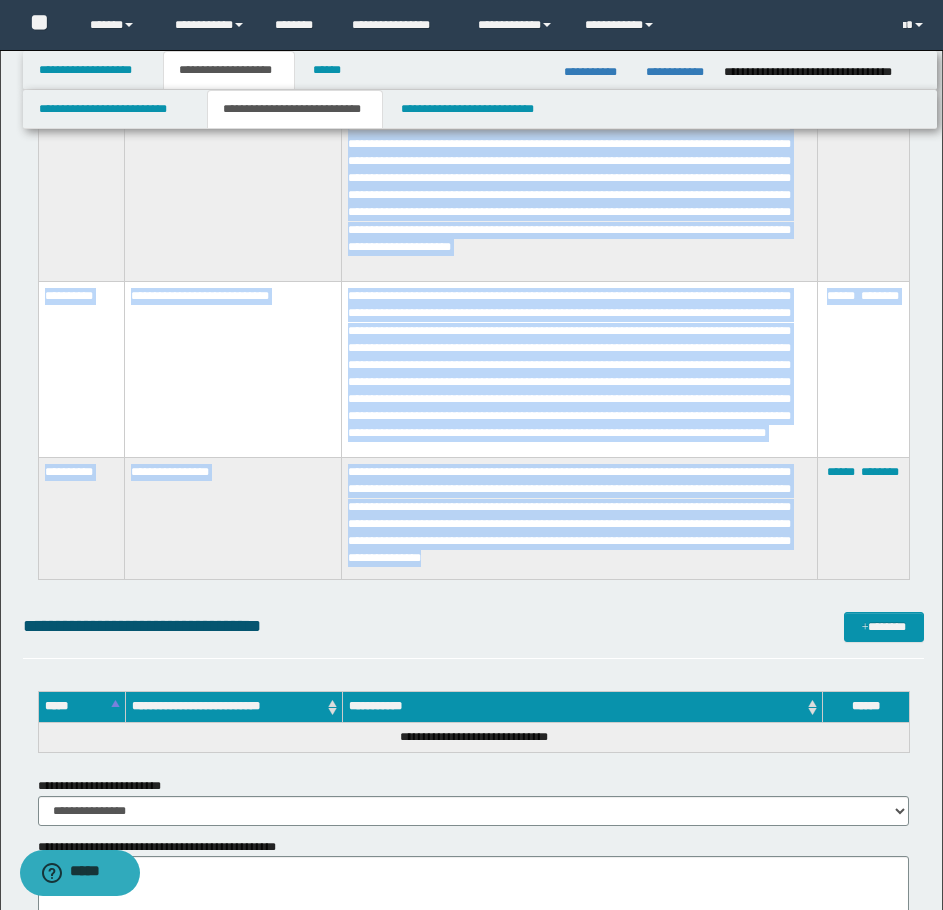 drag, startPoint x: 40, startPoint y: 405, endPoint x: 655, endPoint y: 568, distance: 636.23425 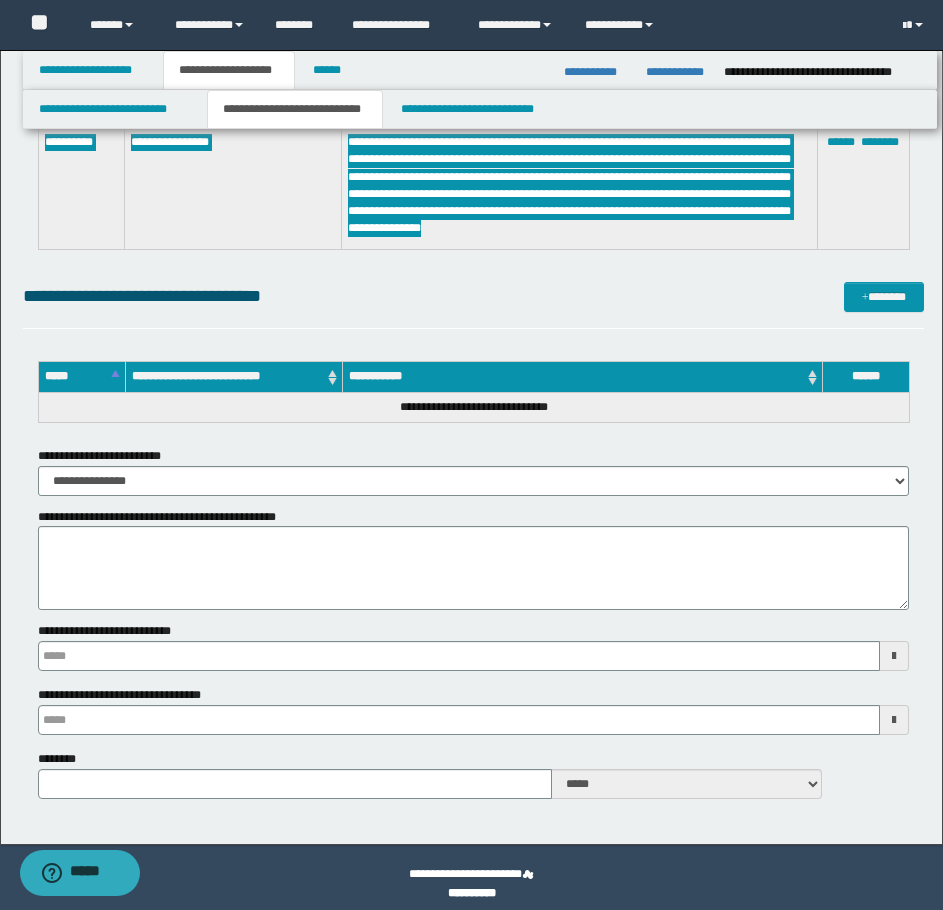 scroll, scrollTop: 5556, scrollLeft: 0, axis: vertical 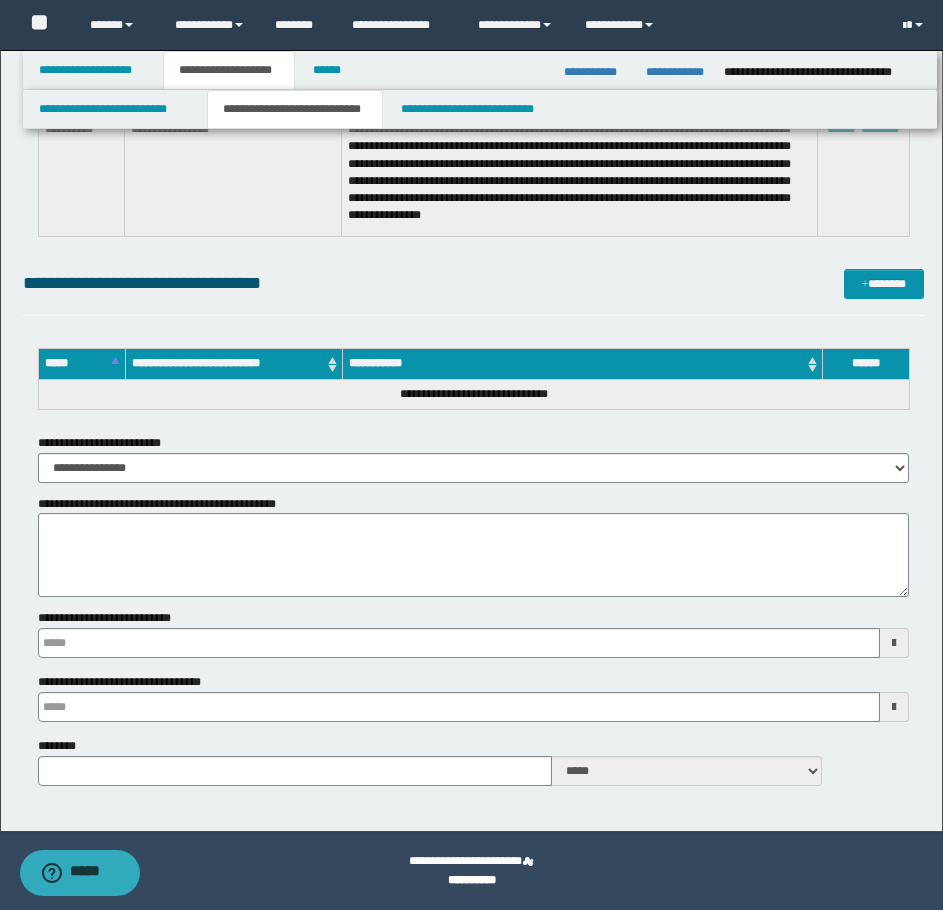 click on "**********" at bounding box center [473, -124] 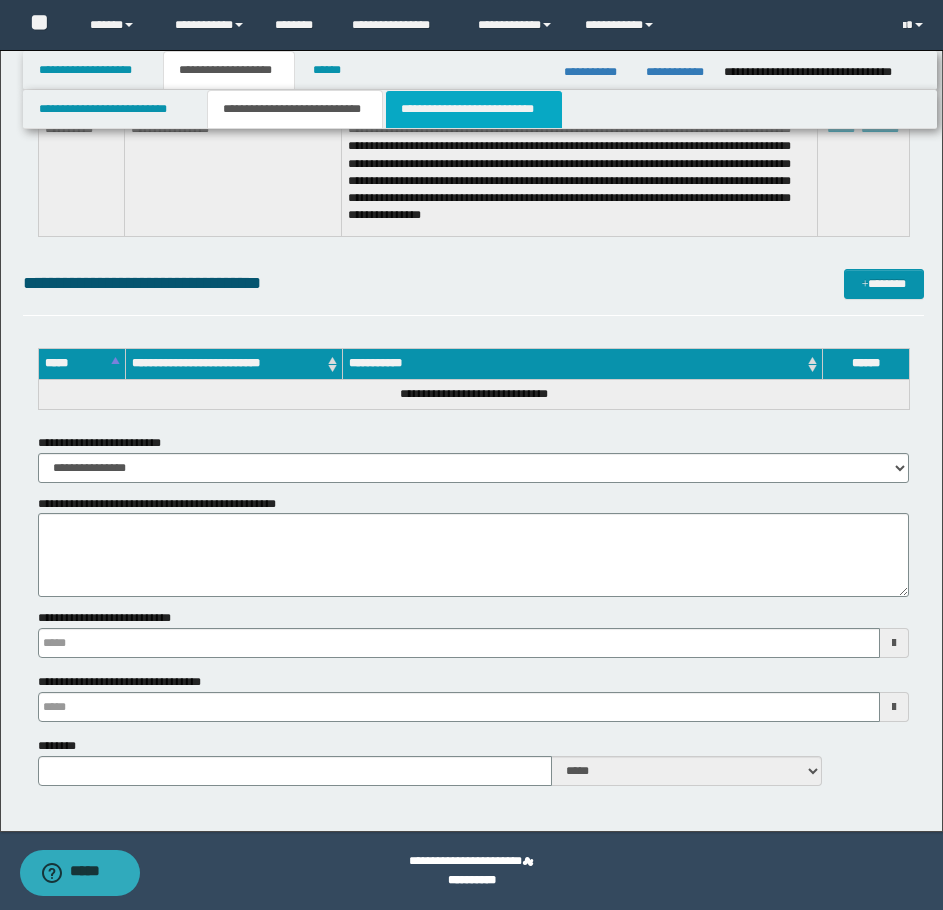click on "**********" at bounding box center (474, 109) 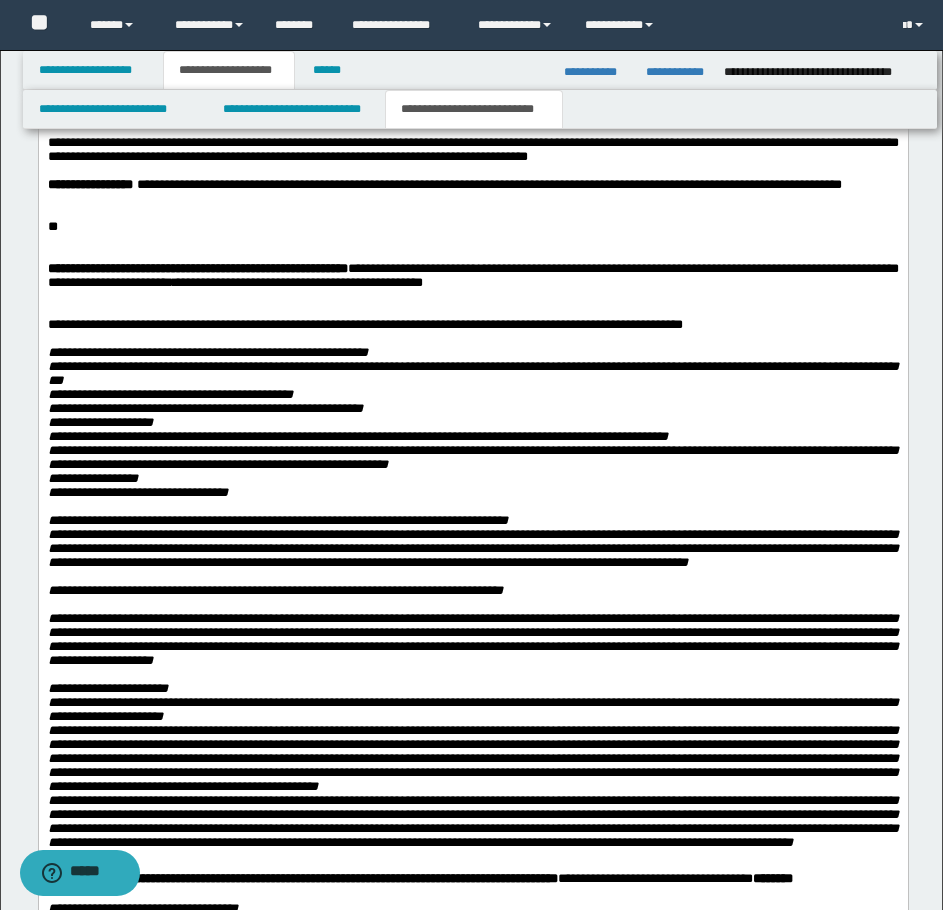 scroll, scrollTop: 1730, scrollLeft: 0, axis: vertical 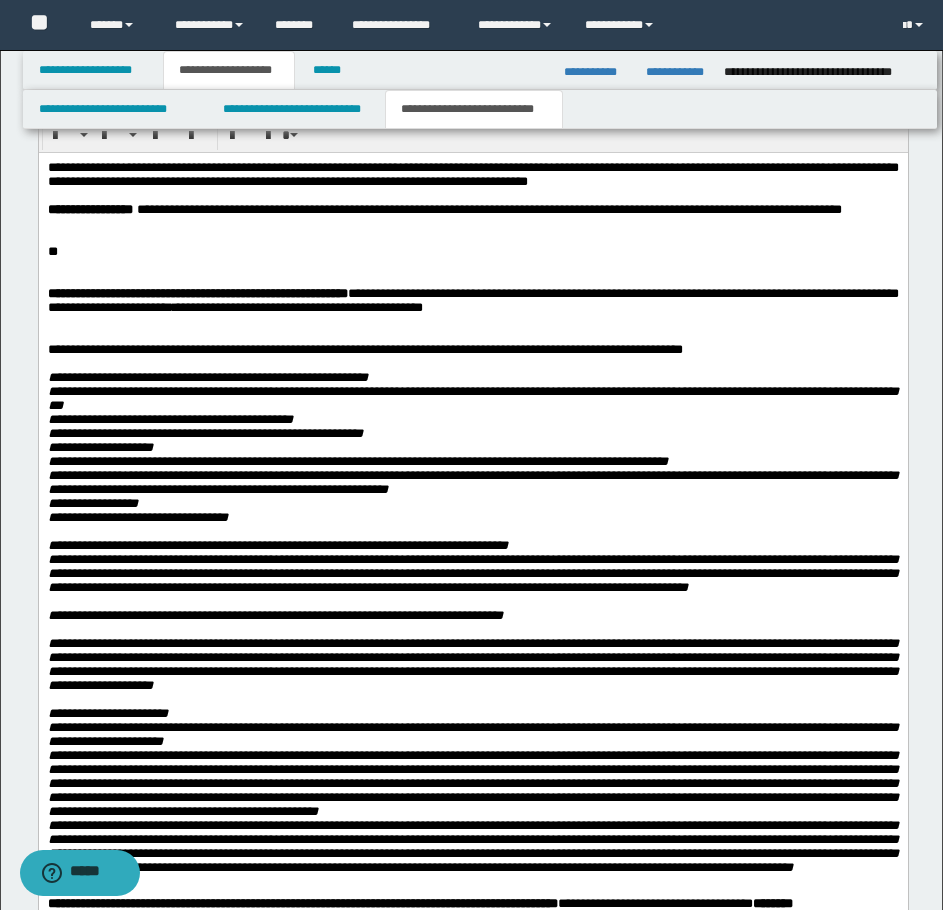 click on "**" at bounding box center [472, 252] 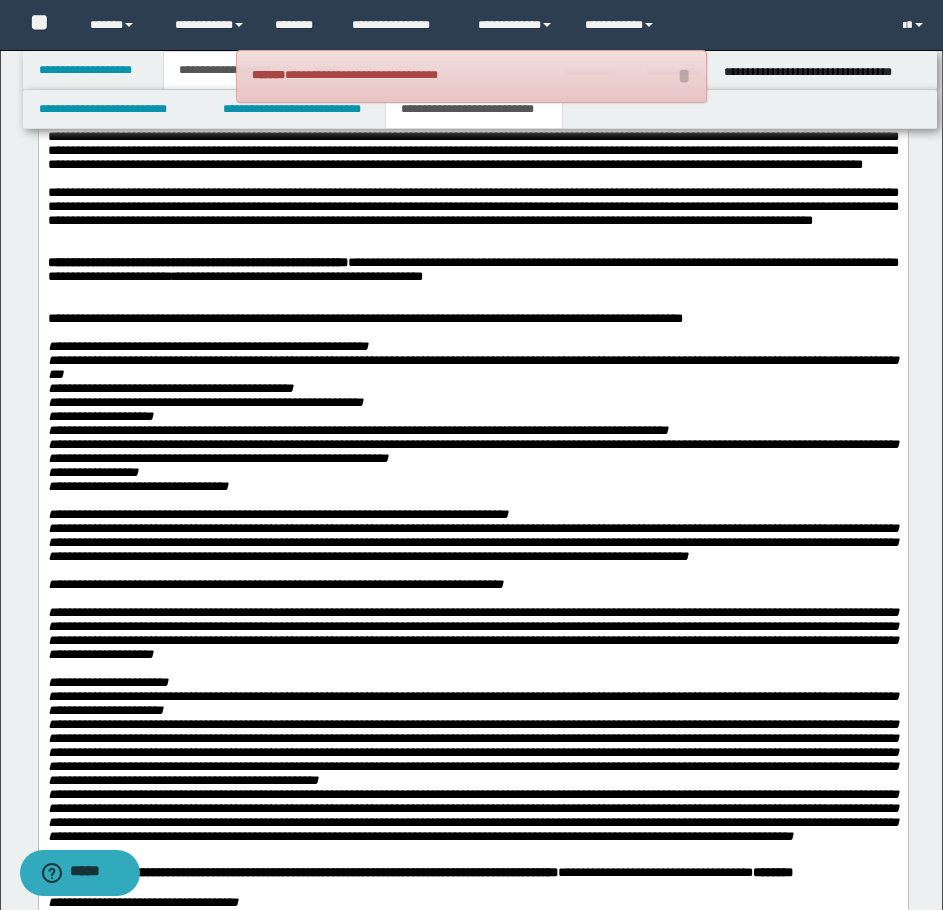 scroll, scrollTop: 2930, scrollLeft: 0, axis: vertical 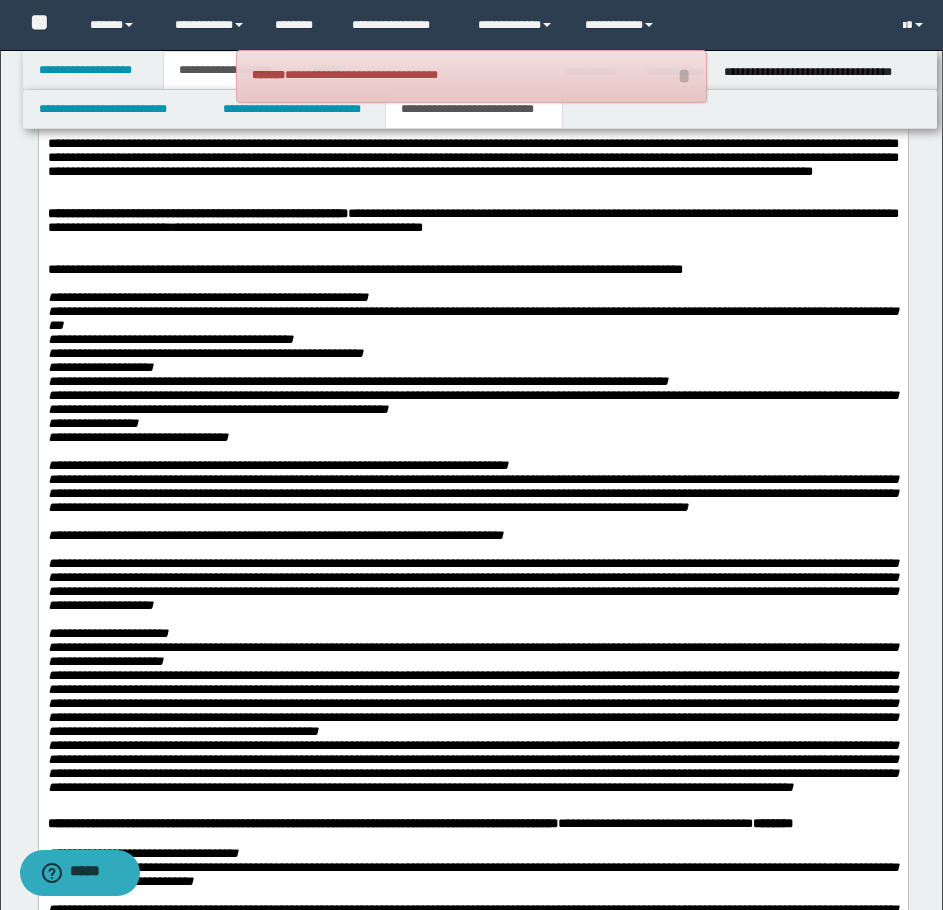 click on "**********" at bounding box center (472, -394) 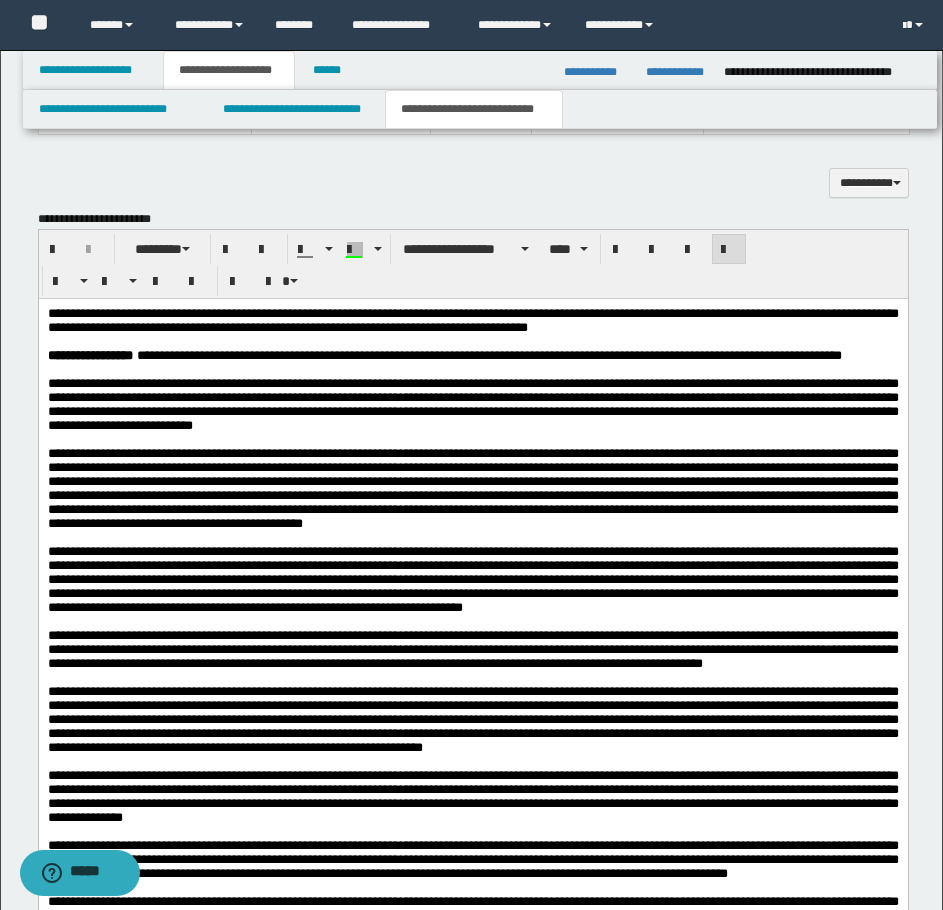scroll, scrollTop: 1800, scrollLeft: 0, axis: vertical 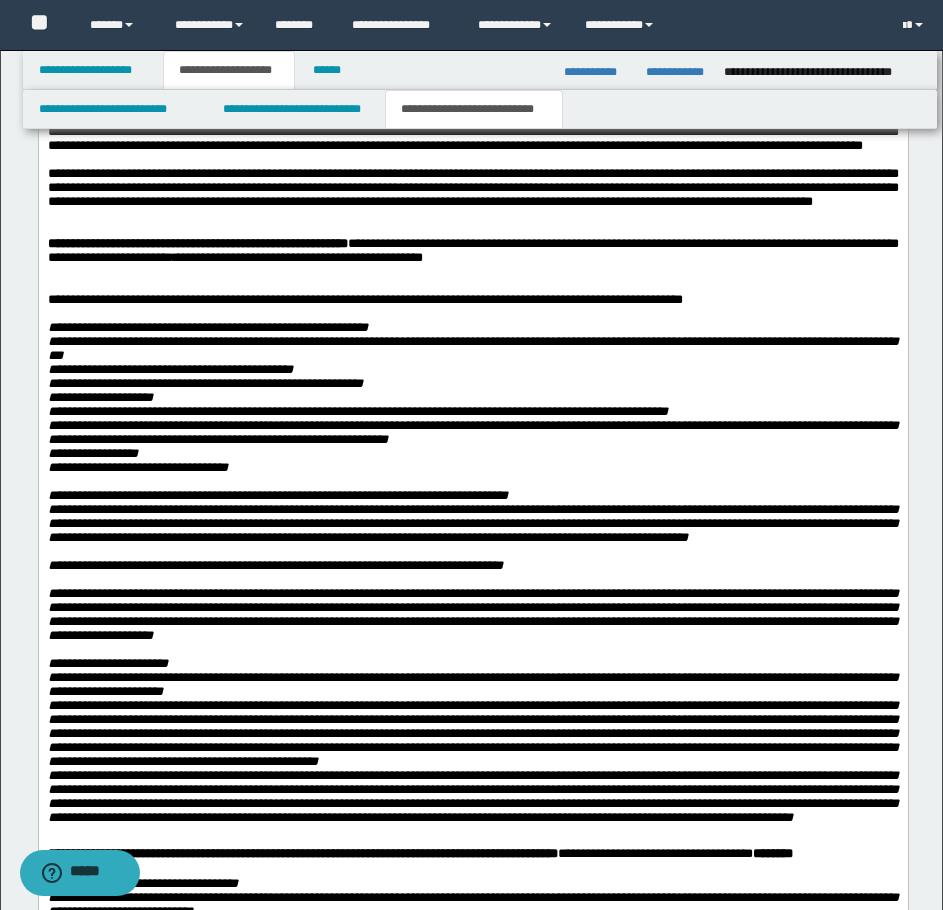 drag, startPoint x: 620, startPoint y: 389, endPoint x: 710, endPoint y: 390, distance: 90.005554 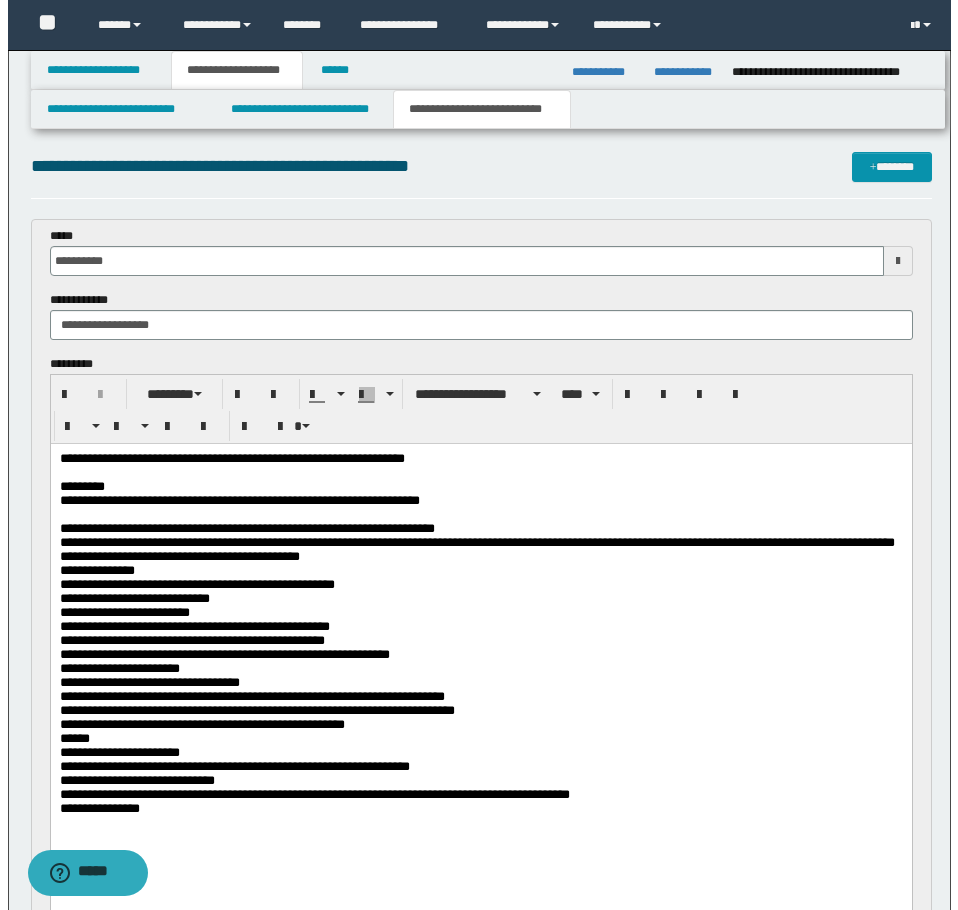 scroll, scrollTop: 0, scrollLeft: 0, axis: both 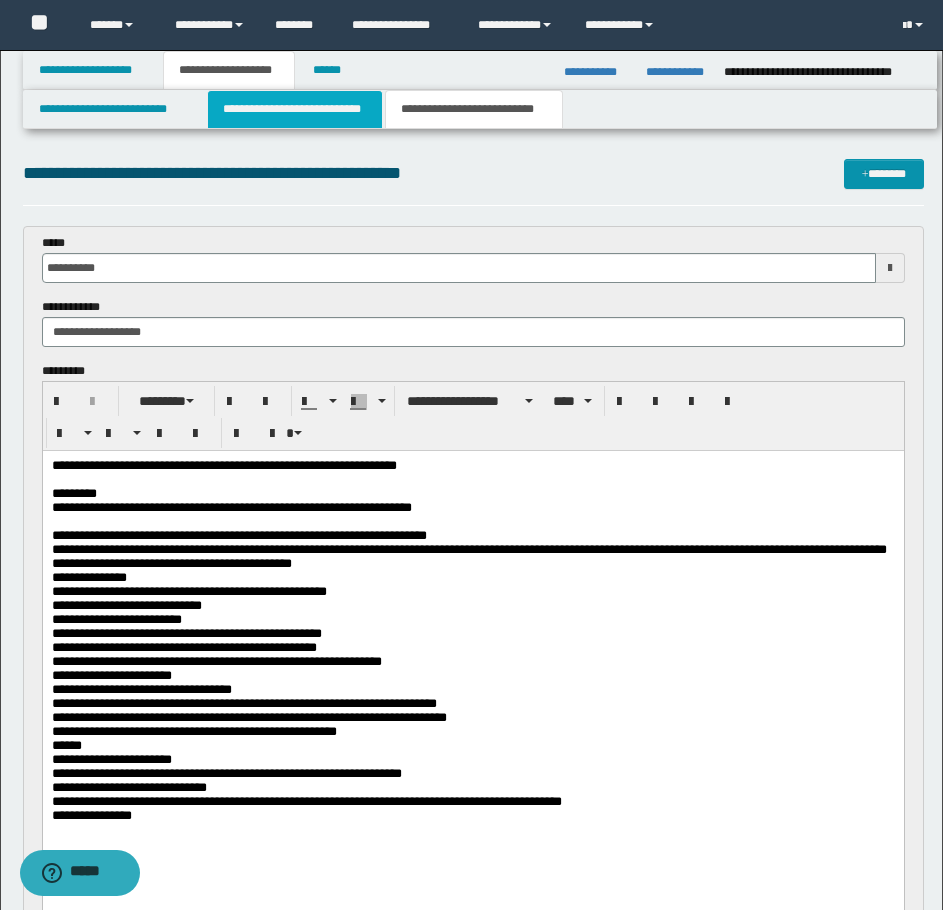click on "**********" at bounding box center (295, 109) 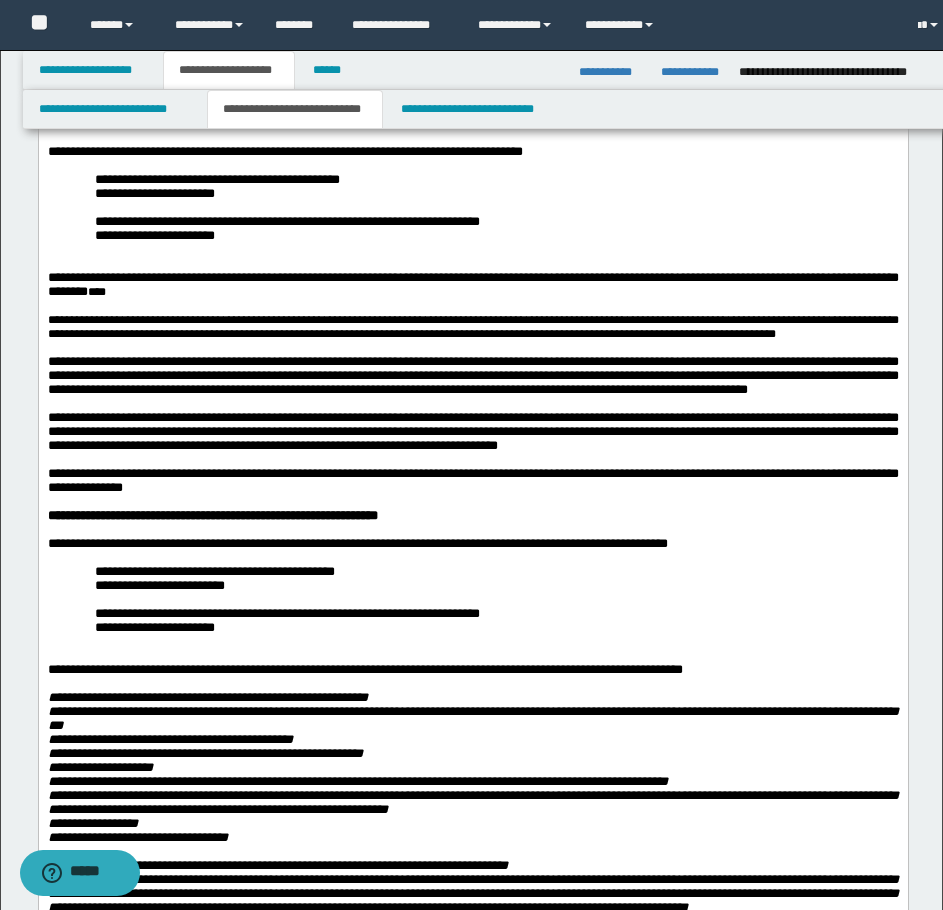 scroll, scrollTop: 400, scrollLeft: 0, axis: vertical 